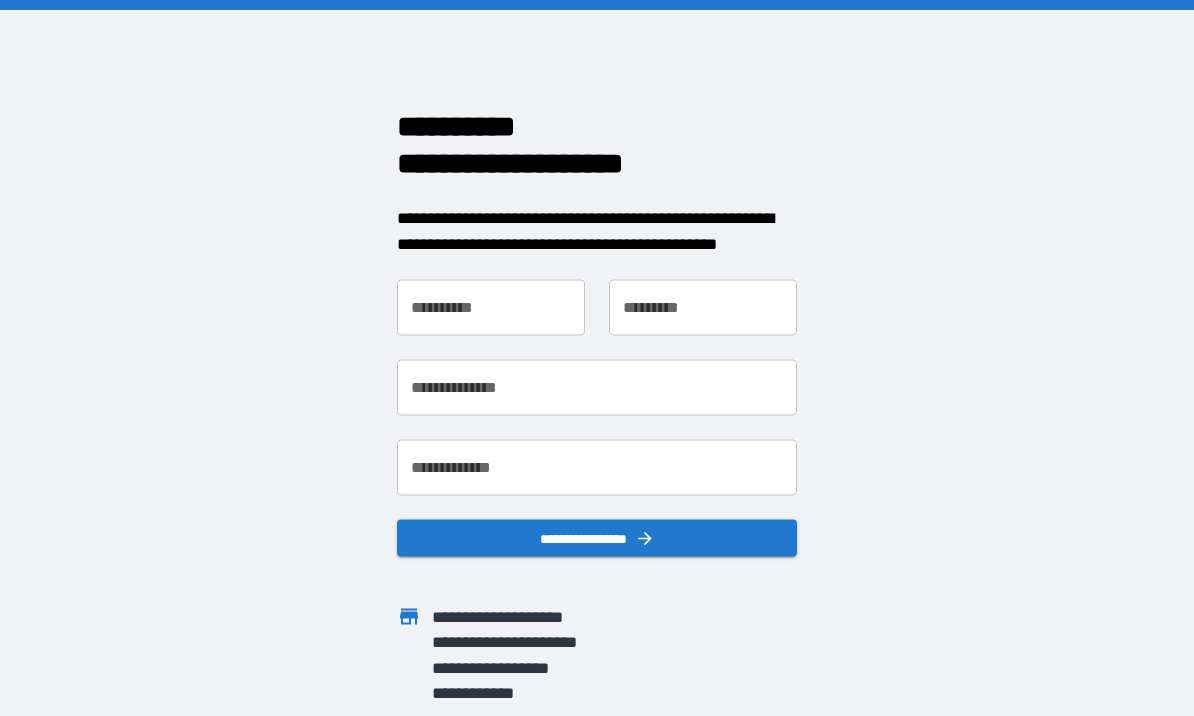 scroll, scrollTop: 0, scrollLeft: 0, axis: both 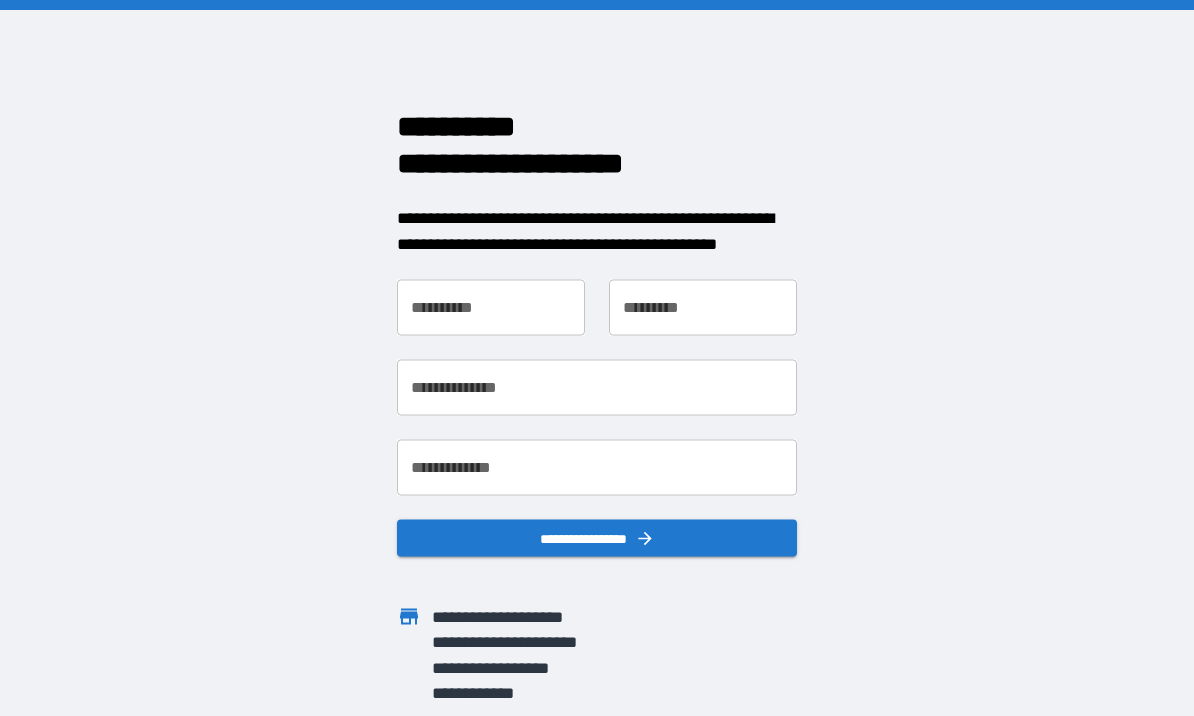 click on "**********" at bounding box center [491, 308] 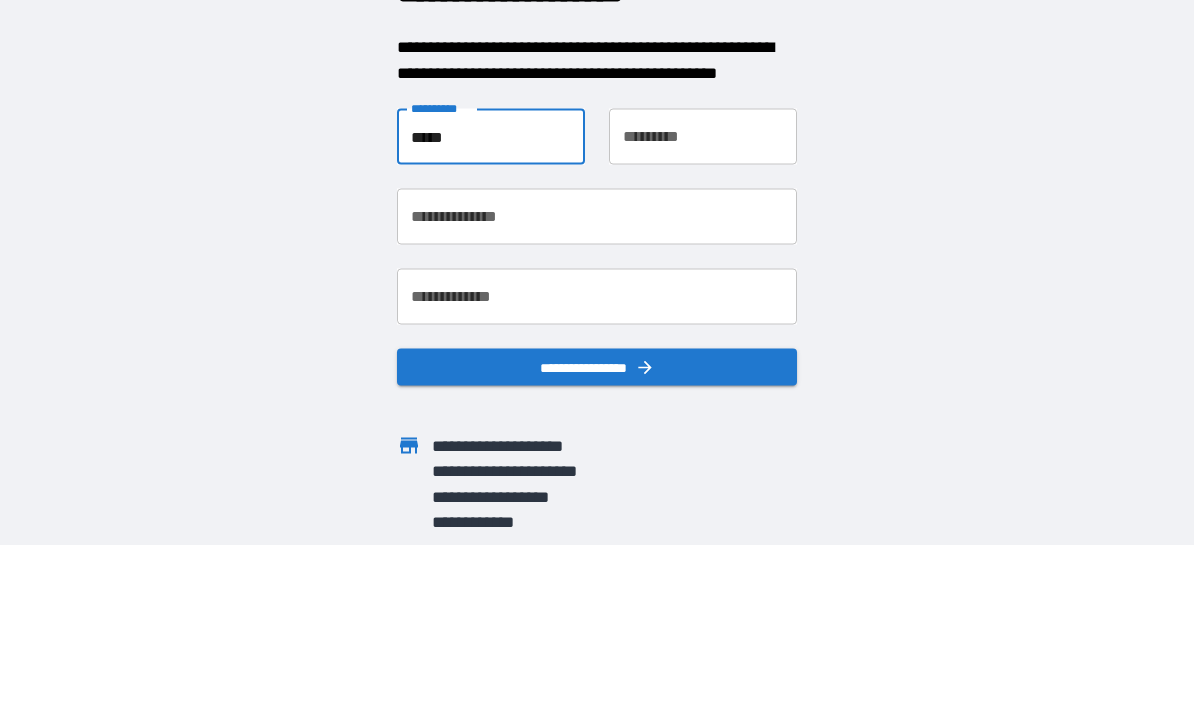 type on "*****" 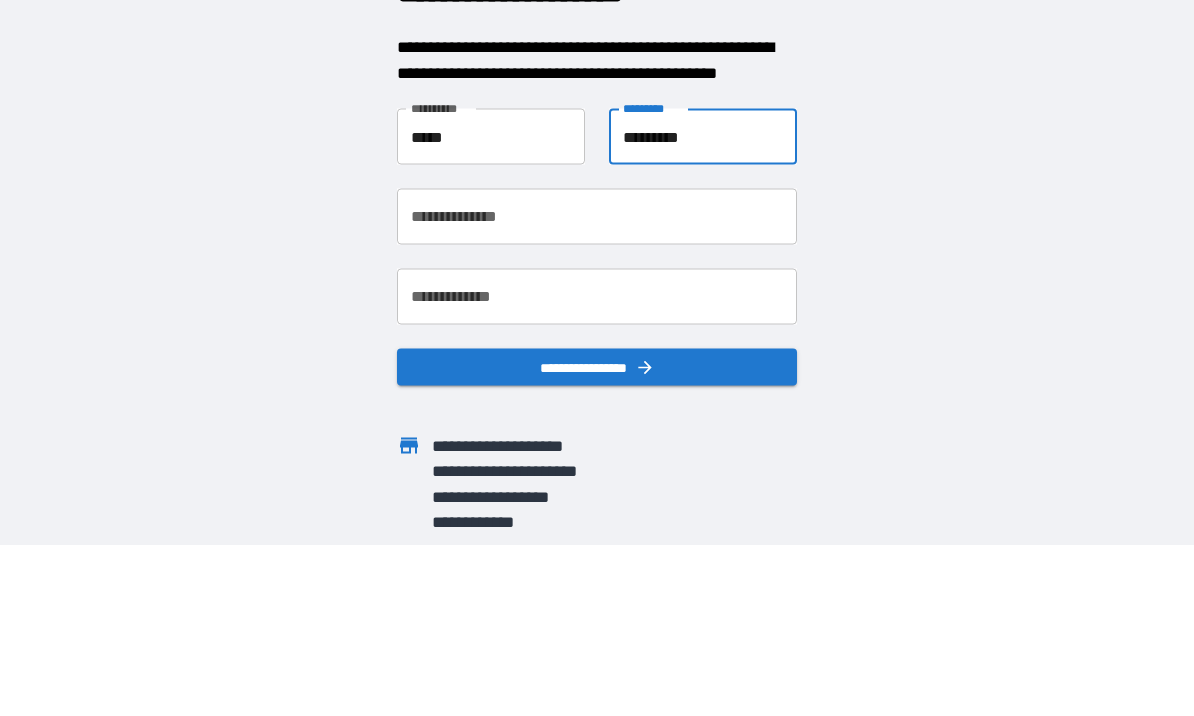 type on "*********" 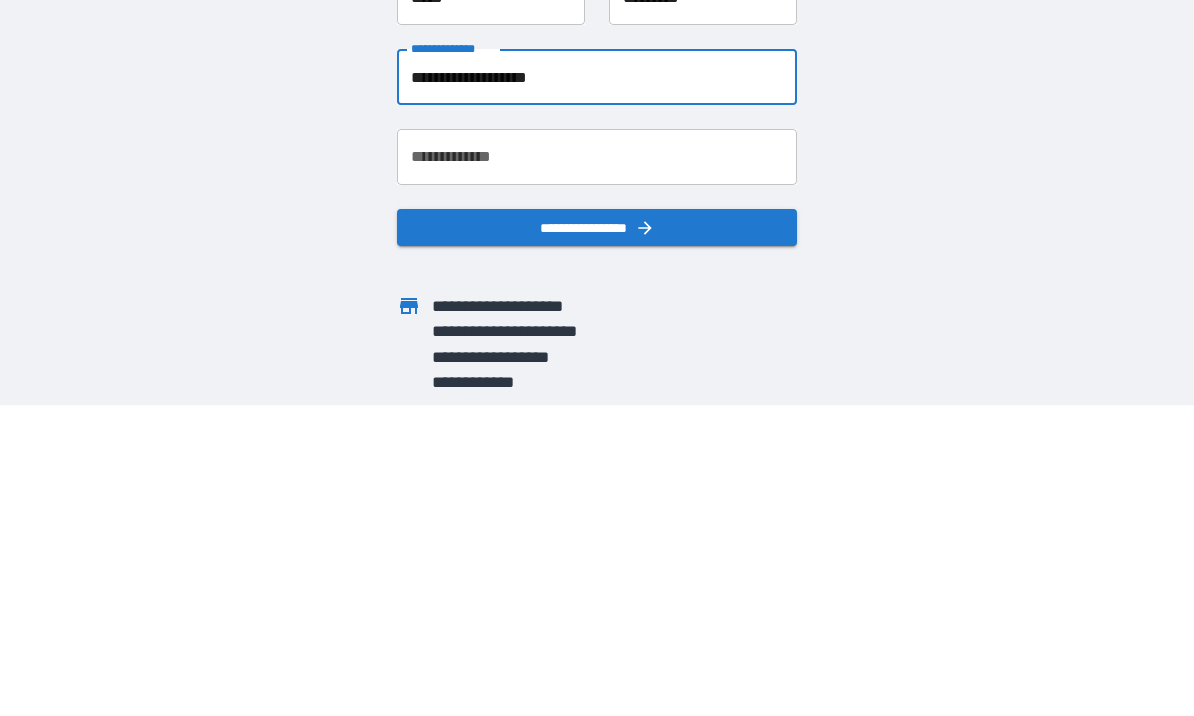 click on "**********" at bounding box center (597, 468) 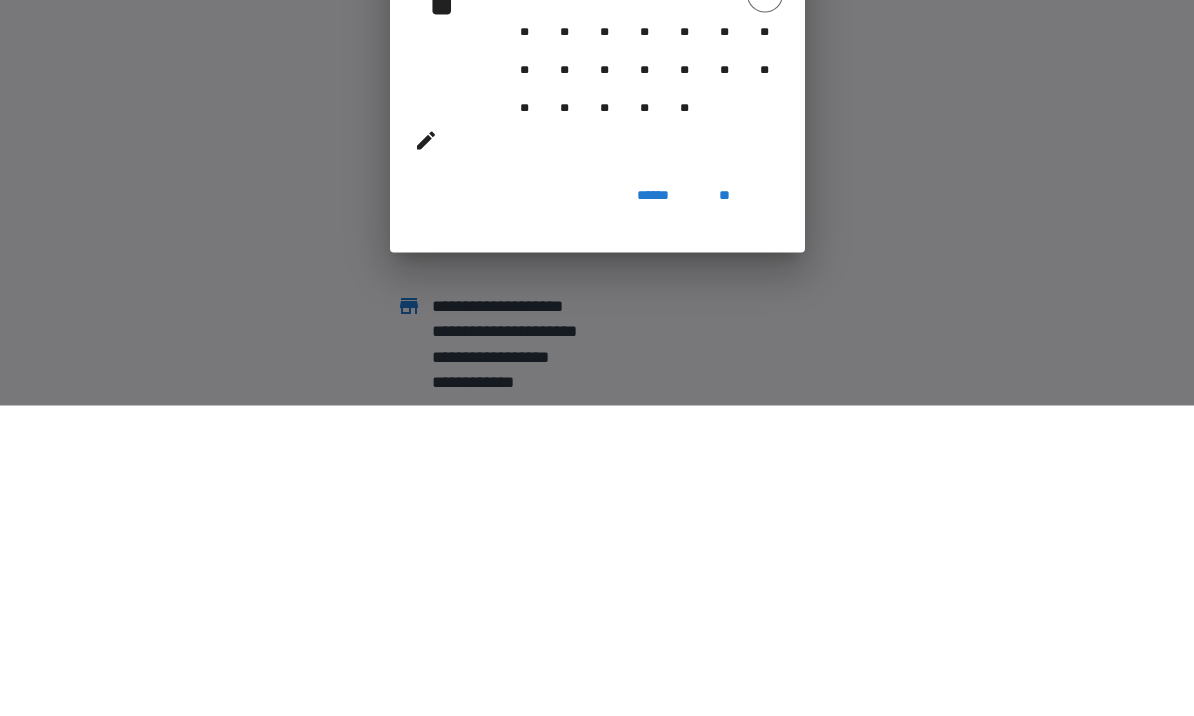 scroll, scrollTop: 69, scrollLeft: 0, axis: vertical 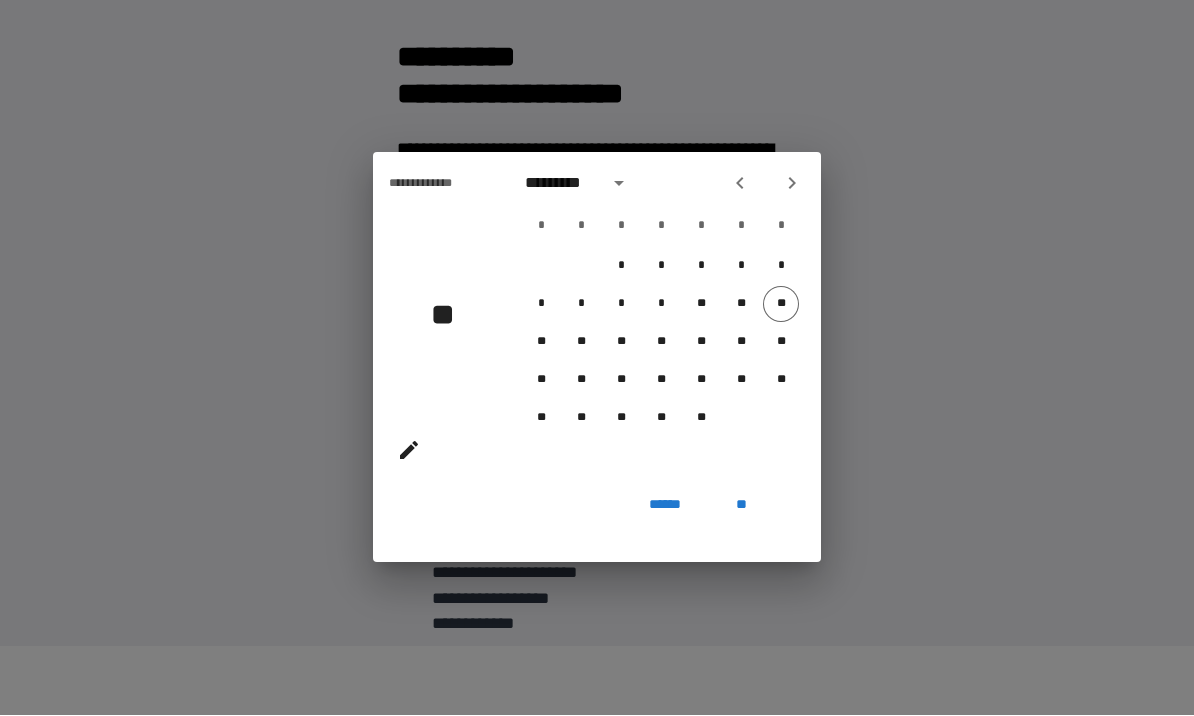 click on "**********" at bounding box center [597, 358] 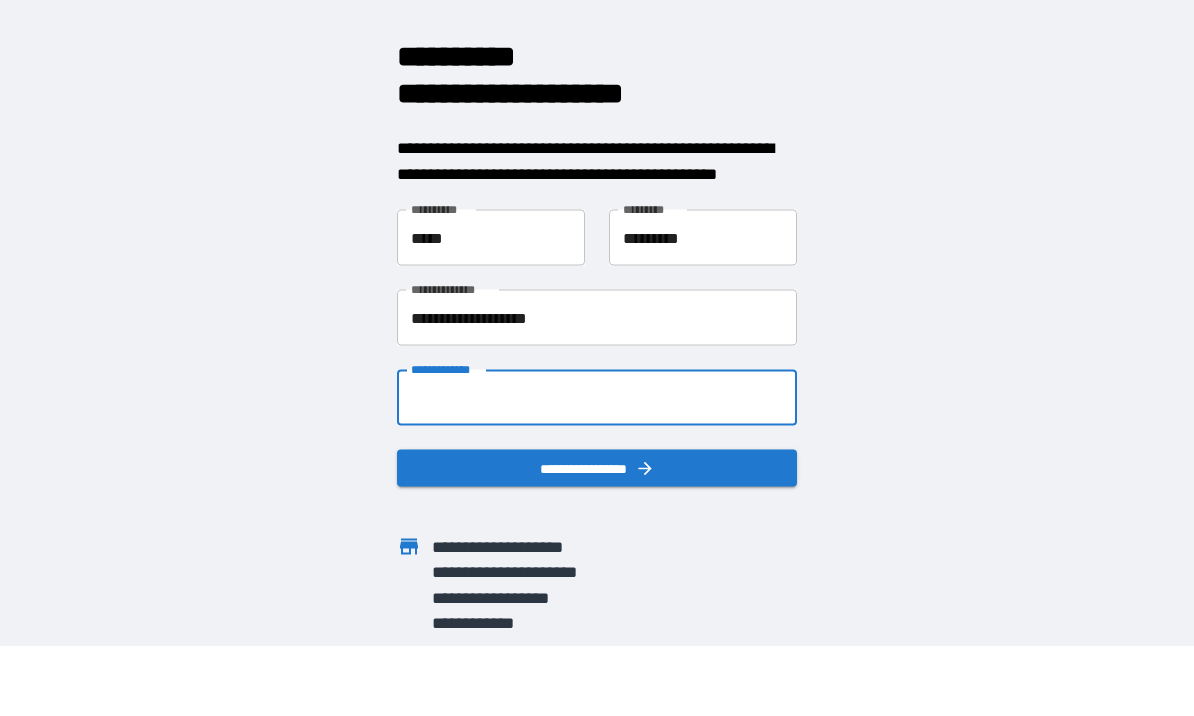 click on "**********" at bounding box center (597, 319) 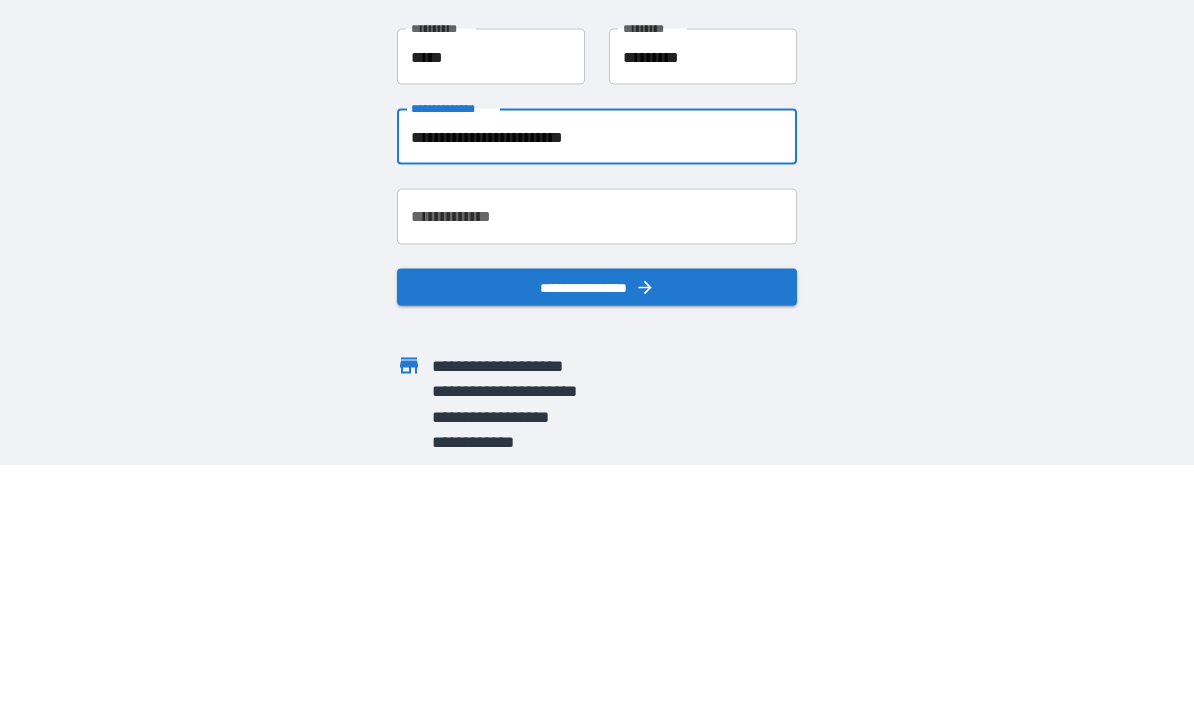 type on "**********" 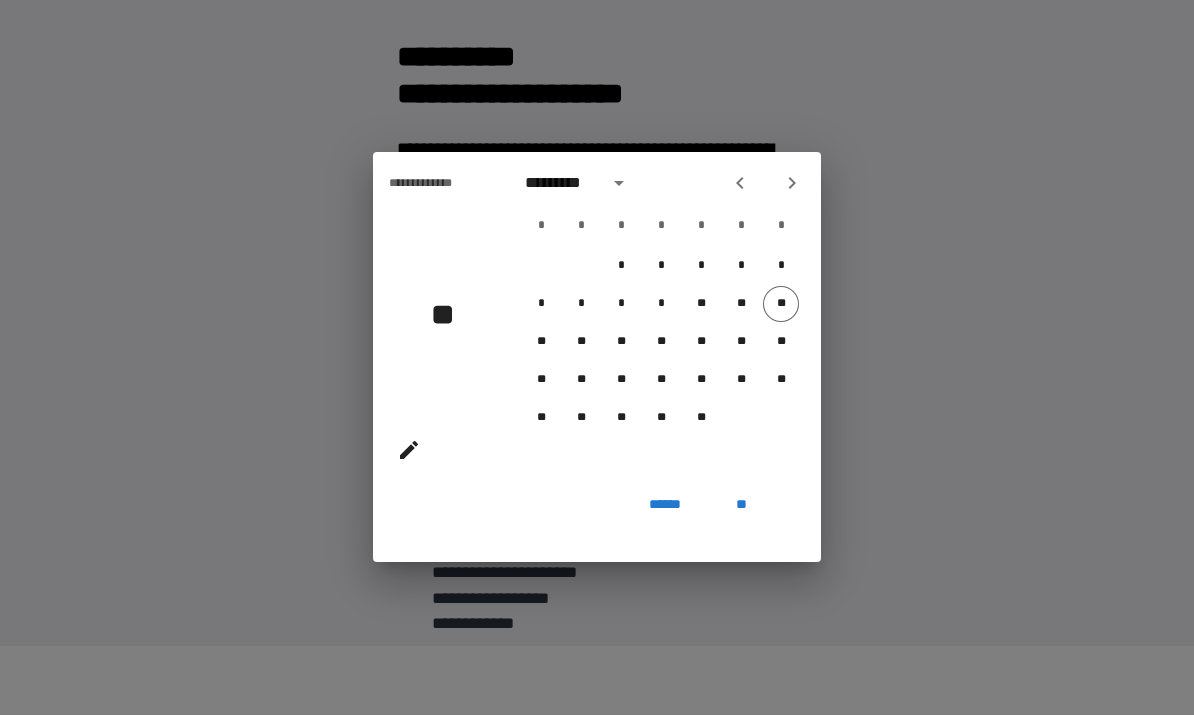 click on "*********" at bounding box center (560, 184) 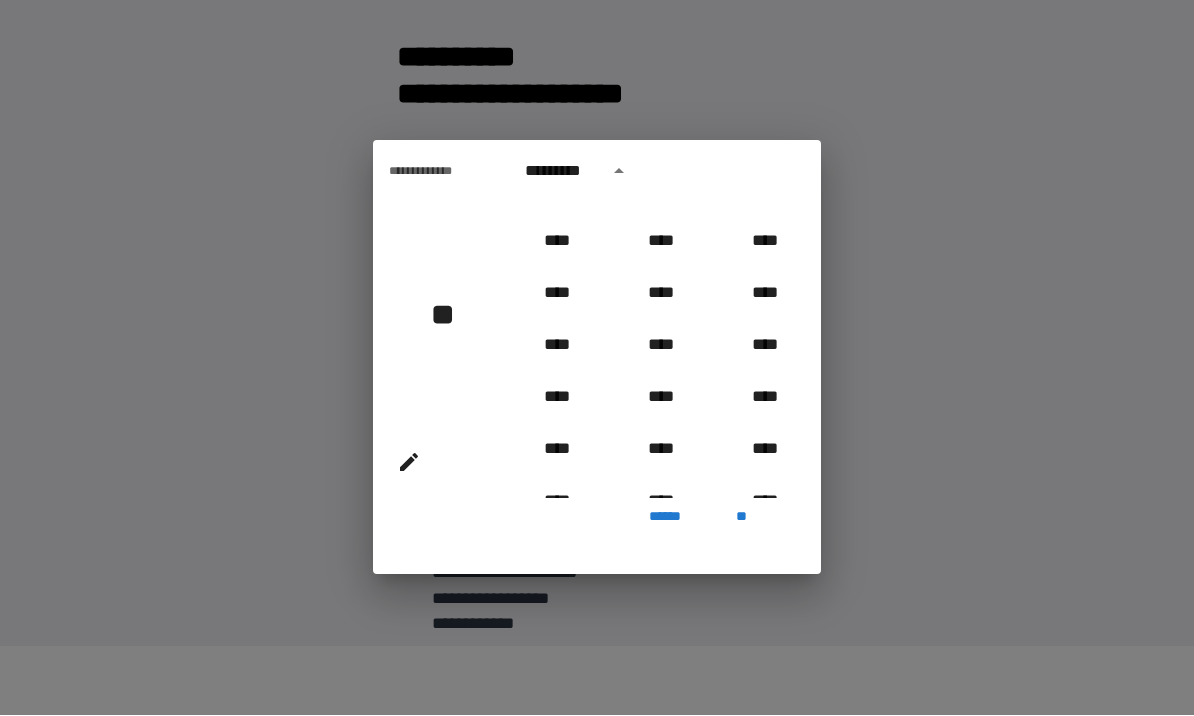 scroll, scrollTop: 861, scrollLeft: 0, axis: vertical 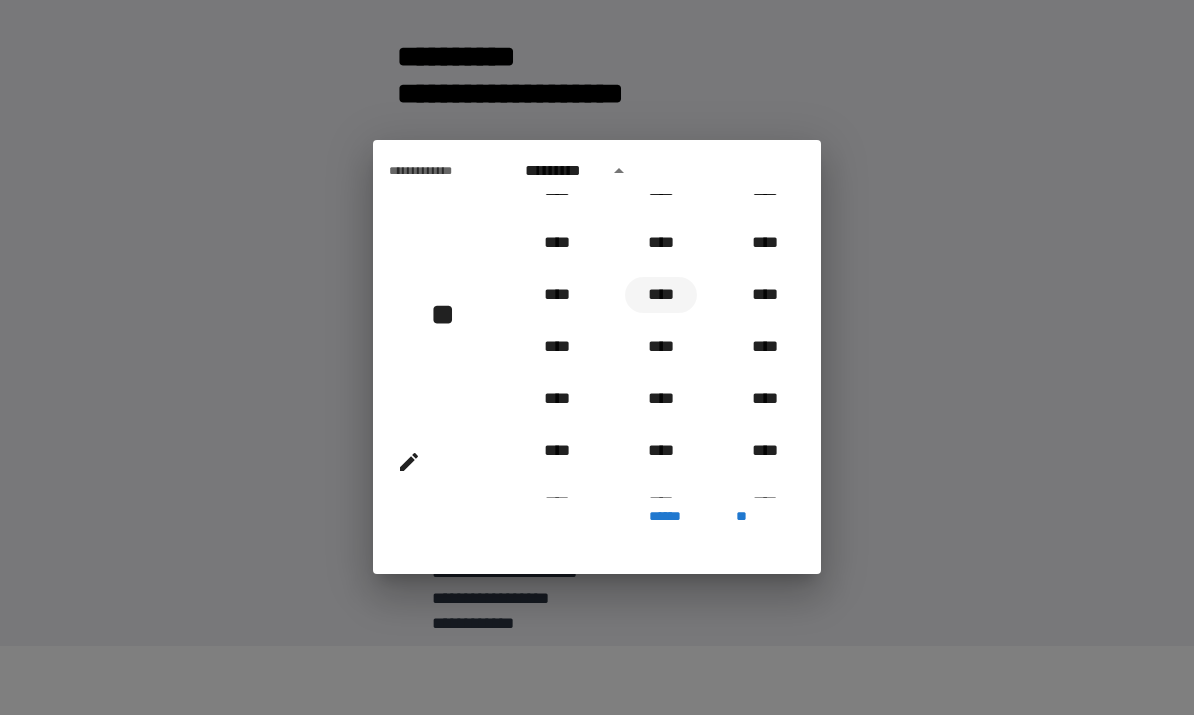 click on "****" at bounding box center [661, 296] 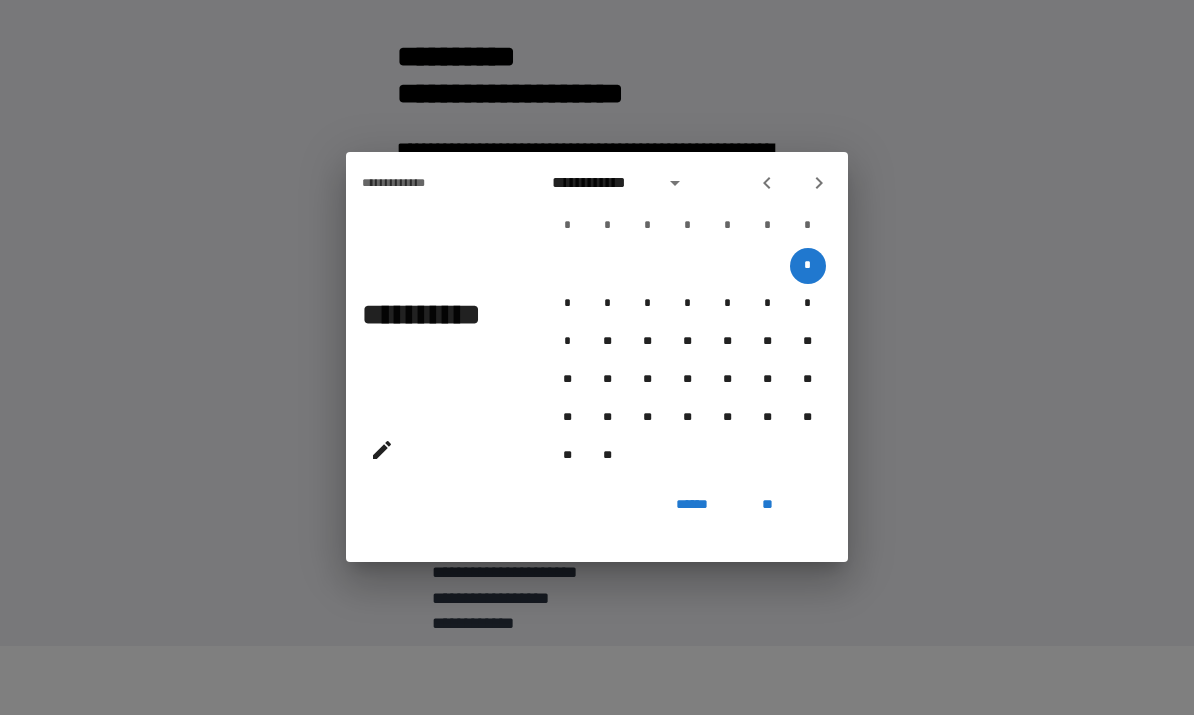 click 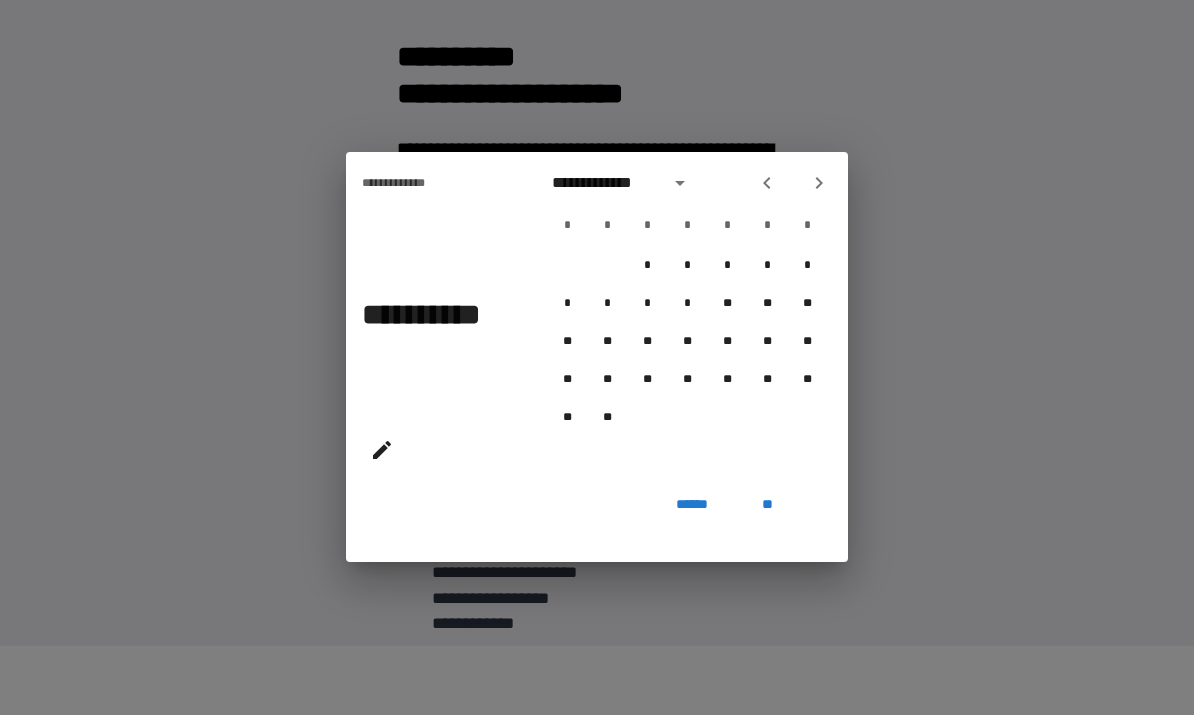 click 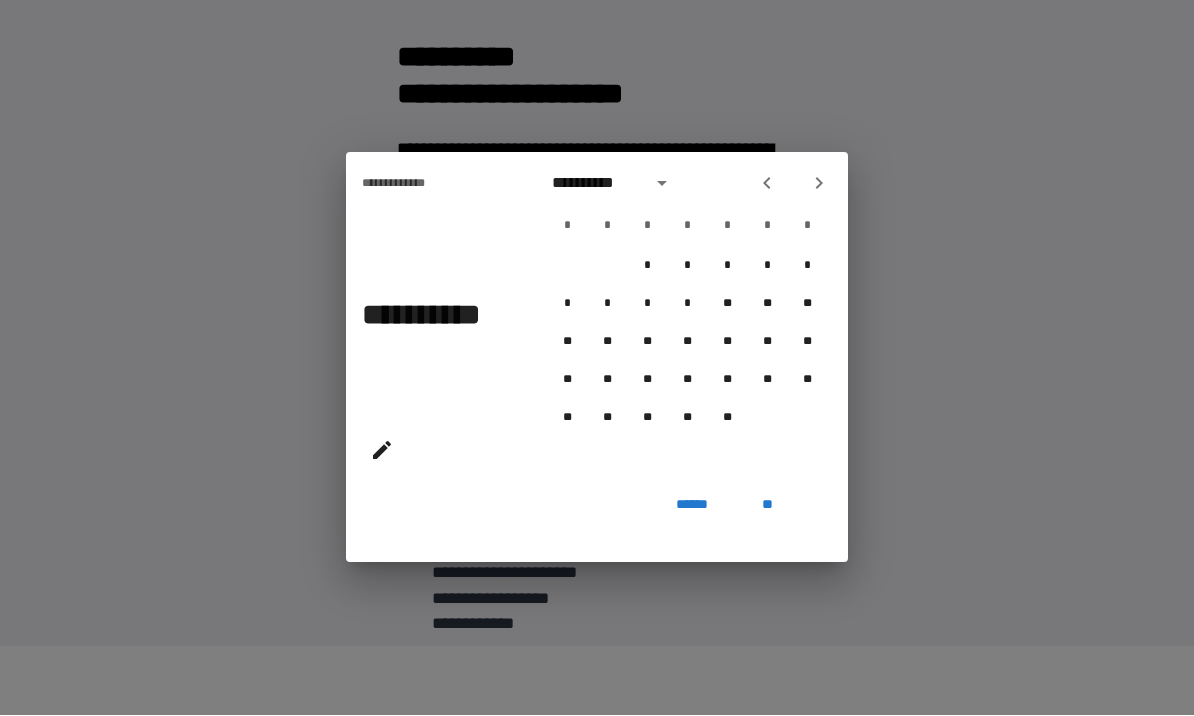 click 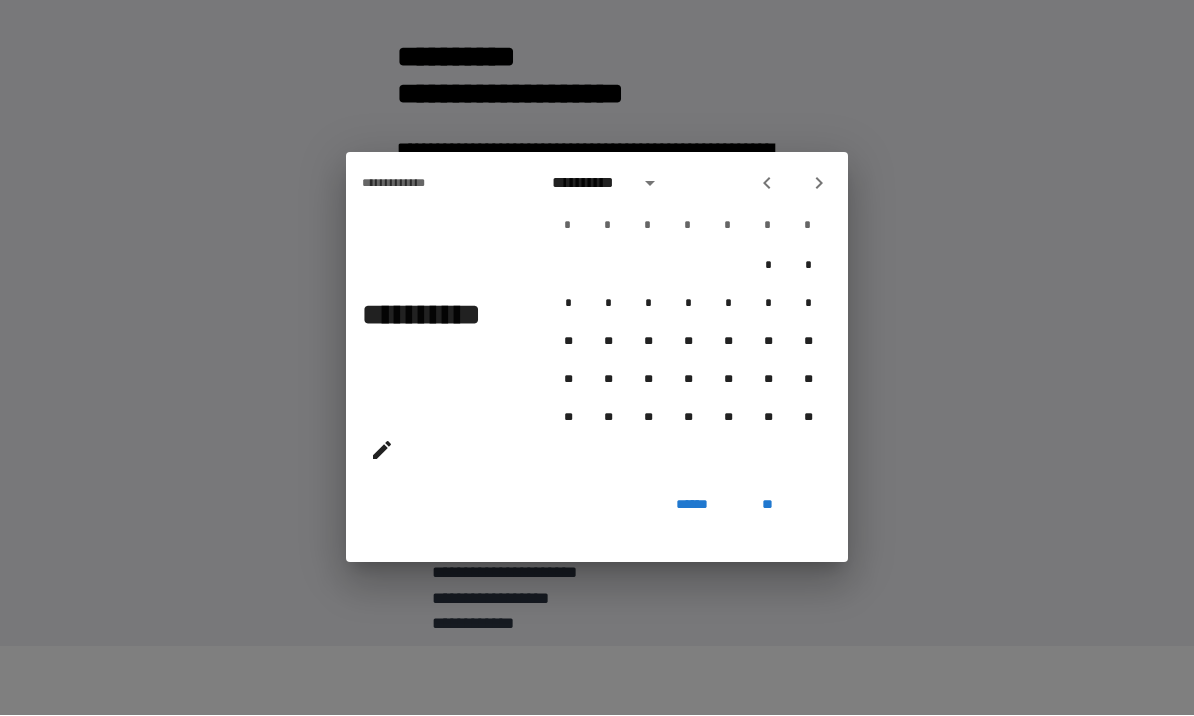 click 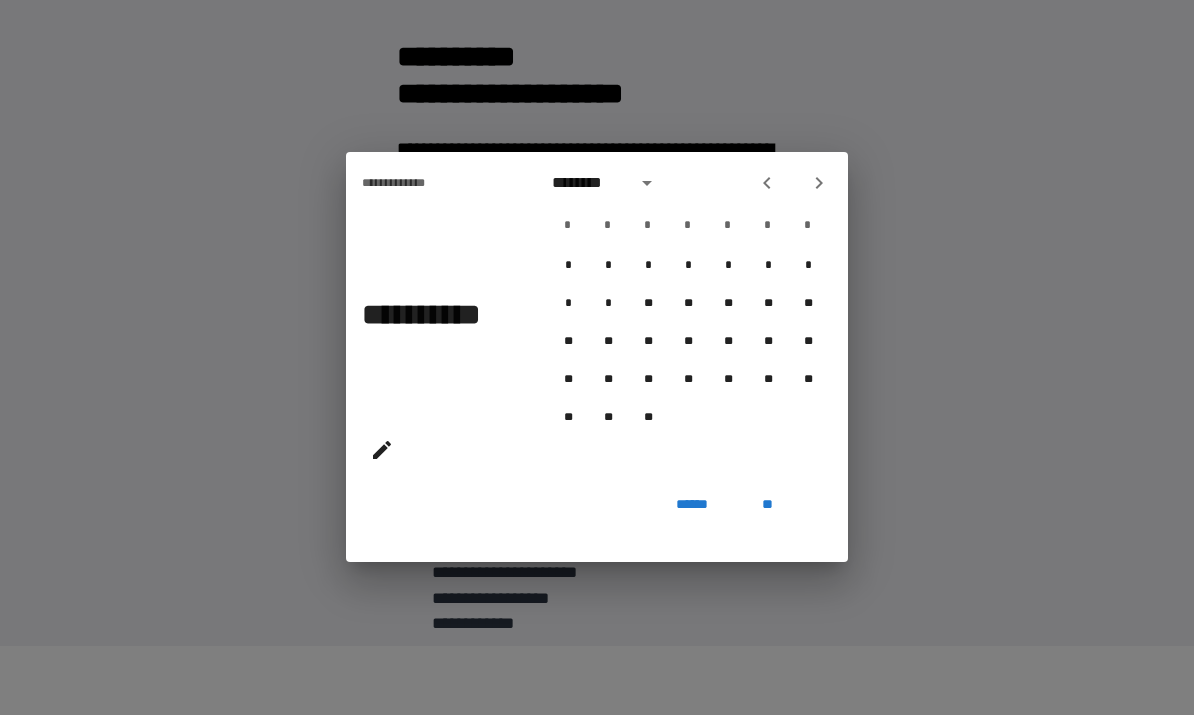 click 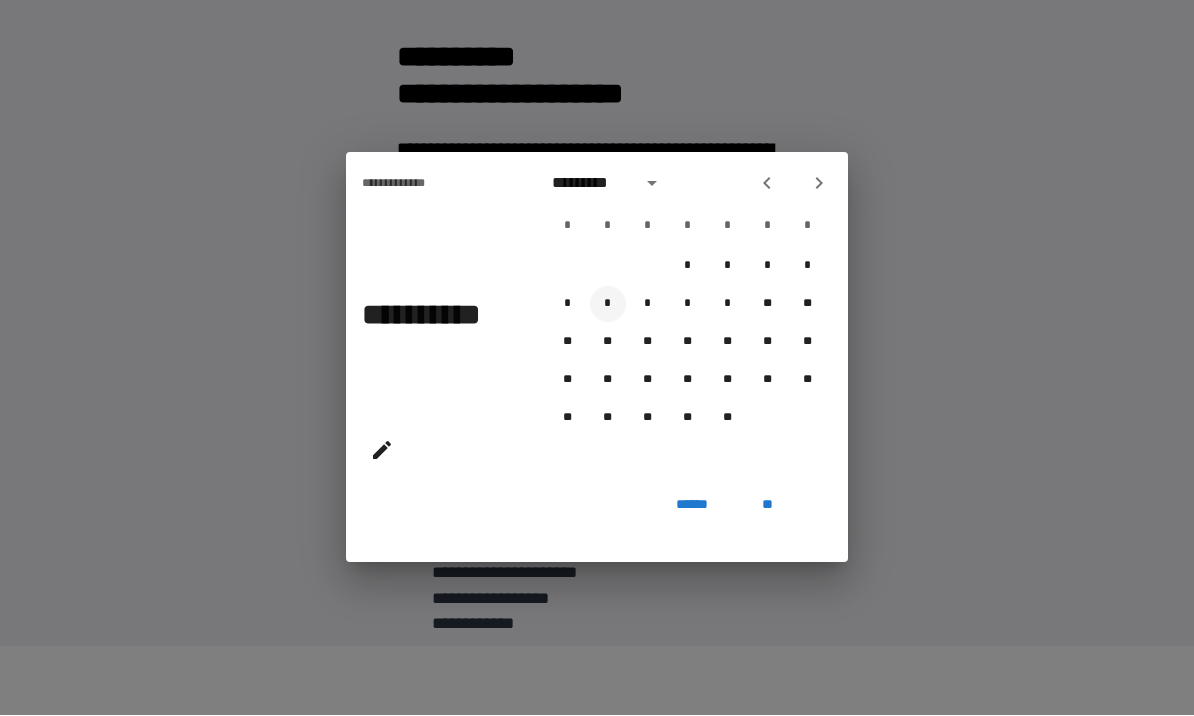 click on "*" at bounding box center [608, 305] 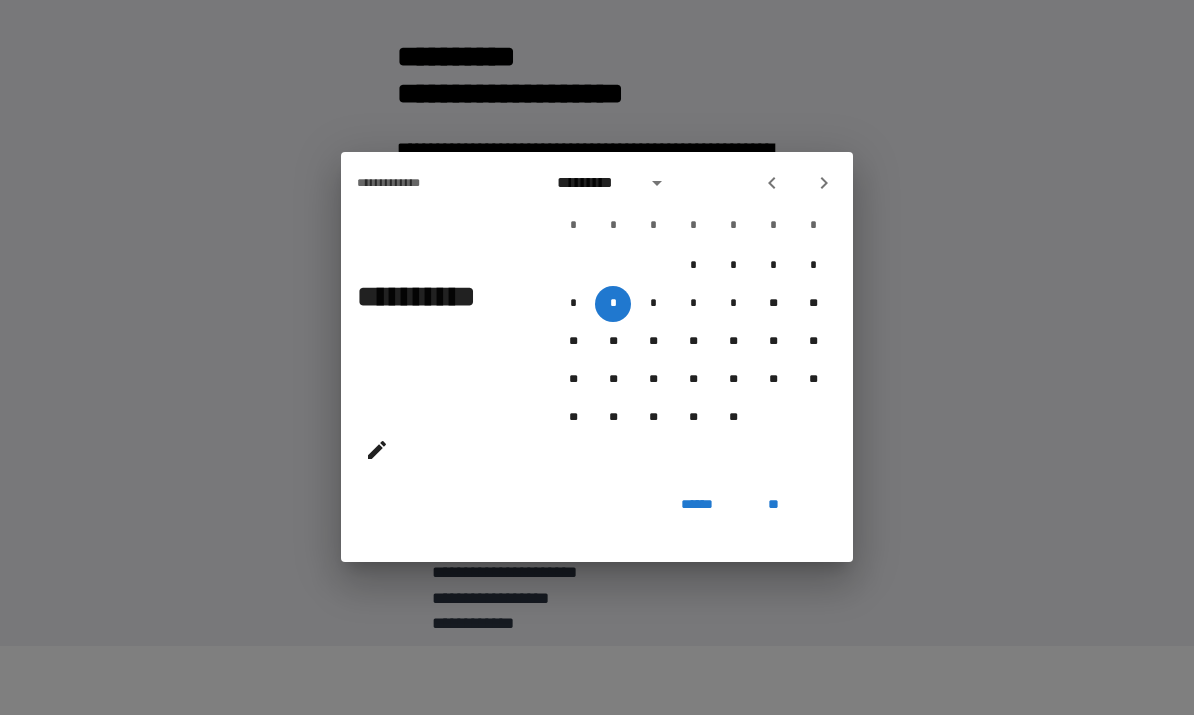 click on "**" at bounding box center [773, 505] 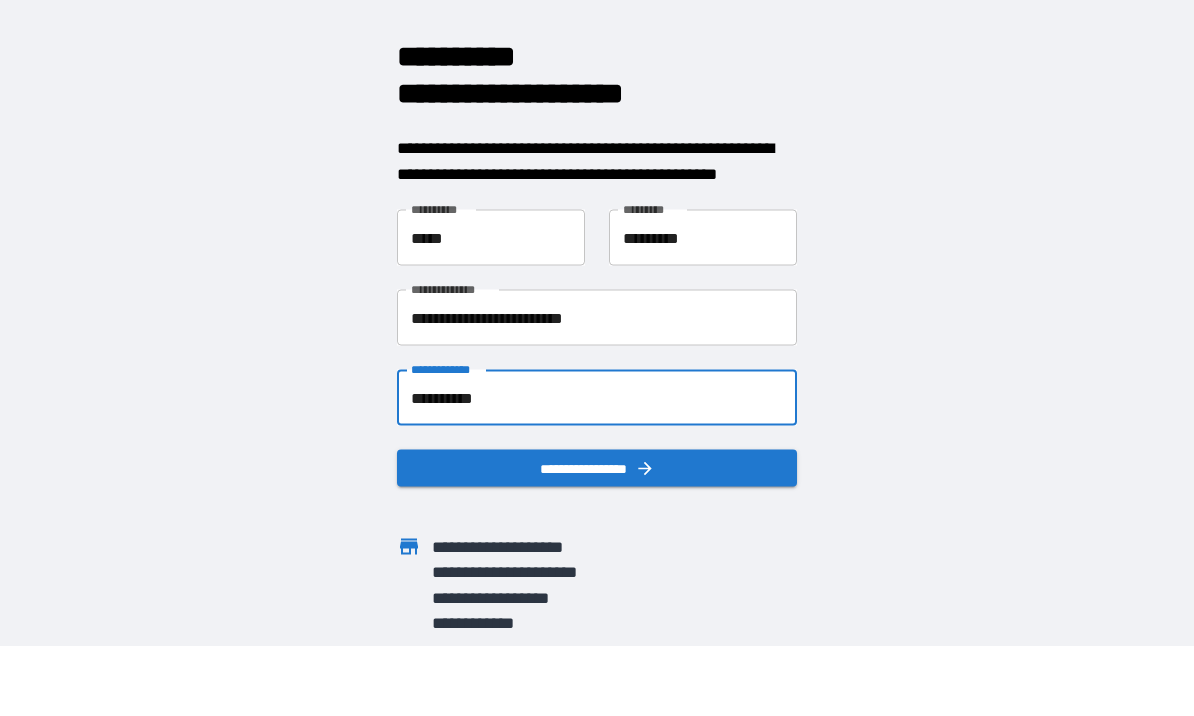click on "**********" at bounding box center (597, 469) 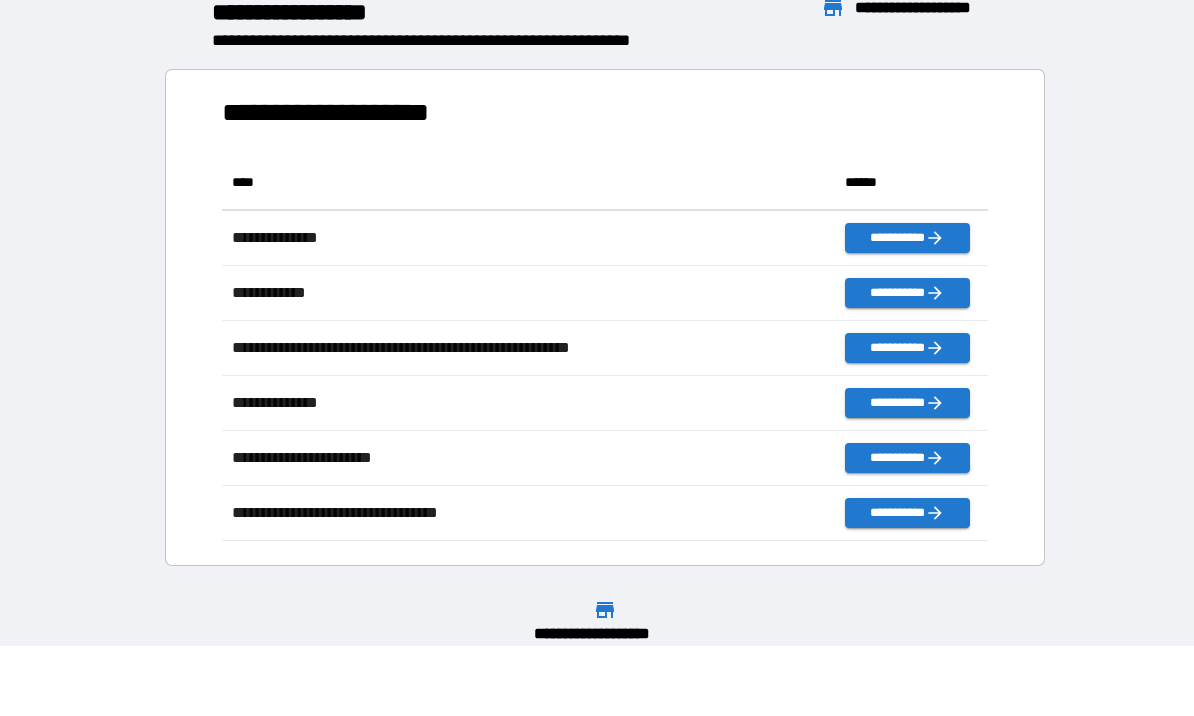 scroll, scrollTop: 1, scrollLeft: 1, axis: both 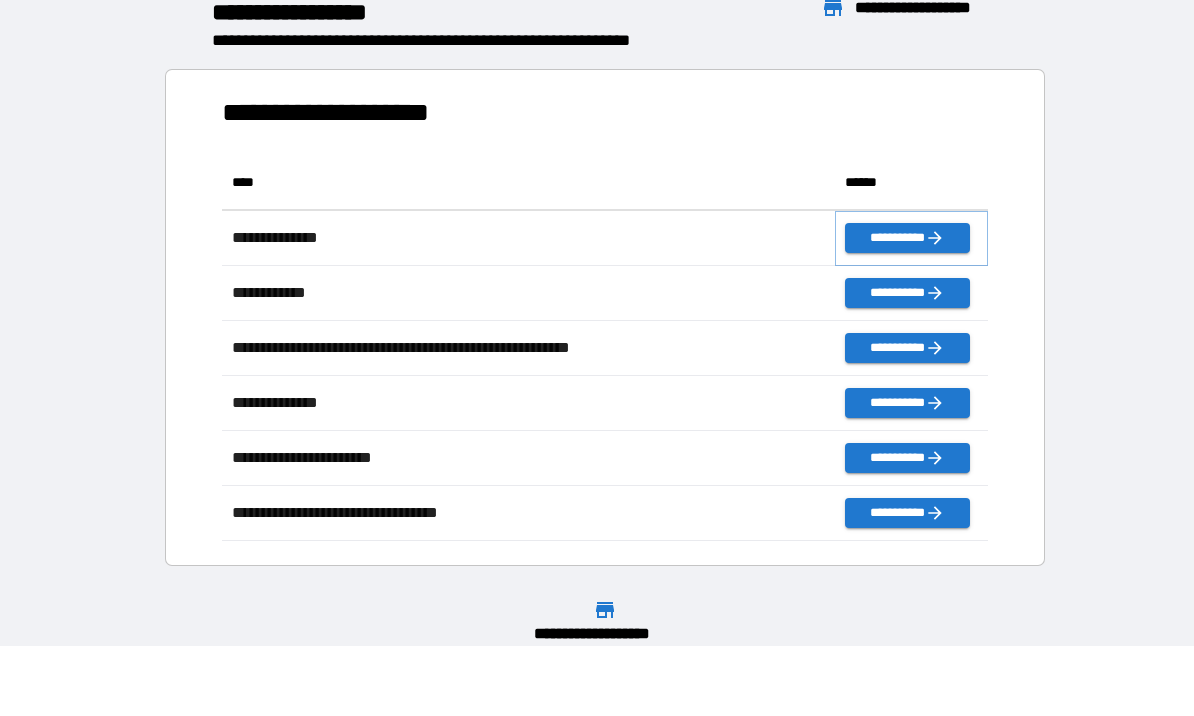 click 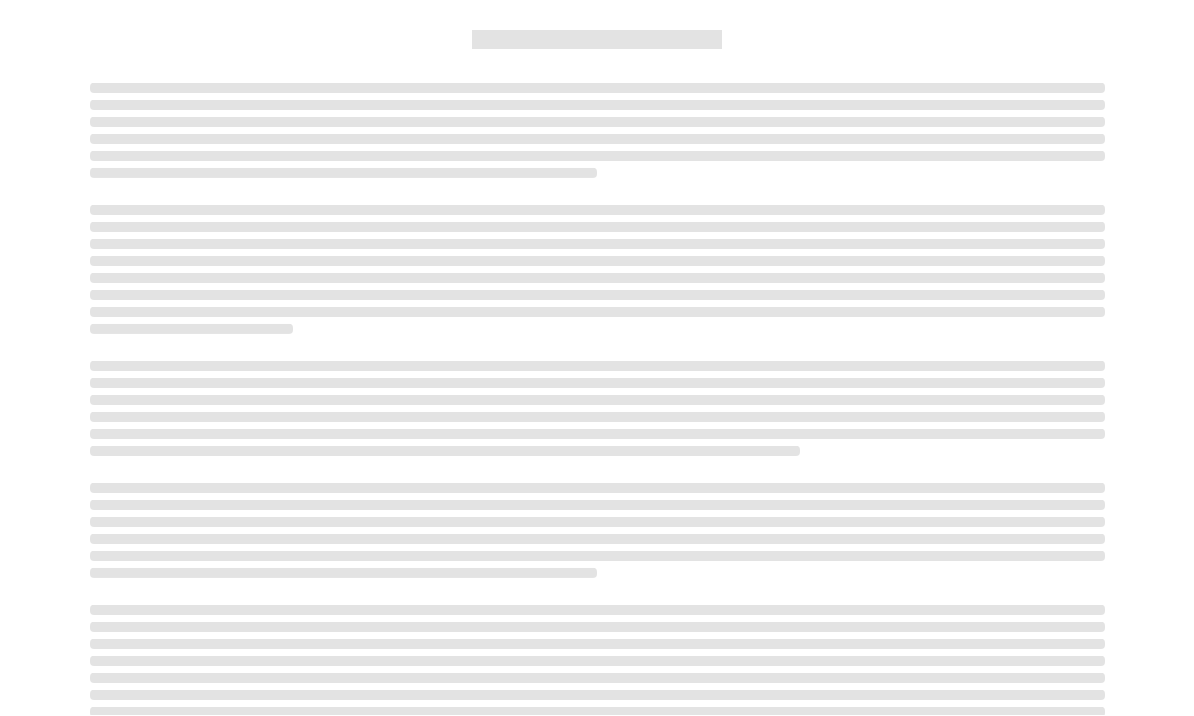 scroll, scrollTop: 69, scrollLeft: 0, axis: vertical 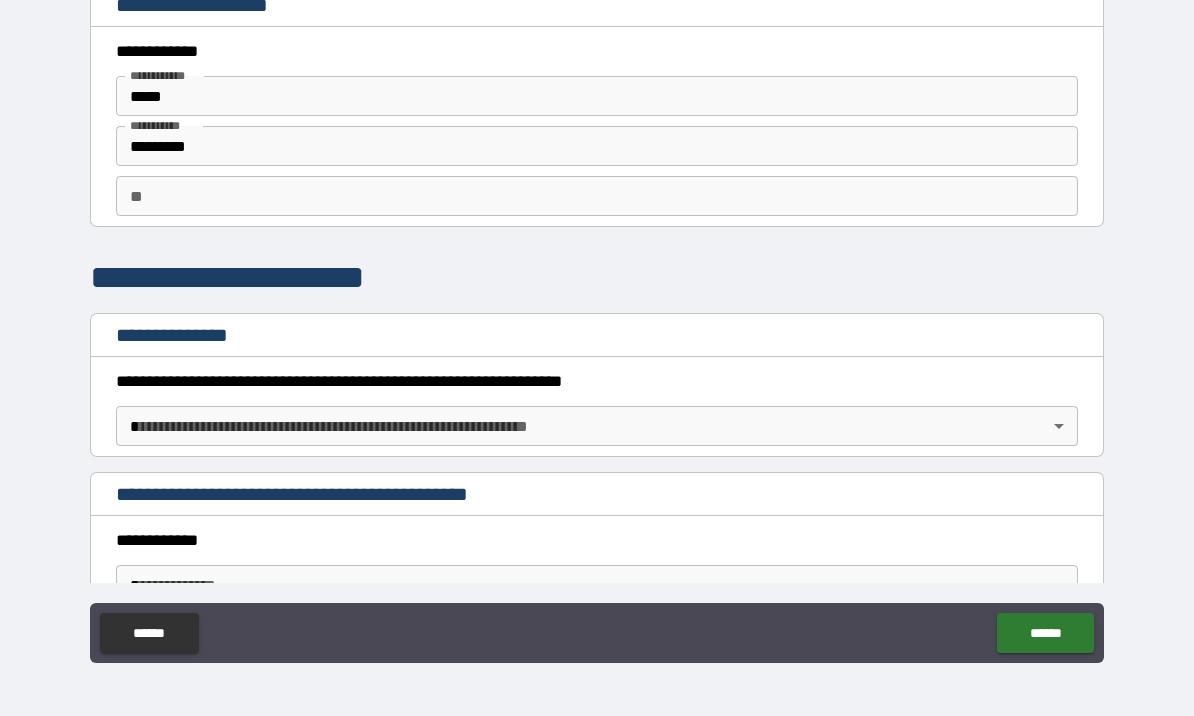 click on "**********" at bounding box center [597, 323] 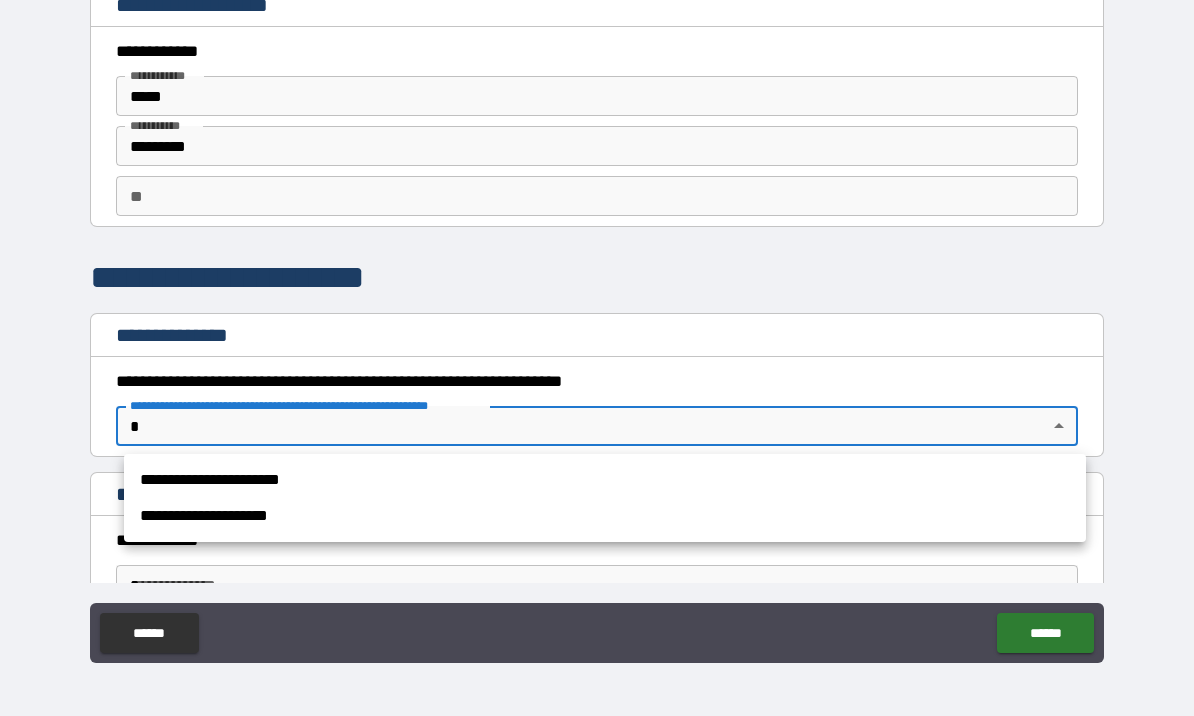 click on "**********" at bounding box center [605, 516] 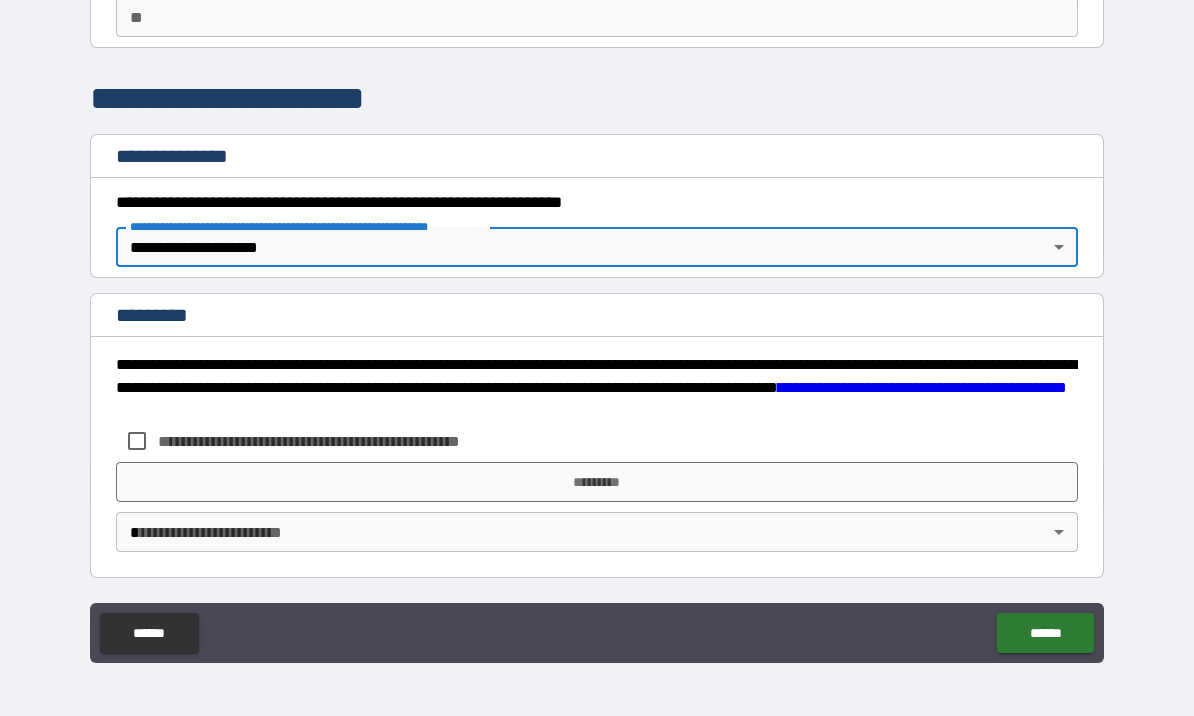 scroll, scrollTop: 179, scrollLeft: 0, axis: vertical 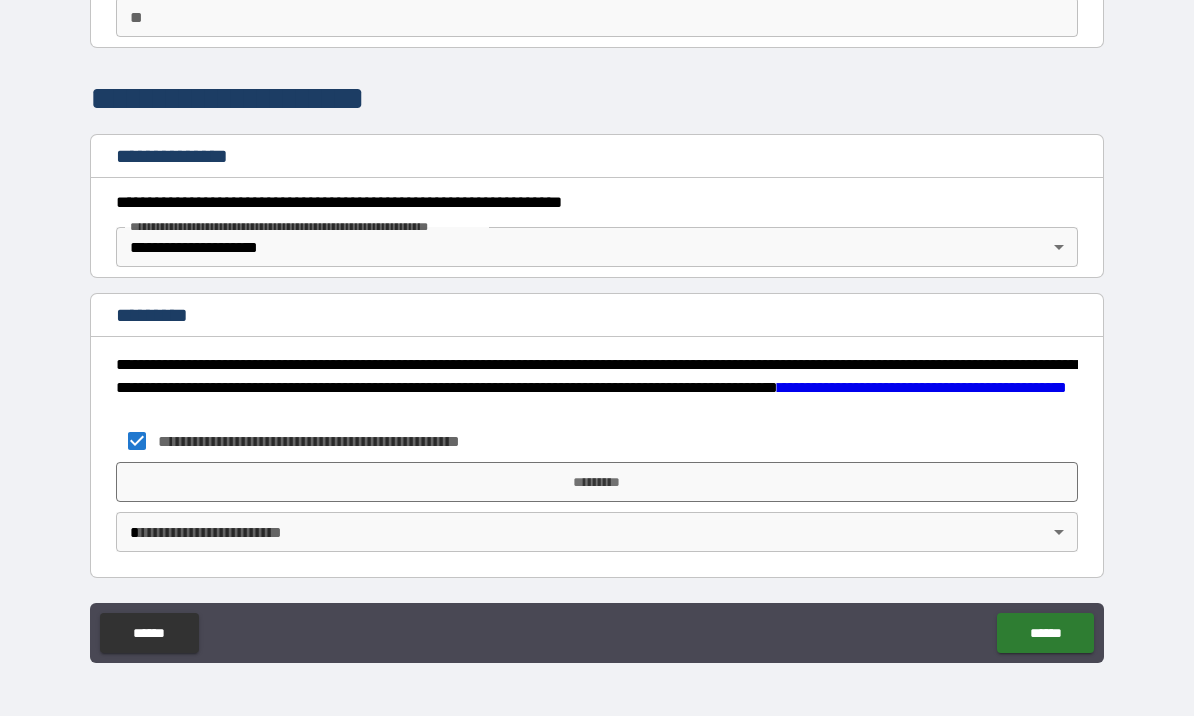 click on "**********" at bounding box center (597, 323) 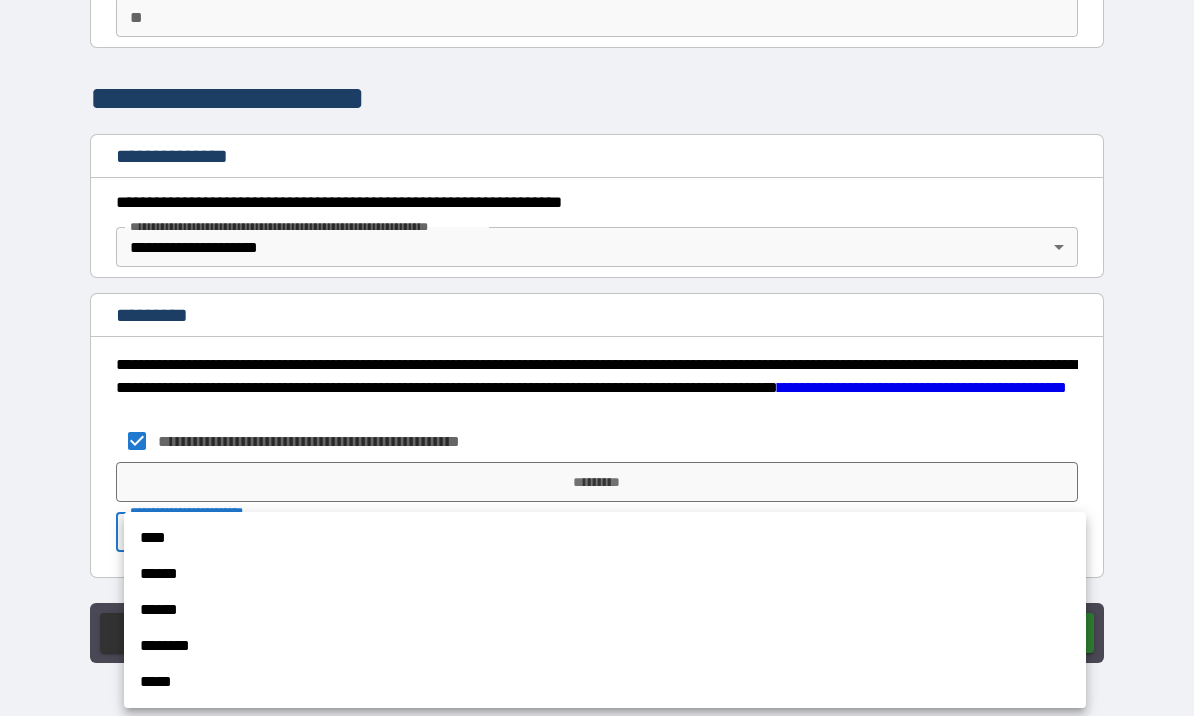 click on "****" at bounding box center [605, 538] 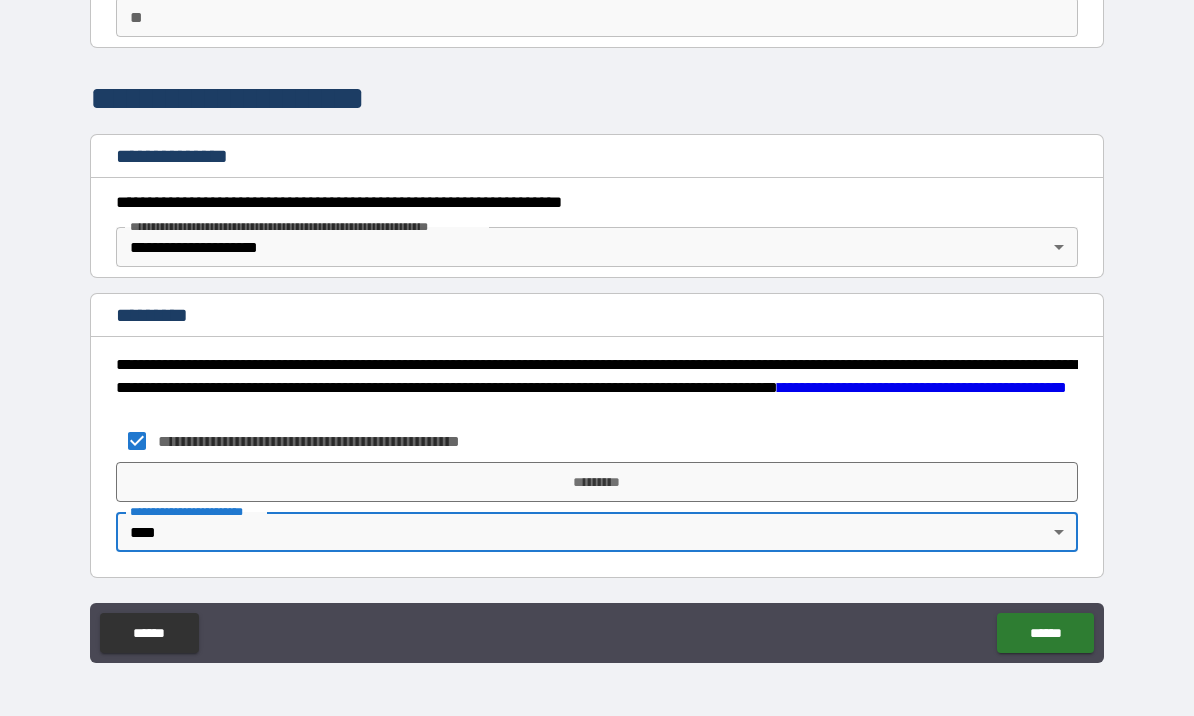 click on "*********" at bounding box center (597, 482) 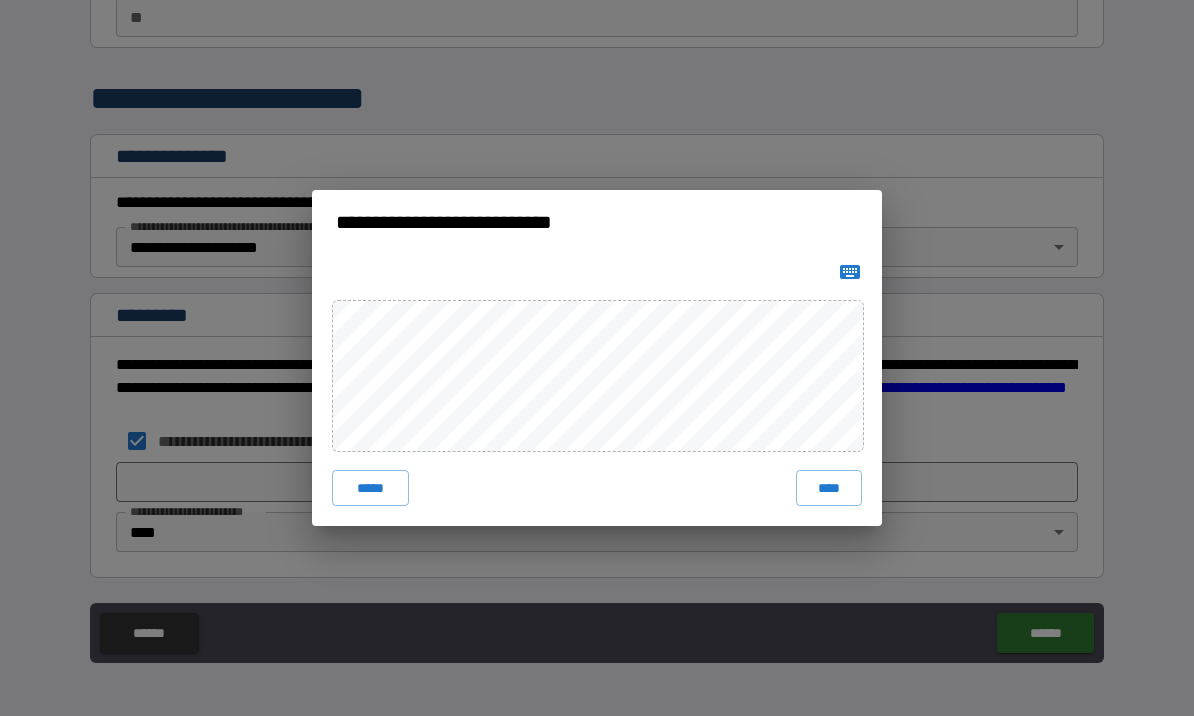 click on "****" at bounding box center (829, 488) 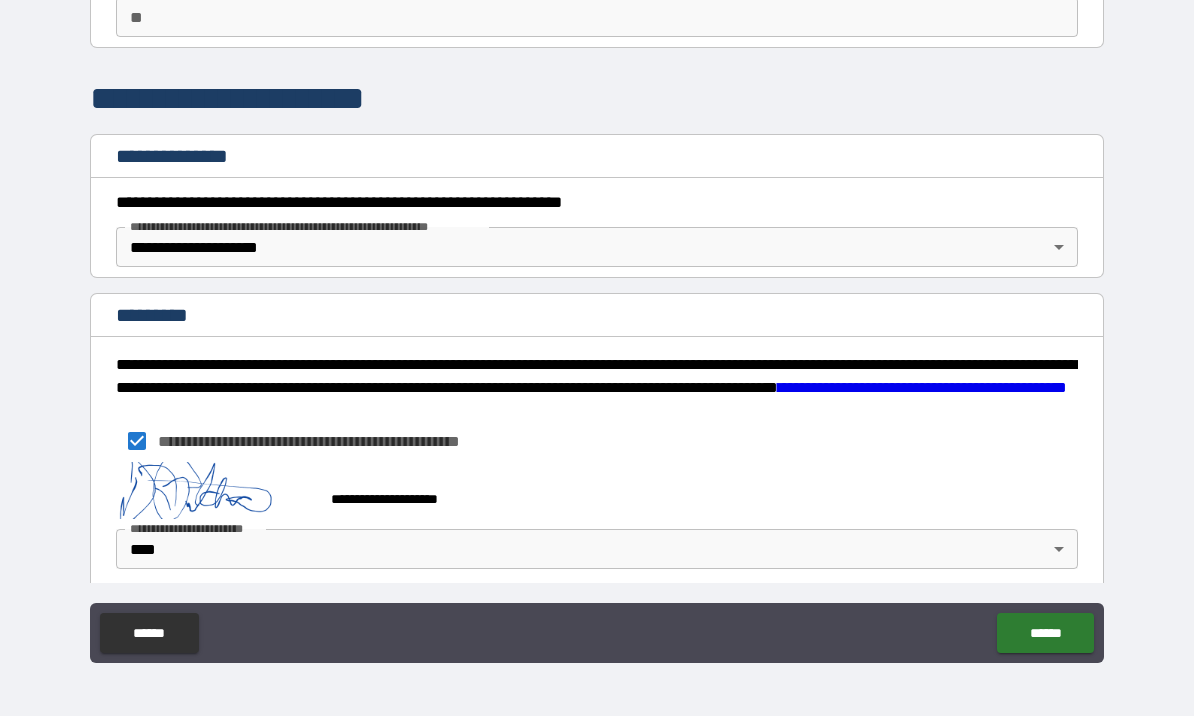 scroll, scrollTop: 169, scrollLeft: 0, axis: vertical 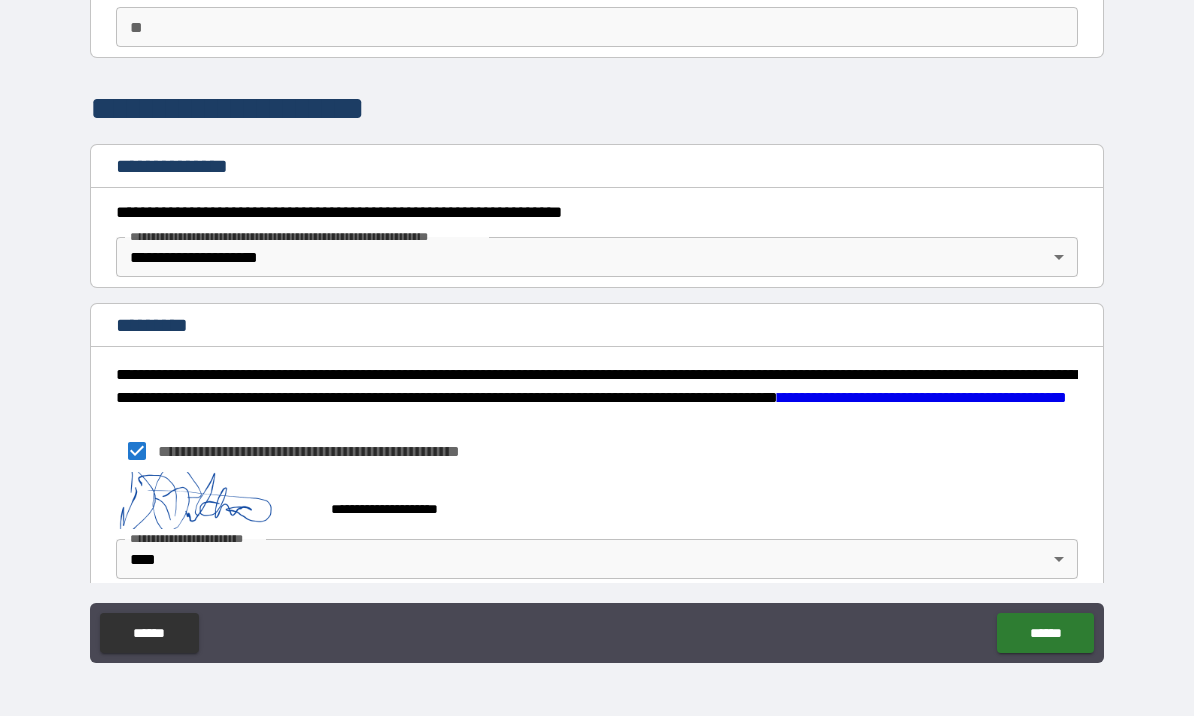 click on "******" at bounding box center (1045, 633) 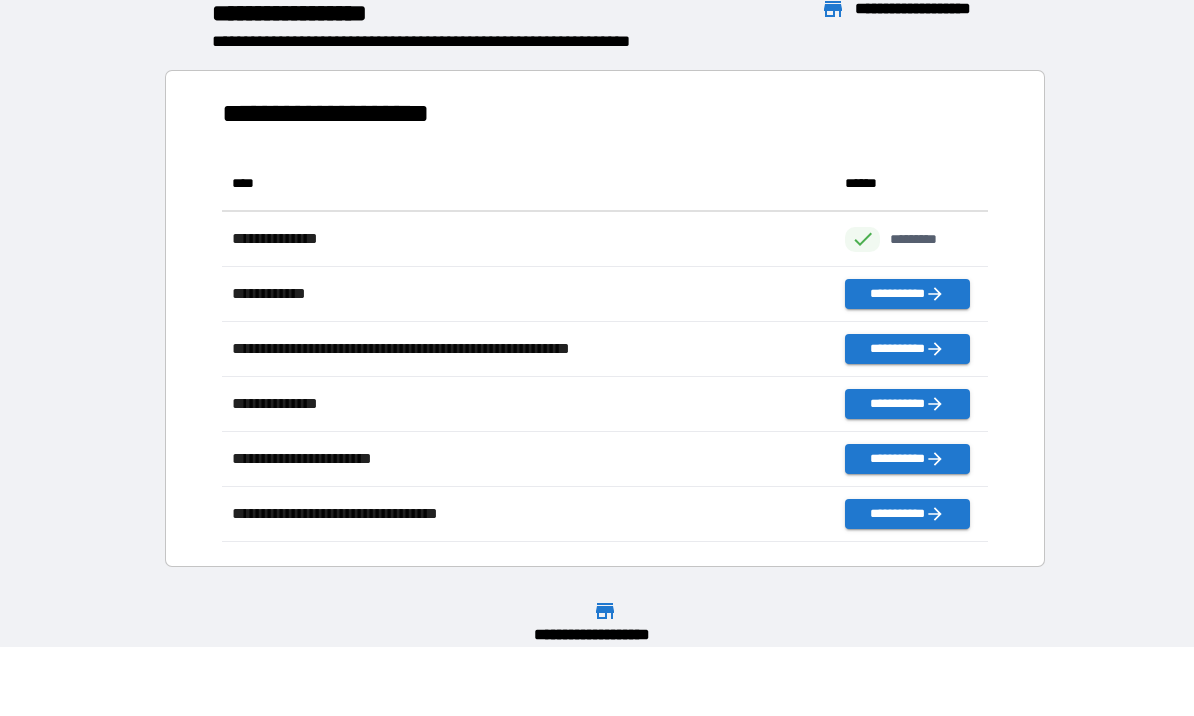 scroll, scrollTop: 1, scrollLeft: 1, axis: both 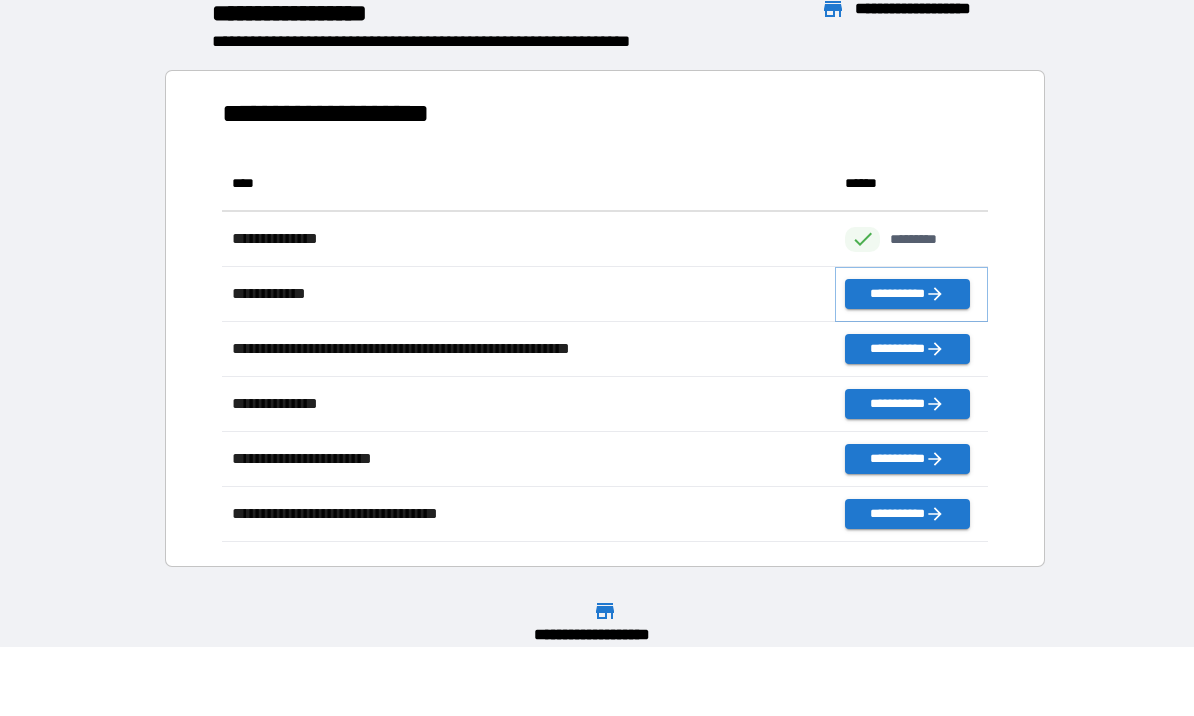 click 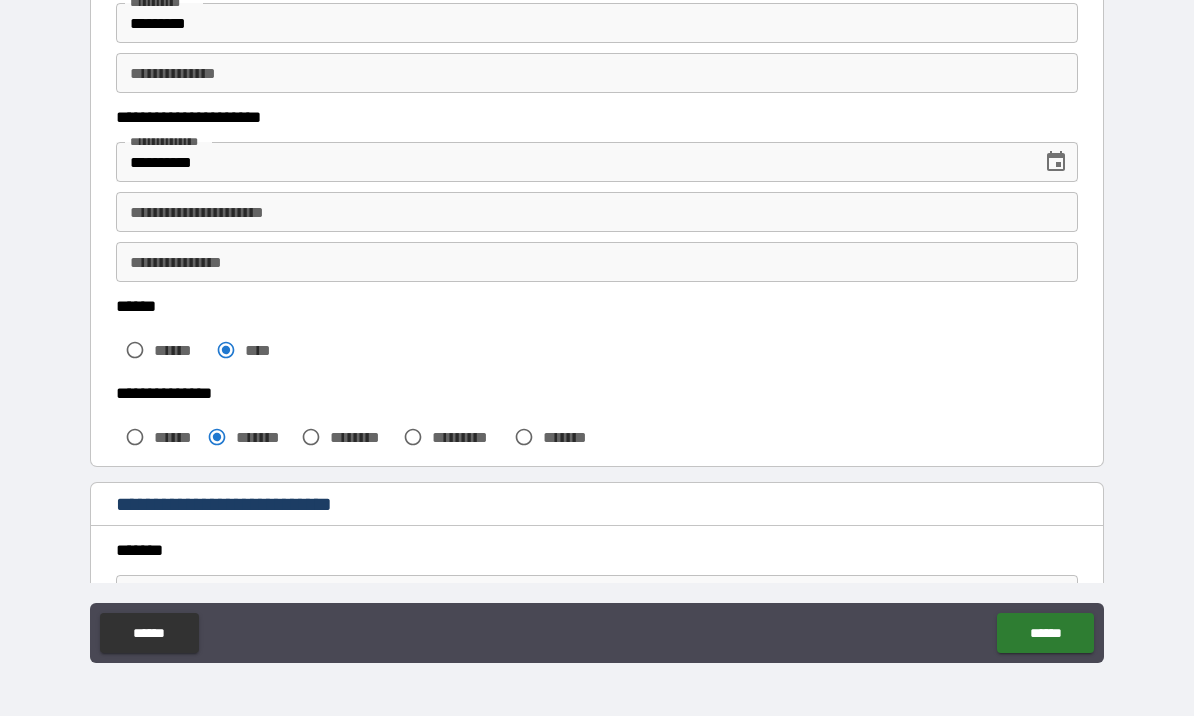 scroll, scrollTop: 226, scrollLeft: 0, axis: vertical 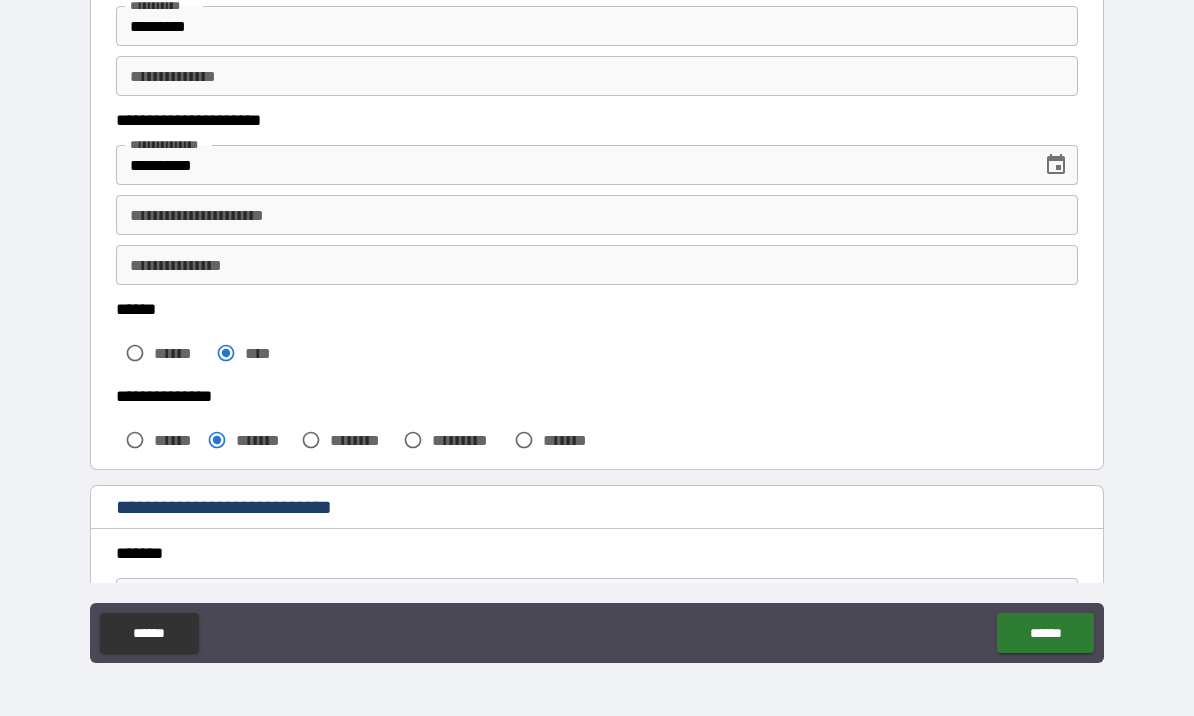 click on "**********" at bounding box center [597, 215] 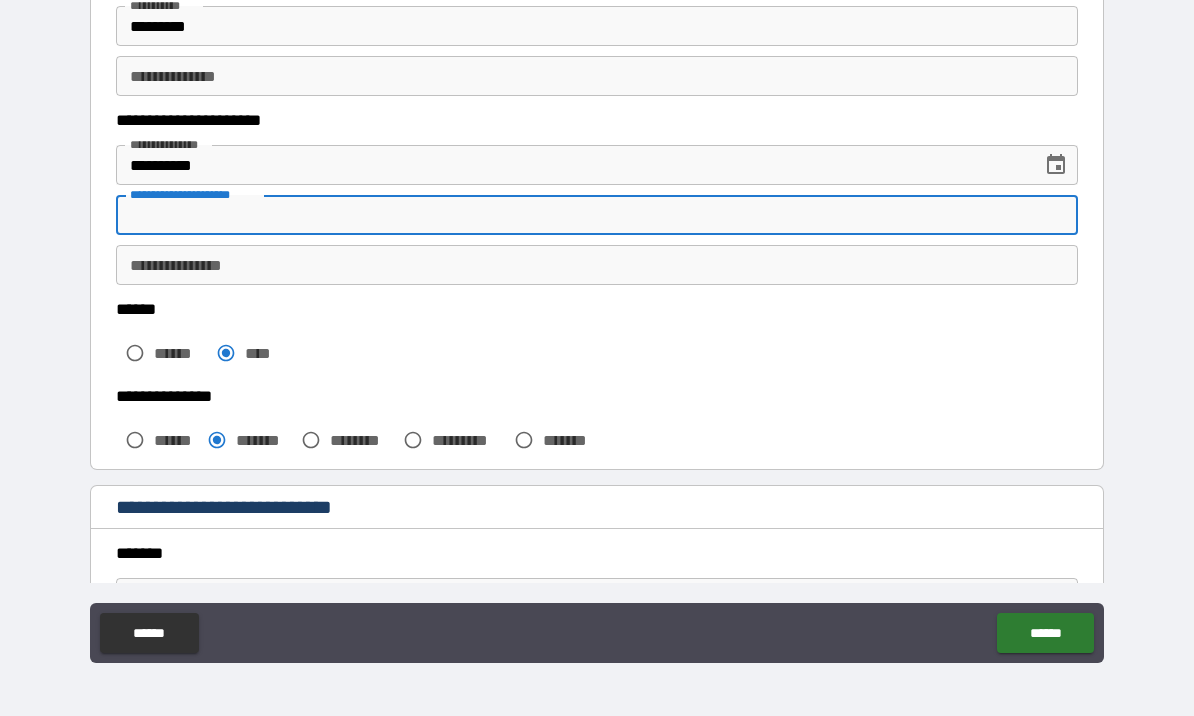 click on "**********" at bounding box center [597, 326] 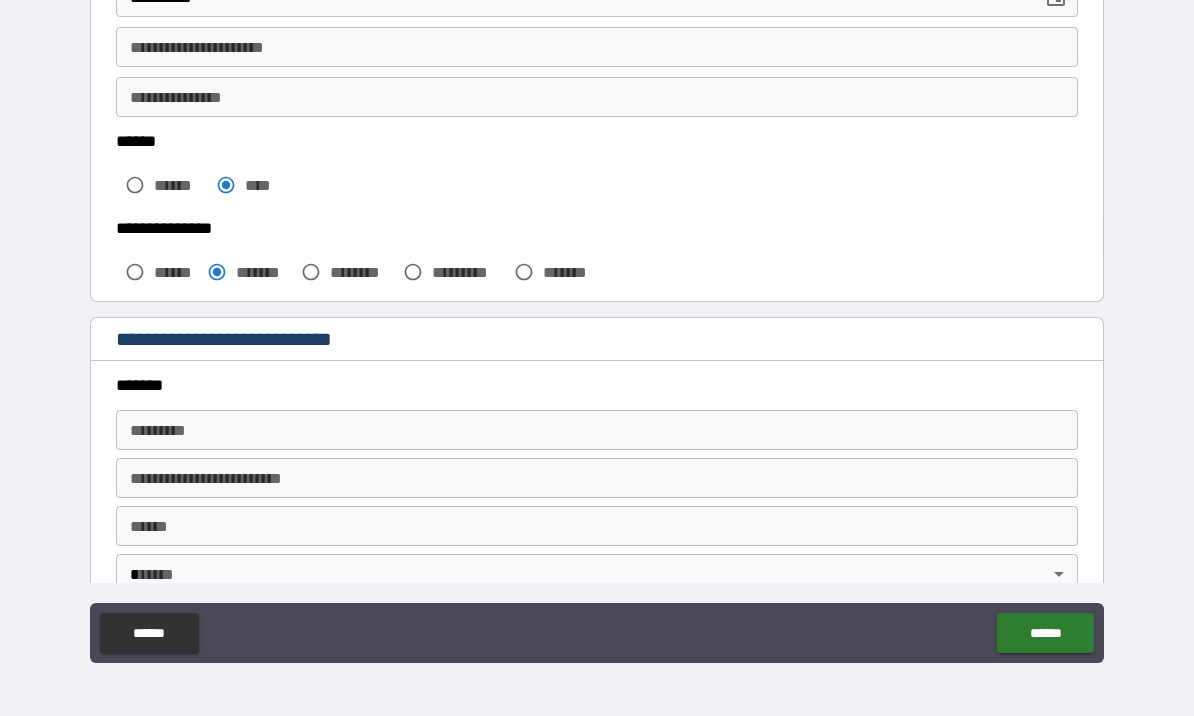 scroll, scrollTop: 397, scrollLeft: 0, axis: vertical 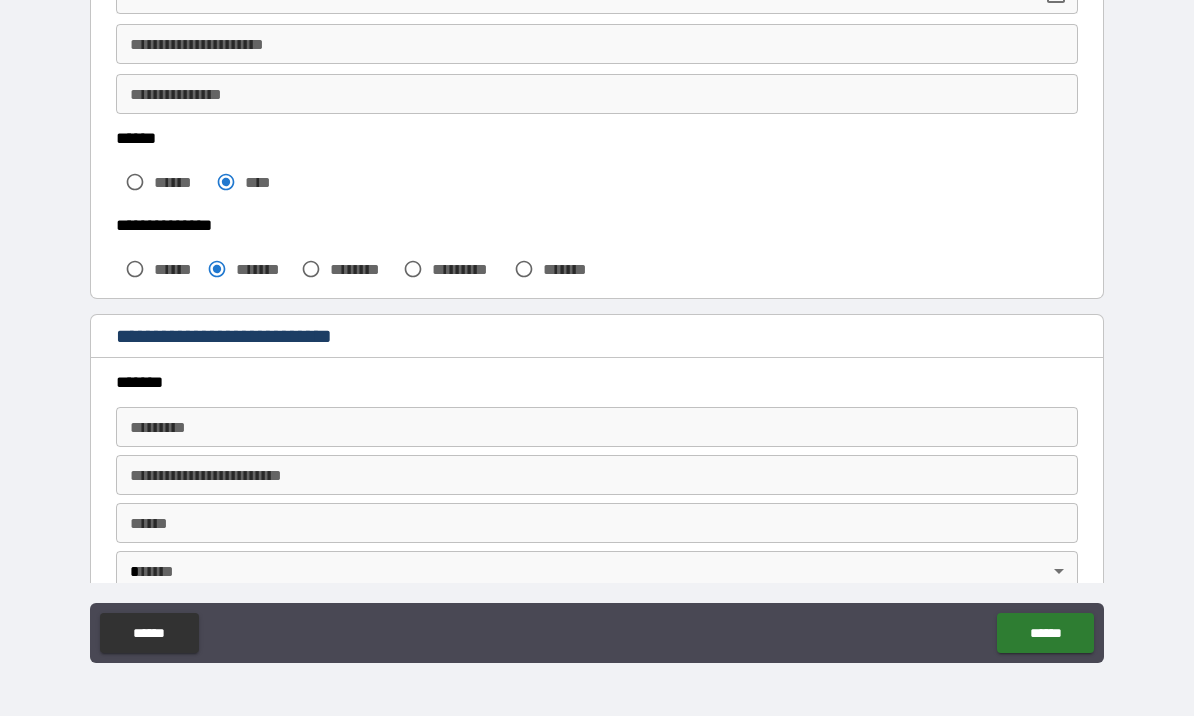 click on "*******   * *******   *" at bounding box center [597, 427] 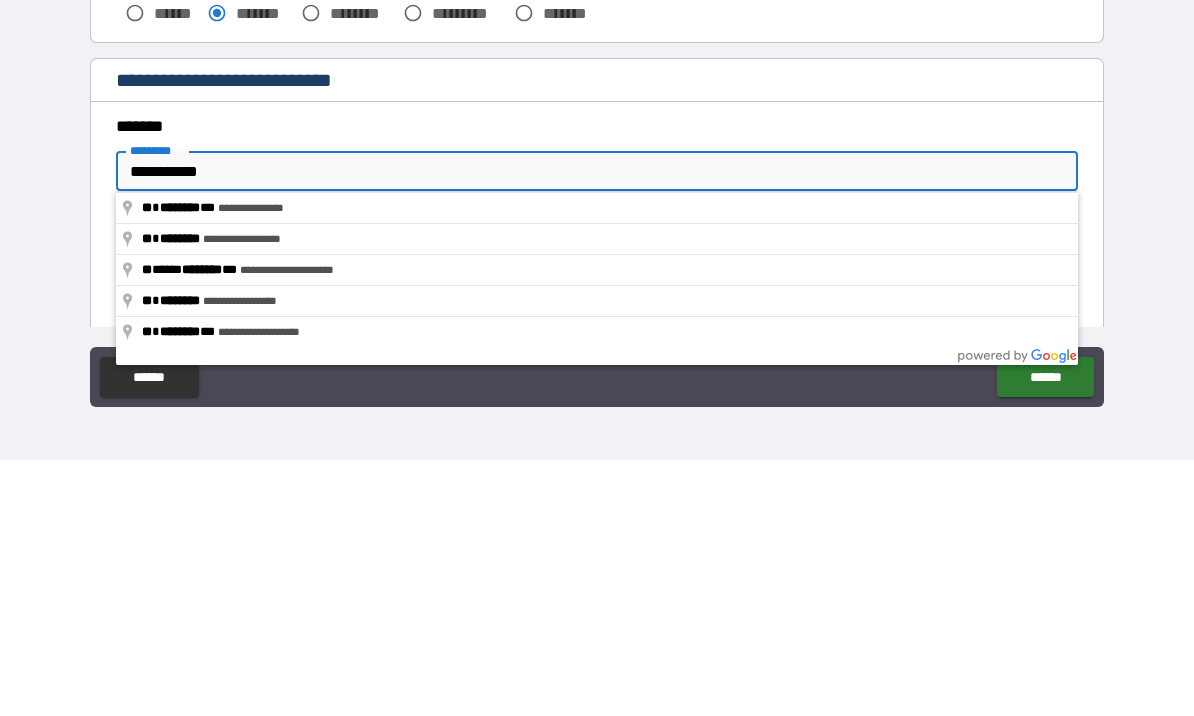 type on "**********" 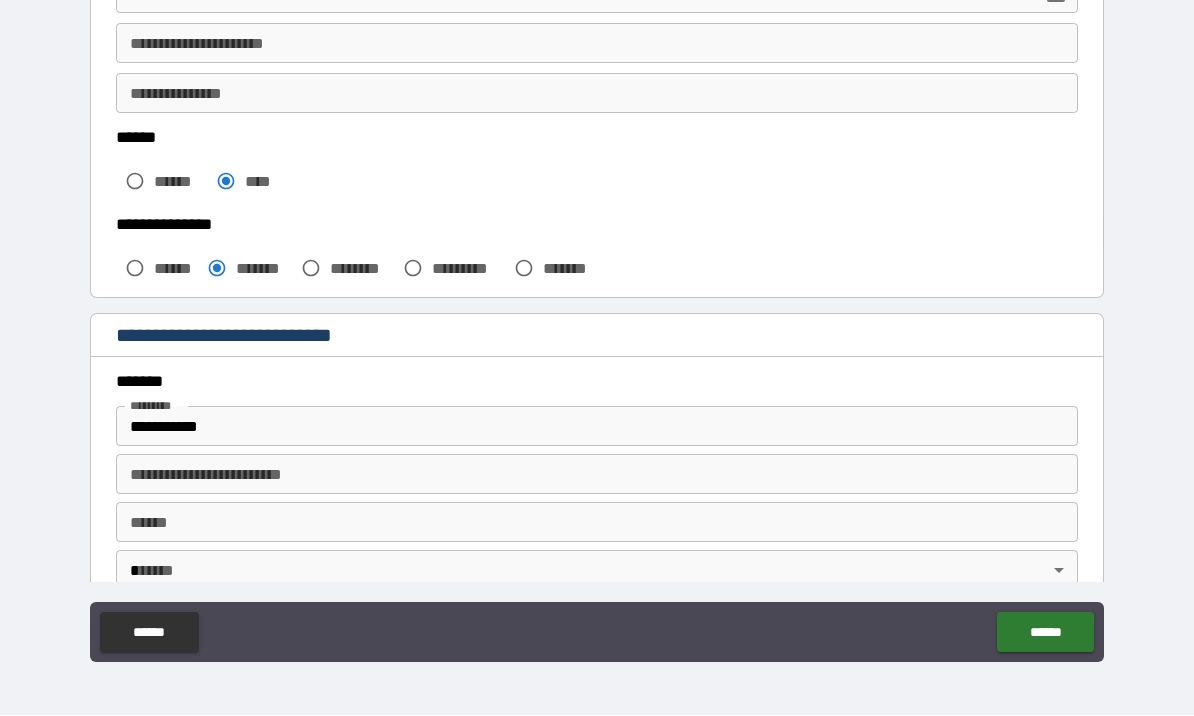 type on "**********" 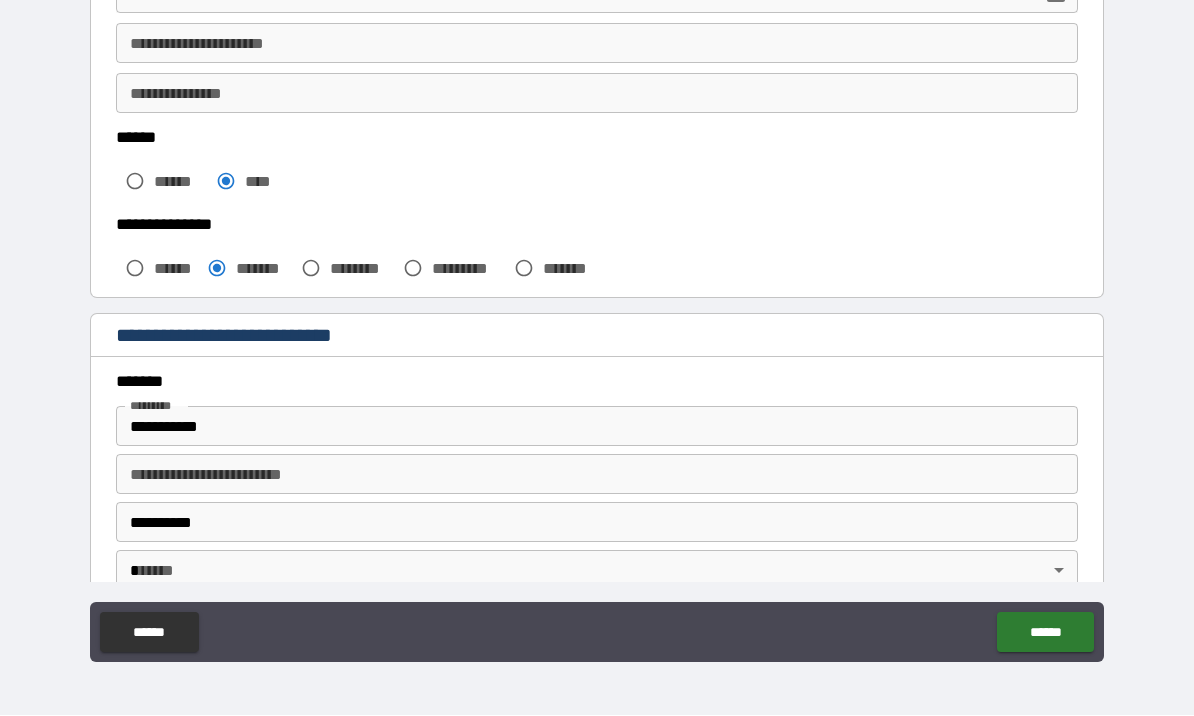 type on "*****" 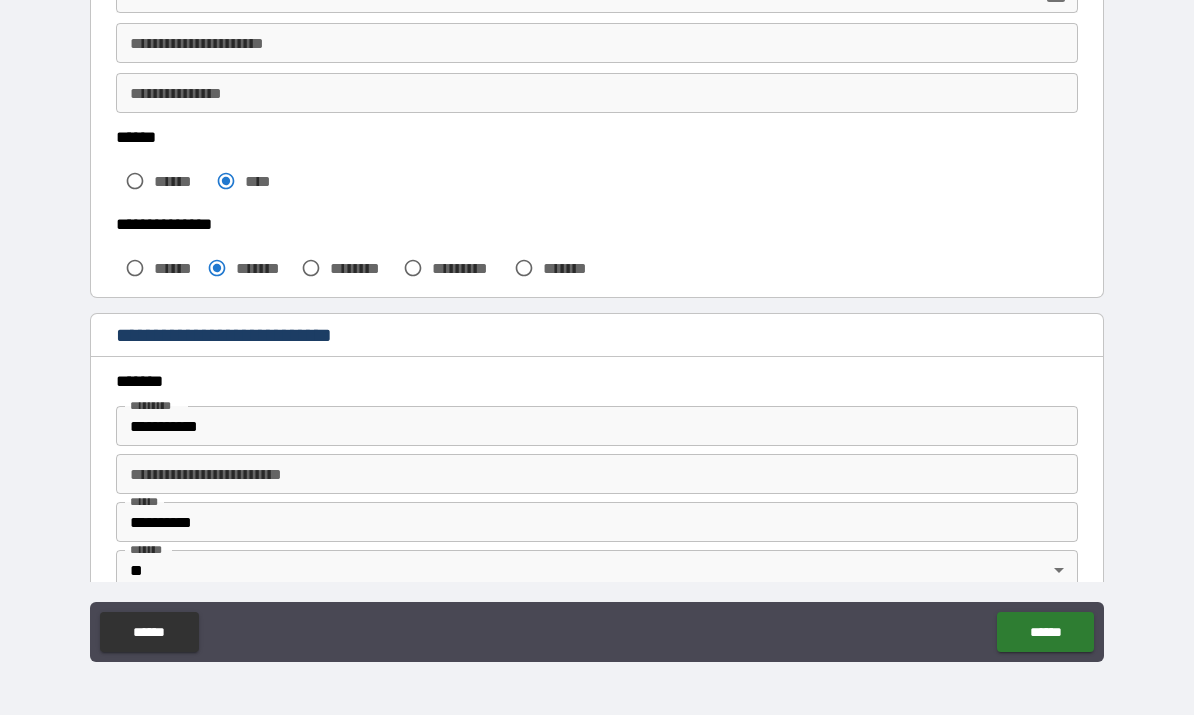 click on "******" at bounding box center (1045, 633) 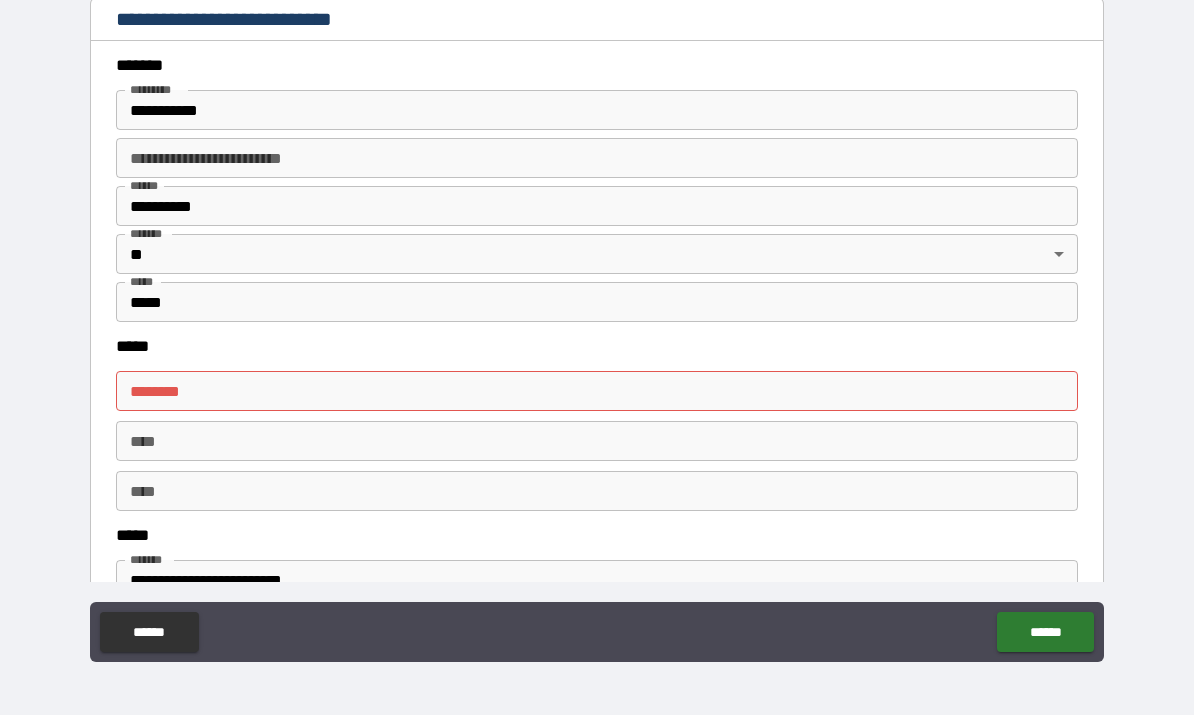 scroll, scrollTop: 711, scrollLeft: 0, axis: vertical 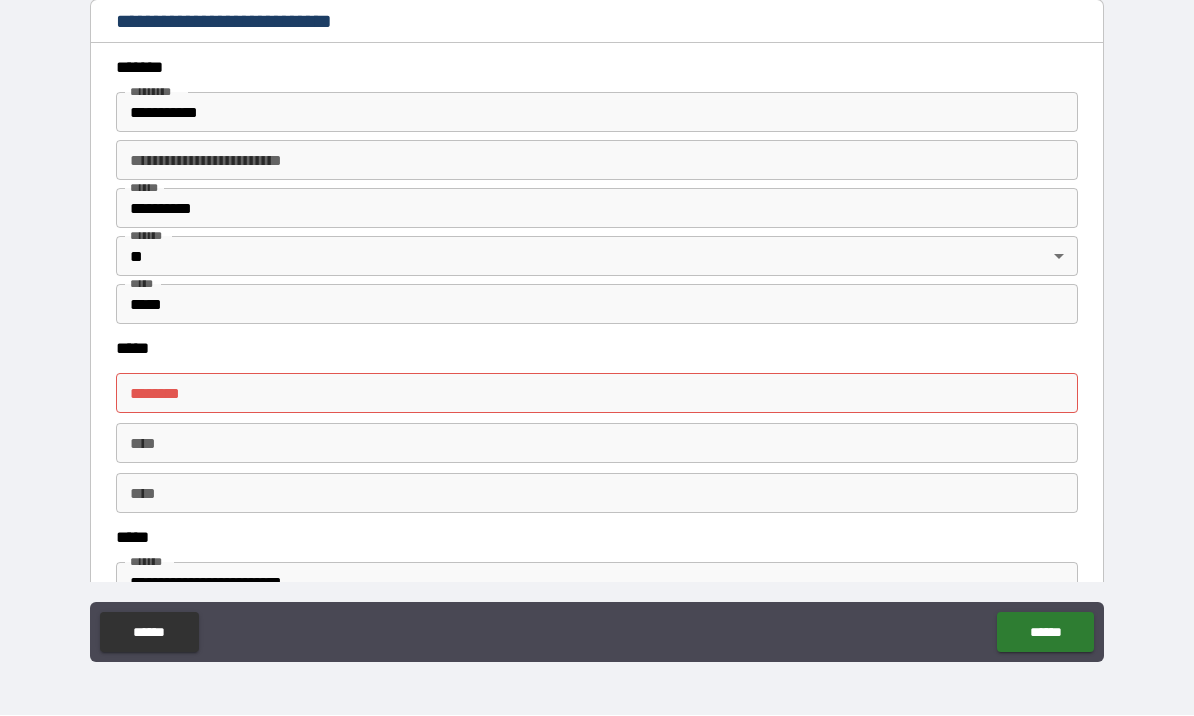 click on "******   * ******   *" at bounding box center (597, 394) 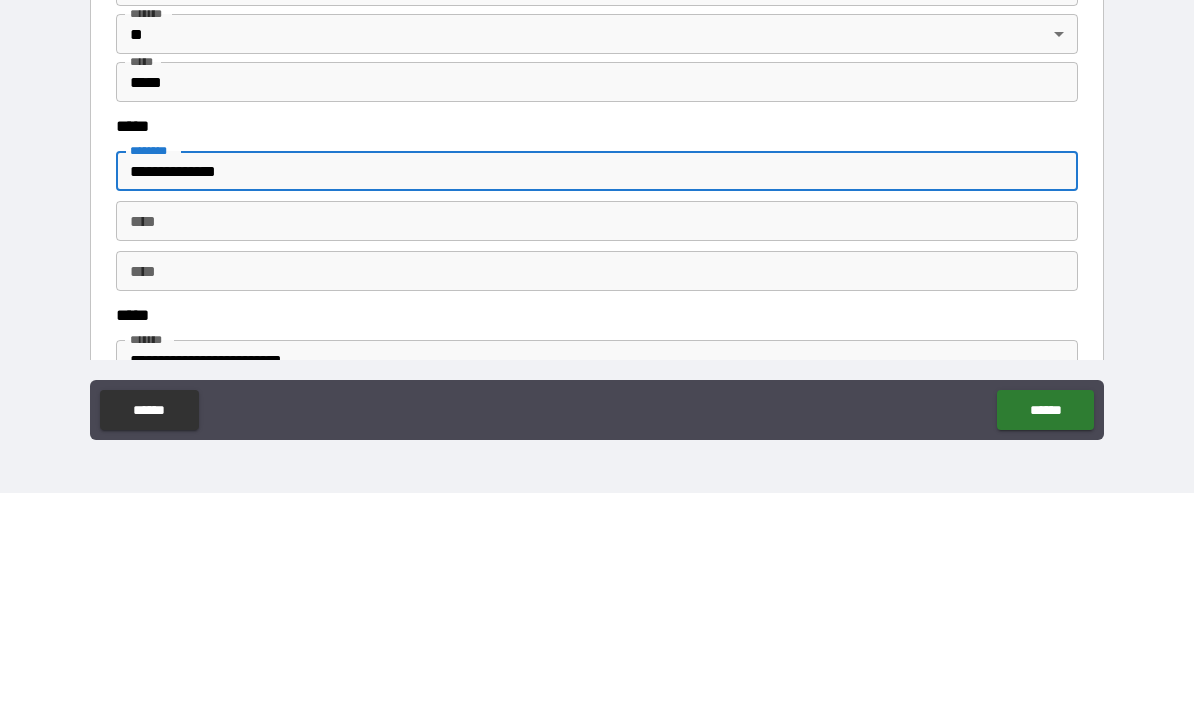 type on "**********" 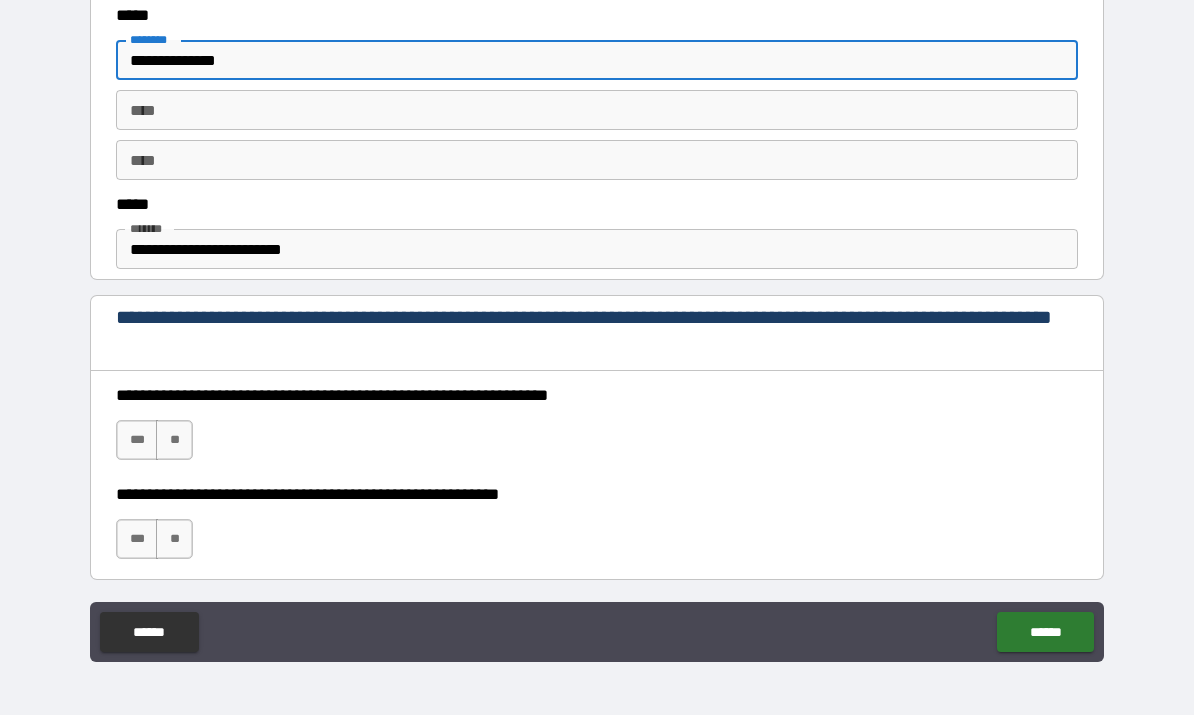 scroll, scrollTop: 1047, scrollLeft: 0, axis: vertical 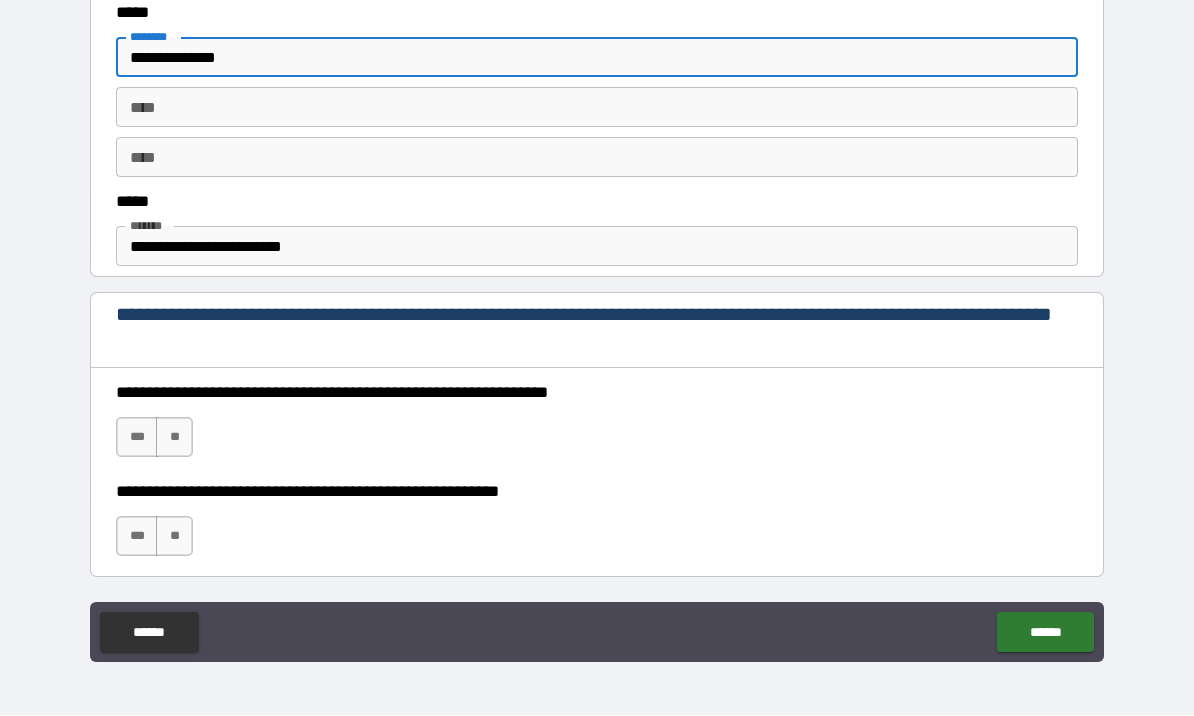 click on "***" at bounding box center [137, 438] 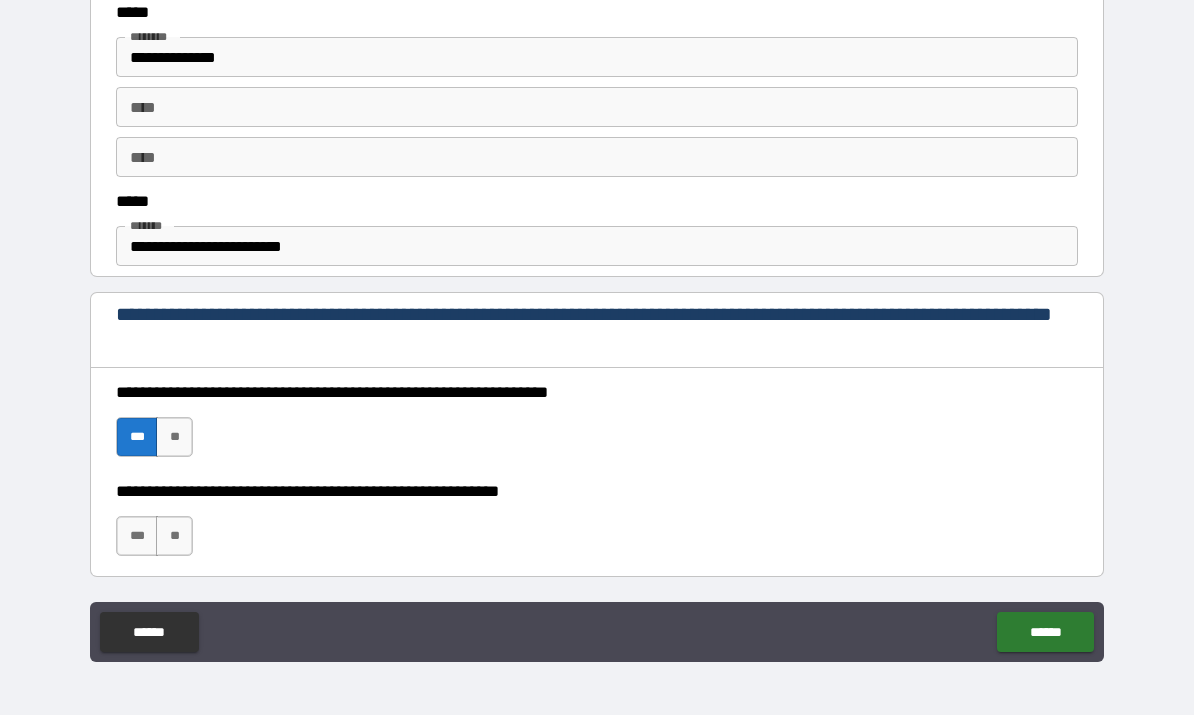 click on "***" at bounding box center [137, 537] 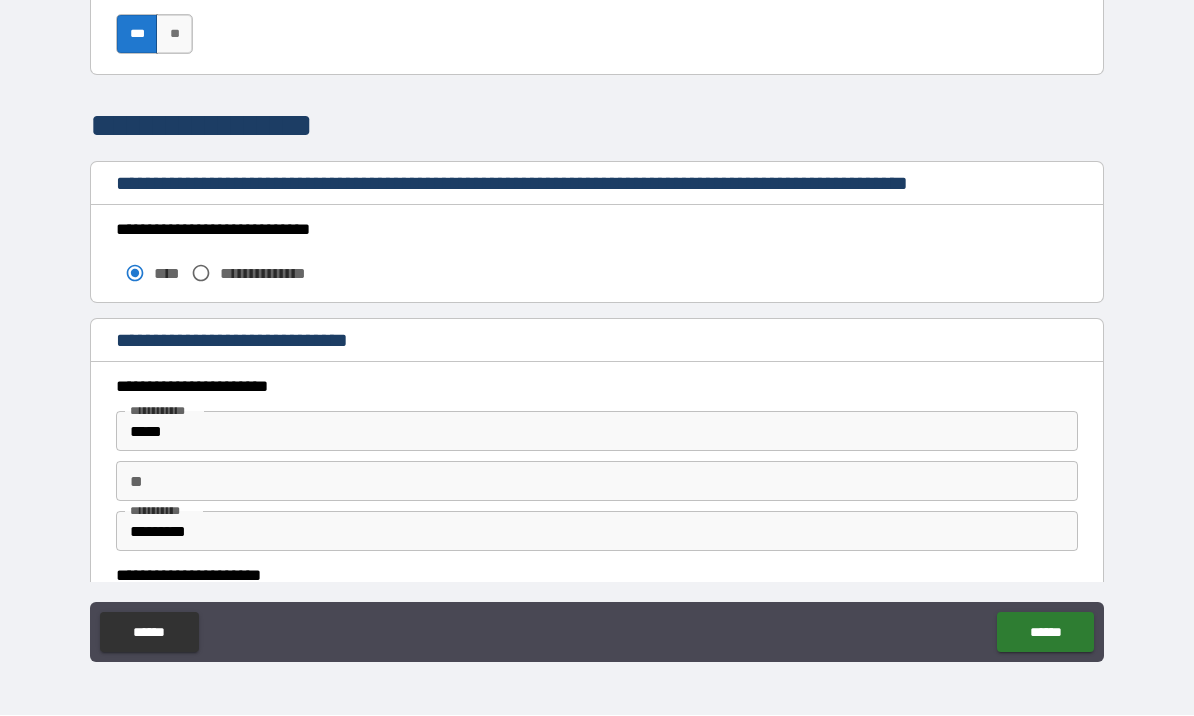 scroll, scrollTop: 1550, scrollLeft: 0, axis: vertical 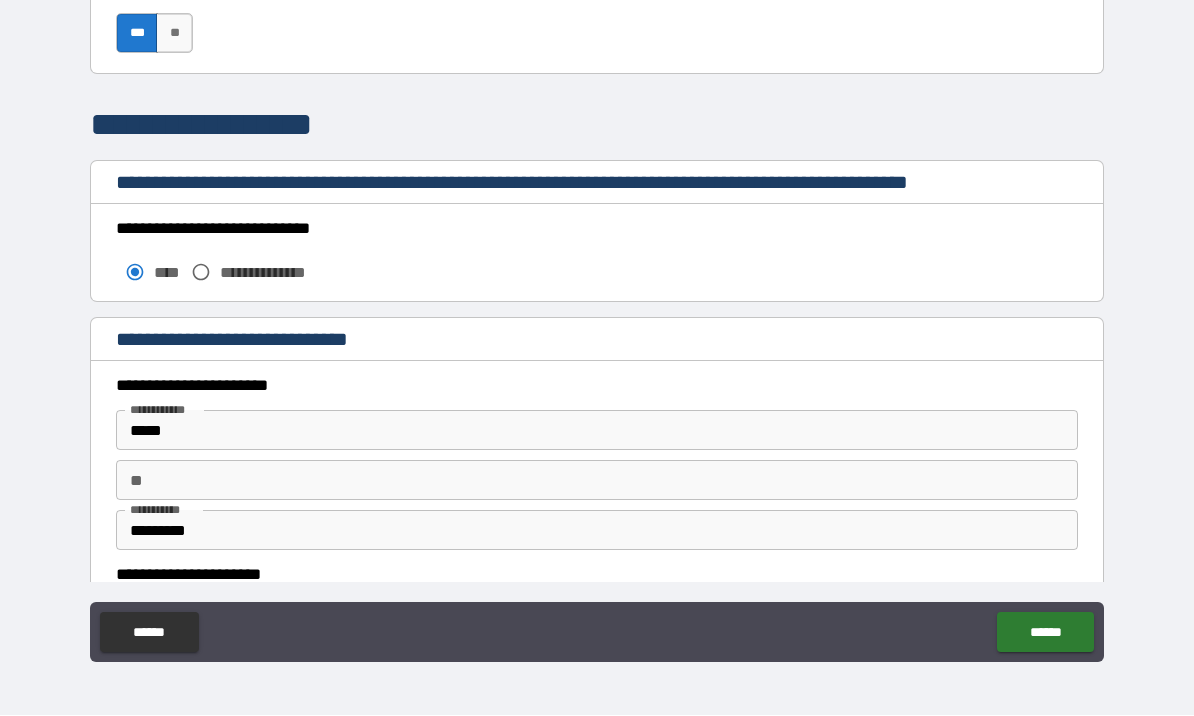 click on "**********" at bounding box center [597, 326] 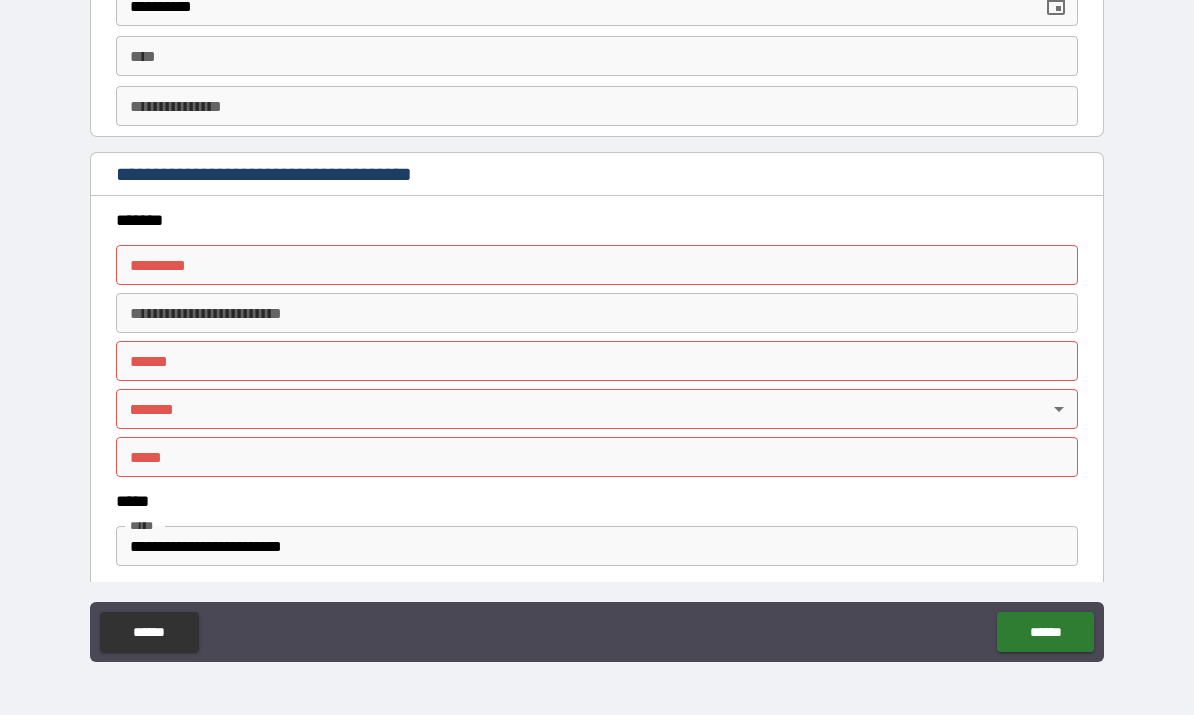 scroll, scrollTop: 2164, scrollLeft: 0, axis: vertical 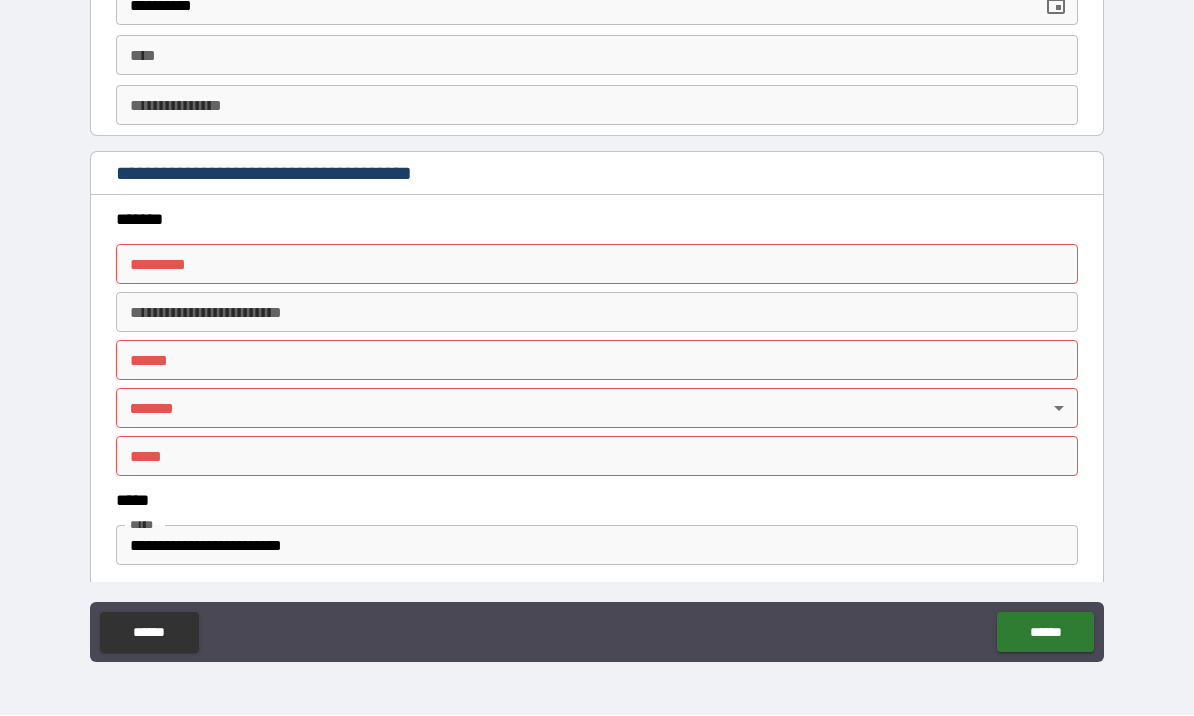 click on "*******   * *******   *" at bounding box center [597, 265] 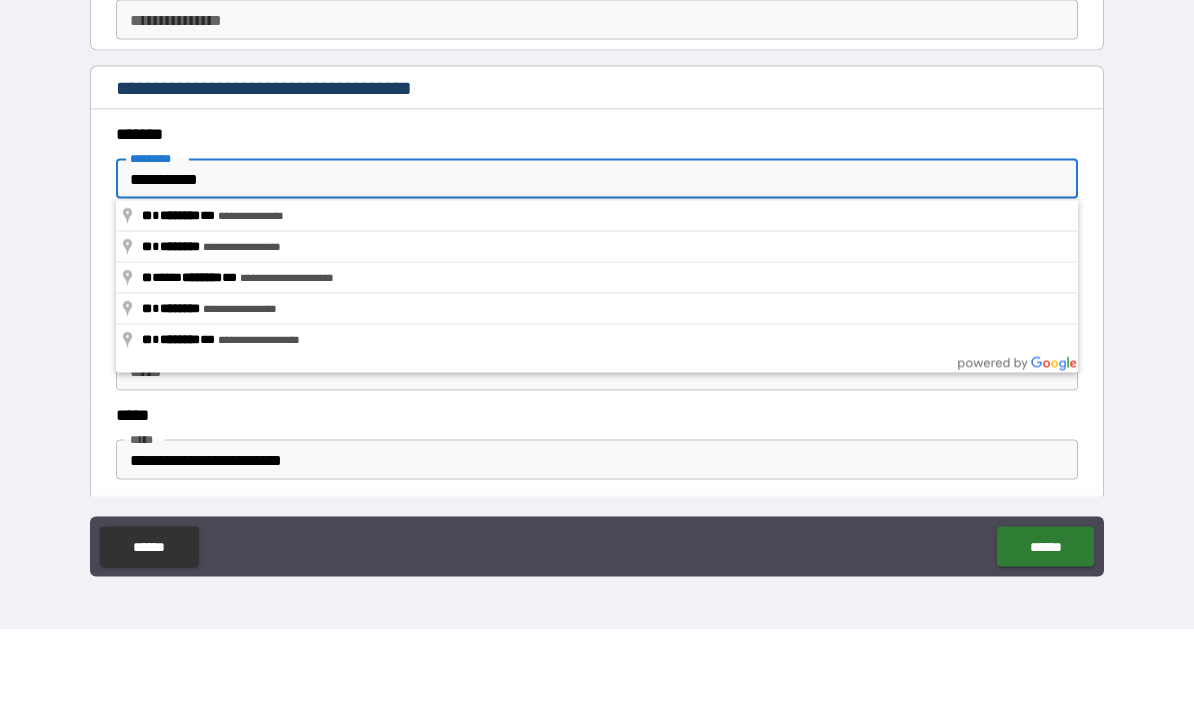 type on "**********" 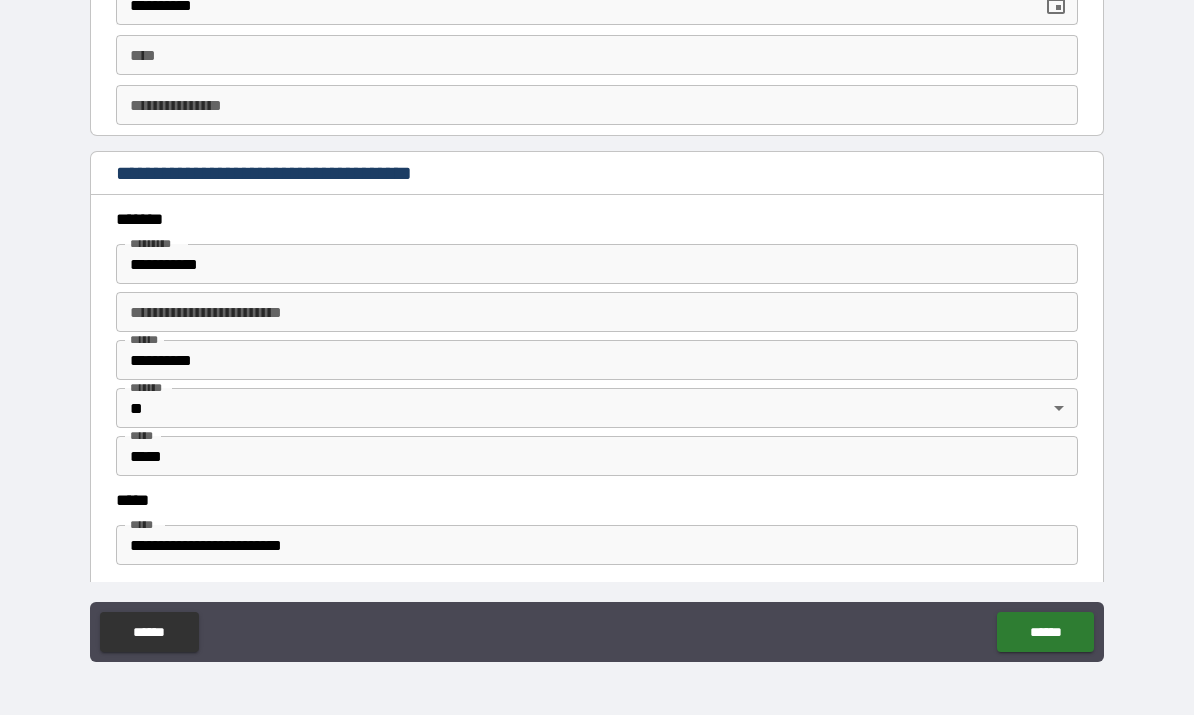 click on "******" at bounding box center (1045, 633) 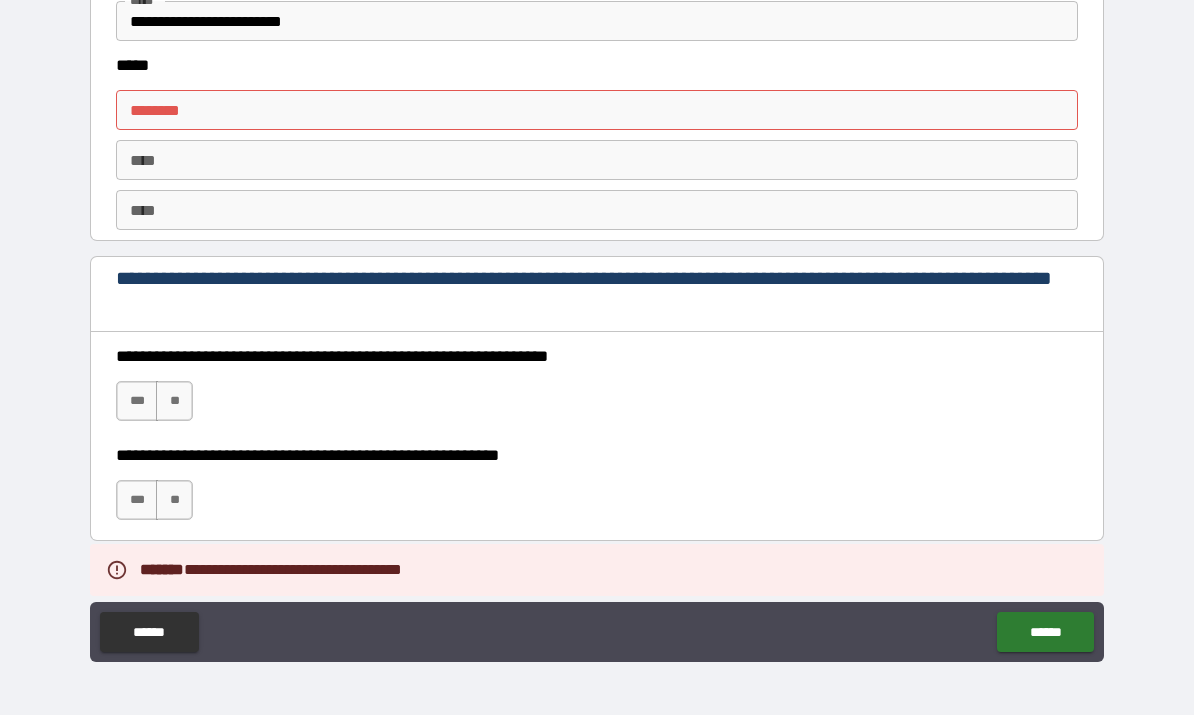 scroll, scrollTop: 2689, scrollLeft: 0, axis: vertical 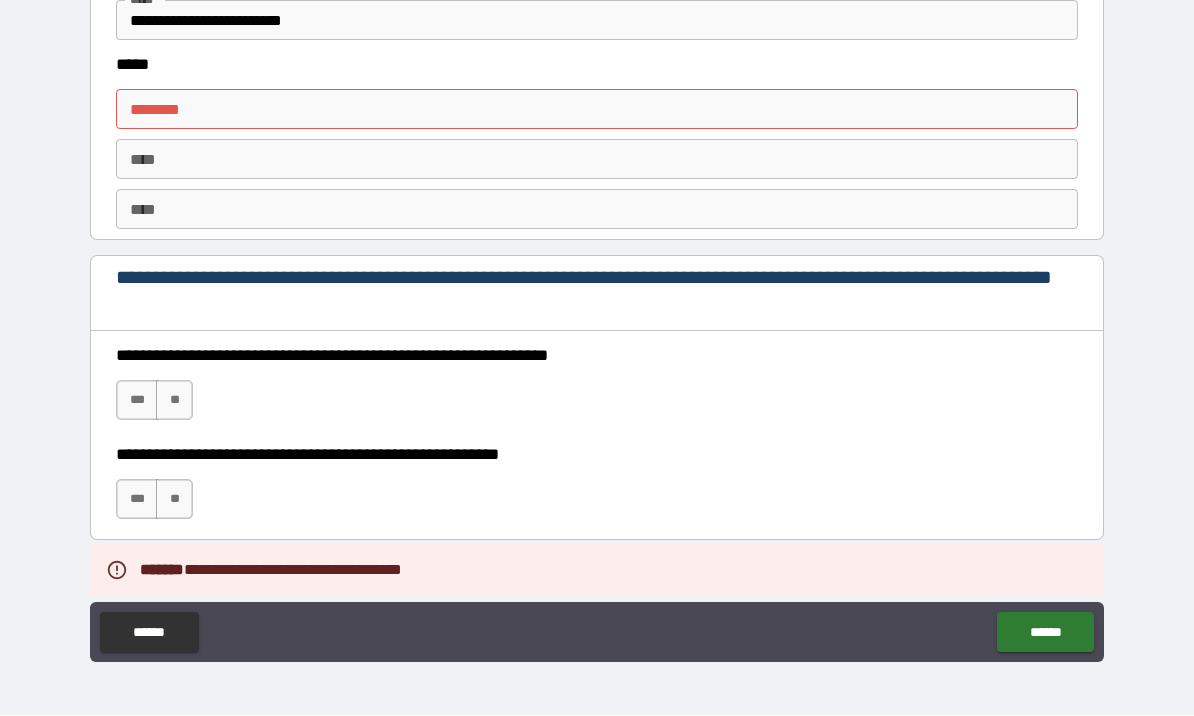 click on "******   * ******   *" at bounding box center [597, 110] 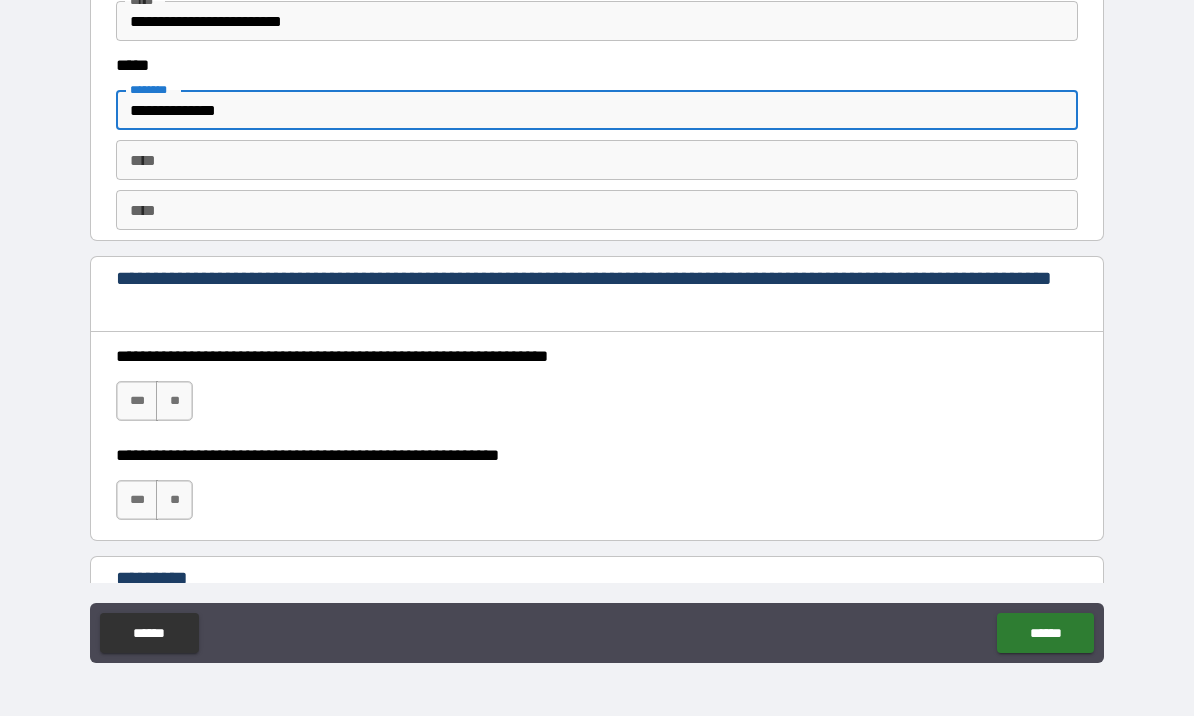 type on "**********" 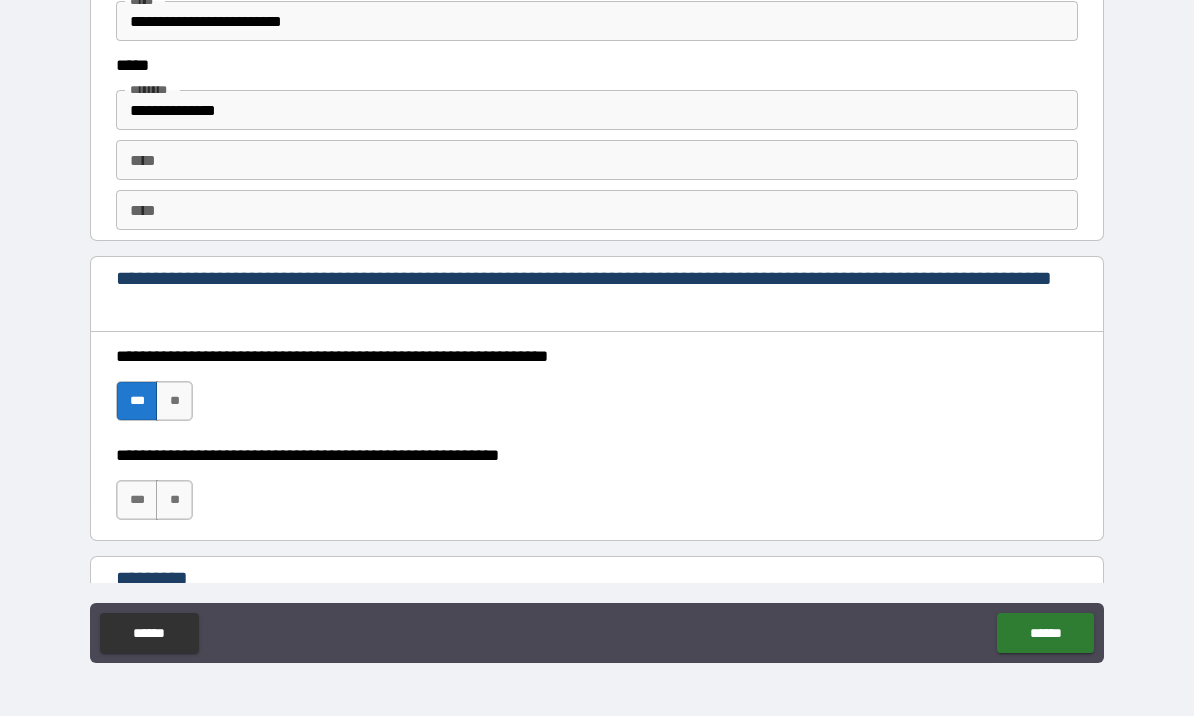 click on "***" at bounding box center (137, 500) 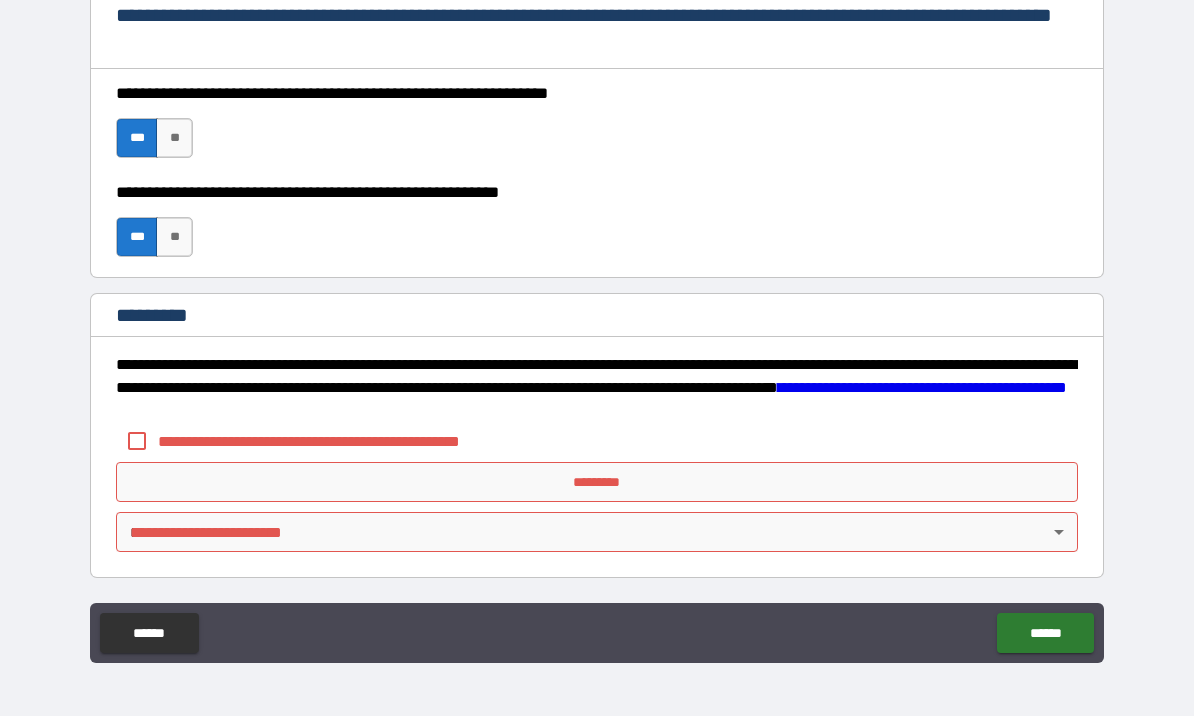scroll, scrollTop: 2952, scrollLeft: 0, axis: vertical 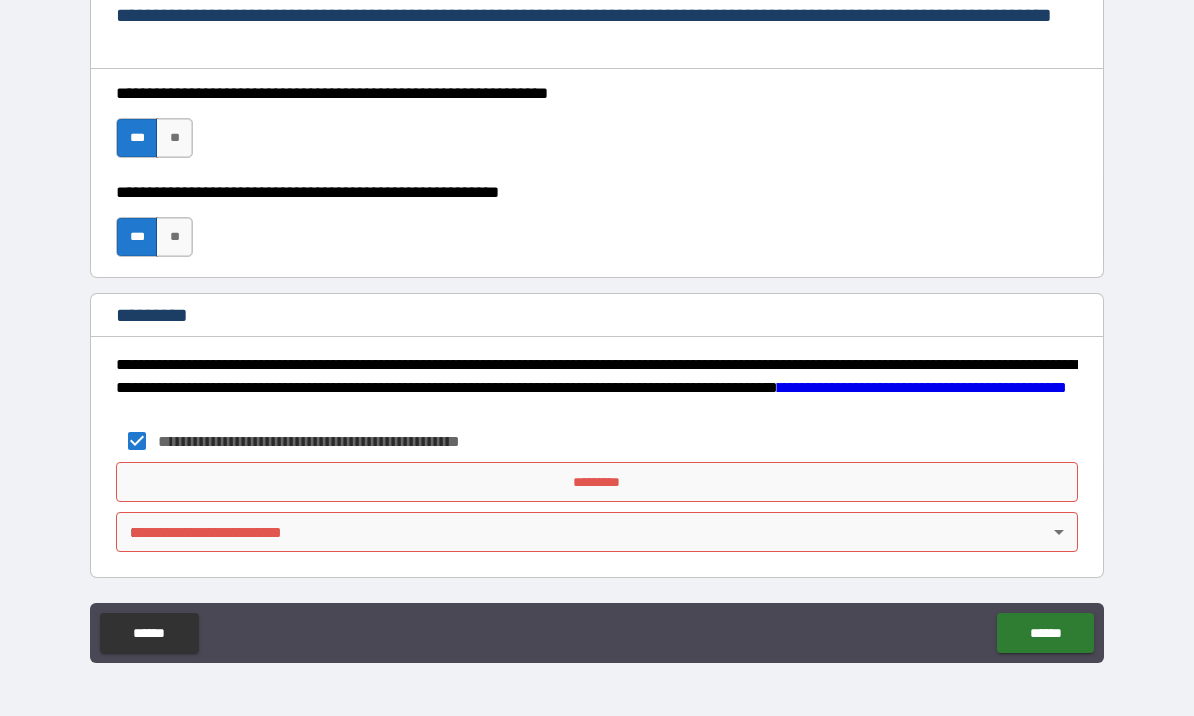 click on "*********" at bounding box center [597, 482] 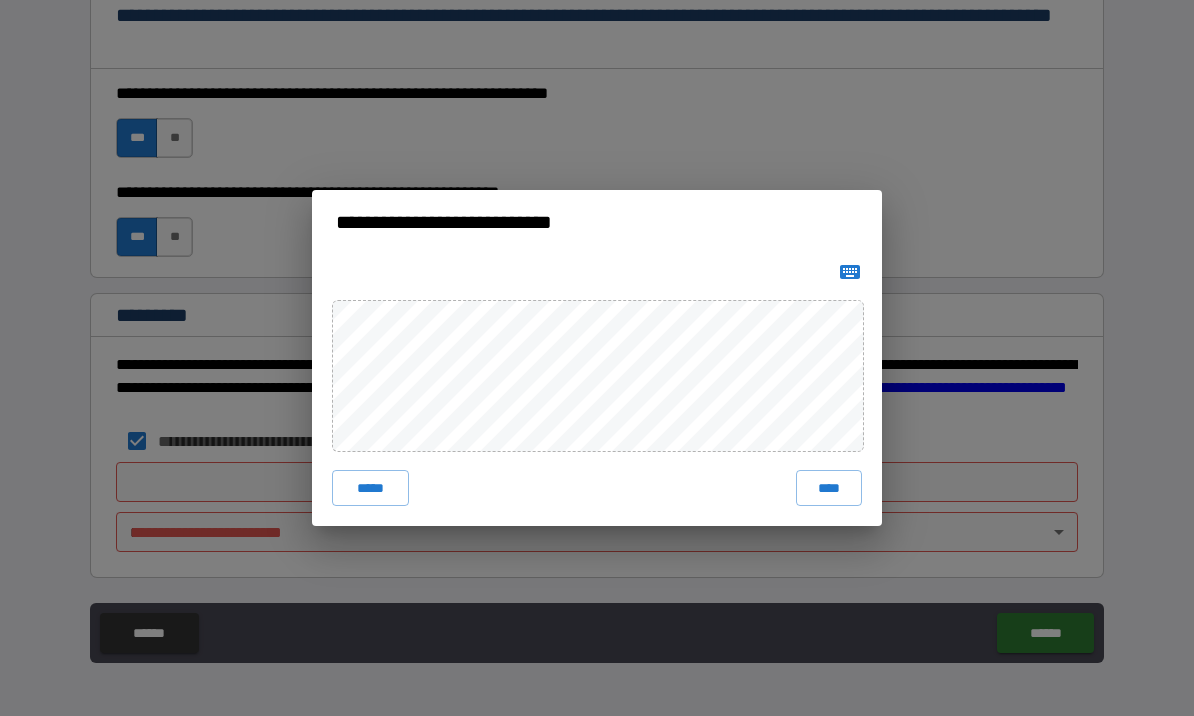 click on "****" at bounding box center [829, 488] 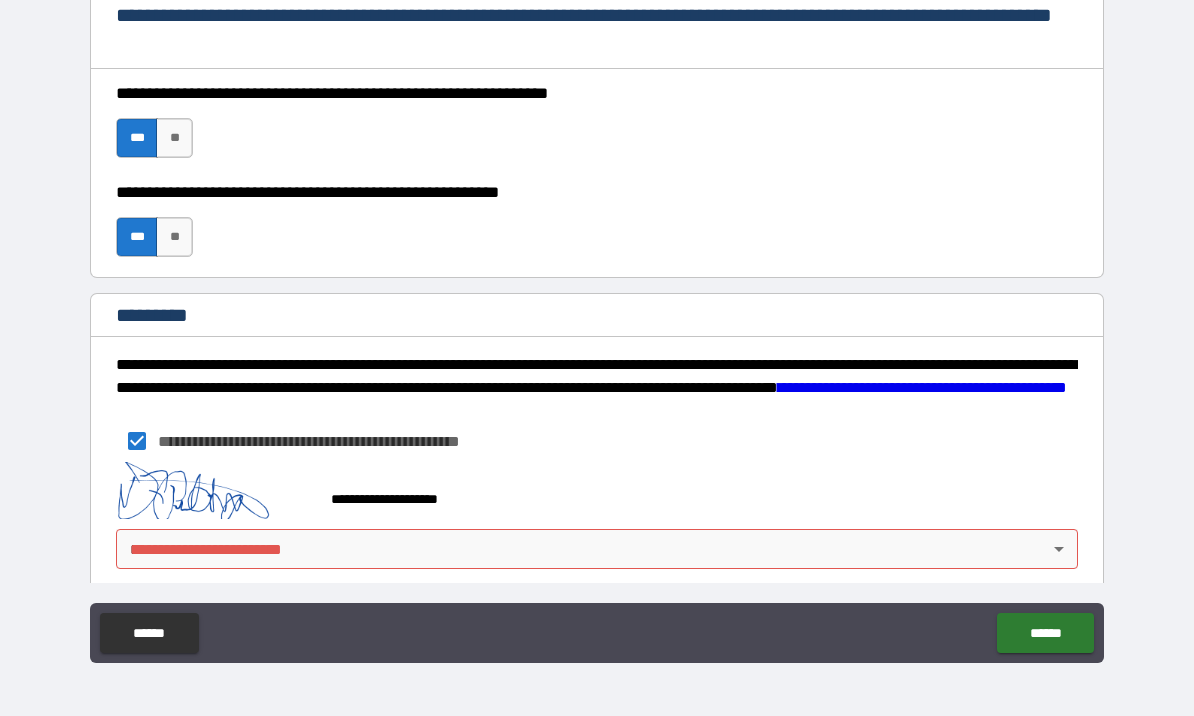 scroll, scrollTop: 2942, scrollLeft: 0, axis: vertical 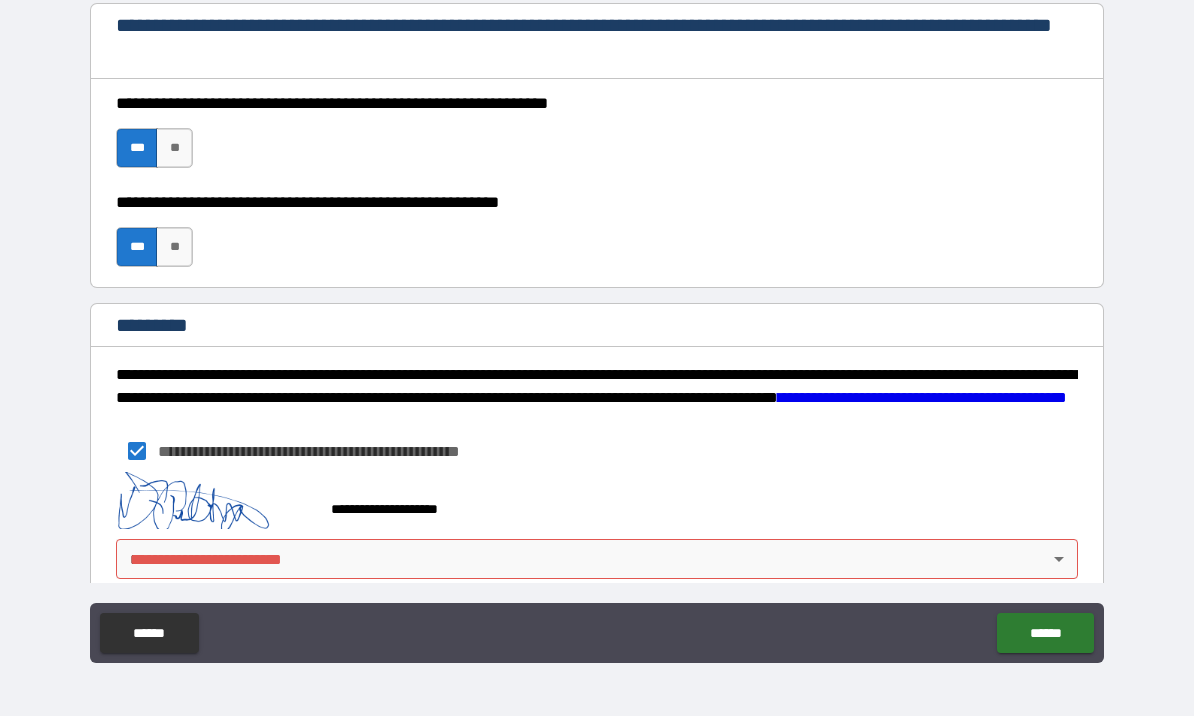 click on "**********" at bounding box center [597, 323] 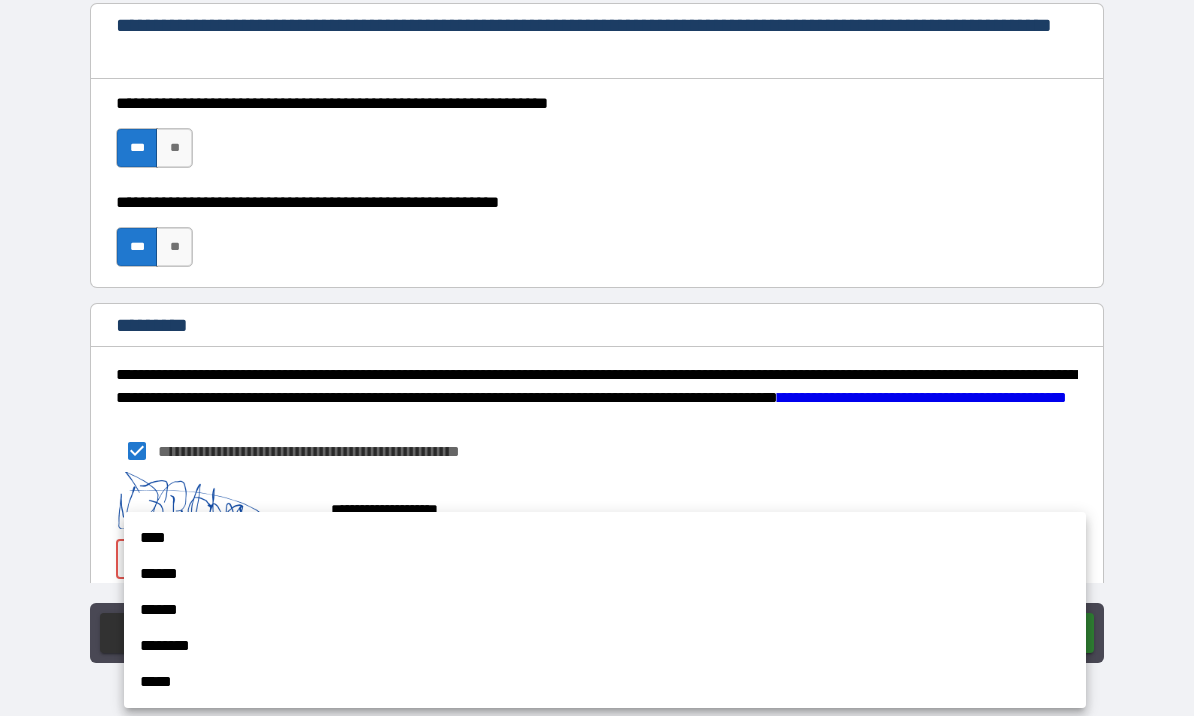 click on "****" at bounding box center [605, 538] 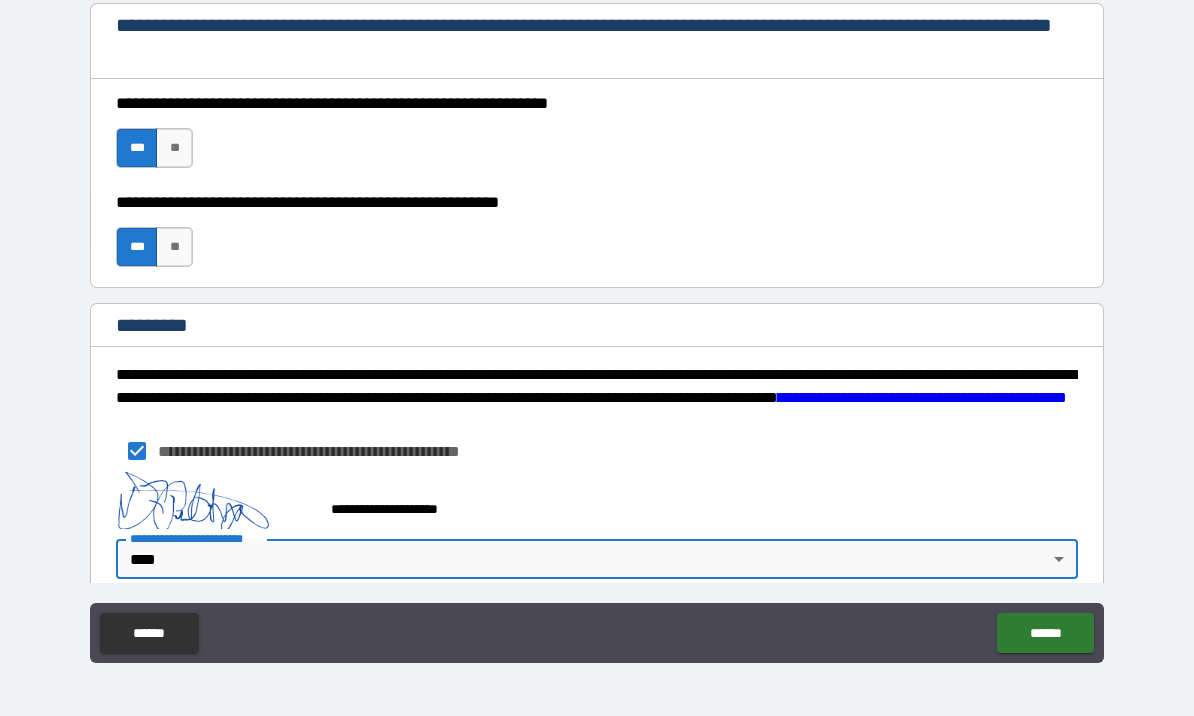 click on "******" at bounding box center [1045, 633] 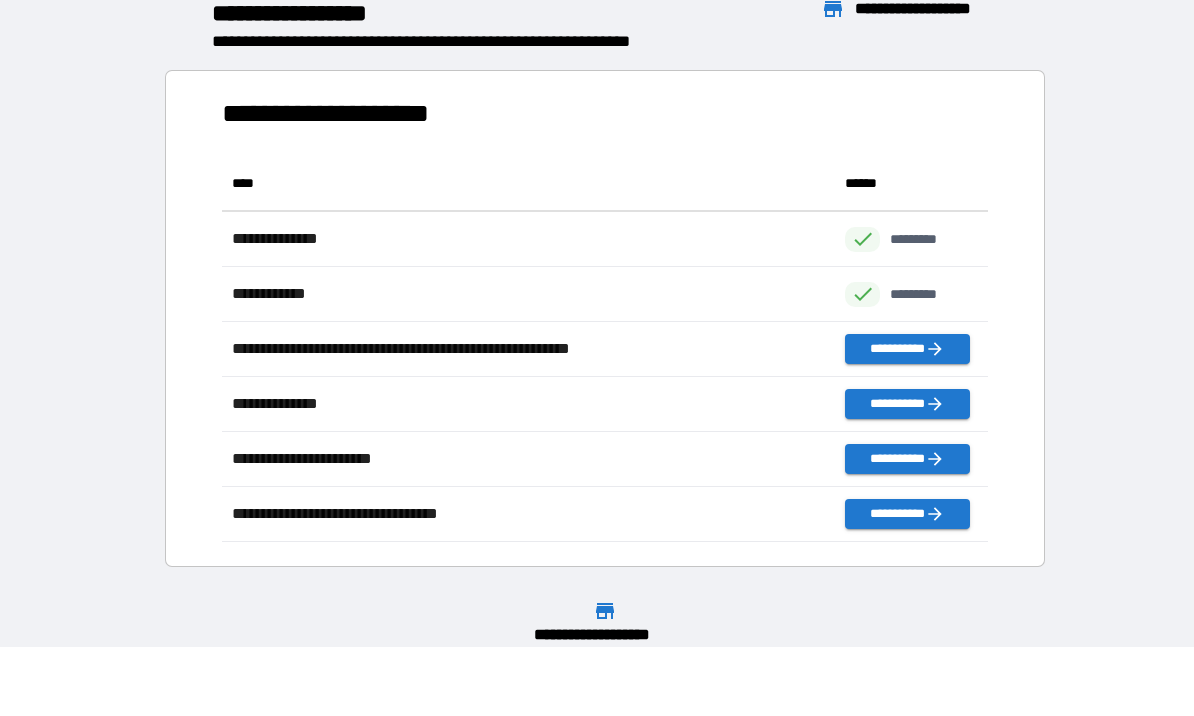 scroll, scrollTop: 1, scrollLeft: 1, axis: both 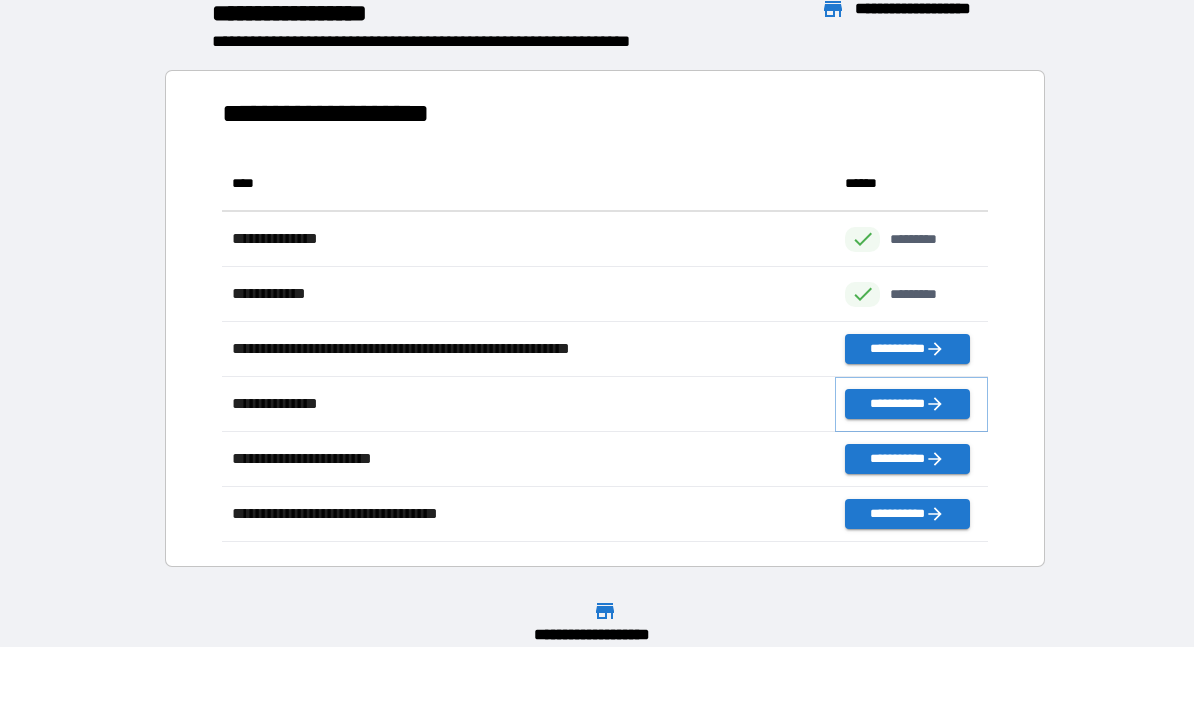 click 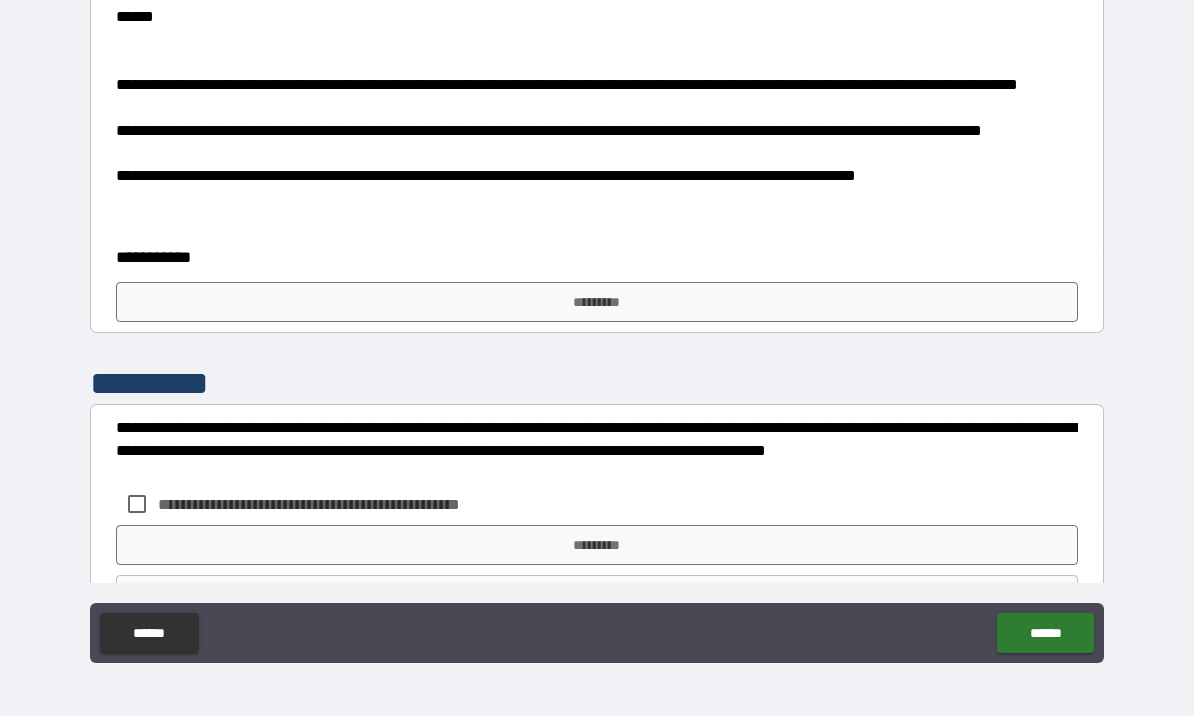 scroll, scrollTop: 419, scrollLeft: 0, axis: vertical 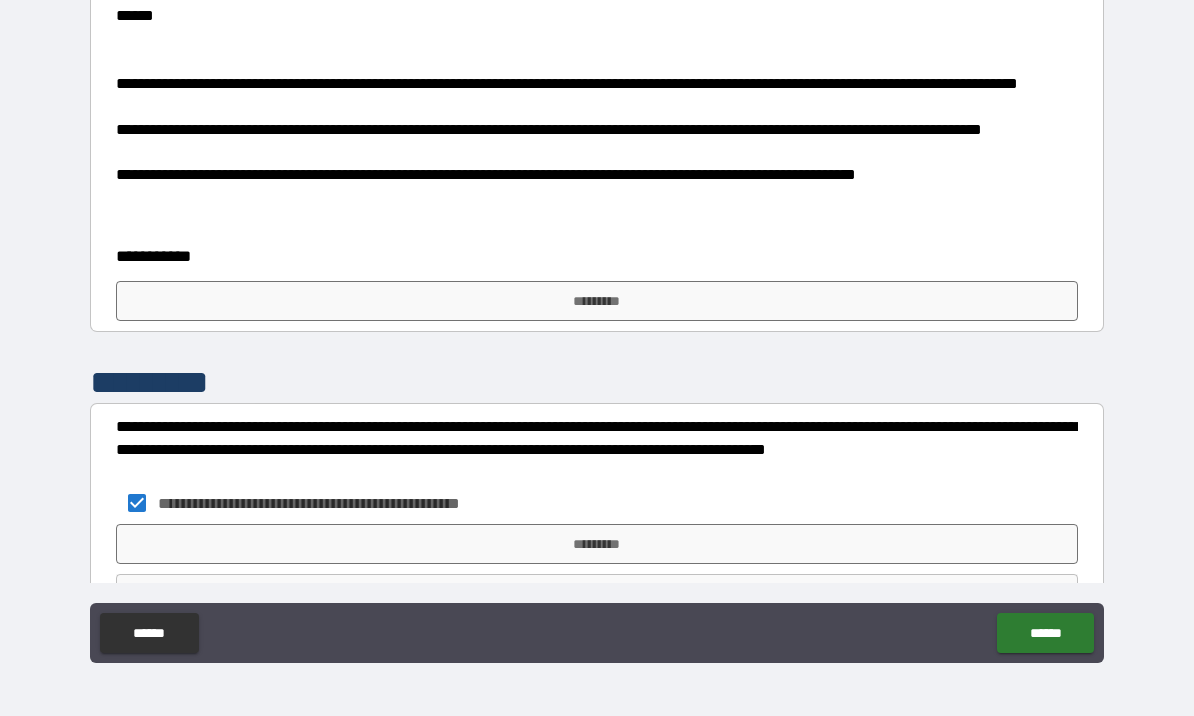click on "*********" at bounding box center (597, 544) 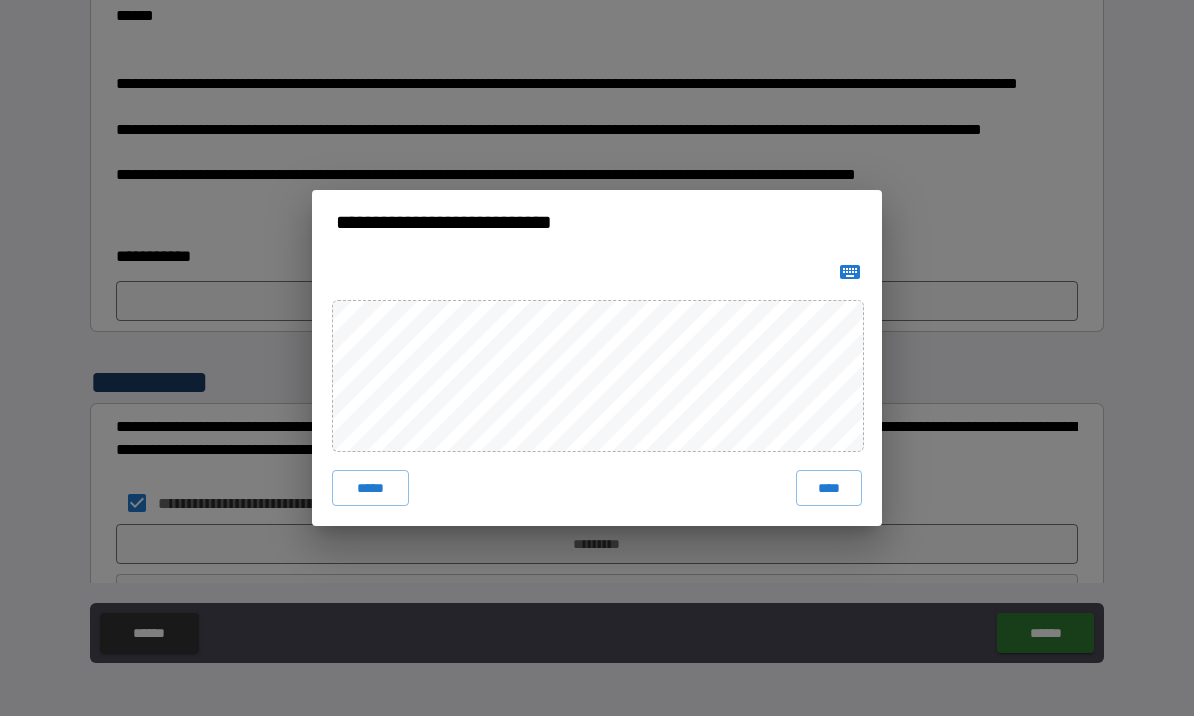 click on "****" at bounding box center [829, 488] 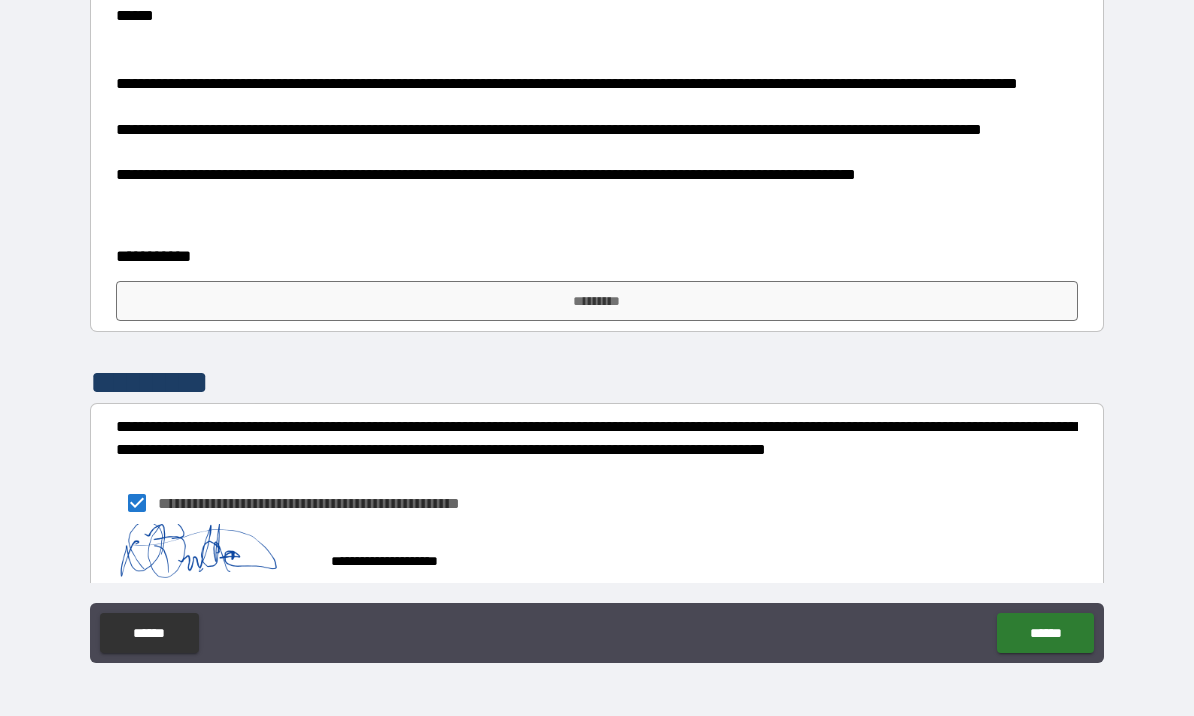 click on "******" at bounding box center [1045, 633] 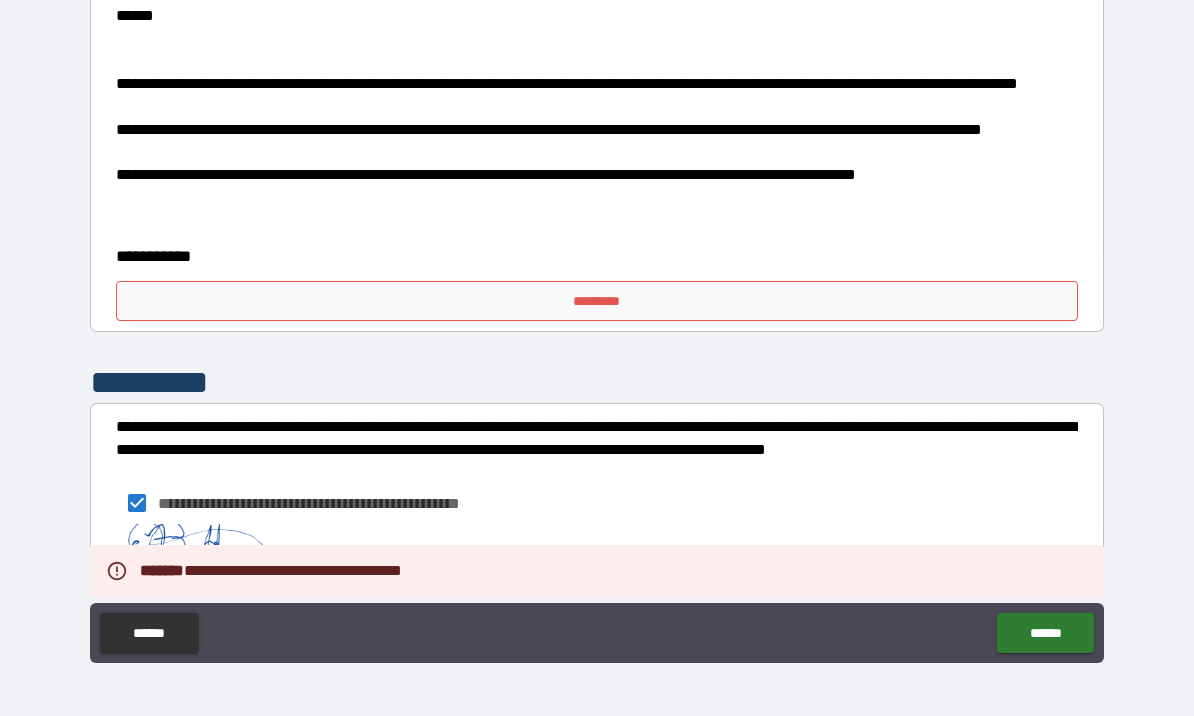 click on "*********" at bounding box center (597, 301) 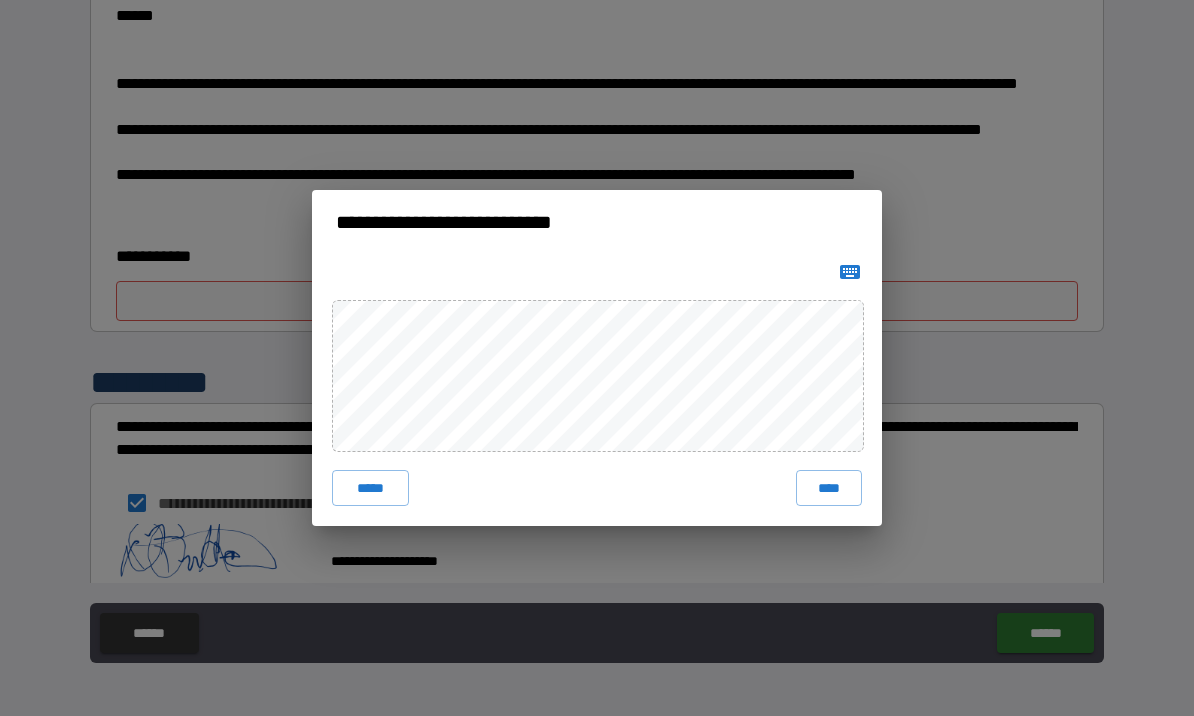 click on "****" at bounding box center [829, 488] 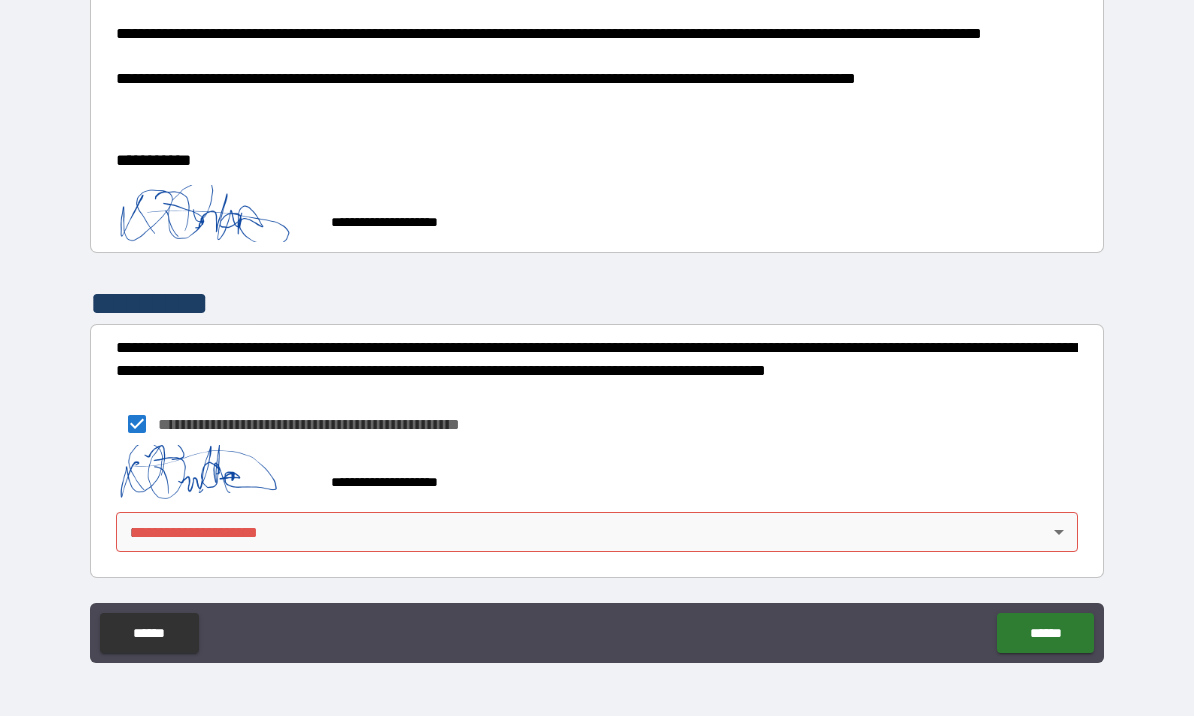 scroll, scrollTop: 515, scrollLeft: 0, axis: vertical 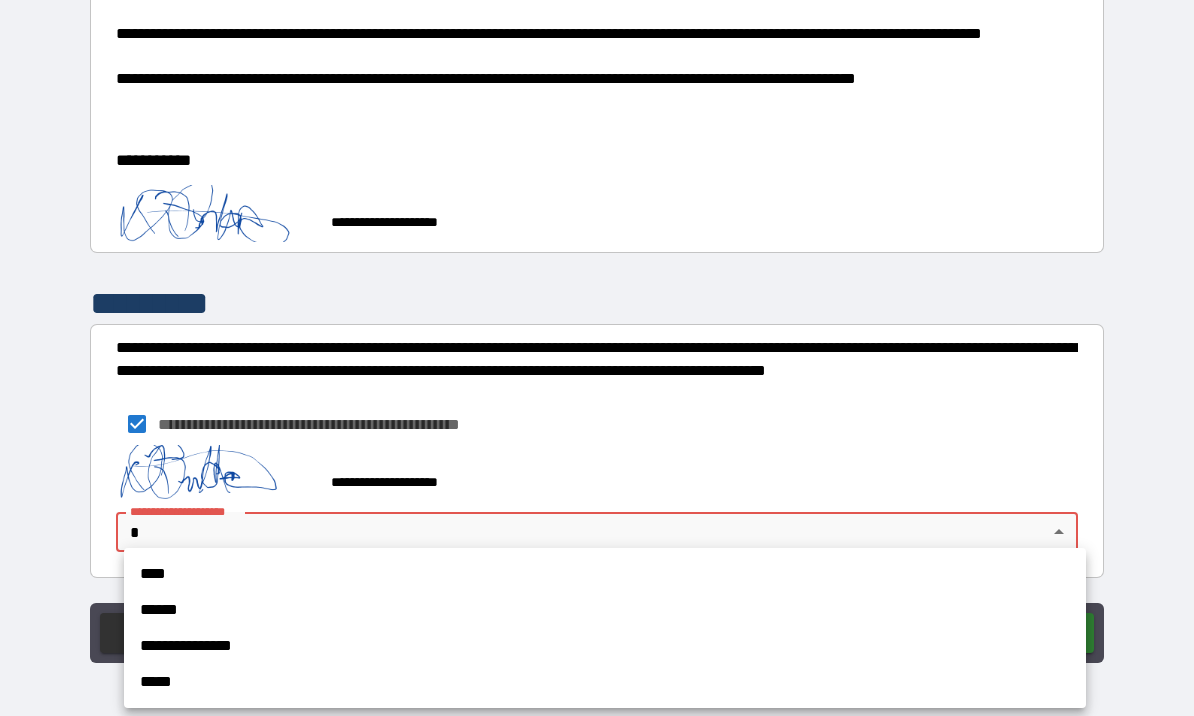 click on "****" at bounding box center (605, 574) 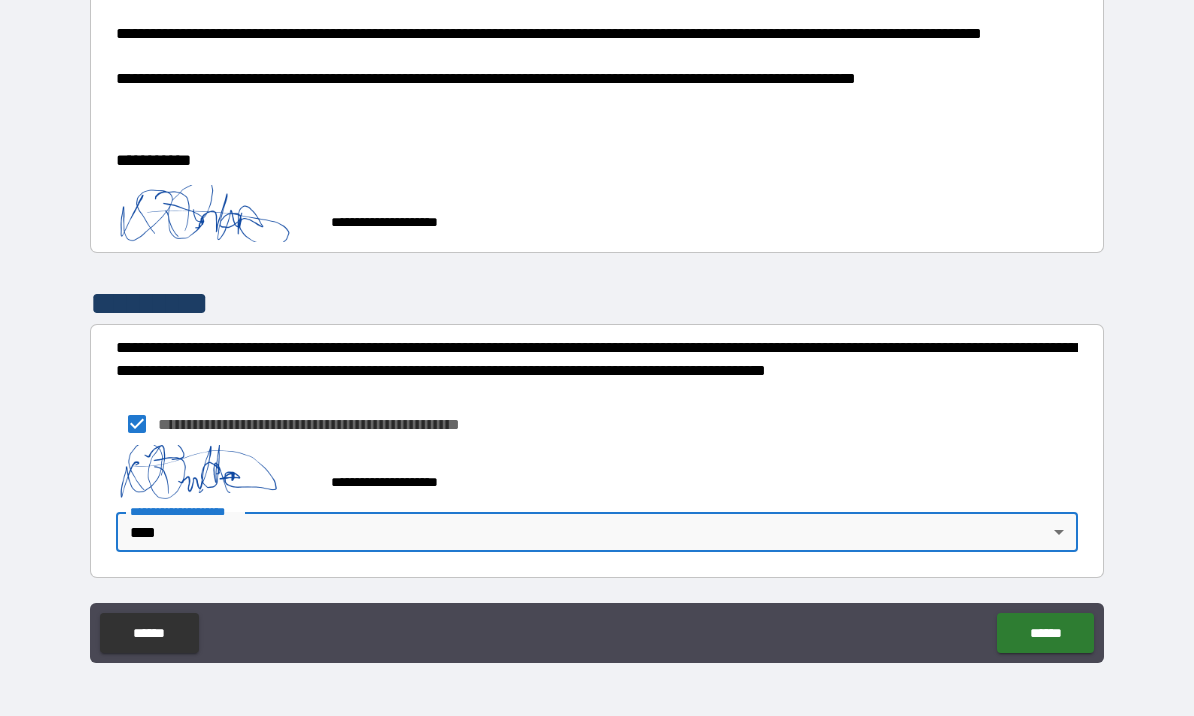 click on "**********" at bounding box center [597, 326] 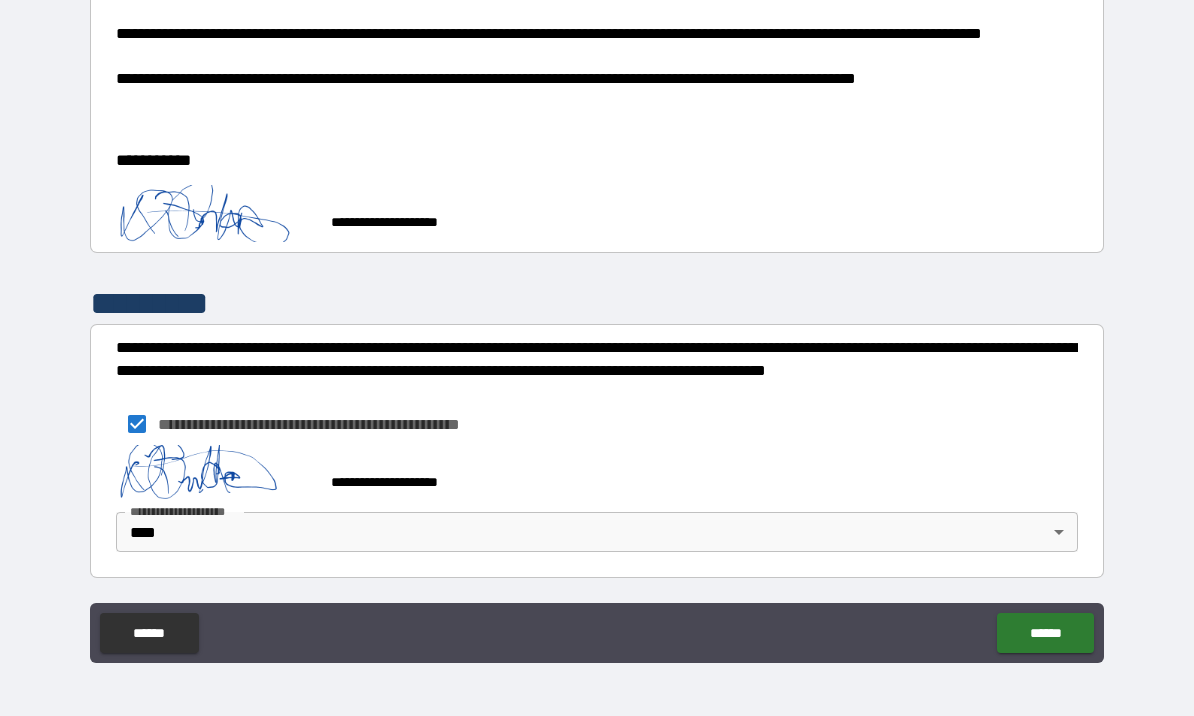 click on "******" at bounding box center [1045, 633] 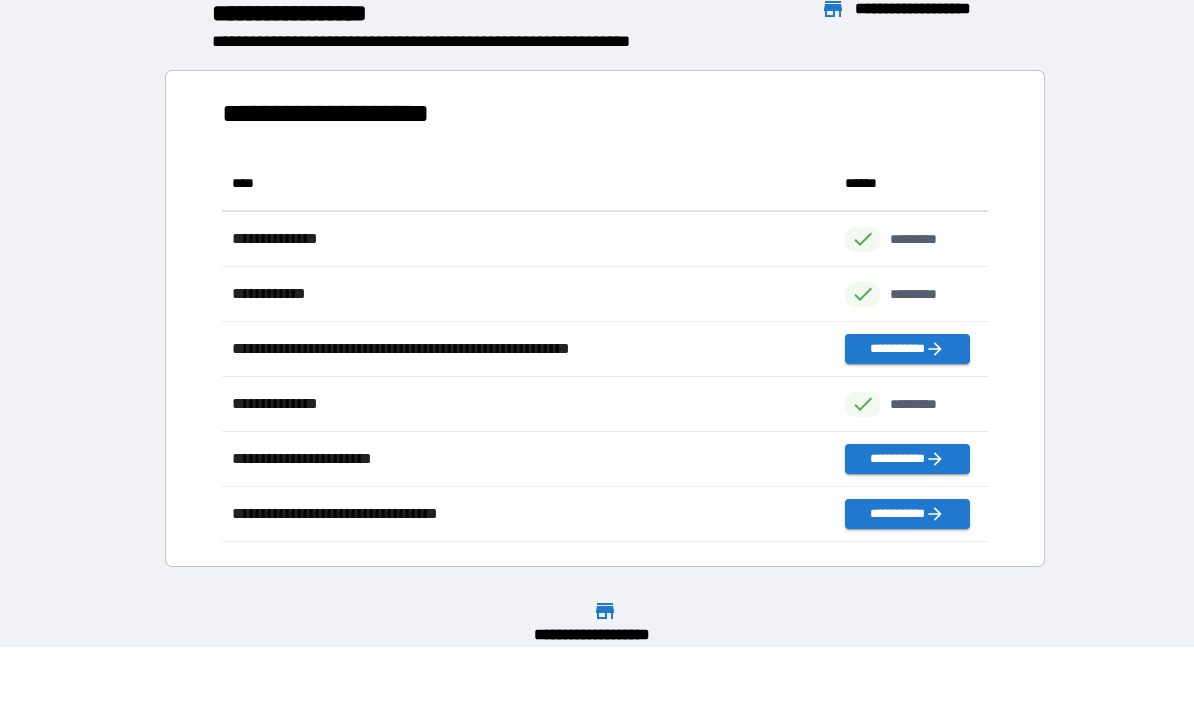 scroll, scrollTop: 1, scrollLeft: 1, axis: both 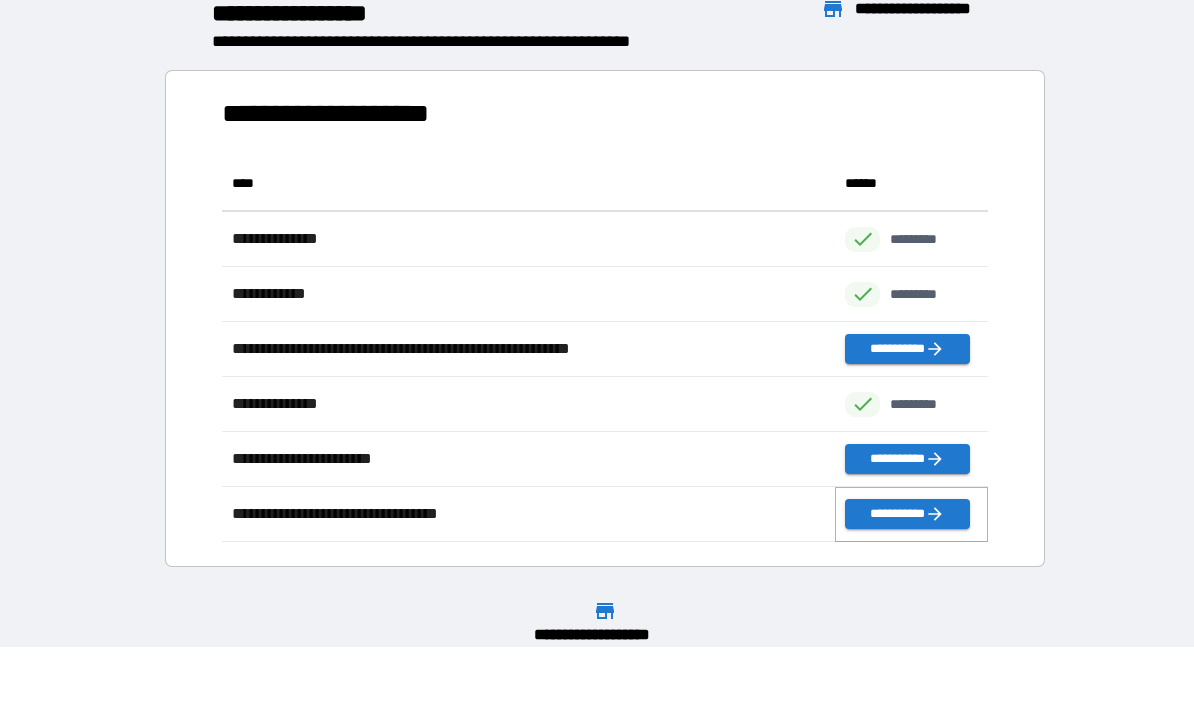click on "**********" at bounding box center (907, 514) 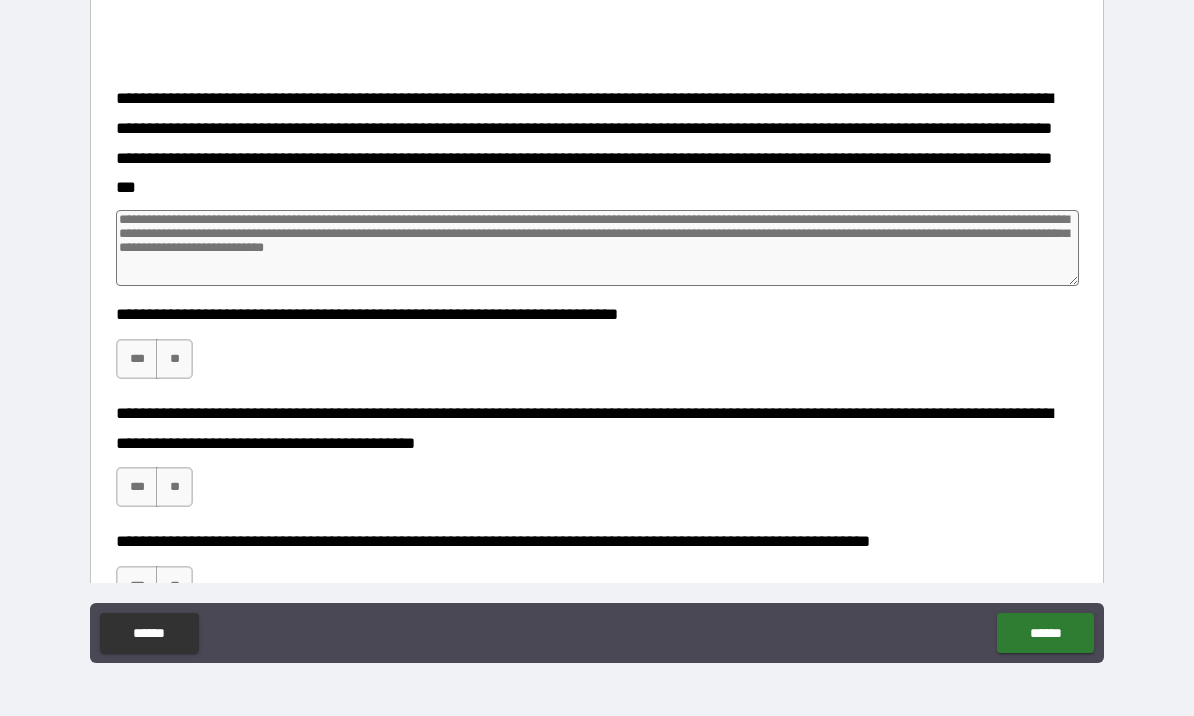 scroll, scrollTop: 2939, scrollLeft: 0, axis: vertical 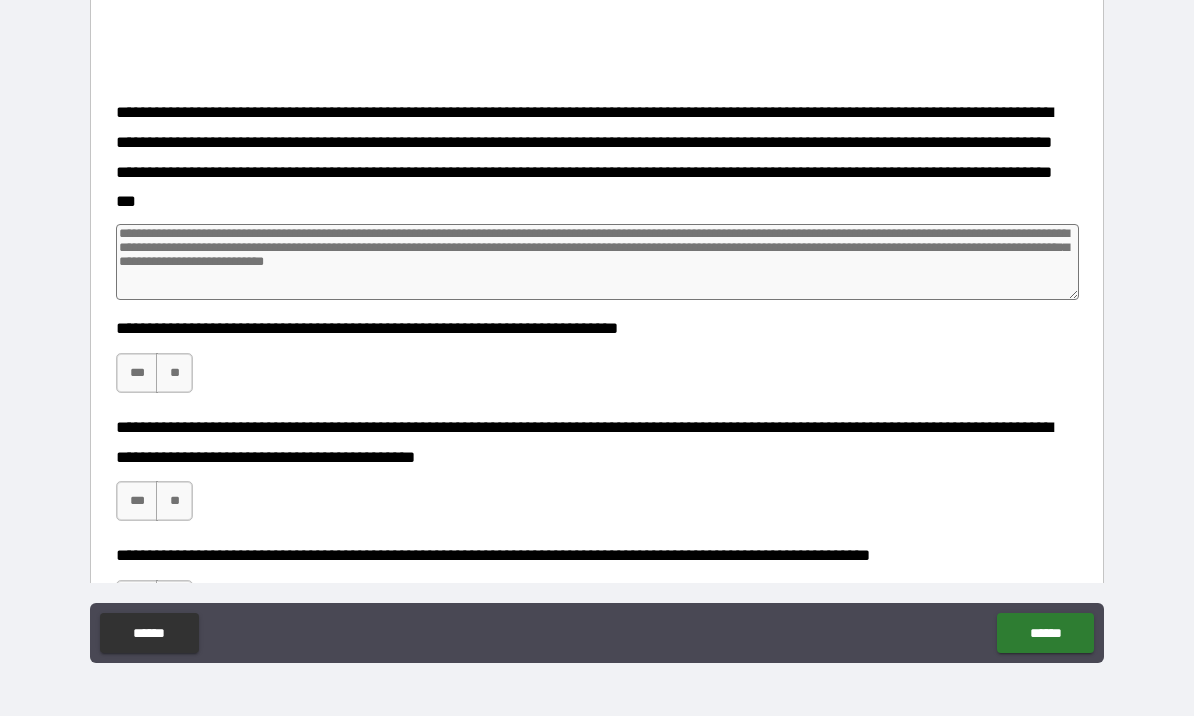 click on "***" at bounding box center (137, 373) 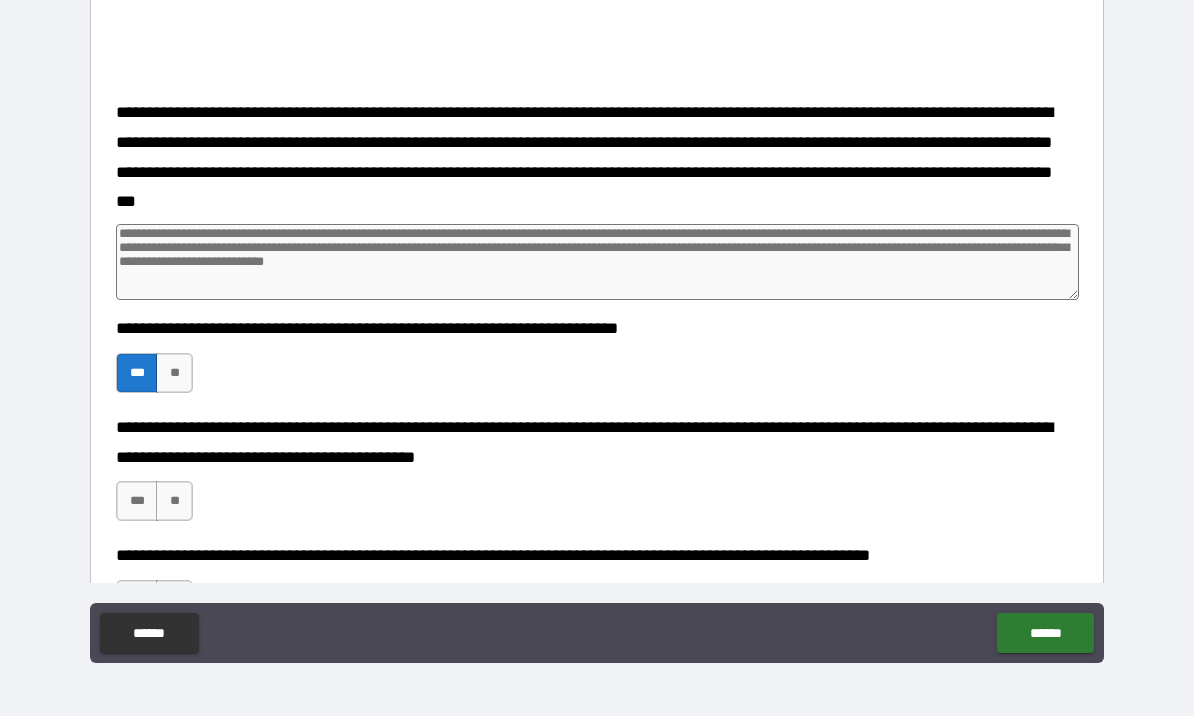 click on "***" at bounding box center (137, 501) 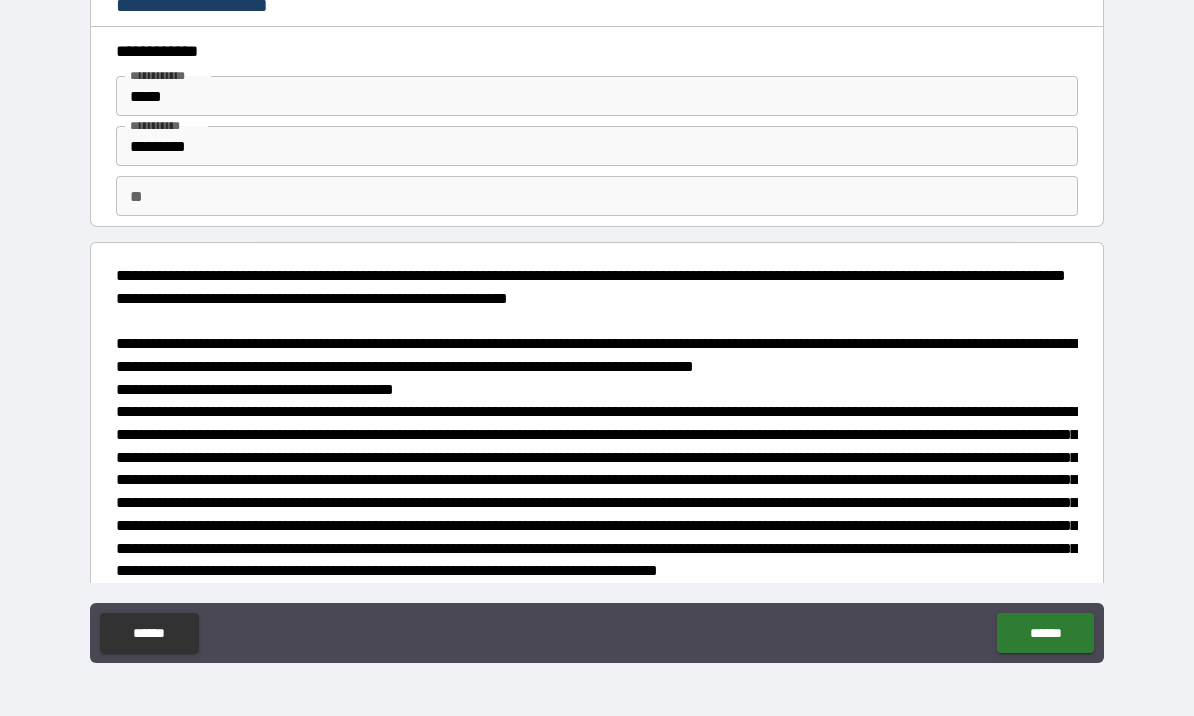 scroll, scrollTop: 0, scrollLeft: 0, axis: both 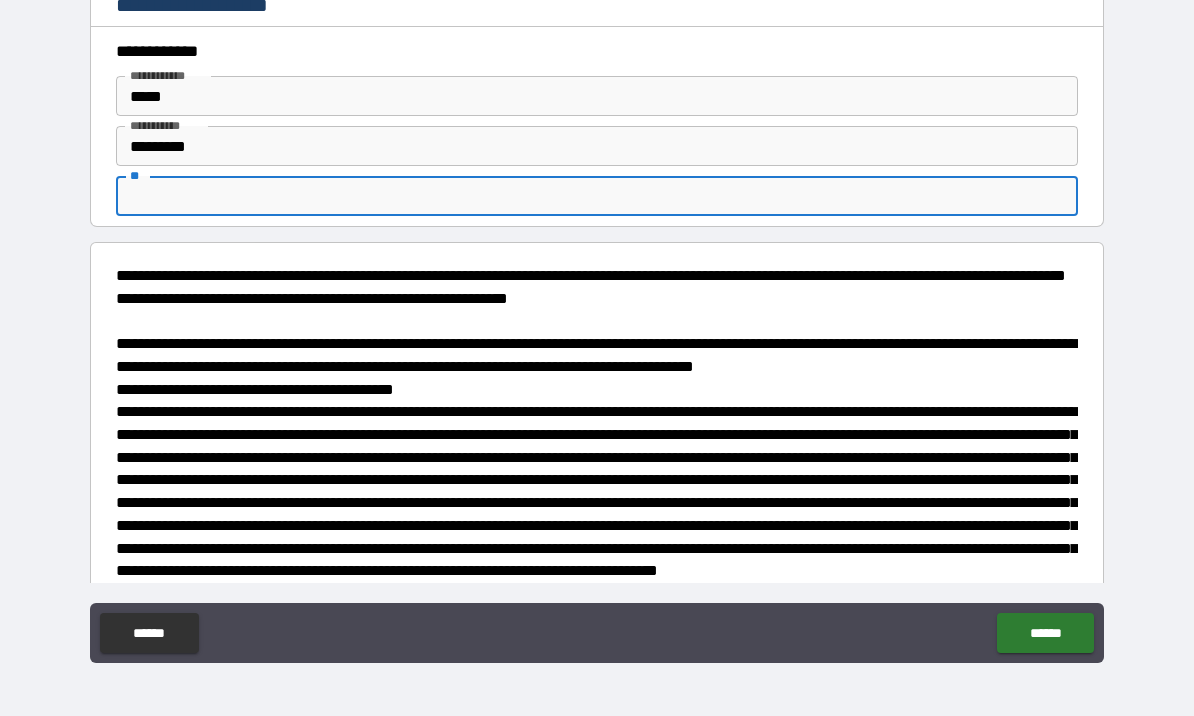 type on "*" 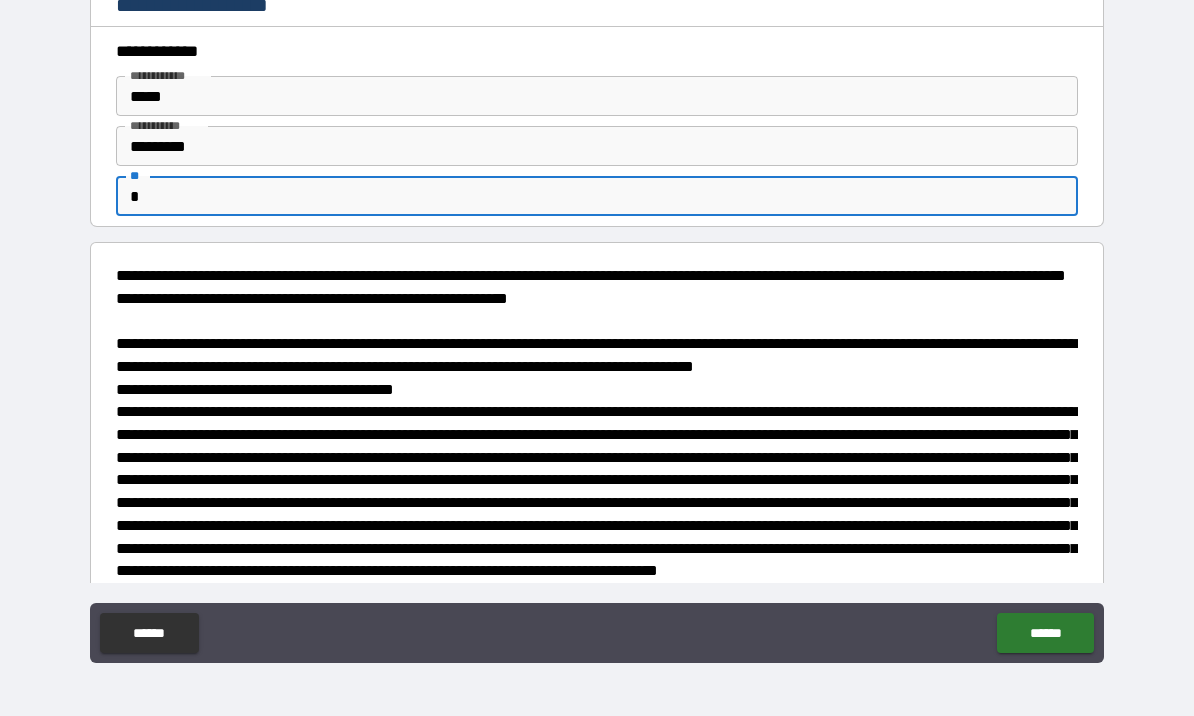 type on "*" 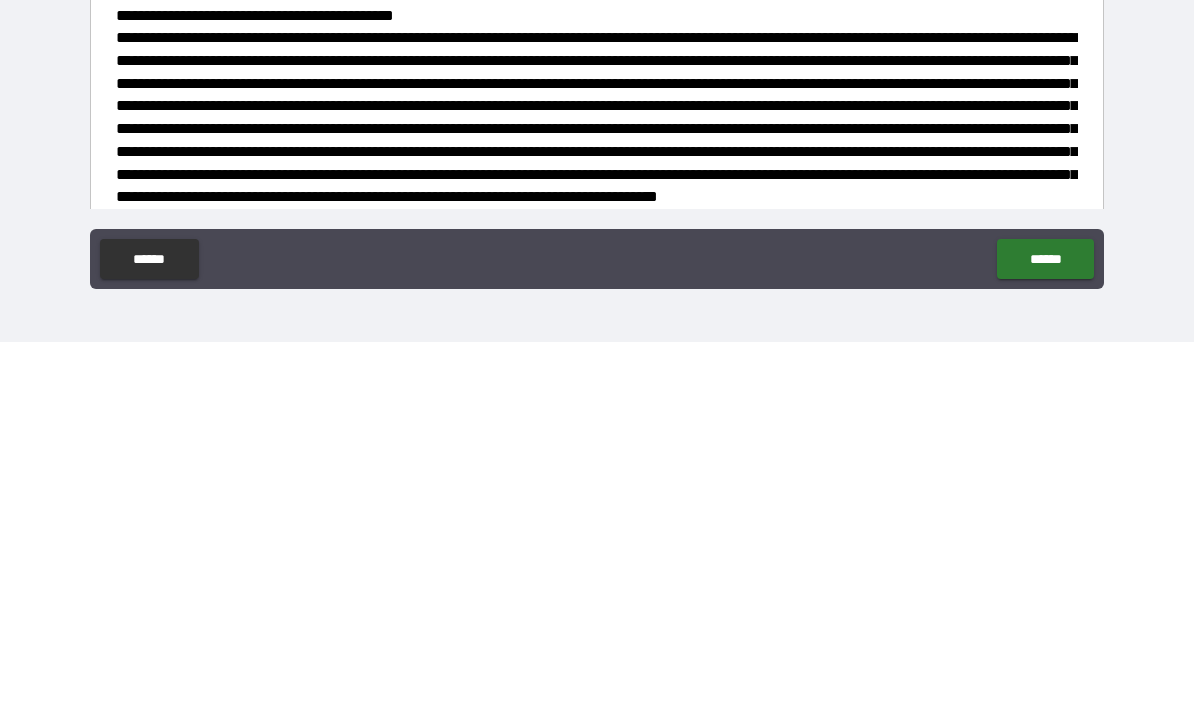type on "*" 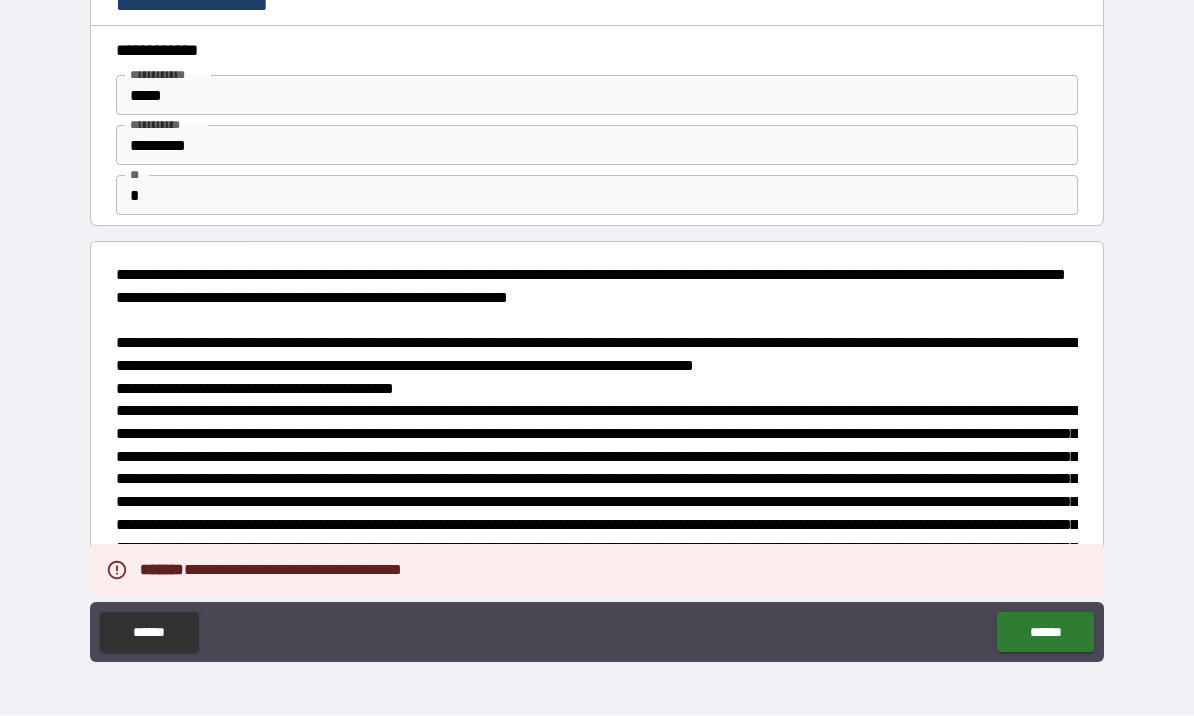 type on "*" 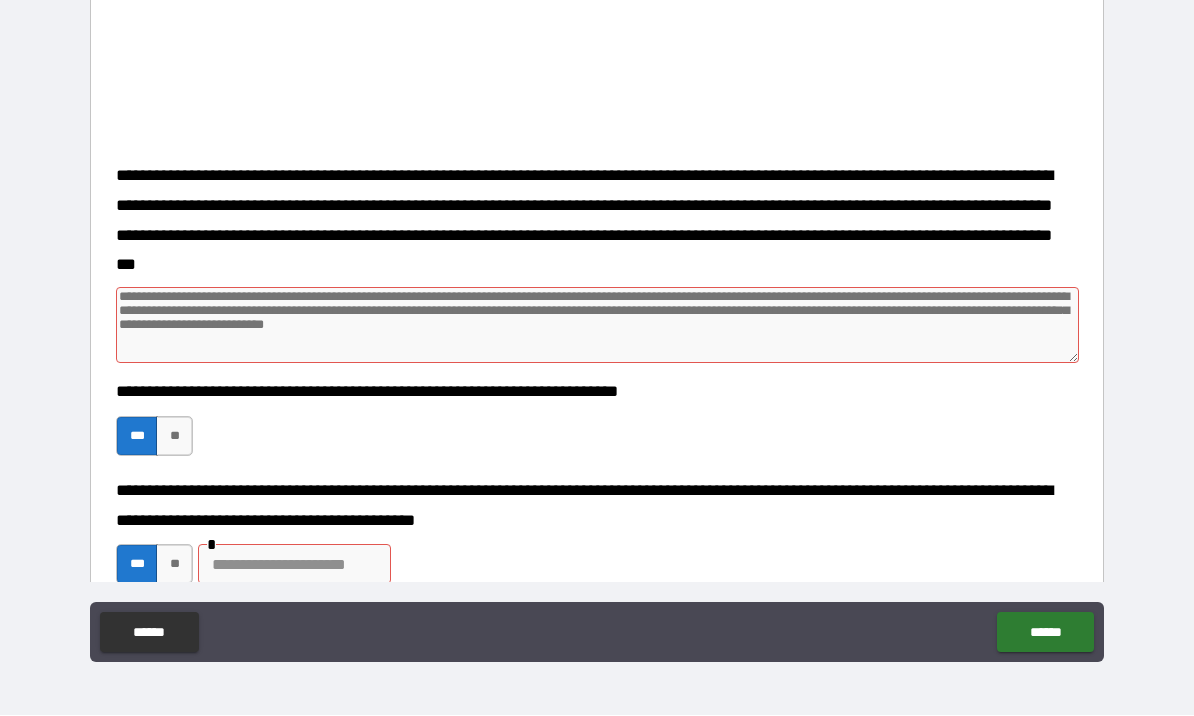 scroll, scrollTop: 2867, scrollLeft: 0, axis: vertical 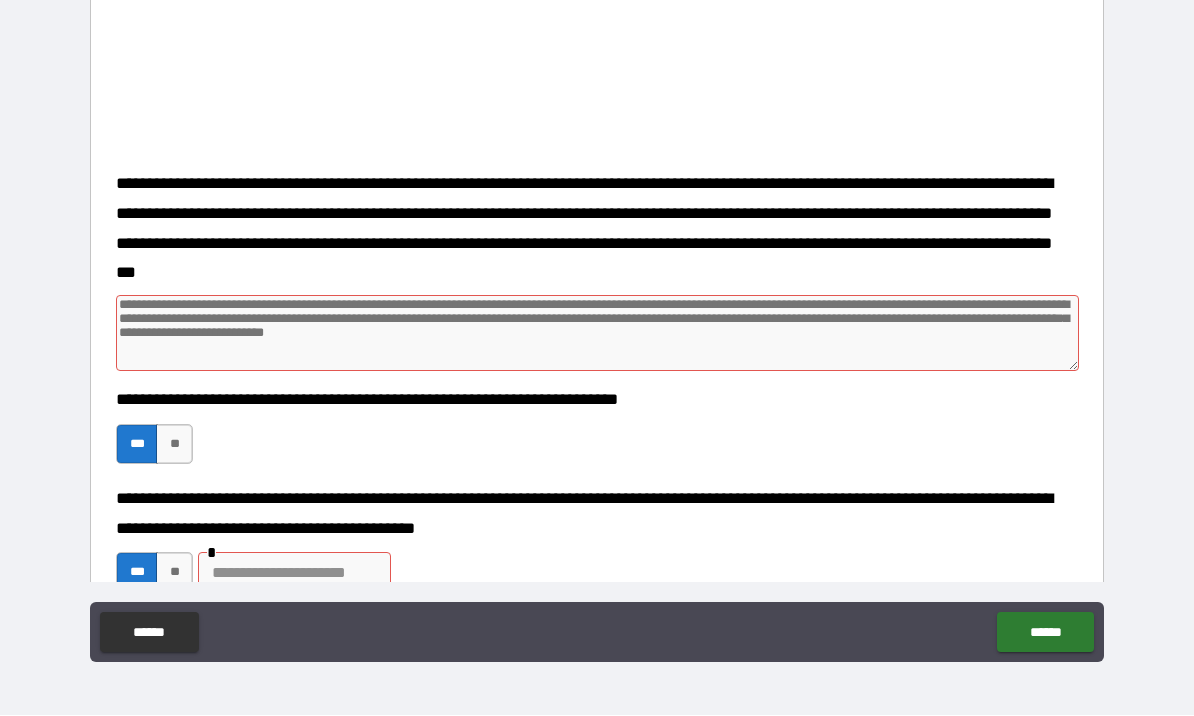 click at bounding box center [597, 334] 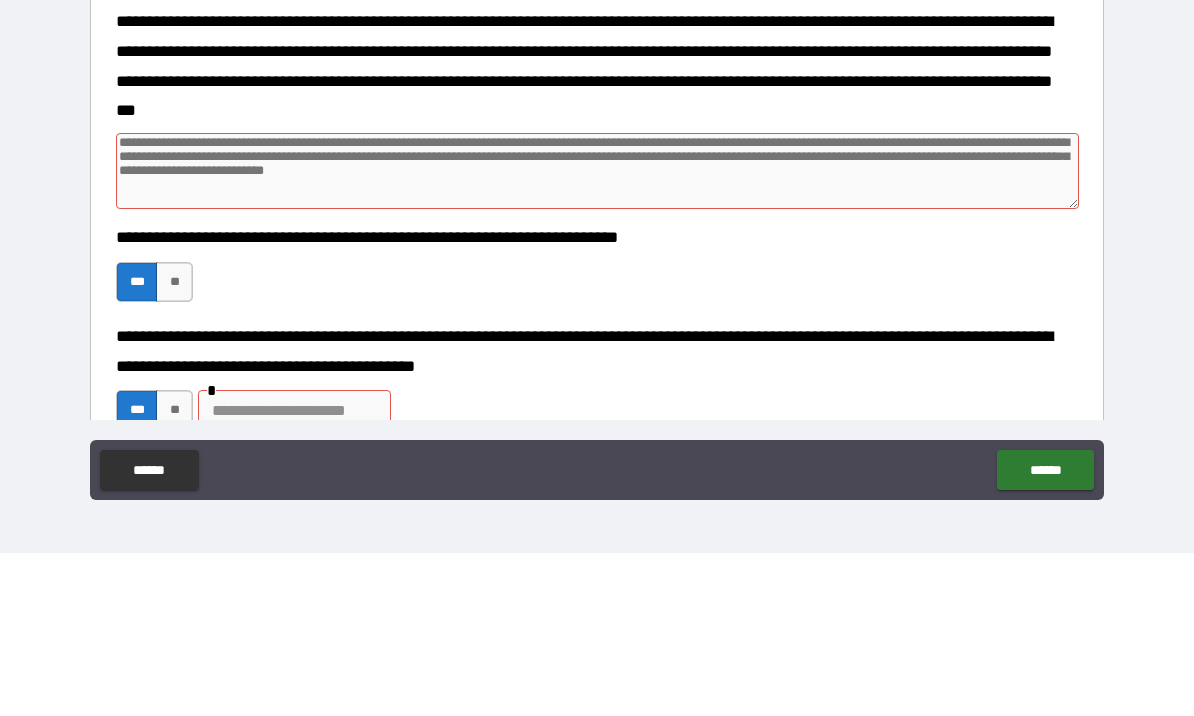 type on "*" 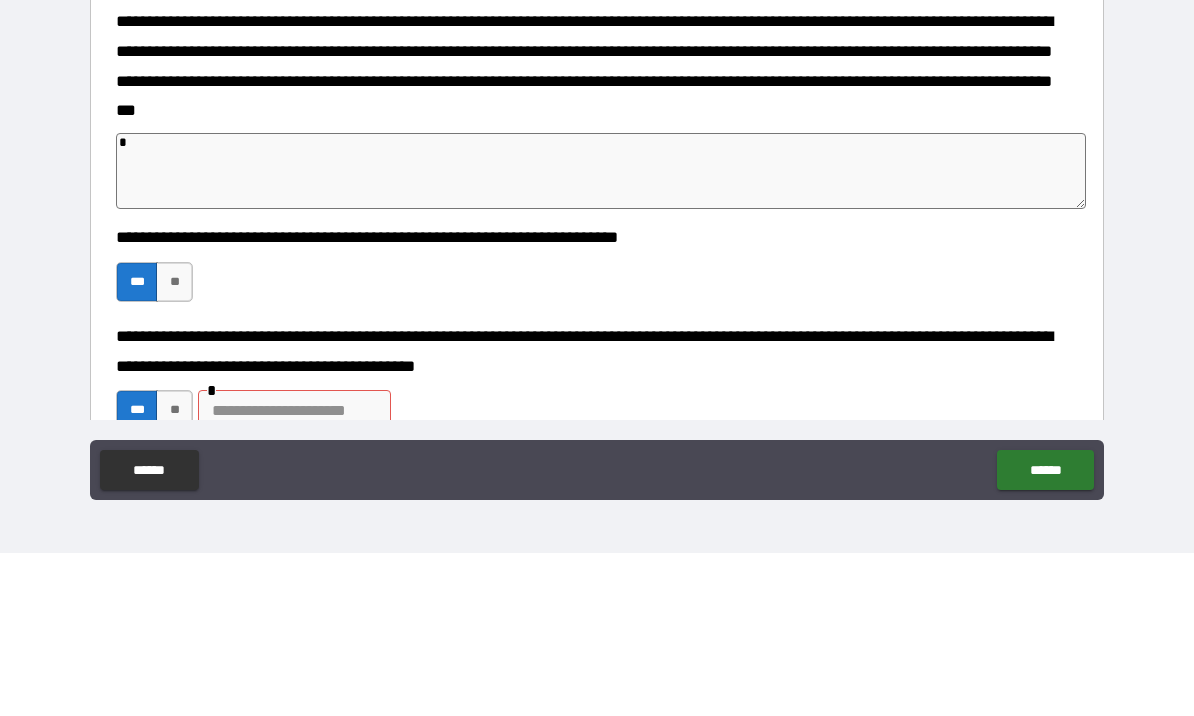 type on "*" 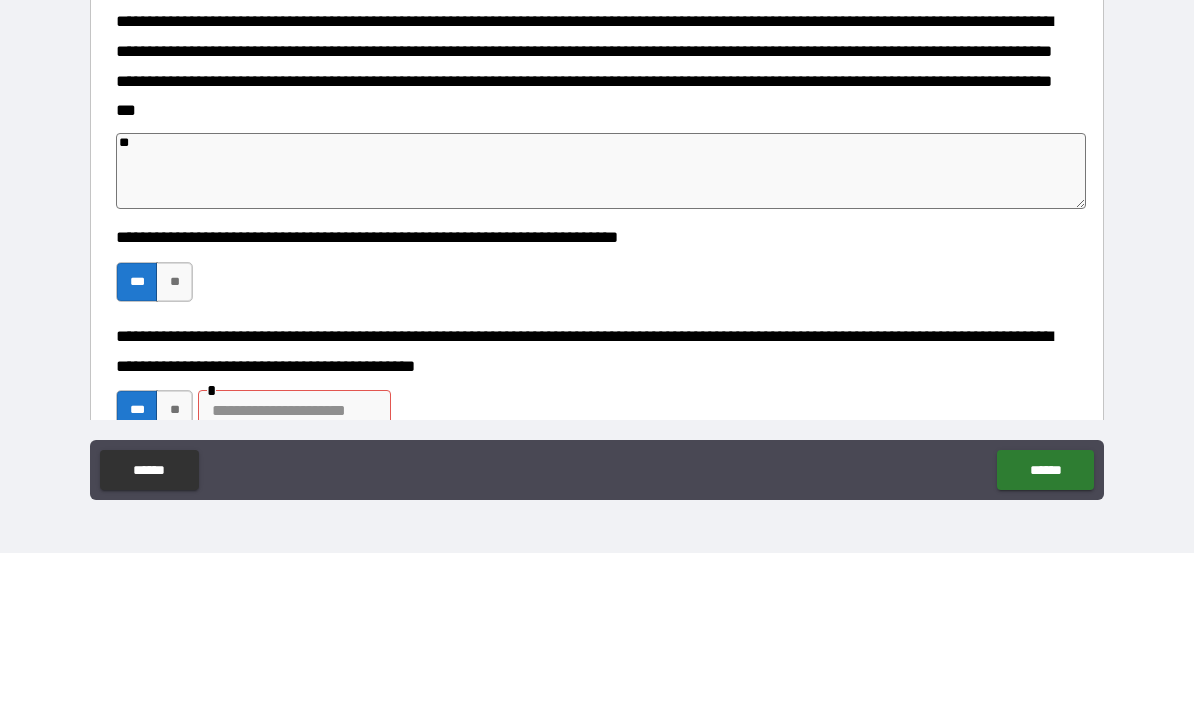 type on "***" 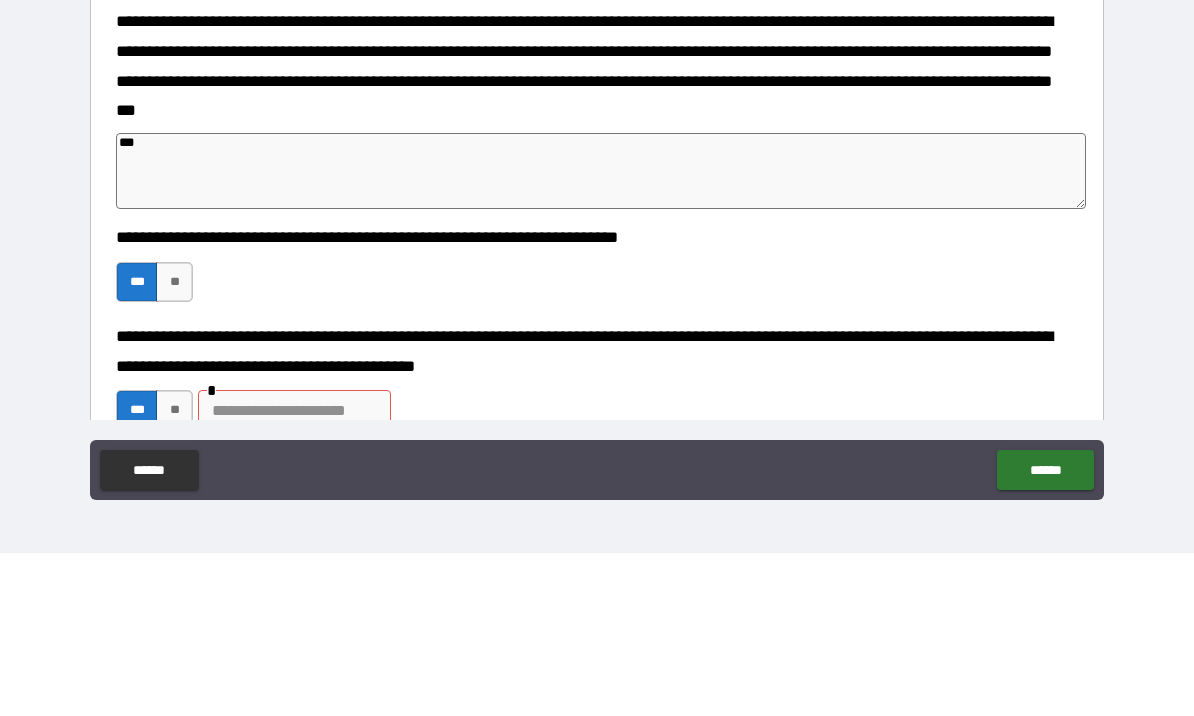 type on "****" 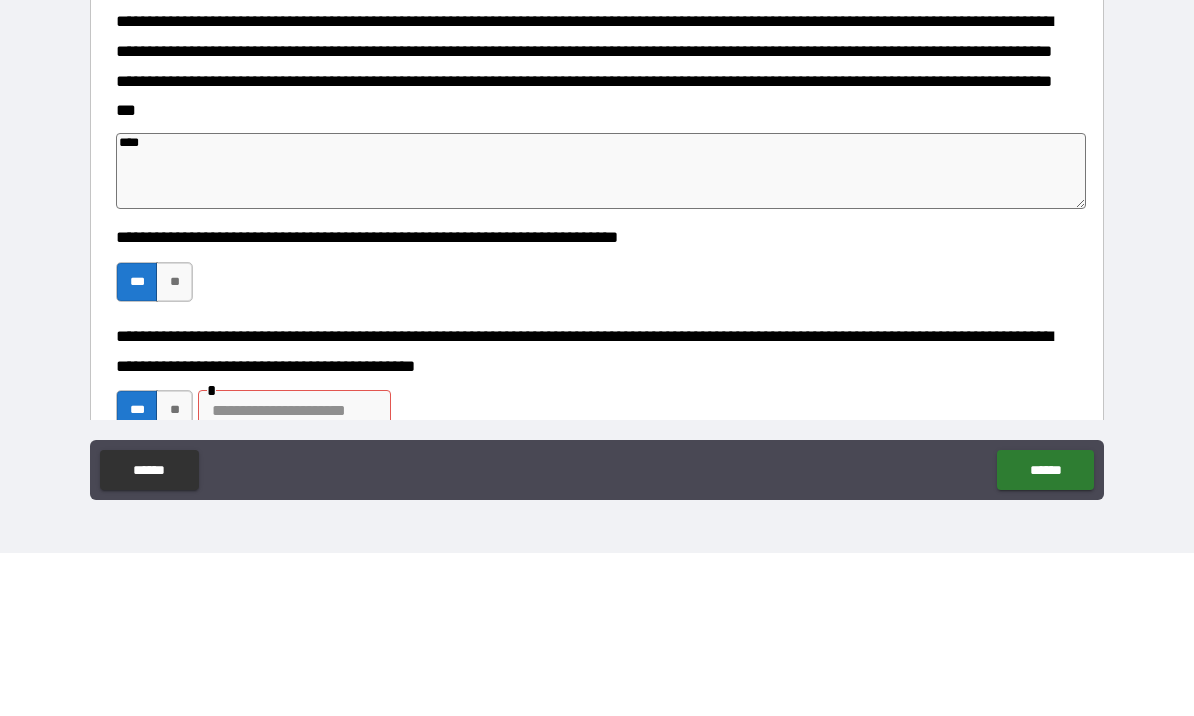 type on "*" 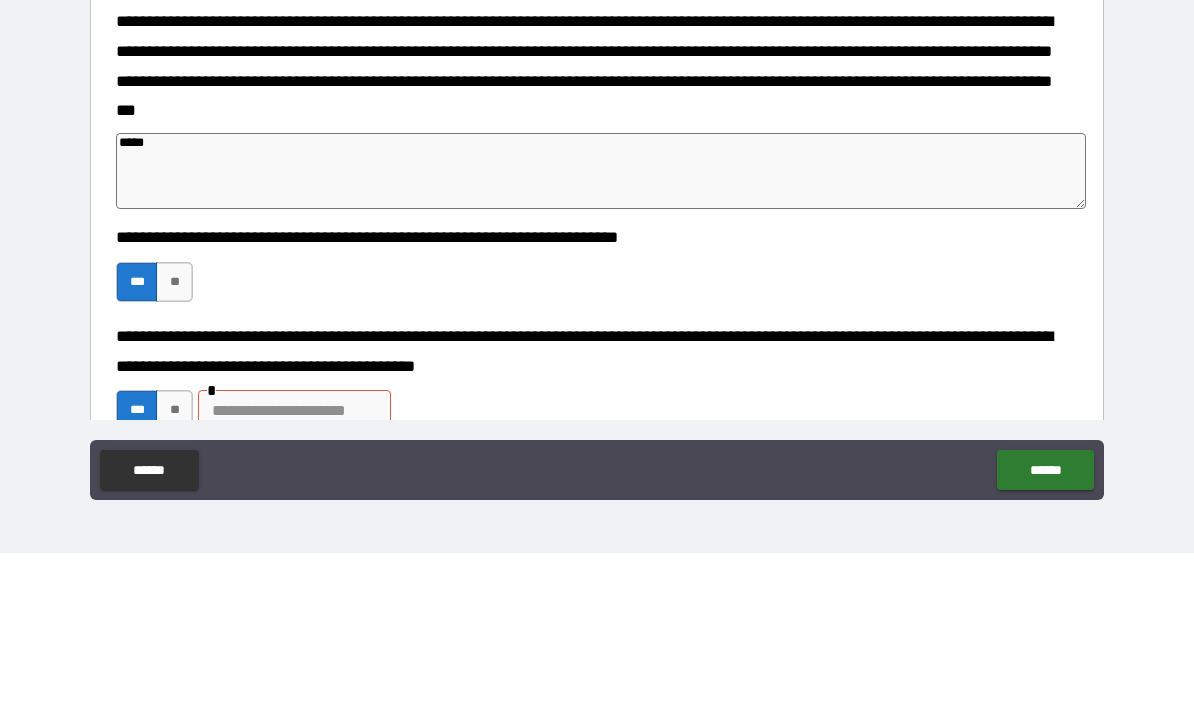 type on "*" 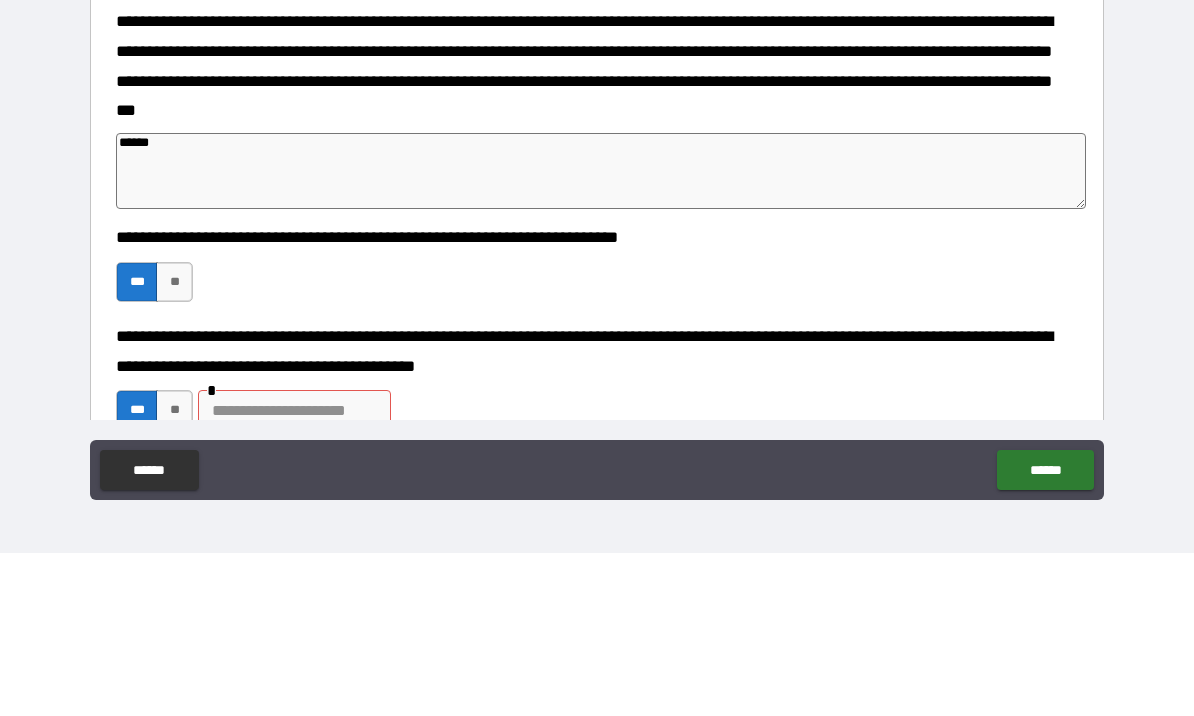 type on "*" 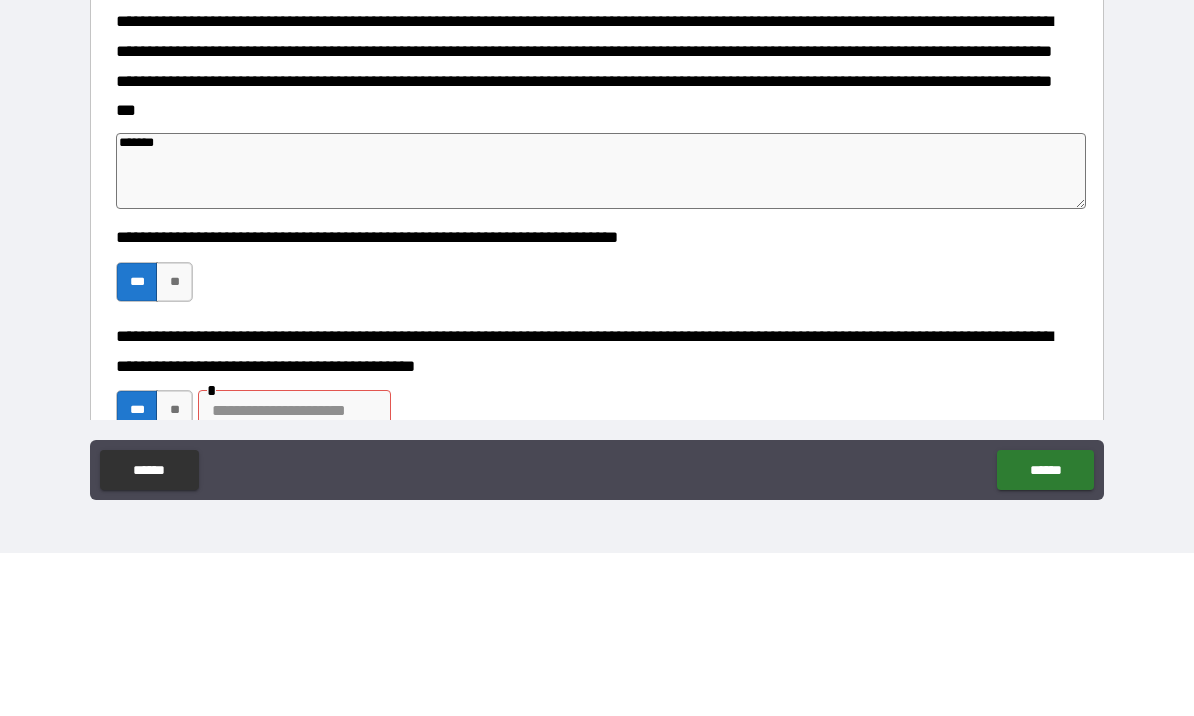 type on "*" 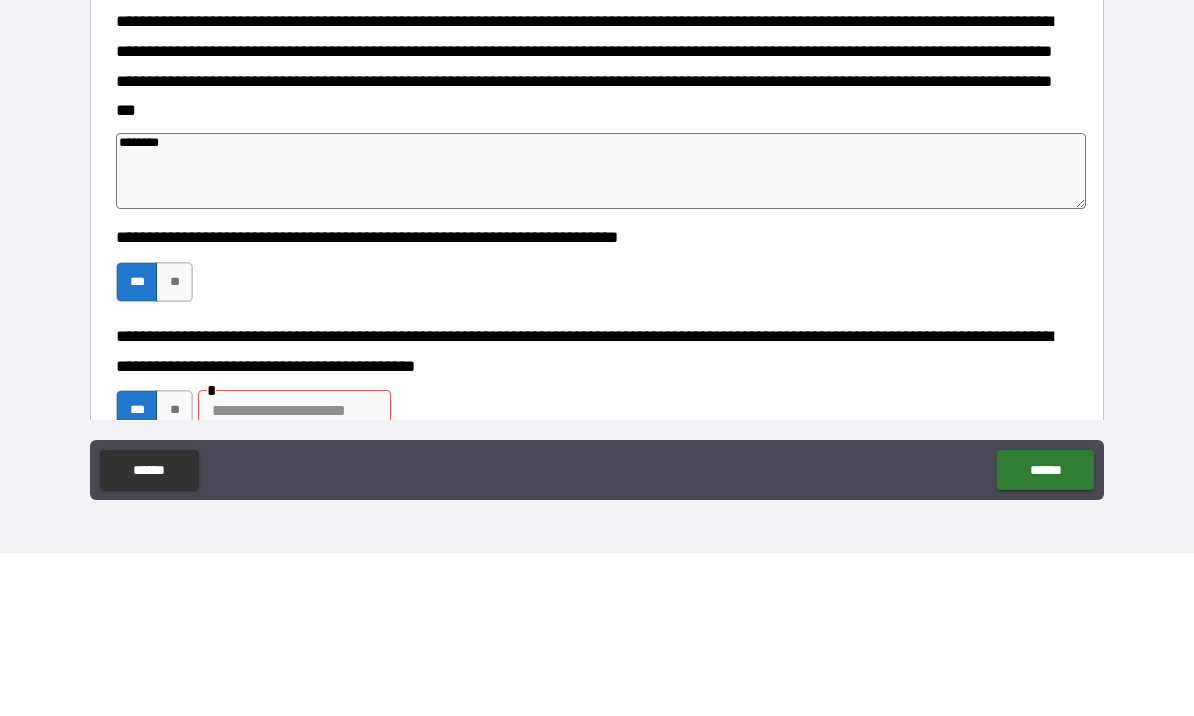 type on "*" 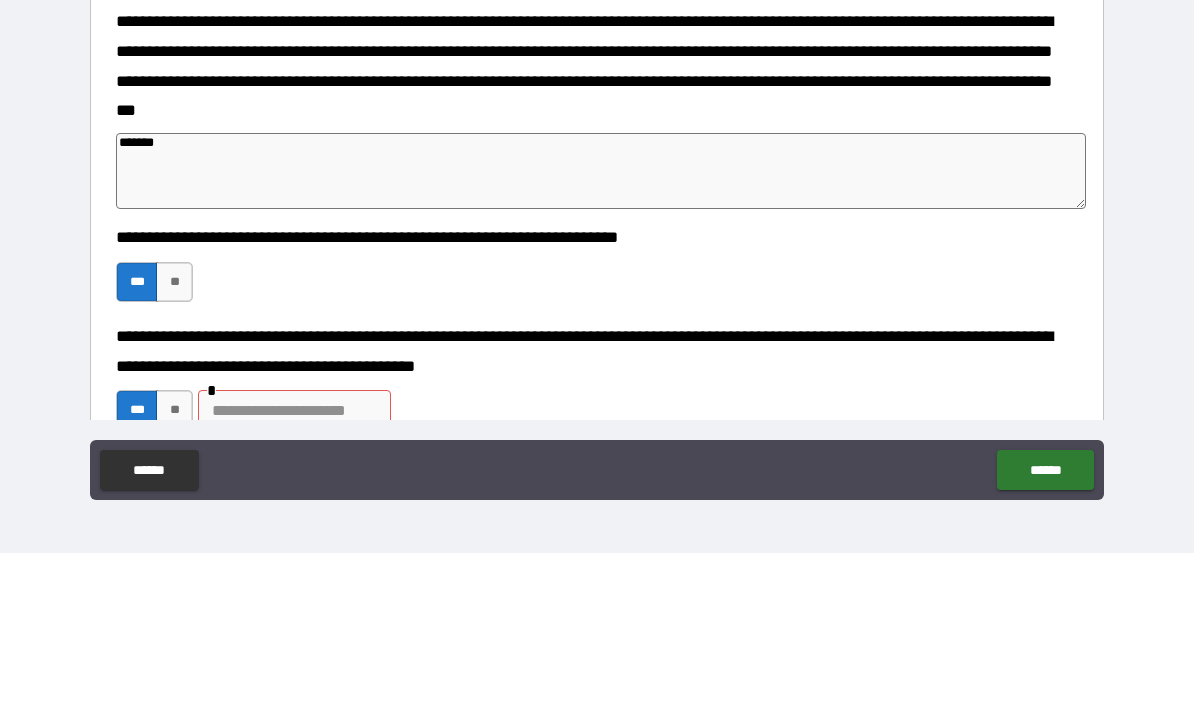 type on "*" 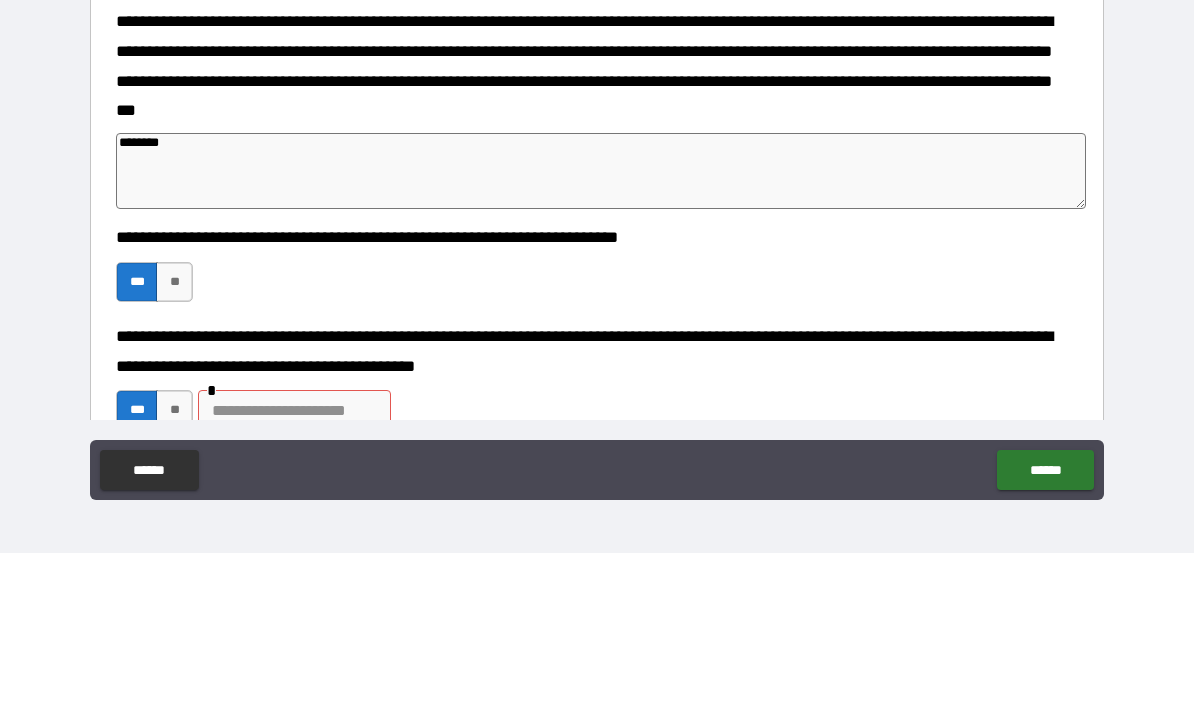 type on "*" 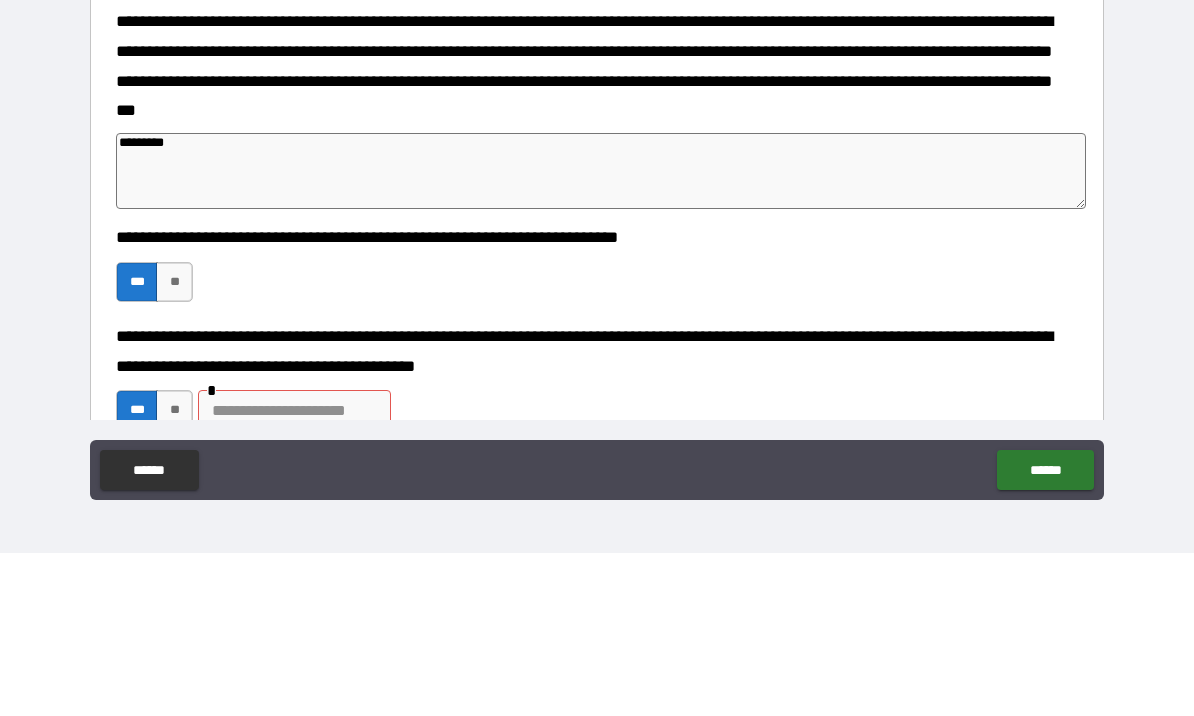 type on "*" 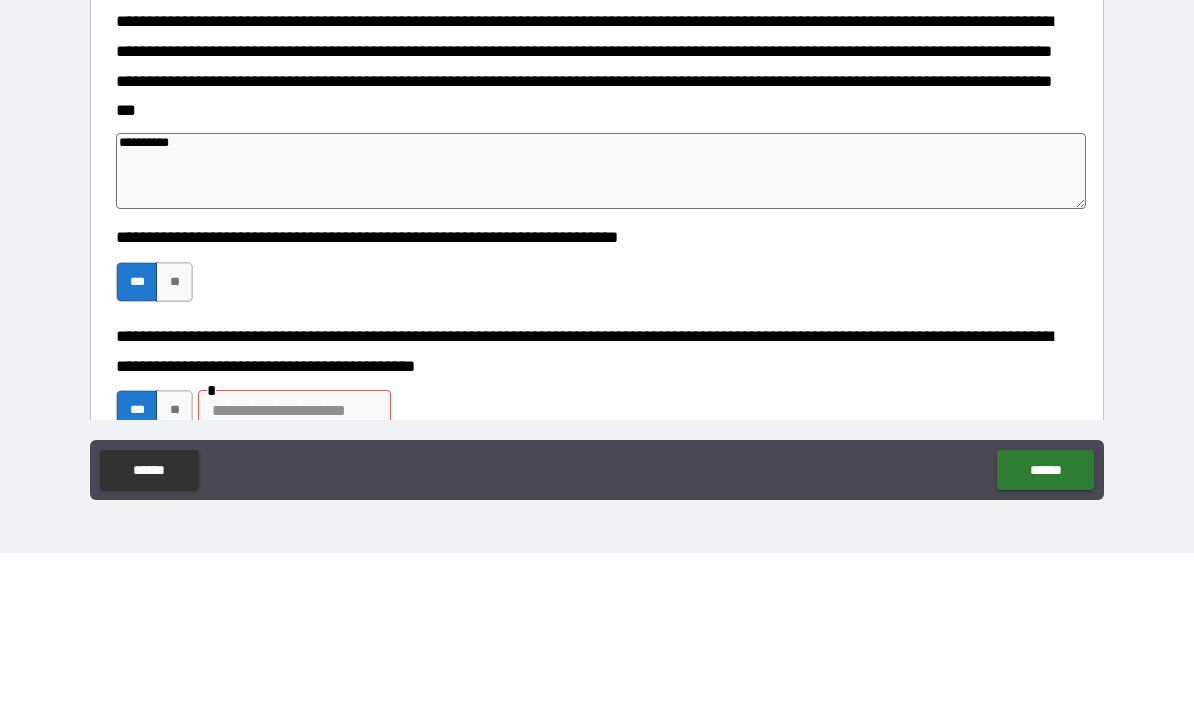 type on "*" 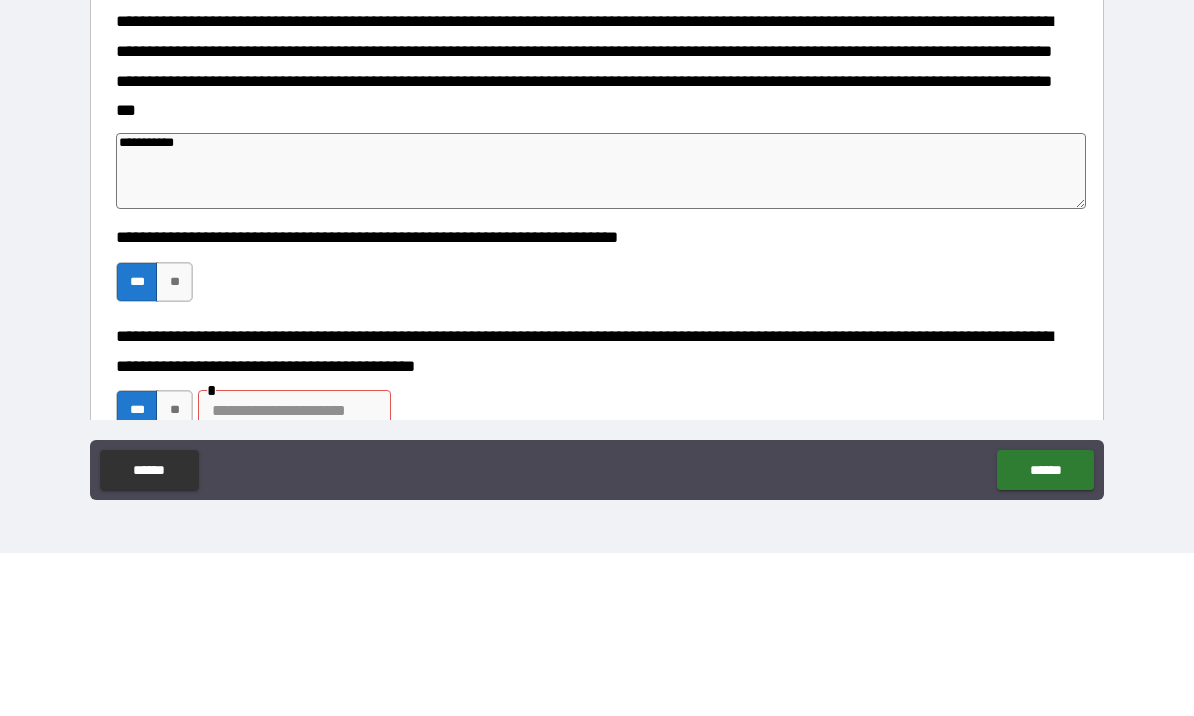 type on "*" 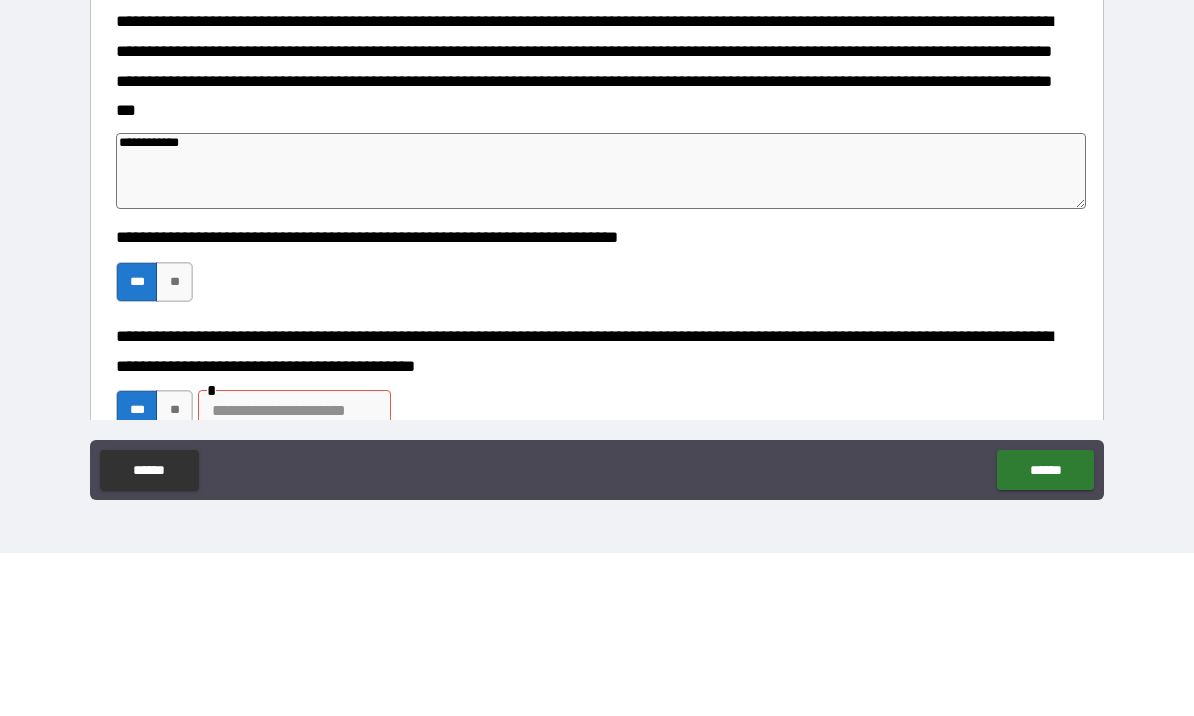type on "**********" 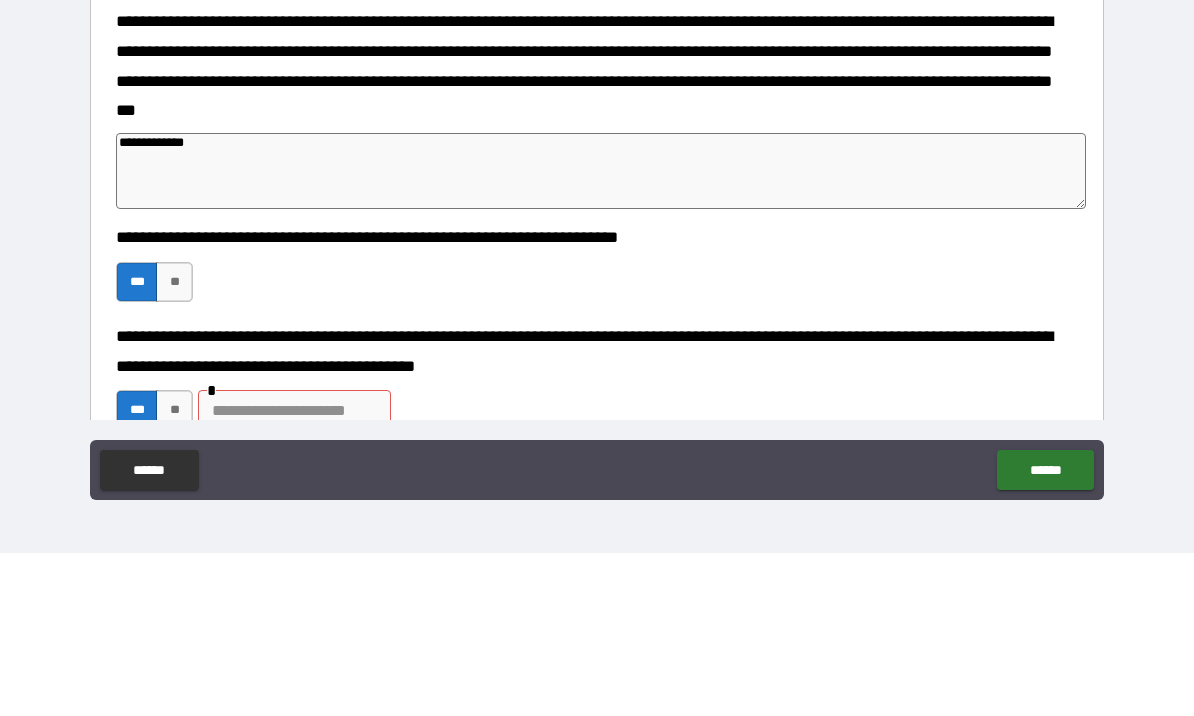 type on "*" 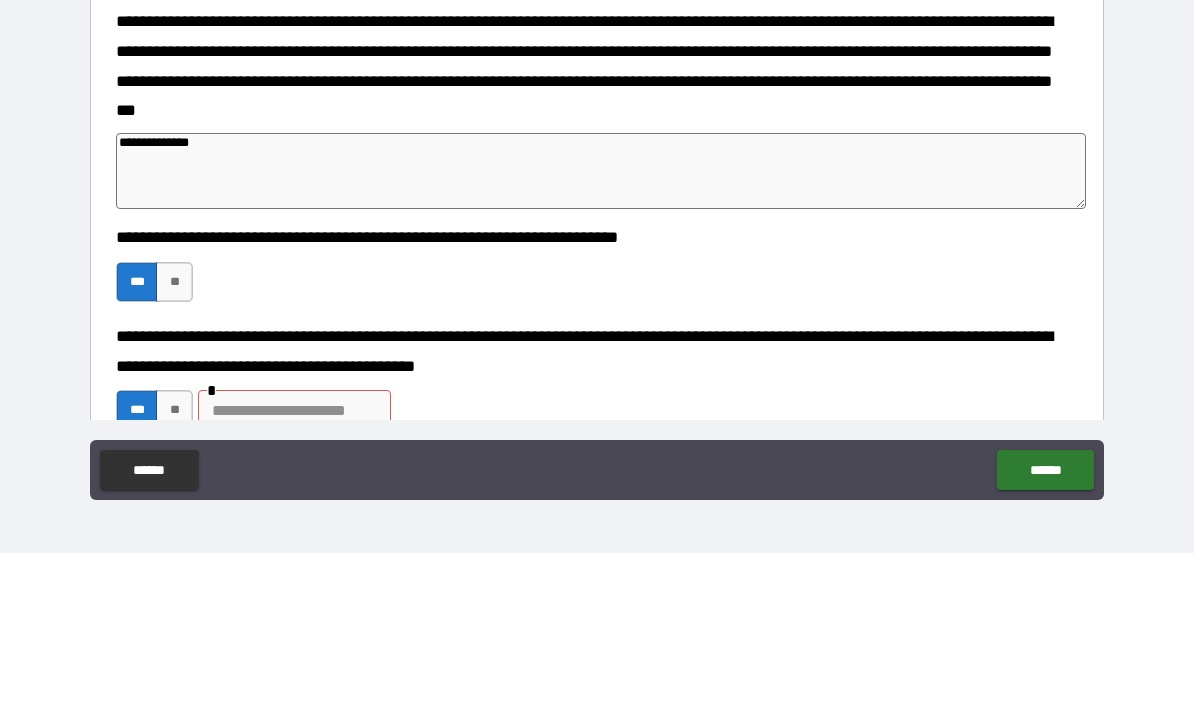 type on "*" 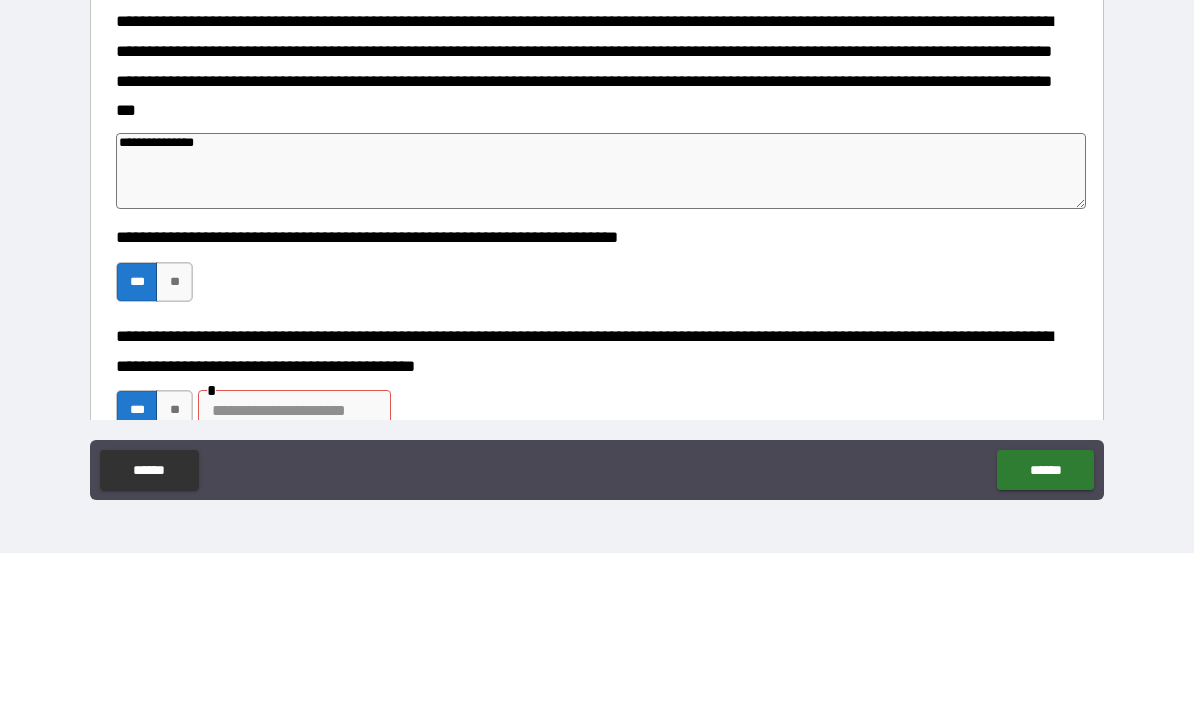 type on "*" 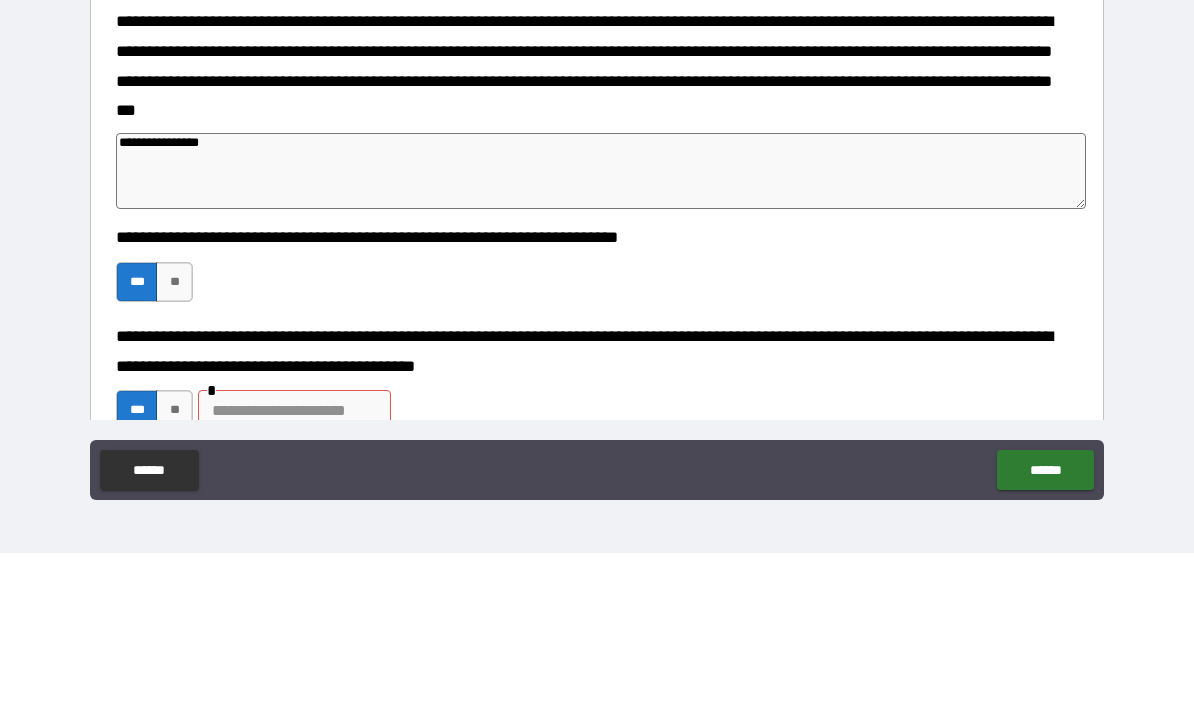 type on "*" 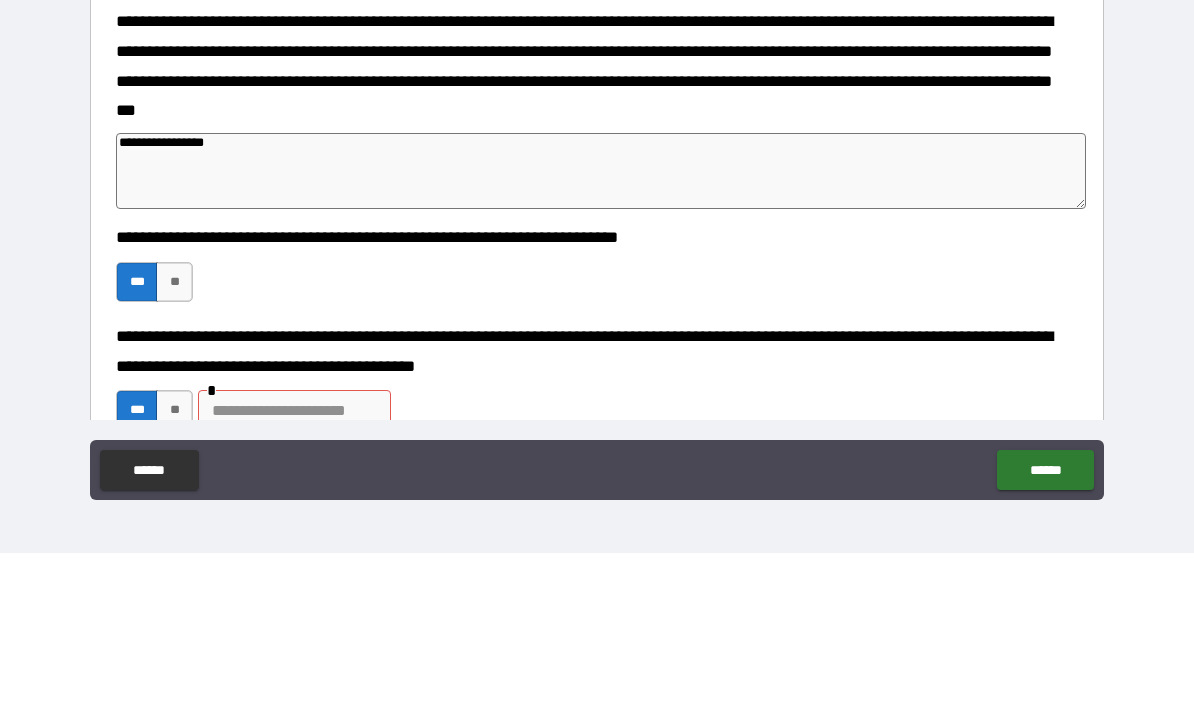 type on "*" 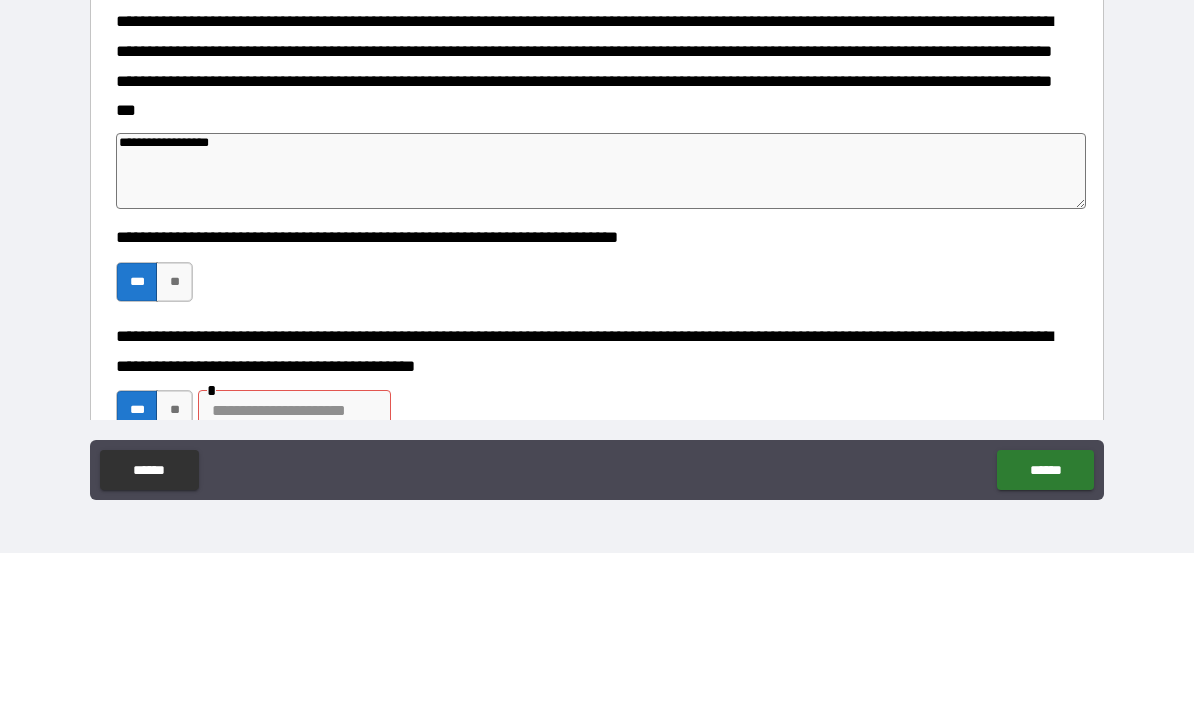 type on "*" 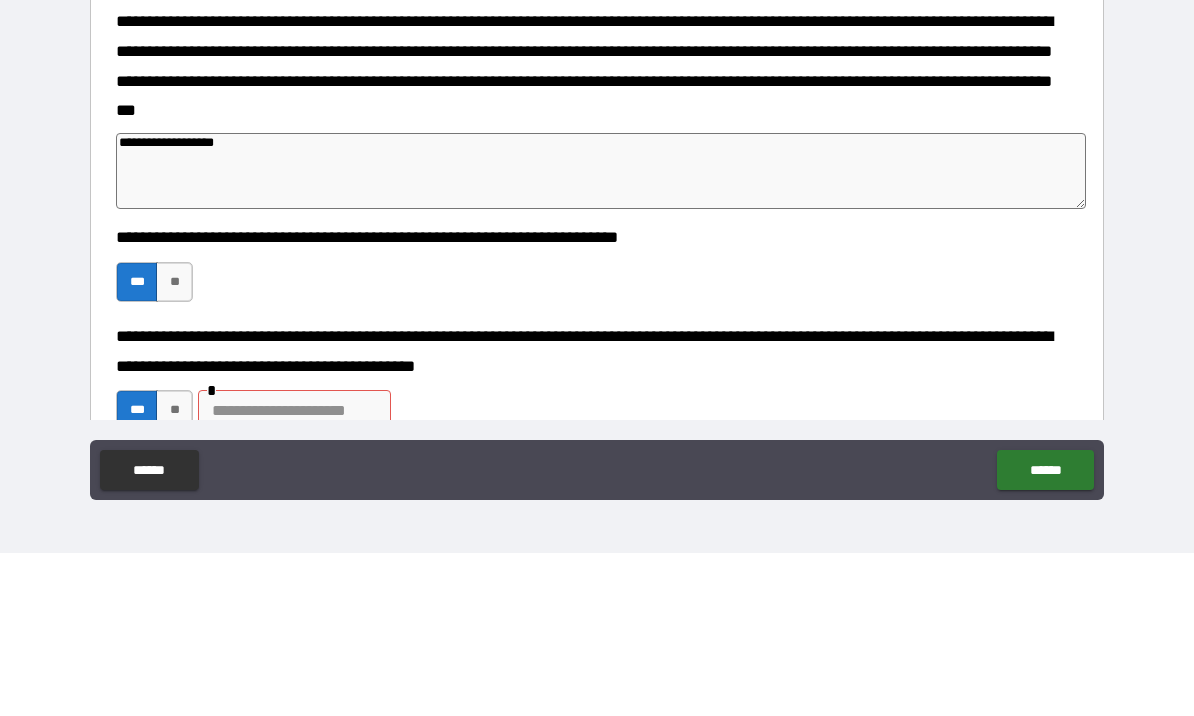 type on "*" 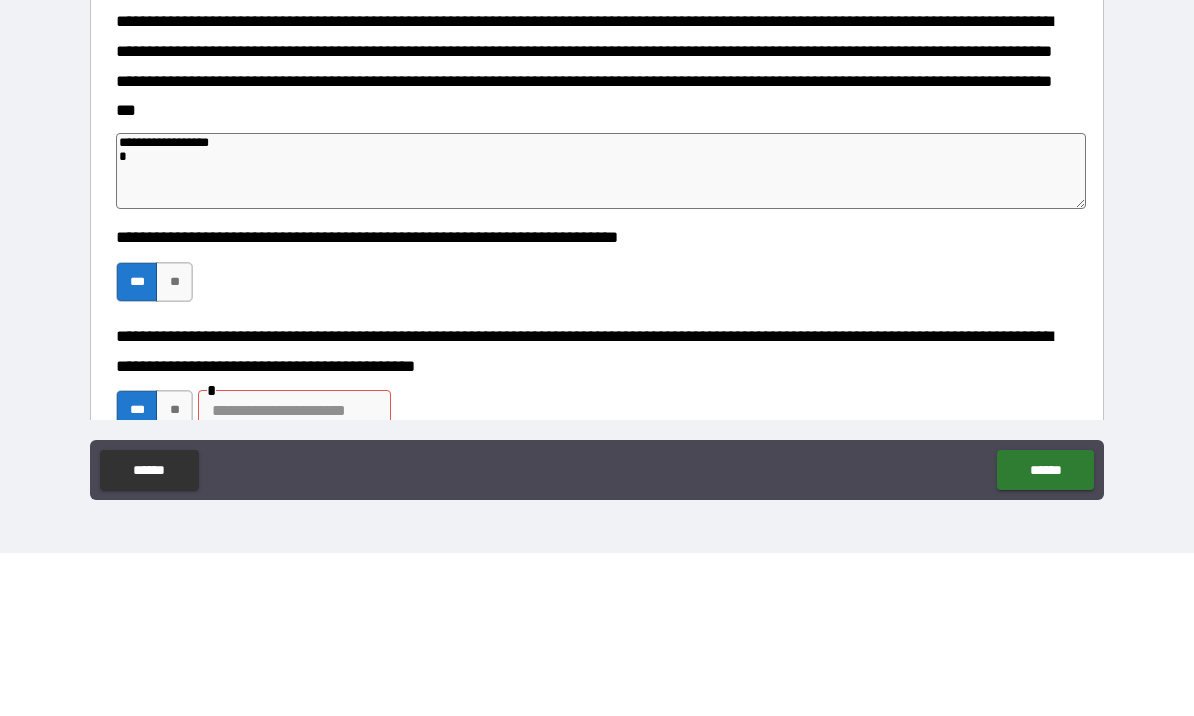 type on "*" 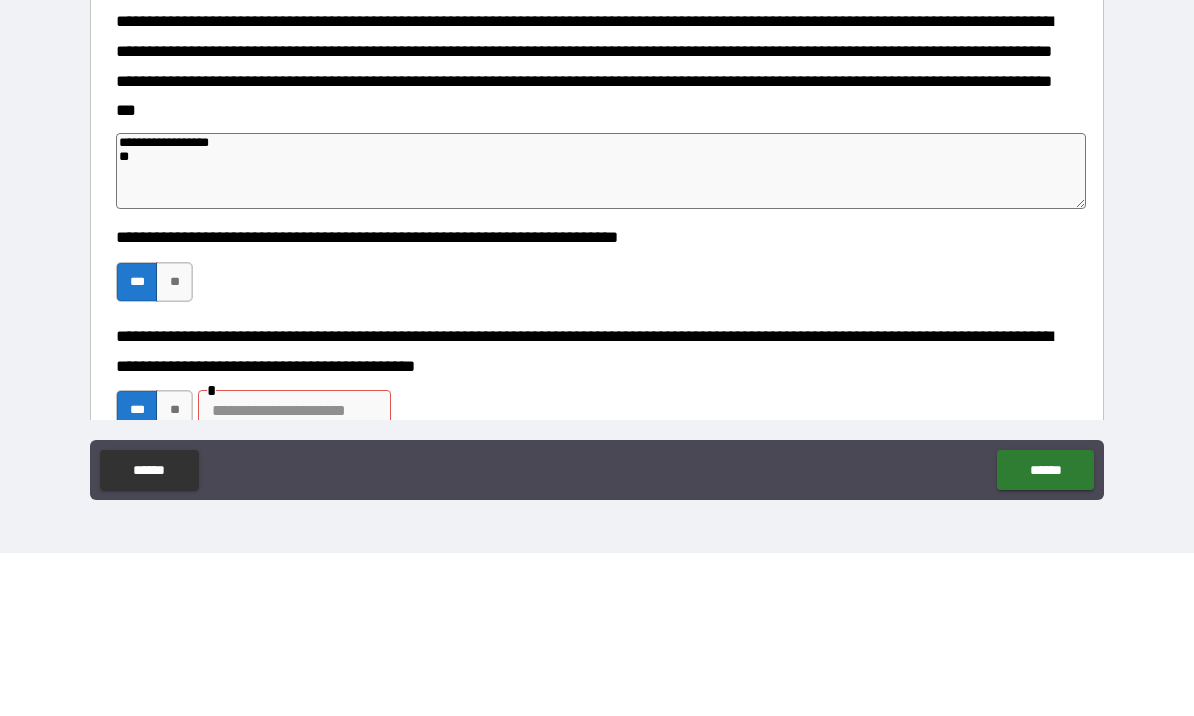 type on "*" 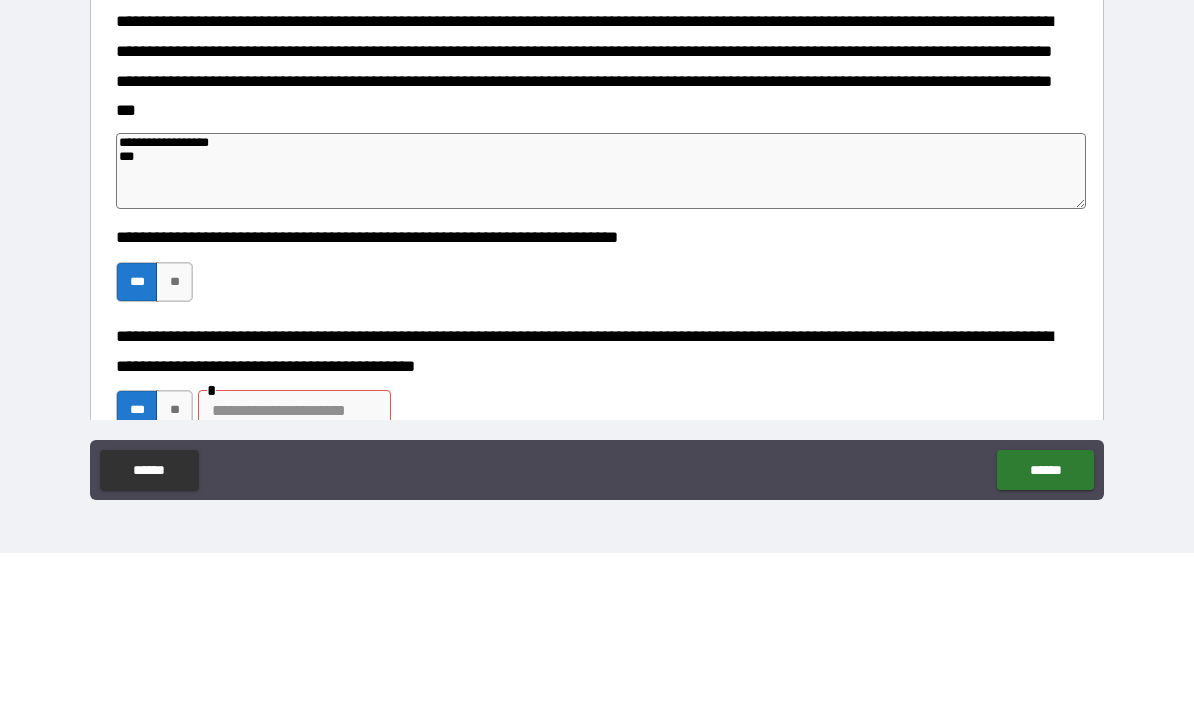 type on "*" 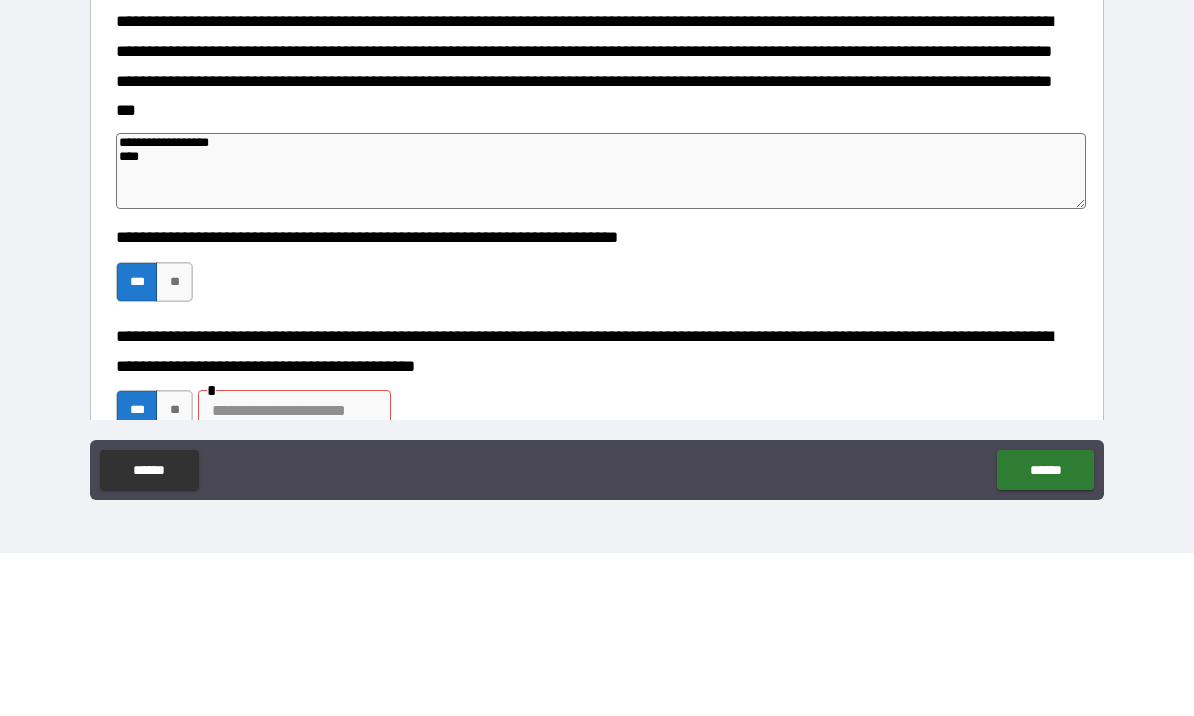 type on "*" 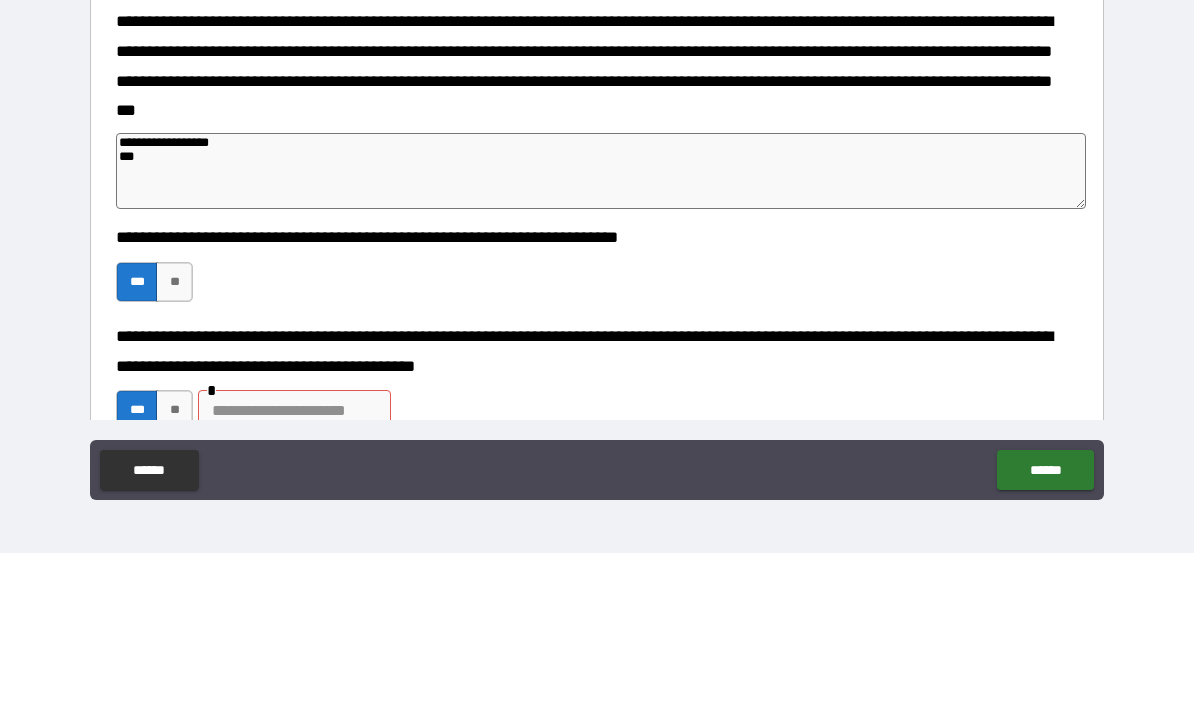 type on "*" 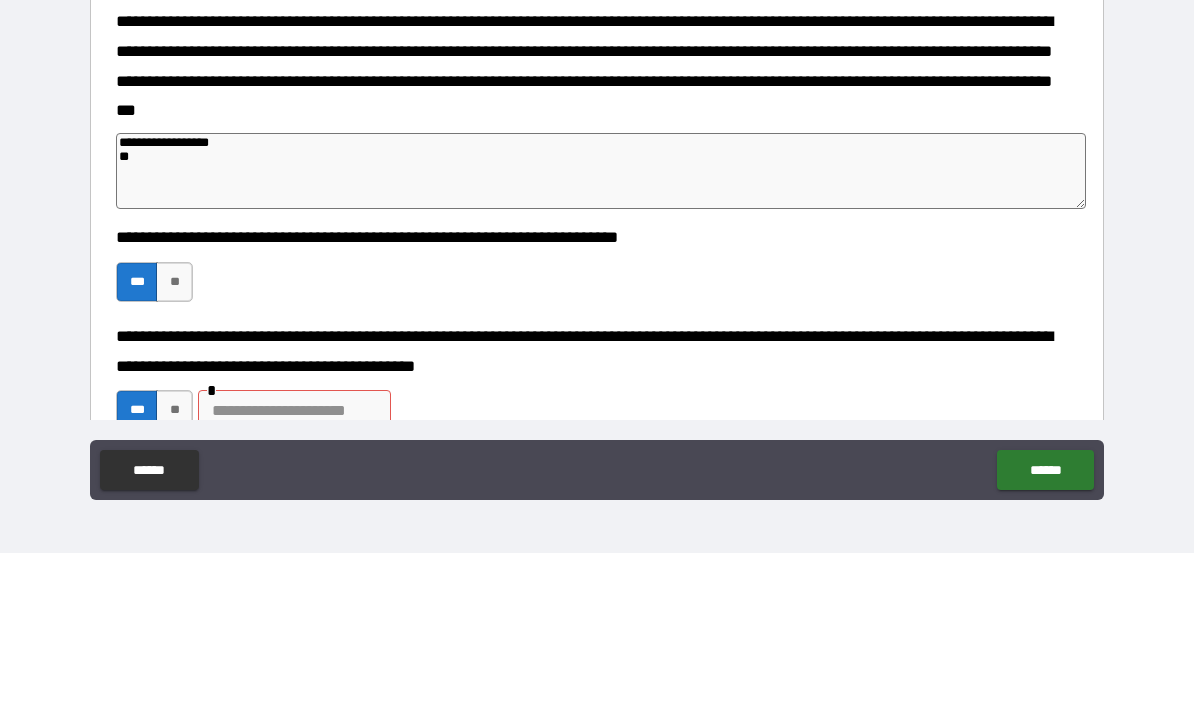 type on "*" 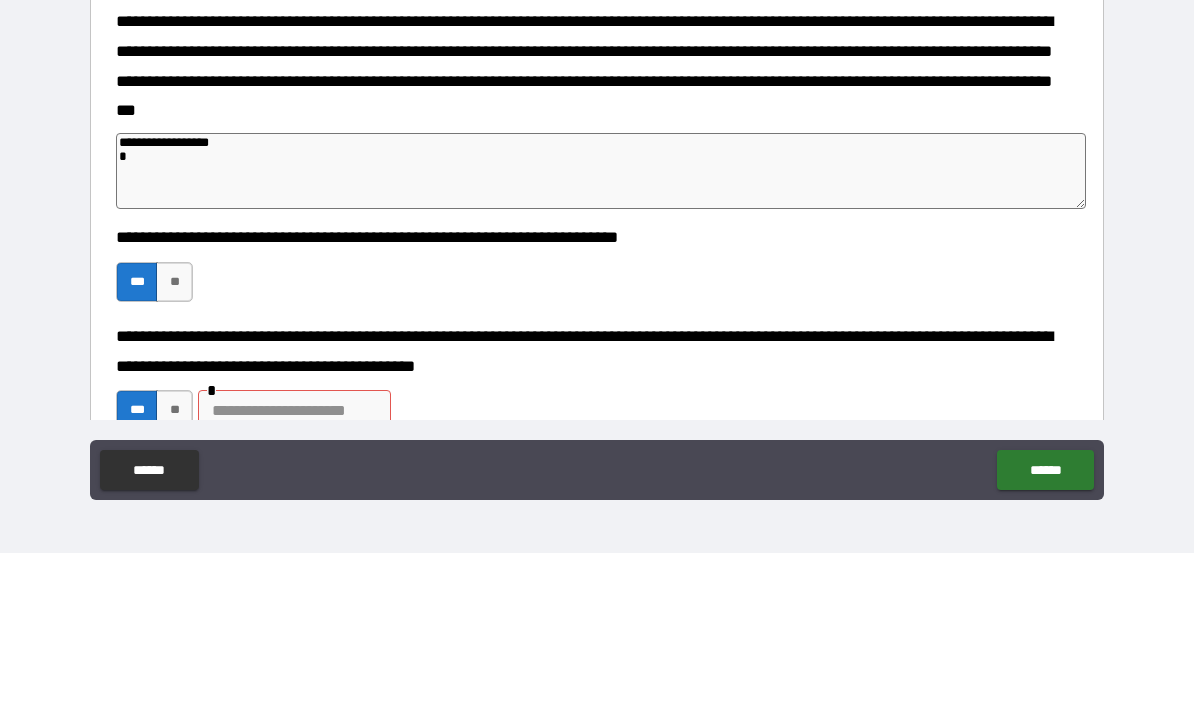 type on "*" 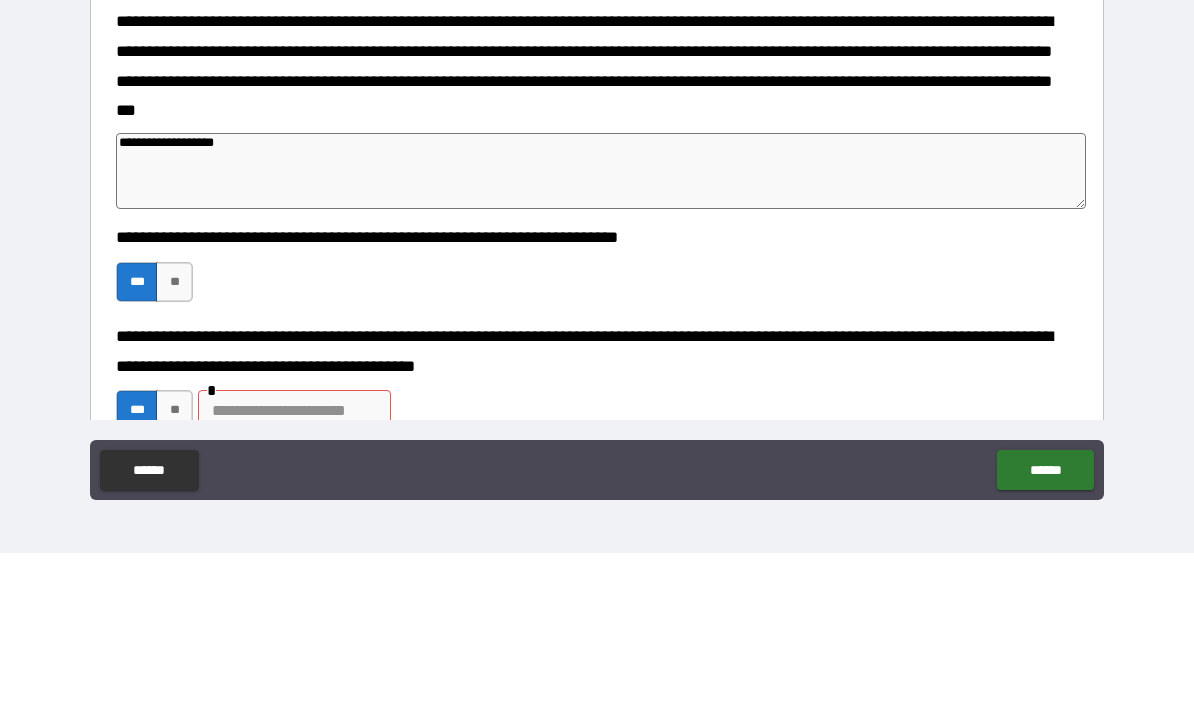 type on "*" 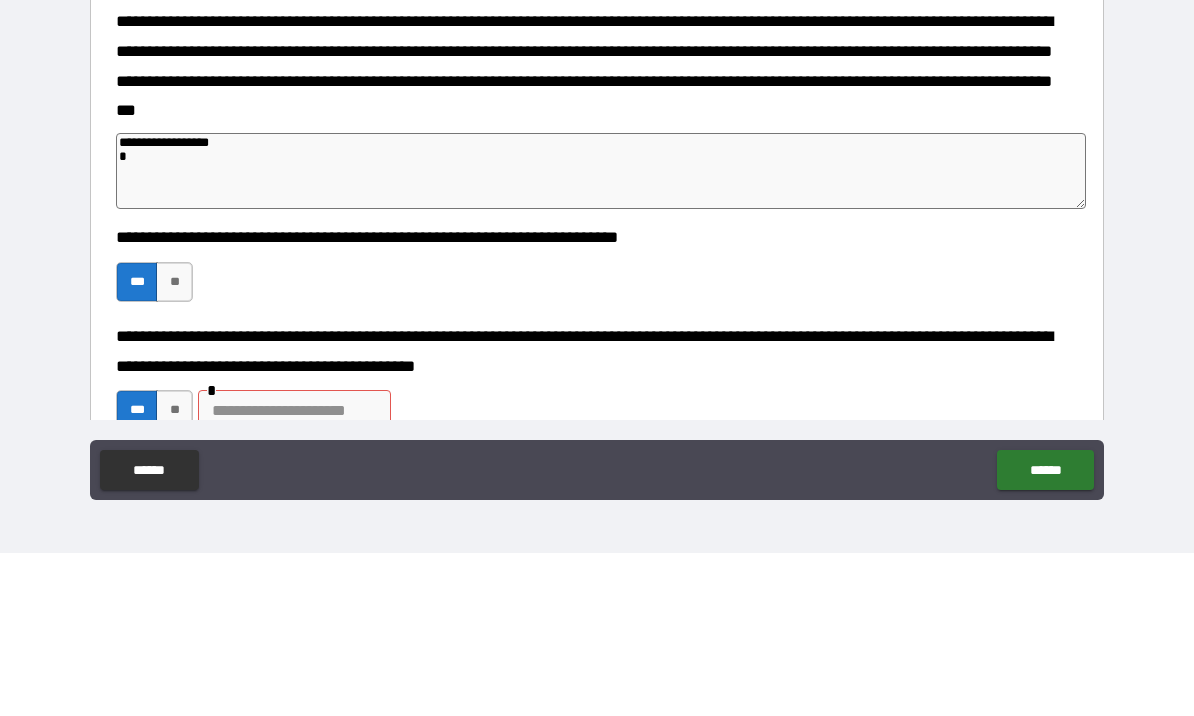 type on "**********" 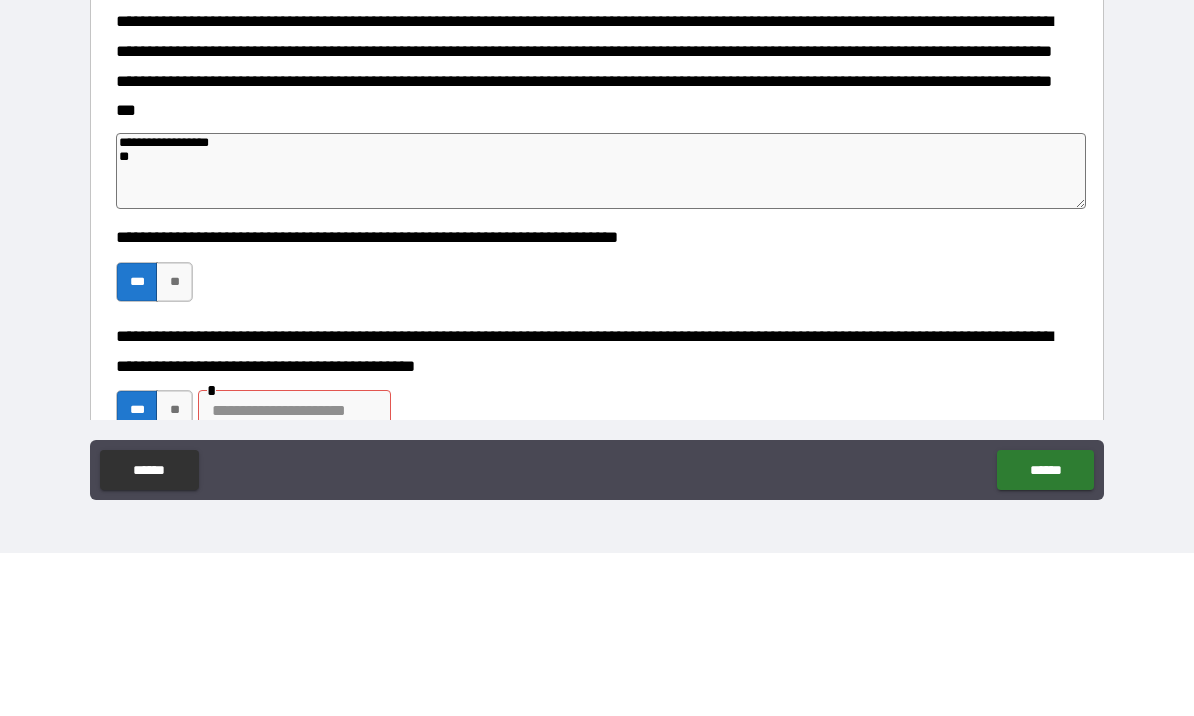 type on "*" 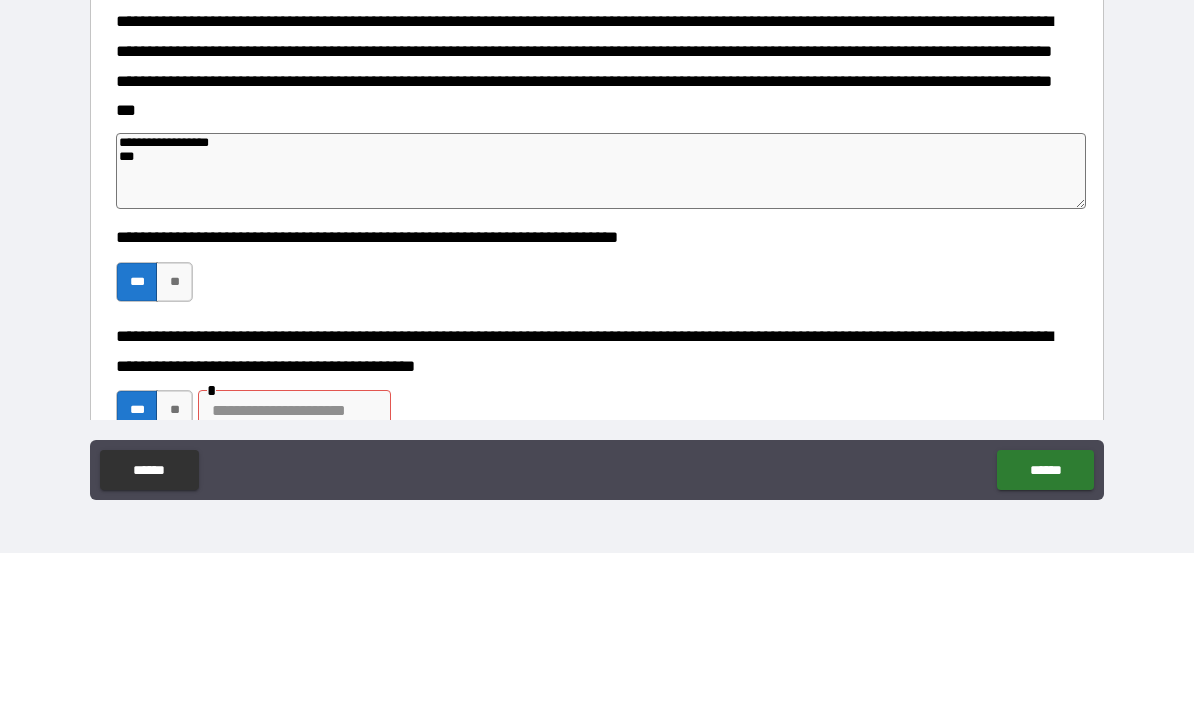 type on "*" 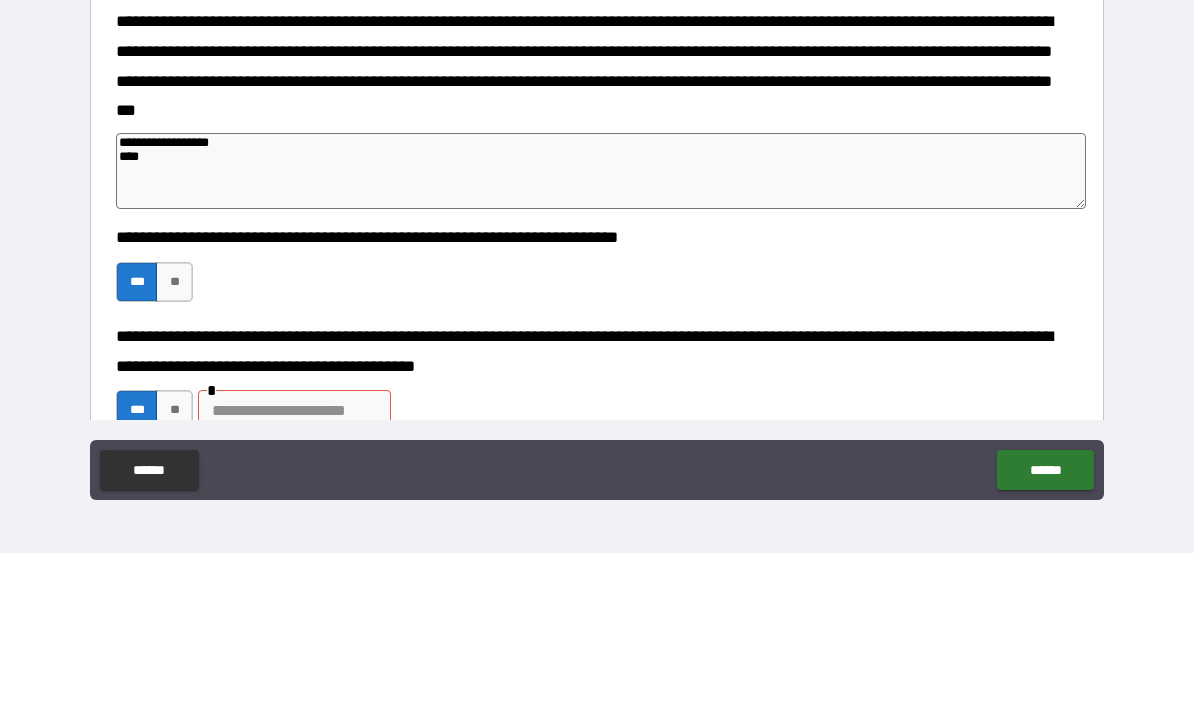 type on "*" 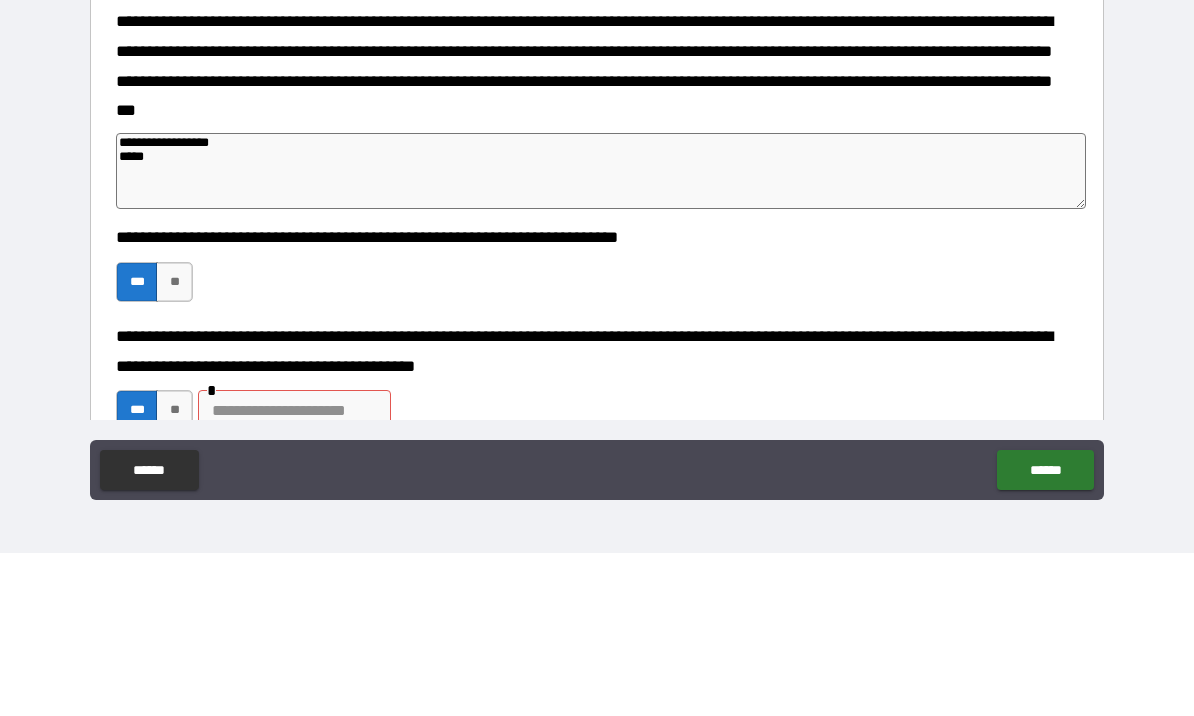 type on "*" 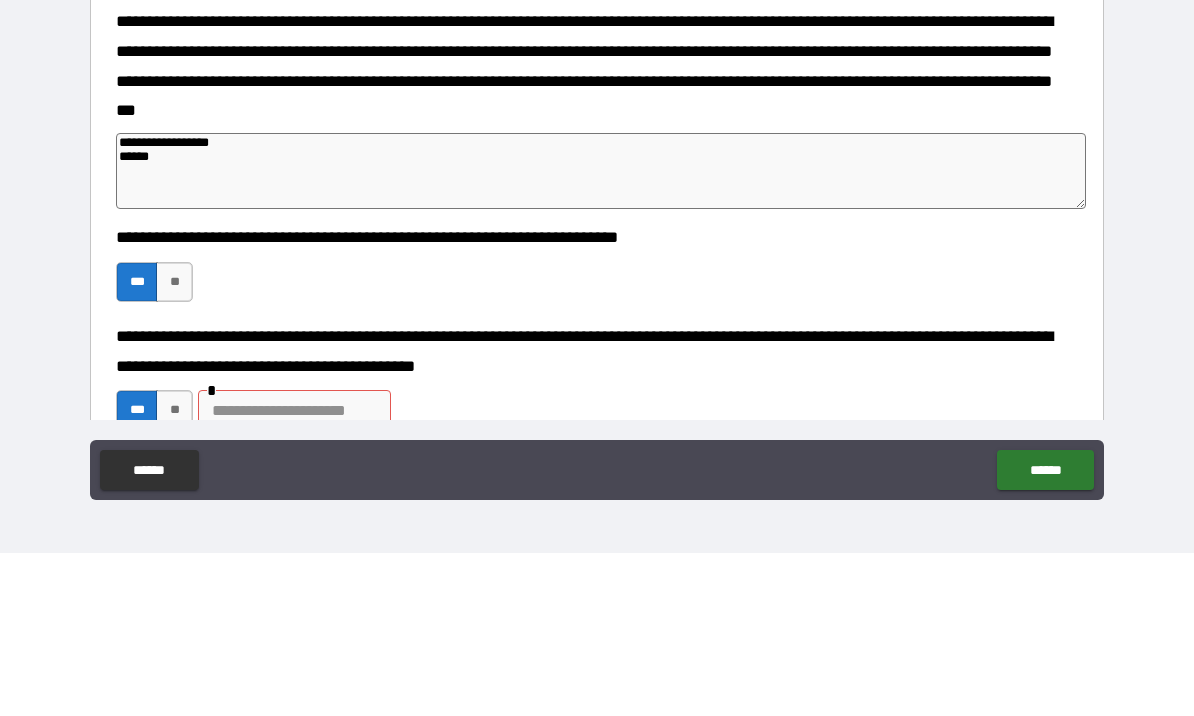 type on "*" 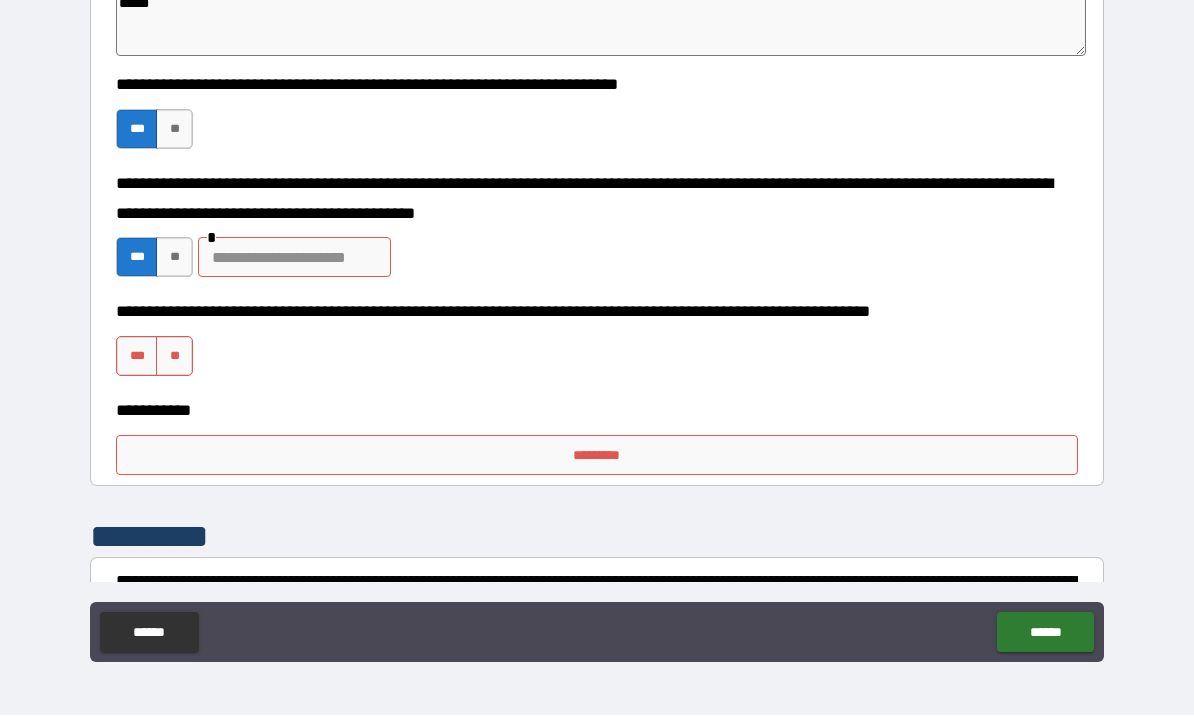 scroll, scrollTop: 3185, scrollLeft: 0, axis: vertical 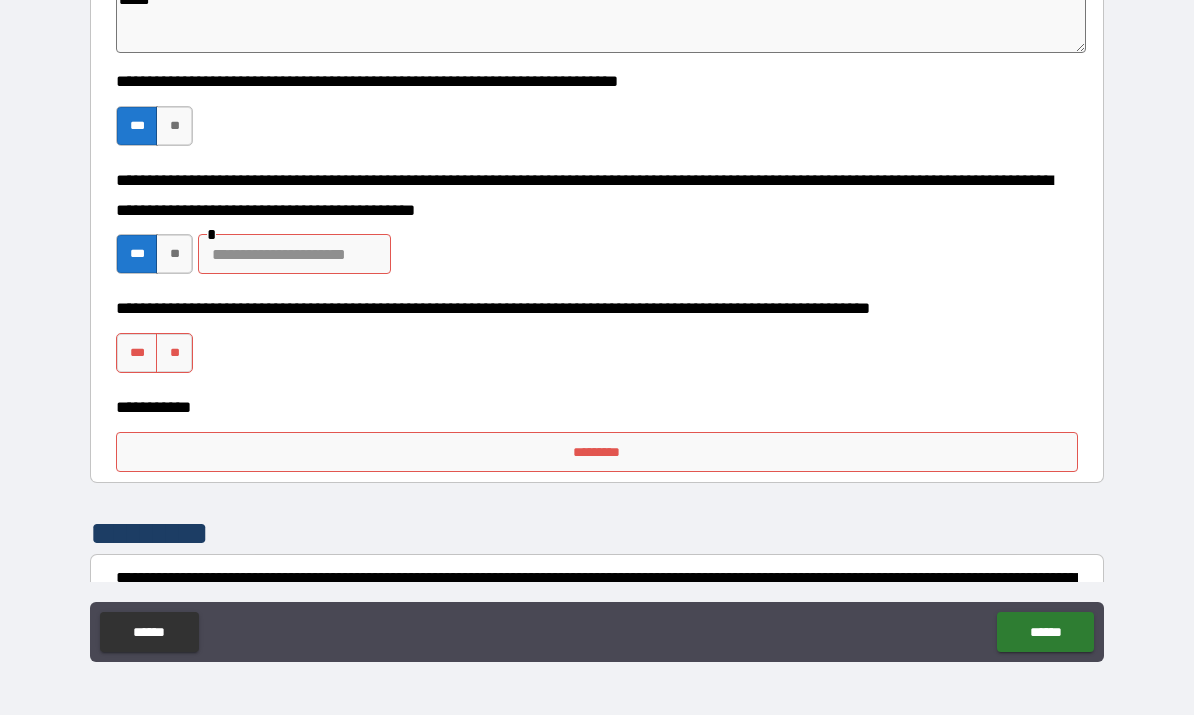 type on "**********" 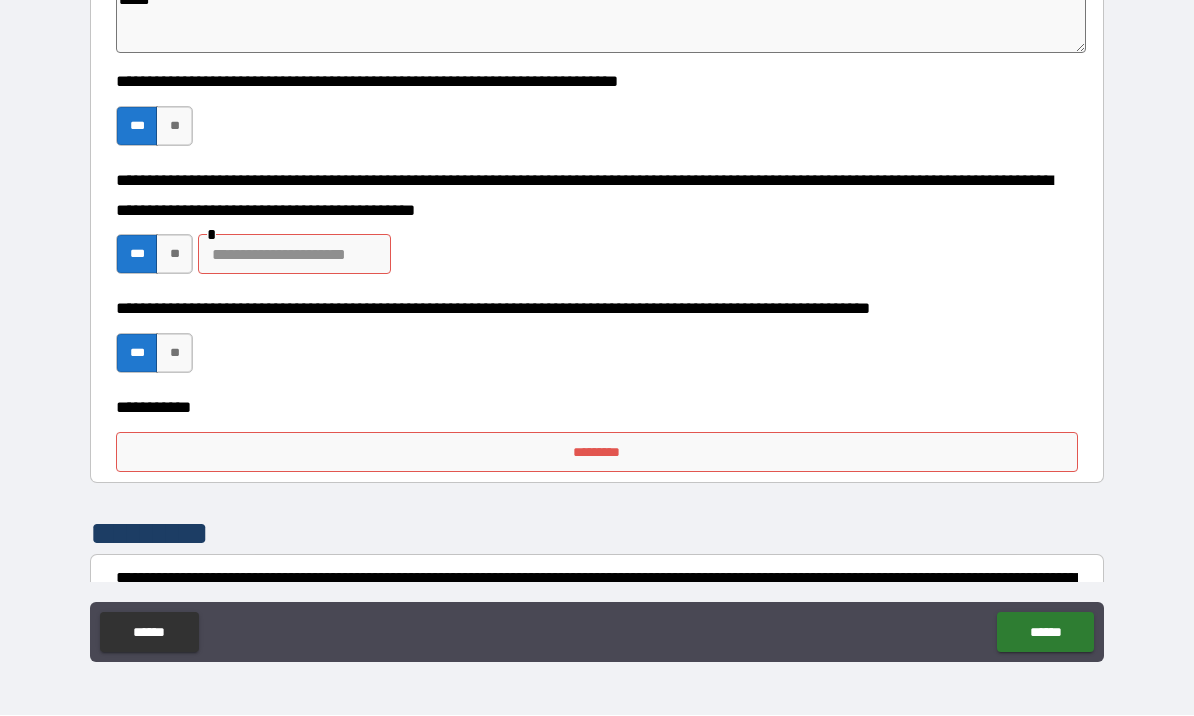 click on "*********" at bounding box center [597, 453] 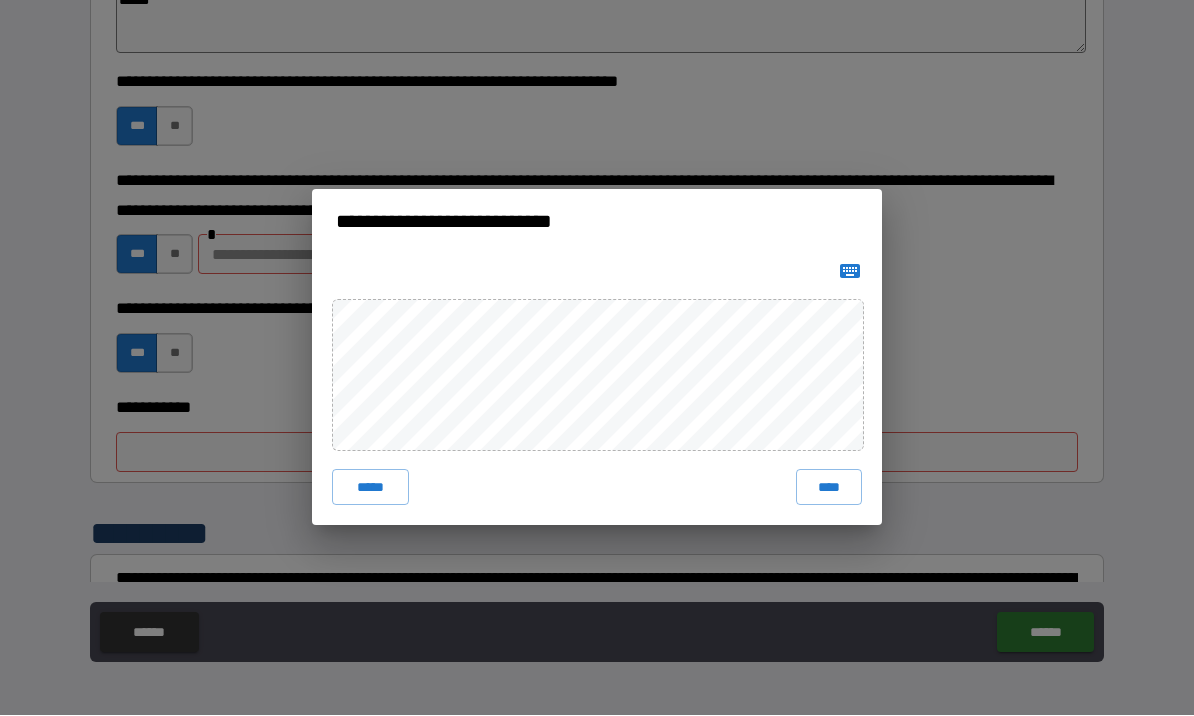 click on "**********" at bounding box center [597, 358] 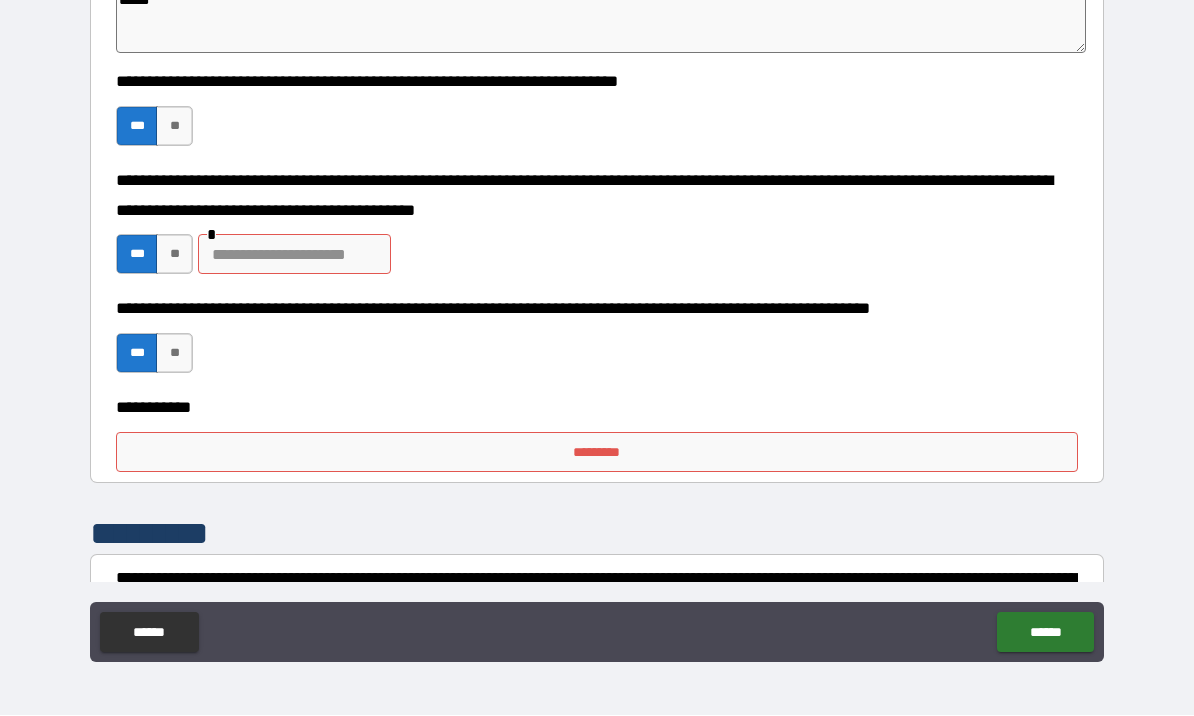 click on "*********" at bounding box center [597, 453] 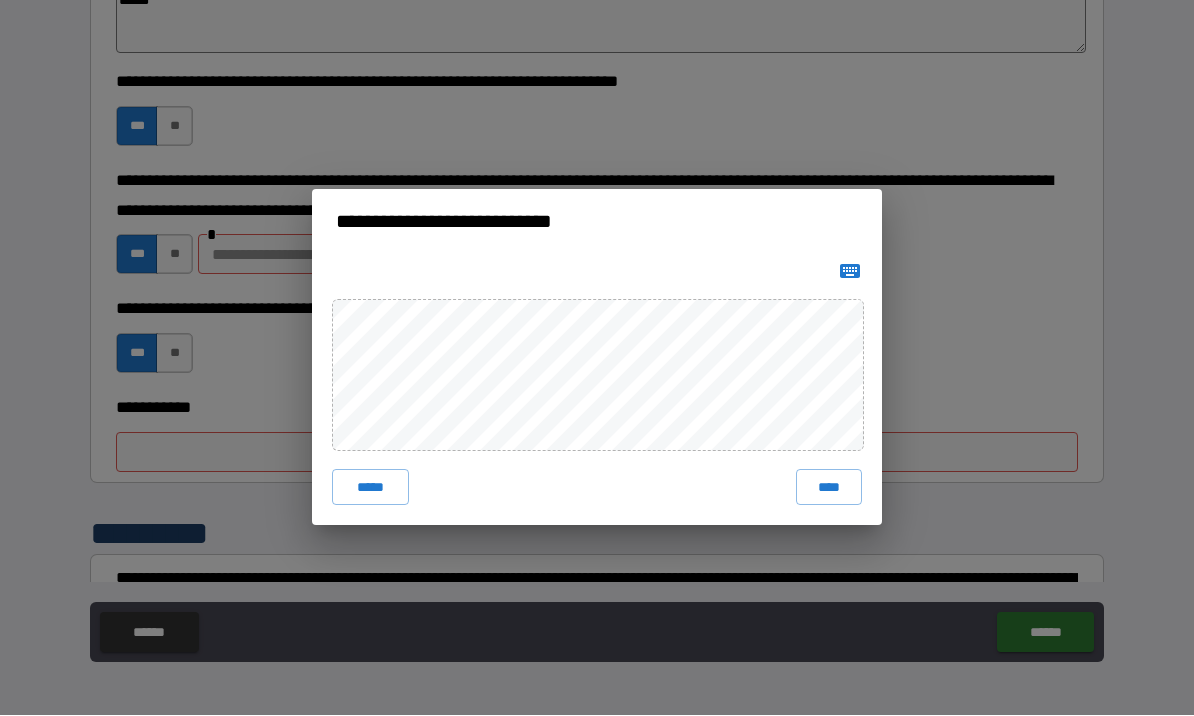 click on "****" at bounding box center (829, 488) 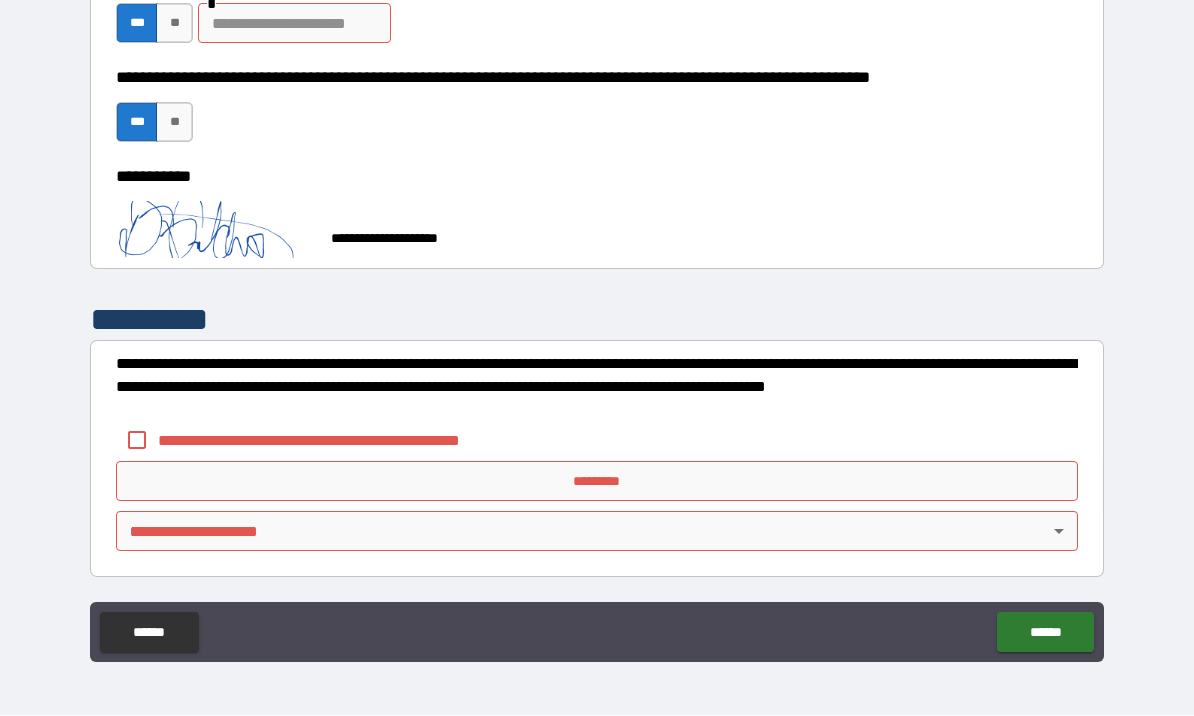 scroll, scrollTop: 3416, scrollLeft: 0, axis: vertical 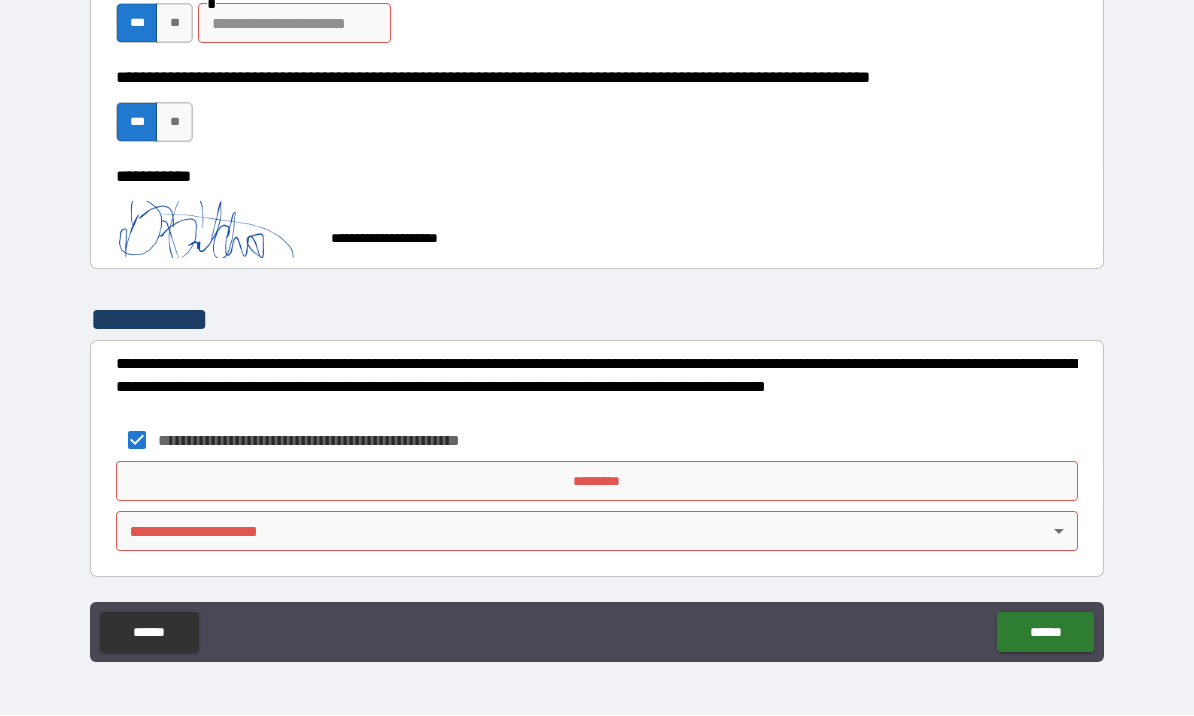 click on "**********" at bounding box center [597, 323] 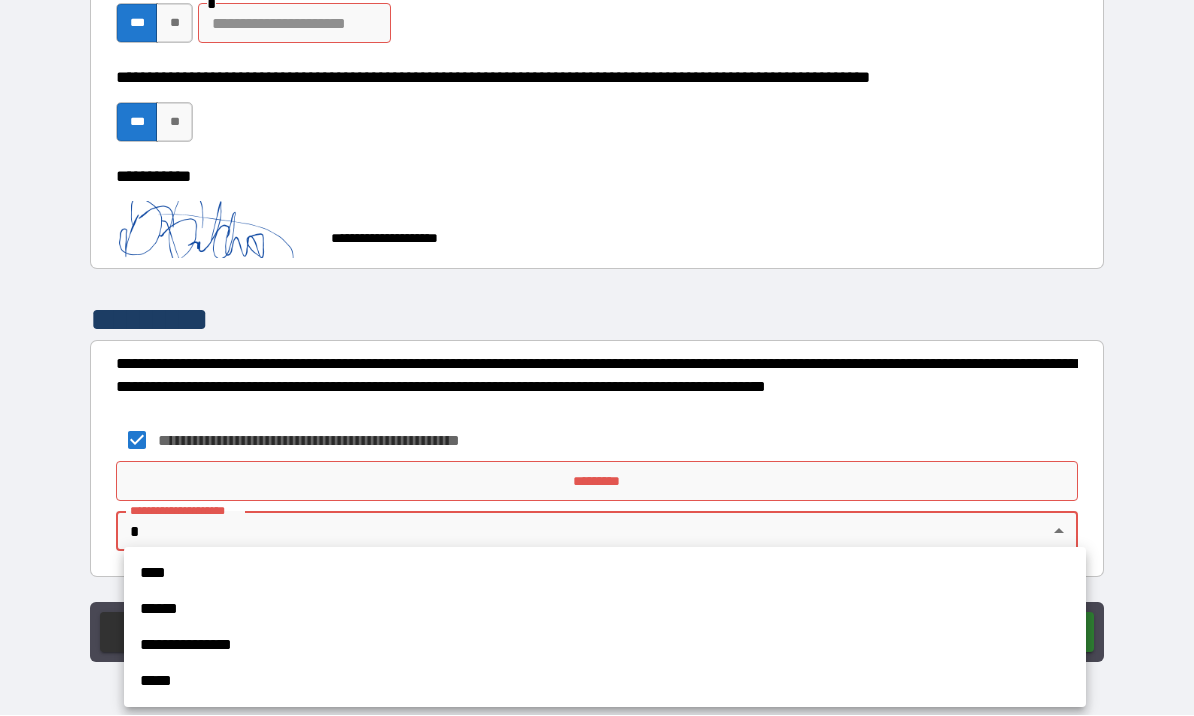 click on "******" at bounding box center (605, 610) 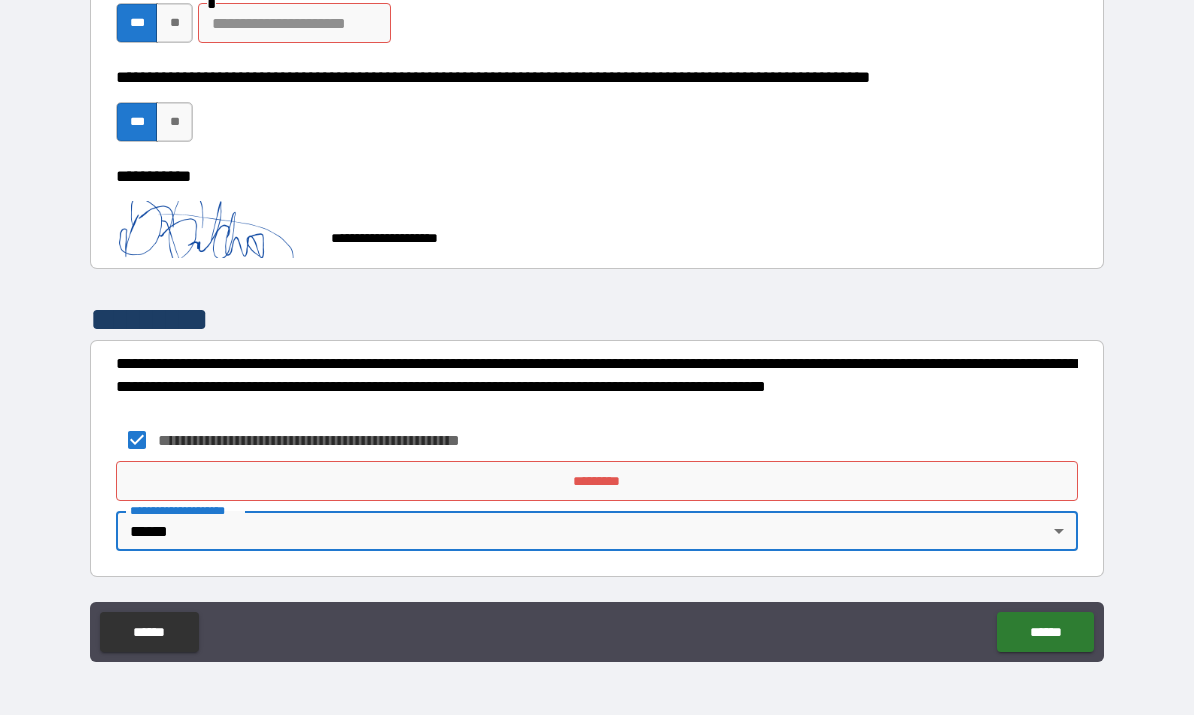 click on "*********" at bounding box center (597, 482) 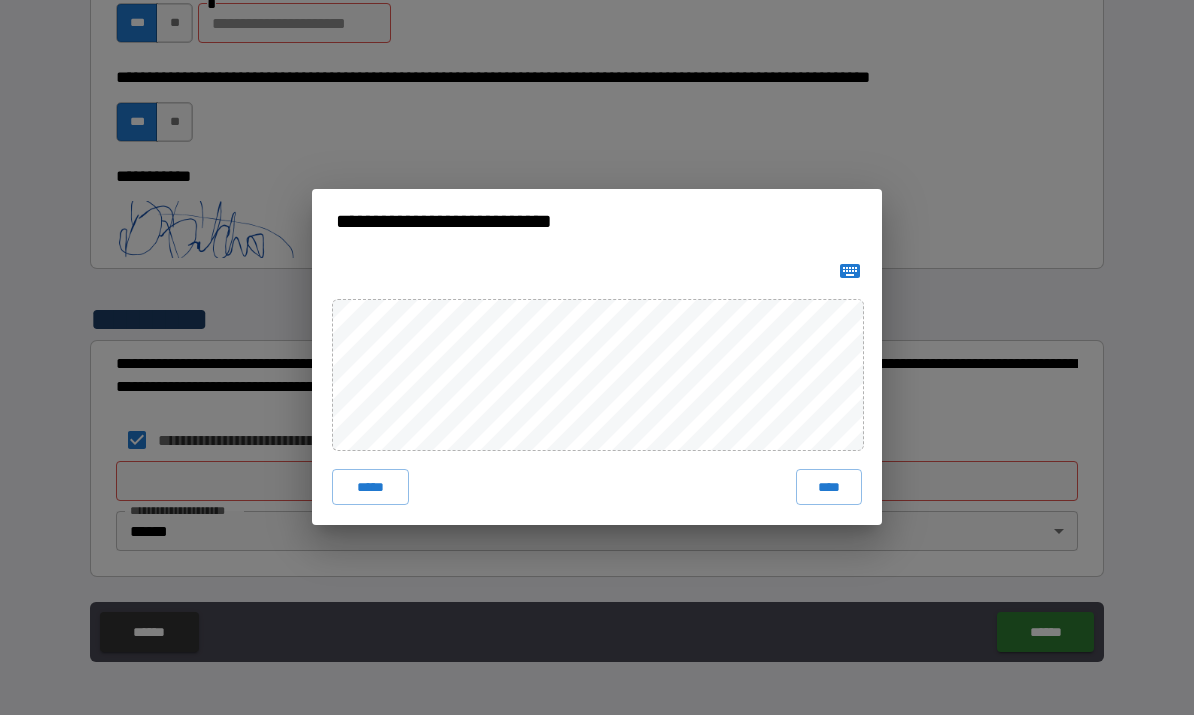 click on "*****" at bounding box center [370, 488] 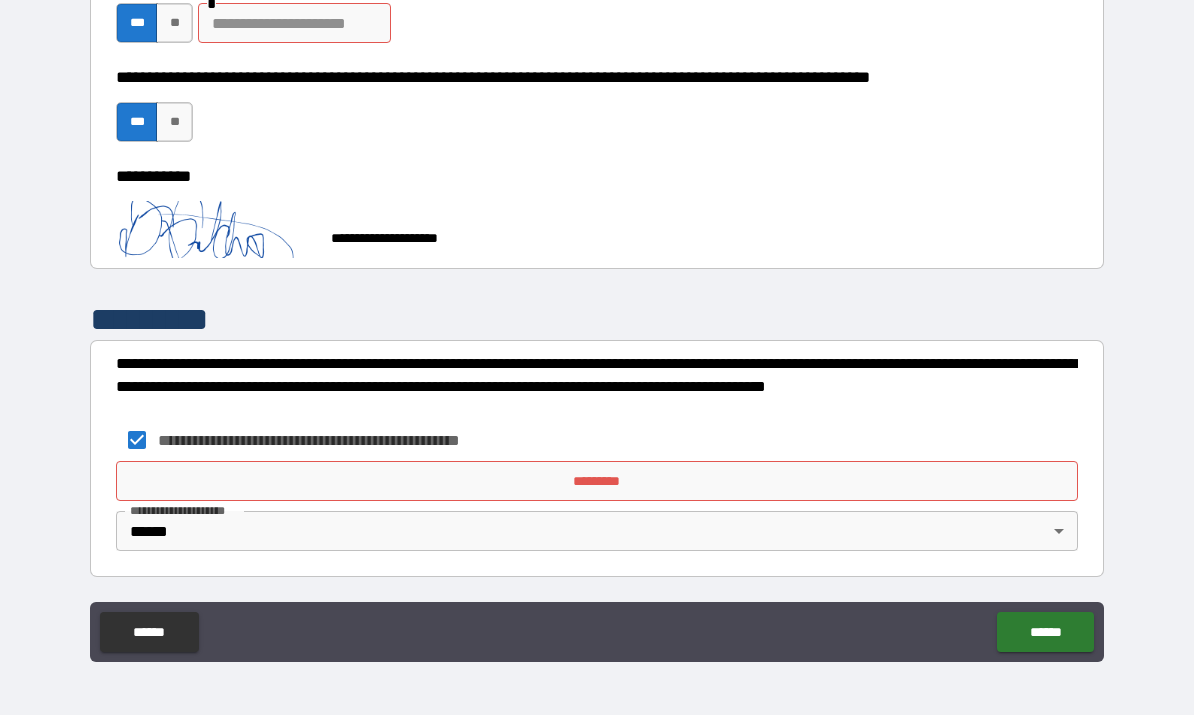 click on "**********" at bounding box center (597, 323) 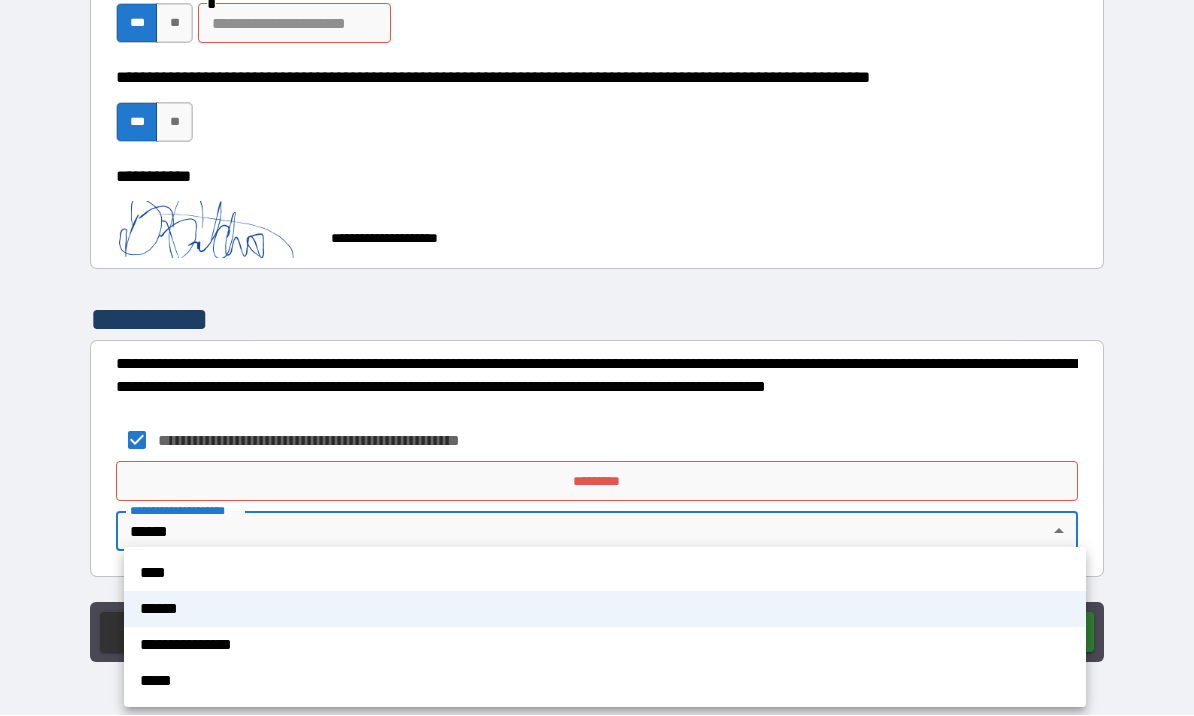 click on "****" at bounding box center [605, 574] 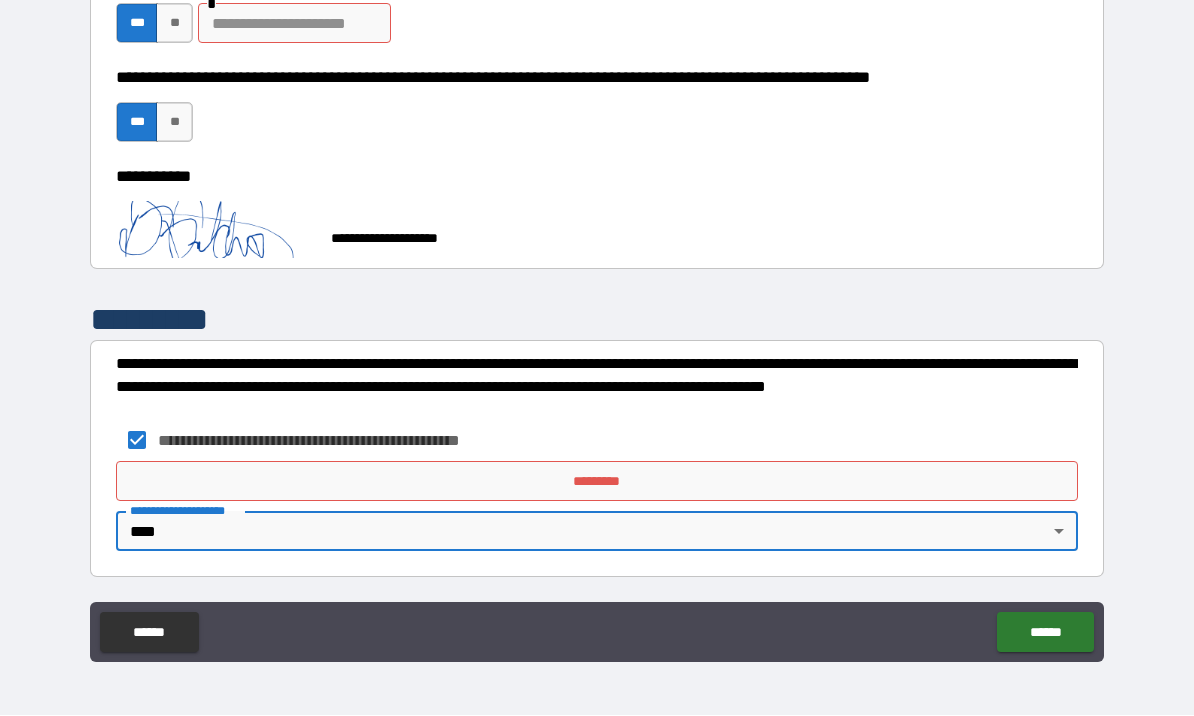 click on "*********" at bounding box center [597, 482] 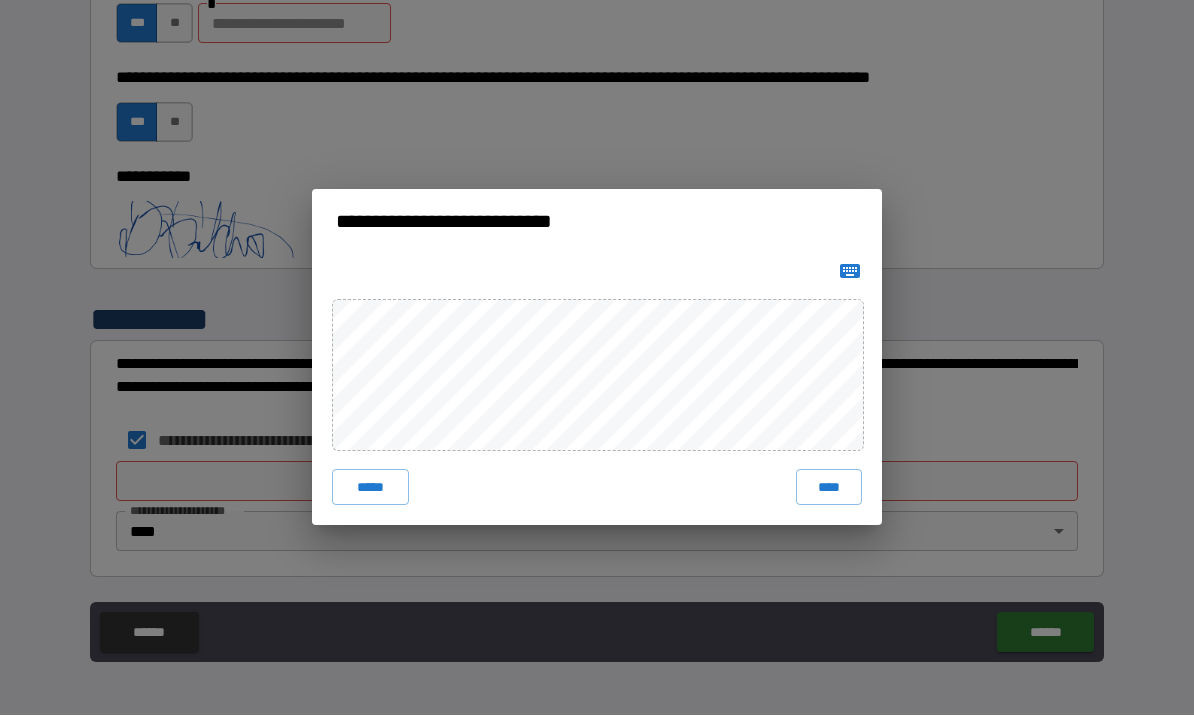 click on "****" at bounding box center [829, 488] 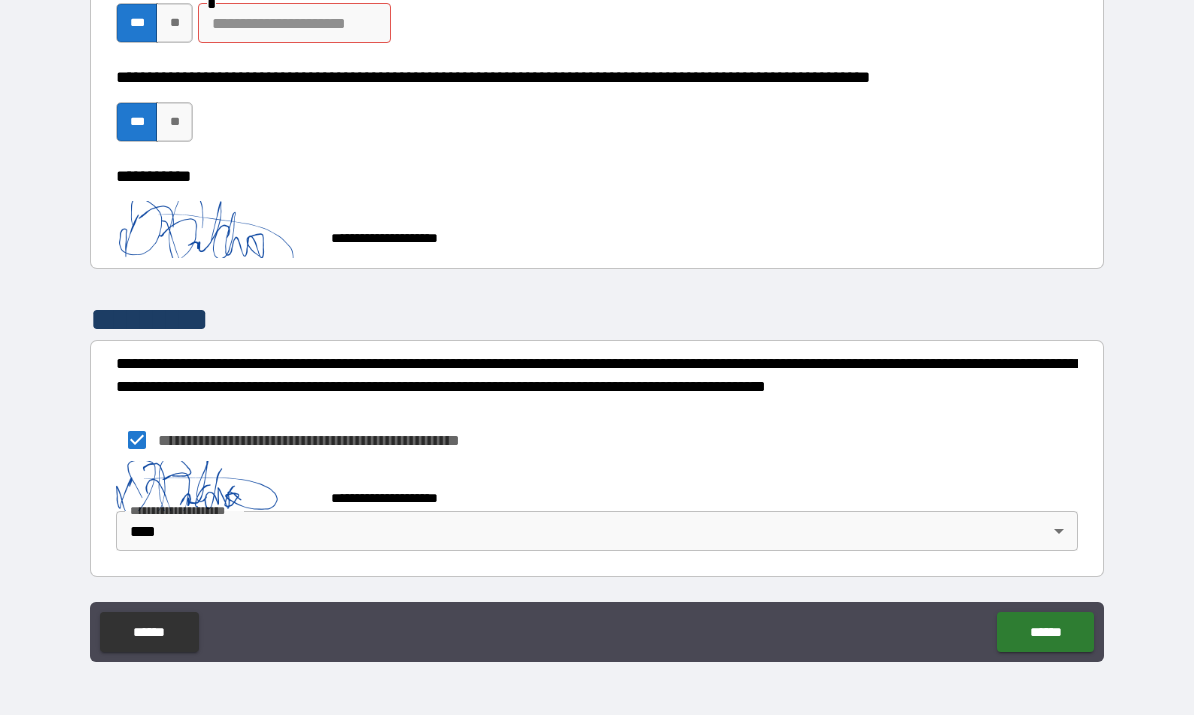 scroll, scrollTop: 3406, scrollLeft: 0, axis: vertical 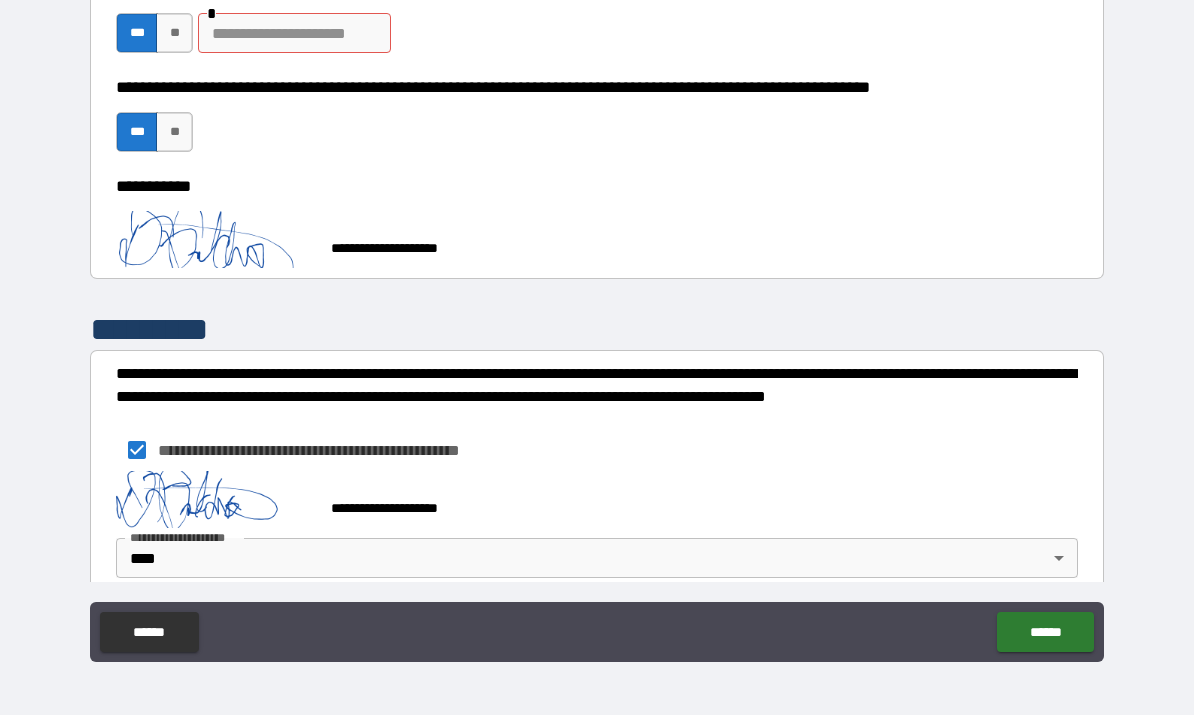 click on "******" at bounding box center [1045, 633] 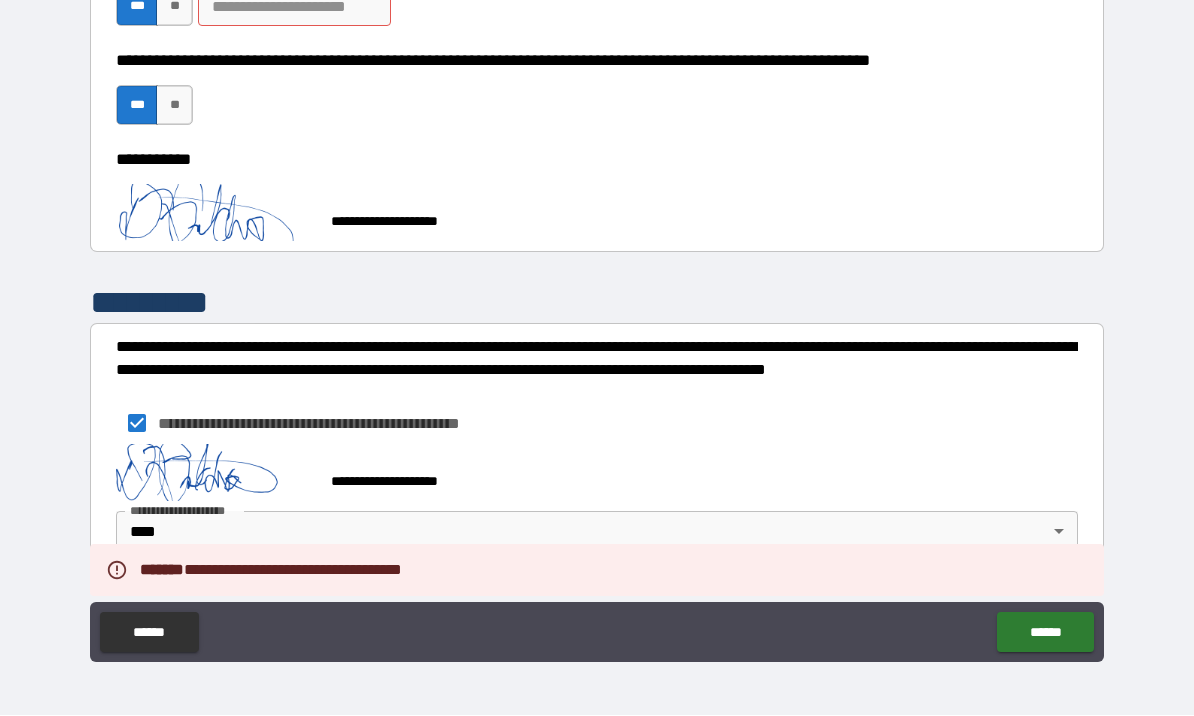 scroll, scrollTop: 3433, scrollLeft: 0, axis: vertical 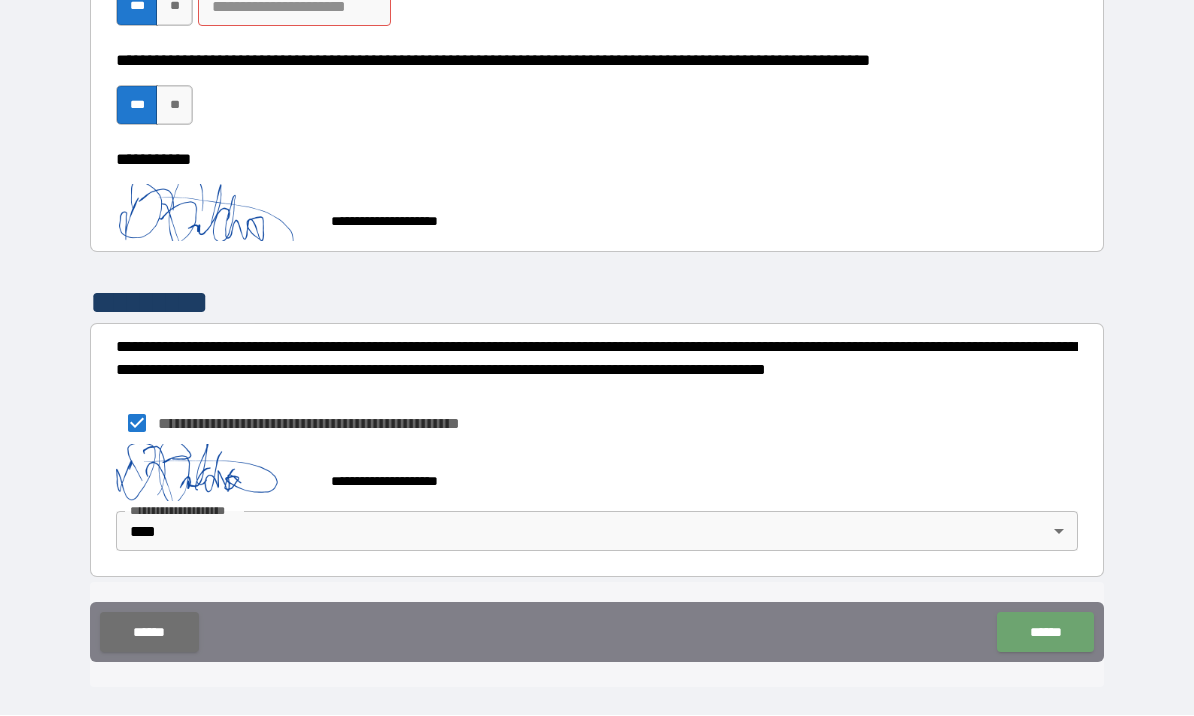click on "******" at bounding box center (1045, 633) 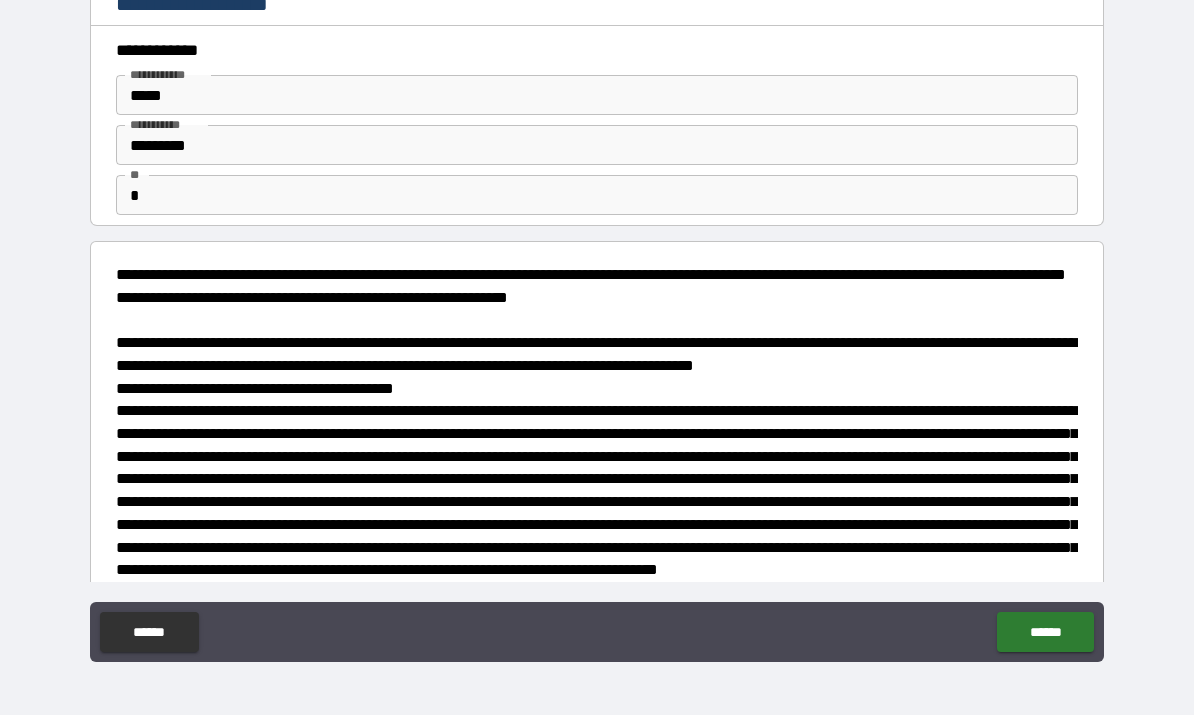 scroll, scrollTop: 0, scrollLeft: 0, axis: both 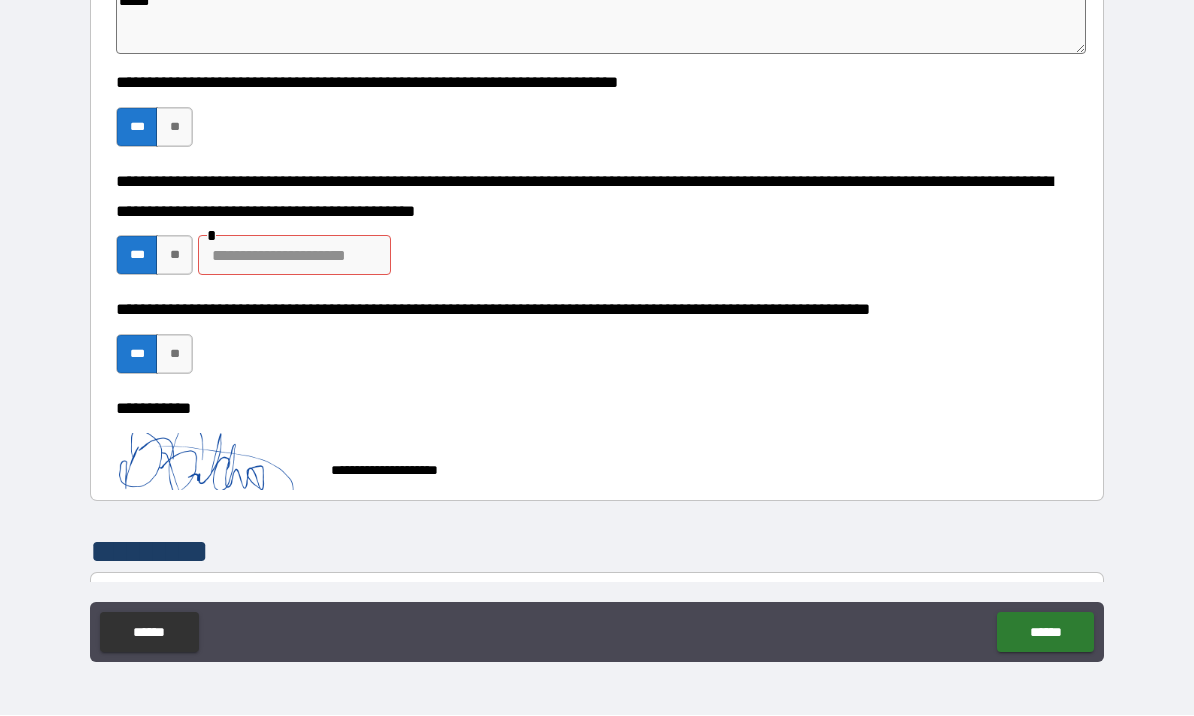 click on "**********" at bounding box center [597, 326] 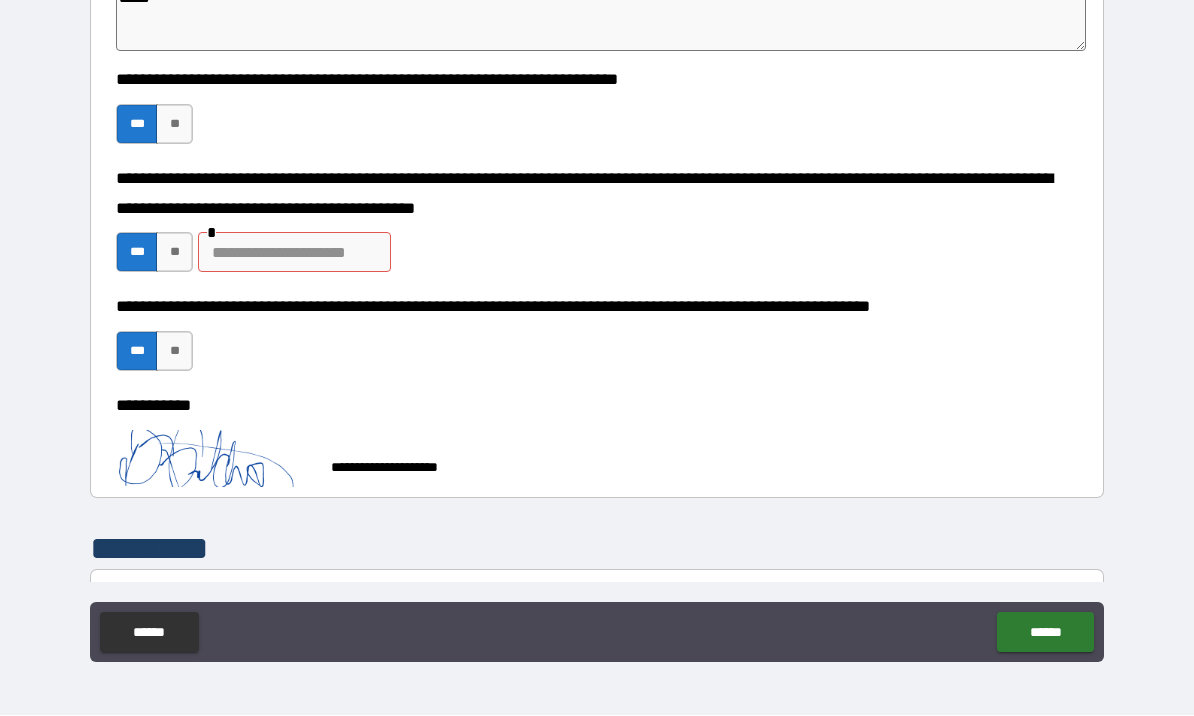 scroll, scrollTop: 3188, scrollLeft: 0, axis: vertical 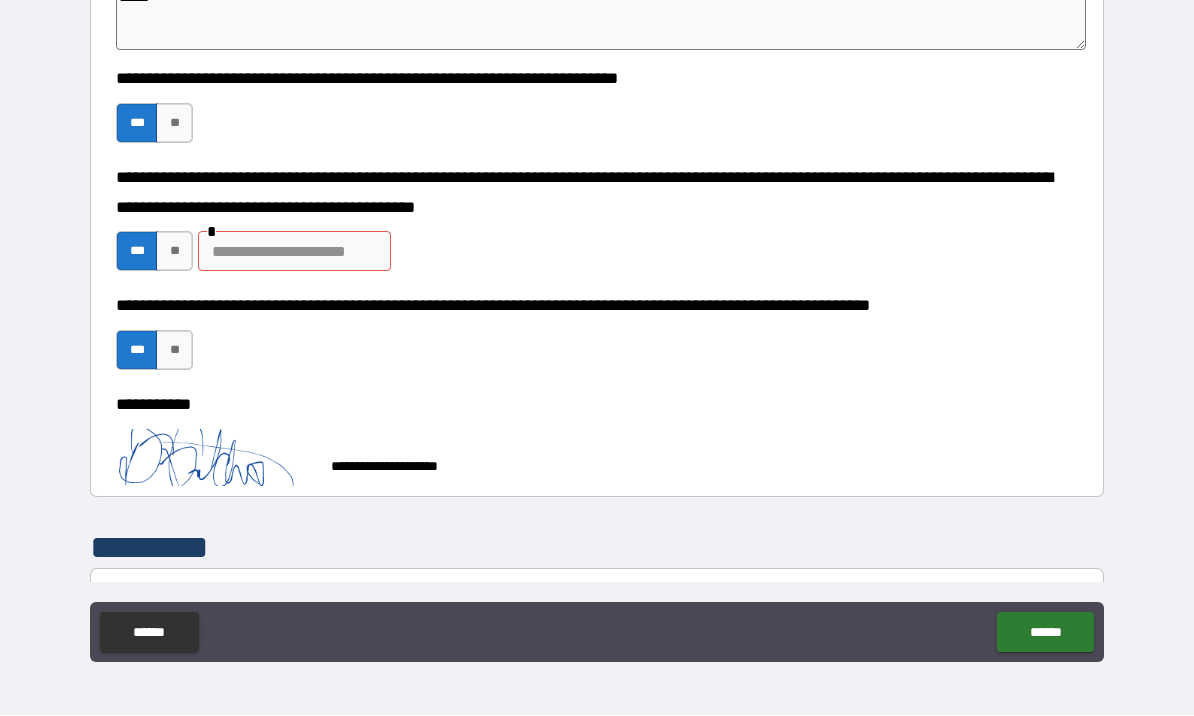 click at bounding box center (294, 252) 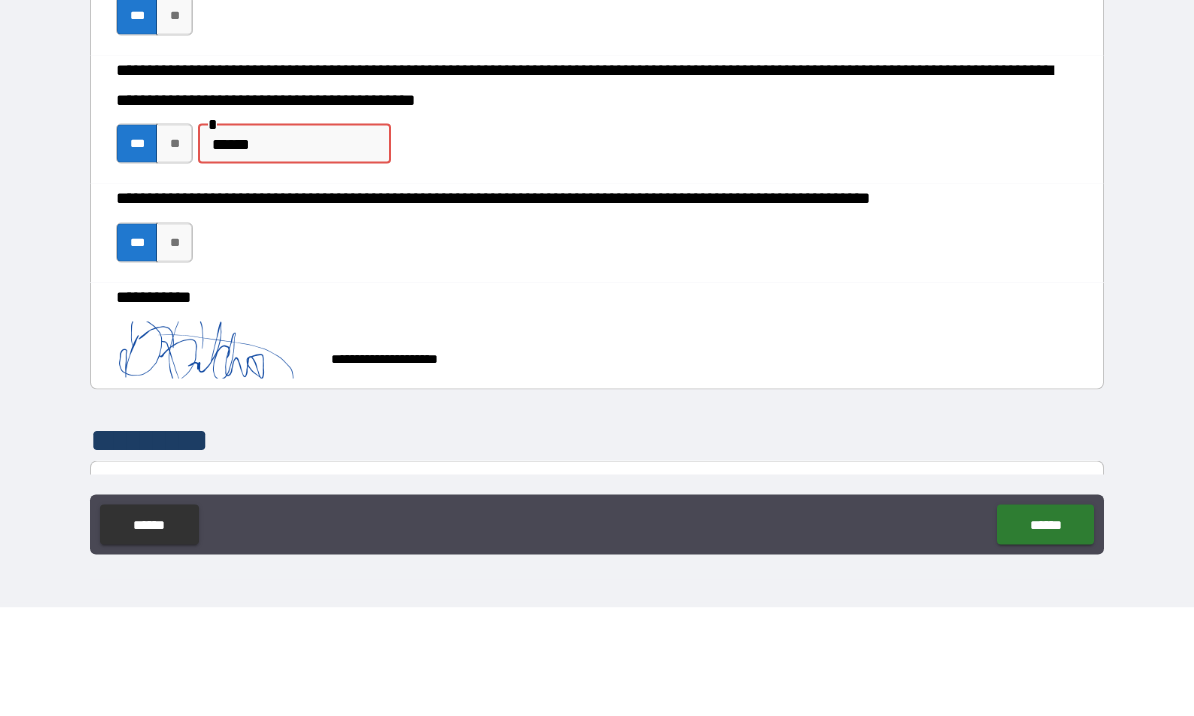 type on "******" 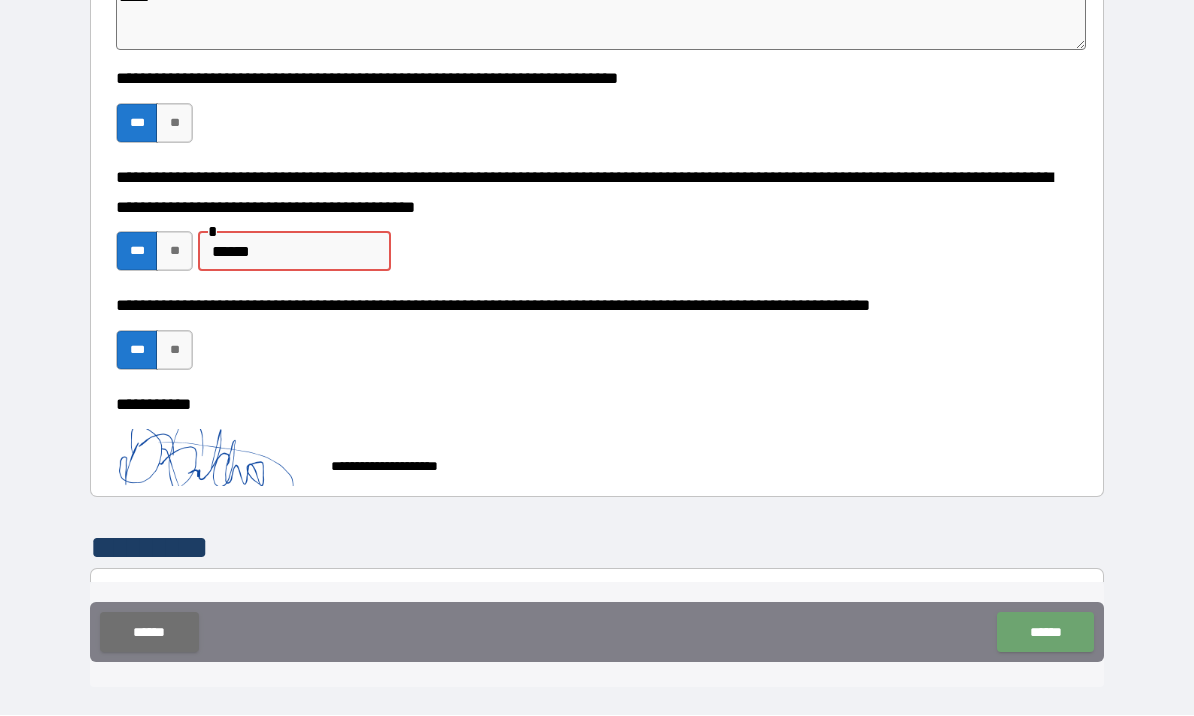 click on "******" at bounding box center (1045, 633) 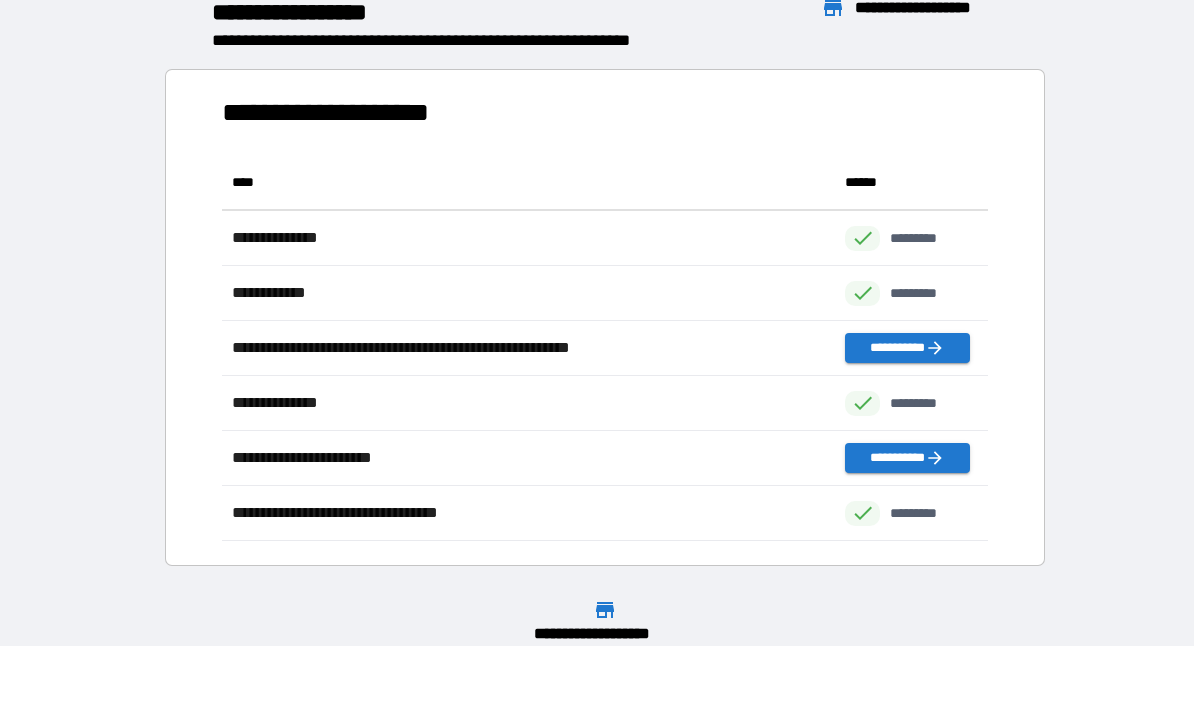 scroll, scrollTop: 1, scrollLeft: 1, axis: both 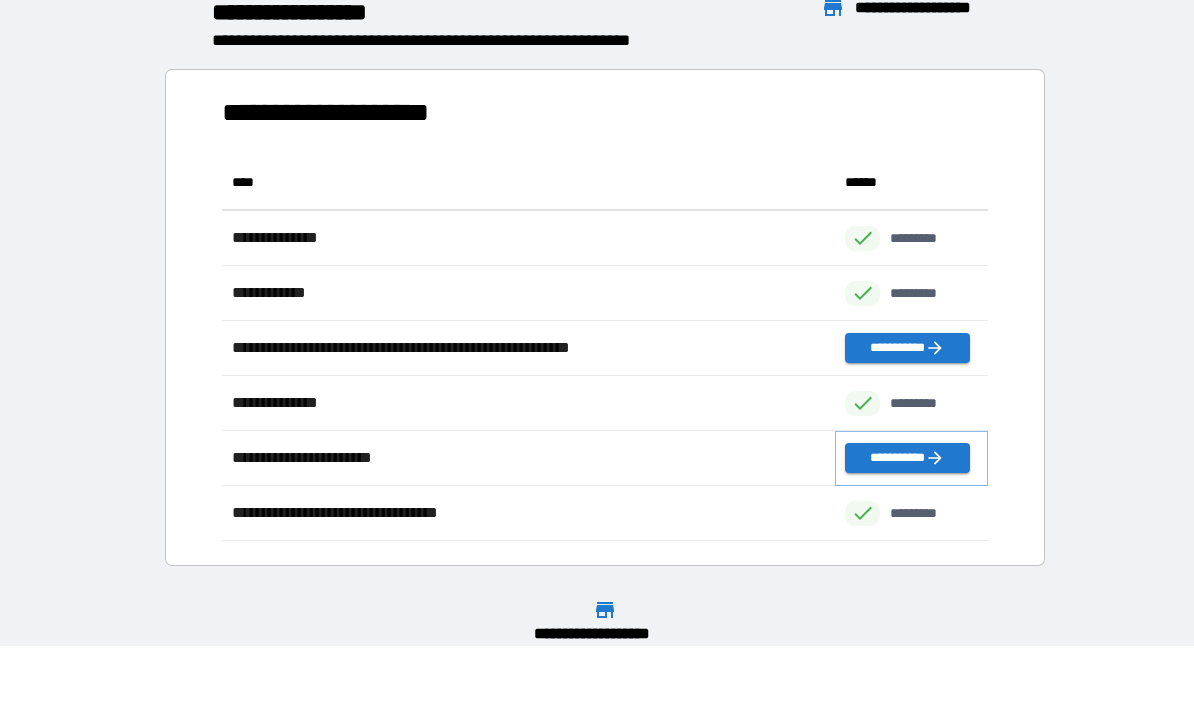 click 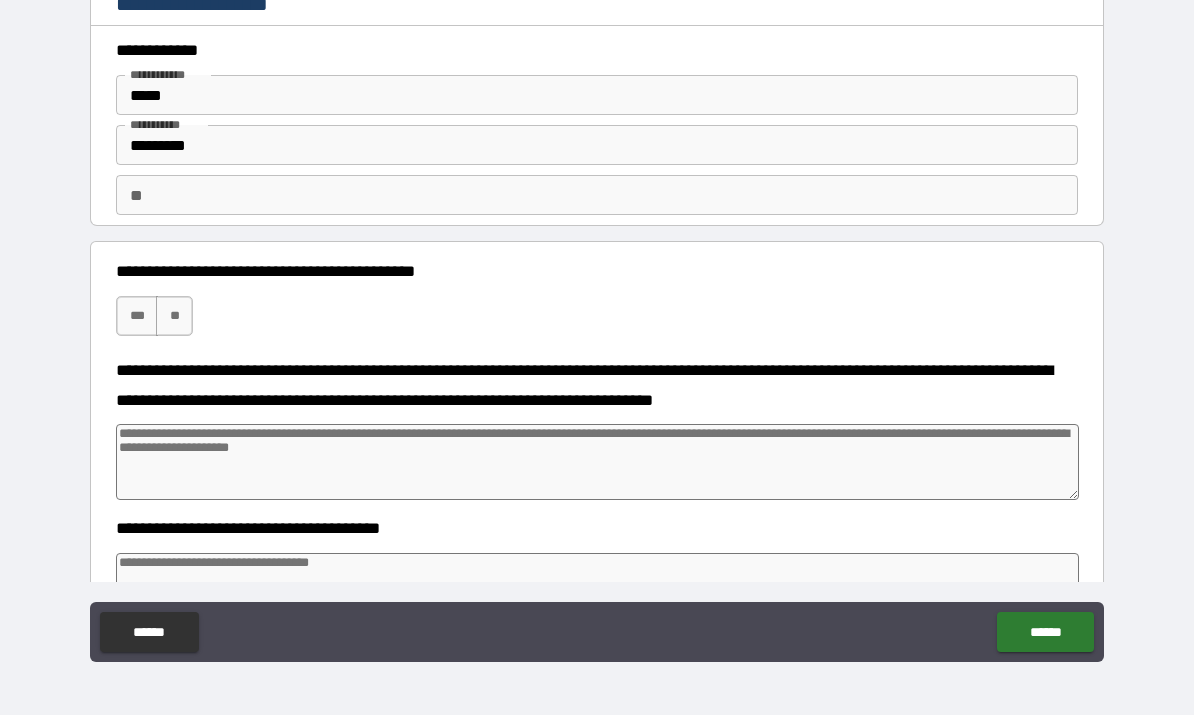 type on "*" 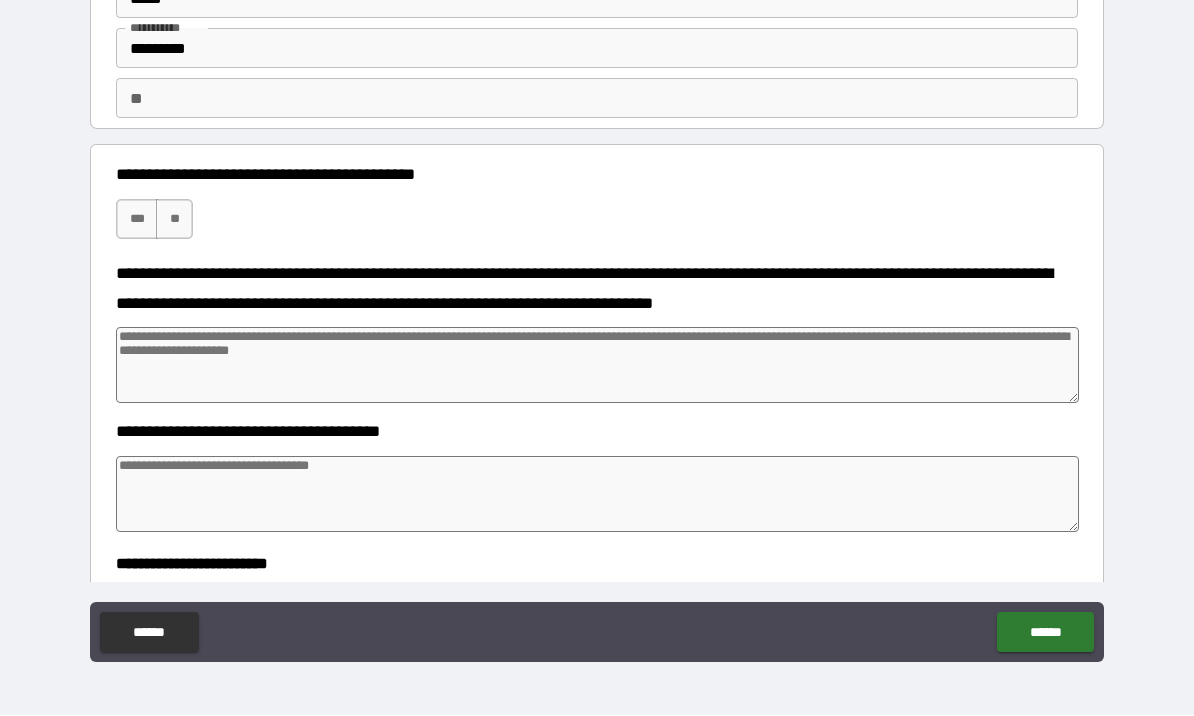 scroll, scrollTop: 98, scrollLeft: 0, axis: vertical 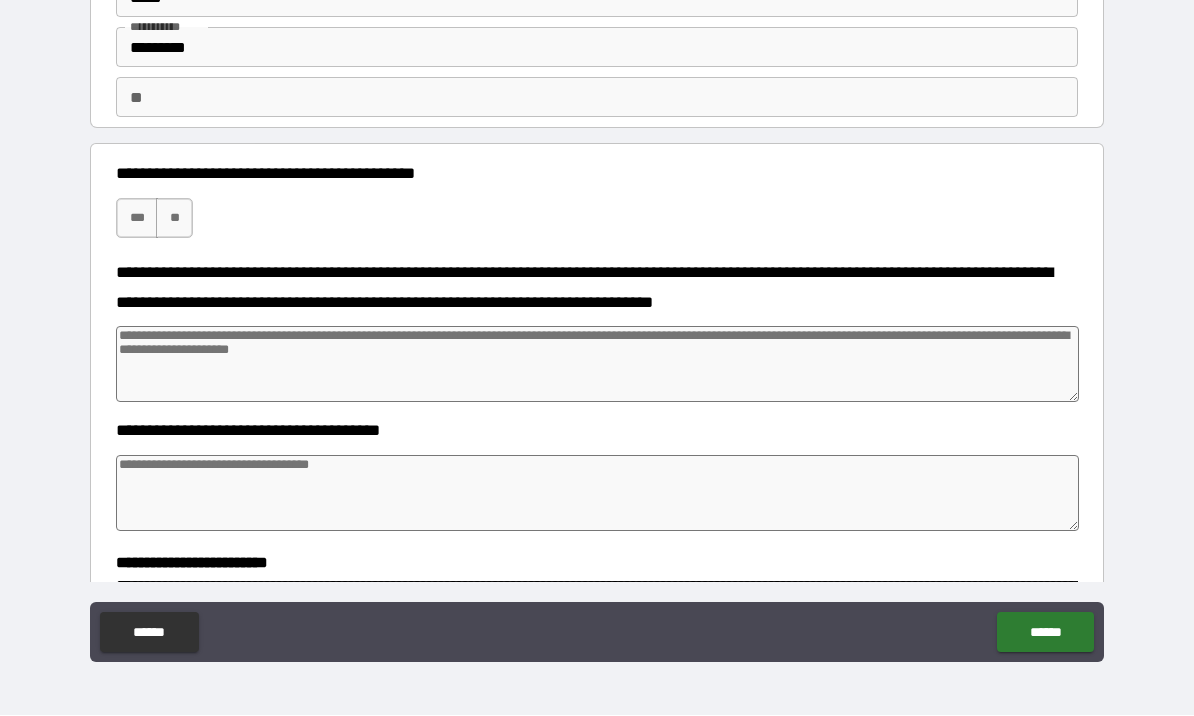click on "***" at bounding box center [137, 219] 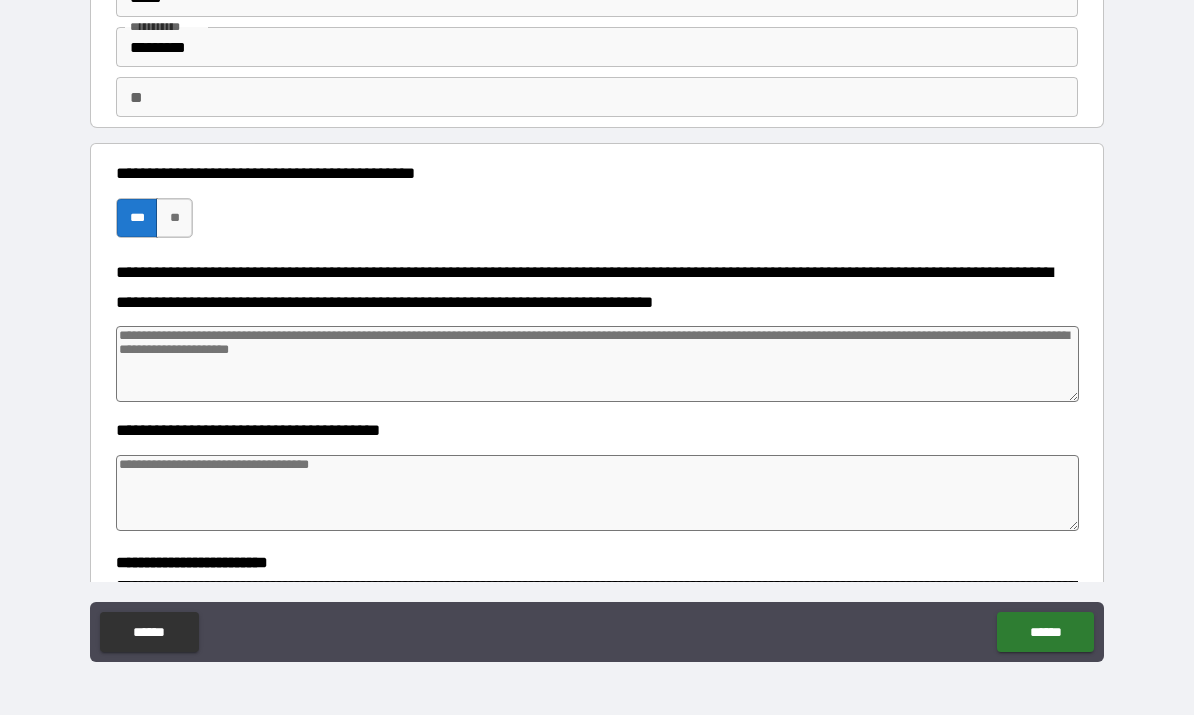 type on "*" 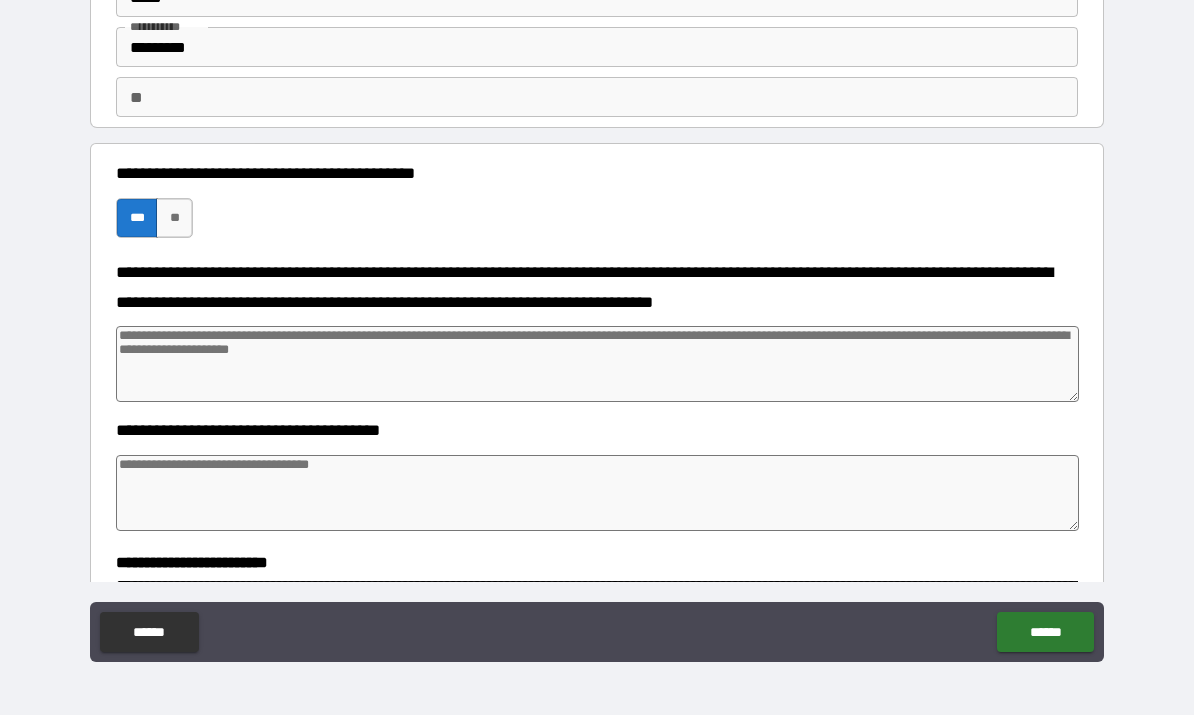 type on "*" 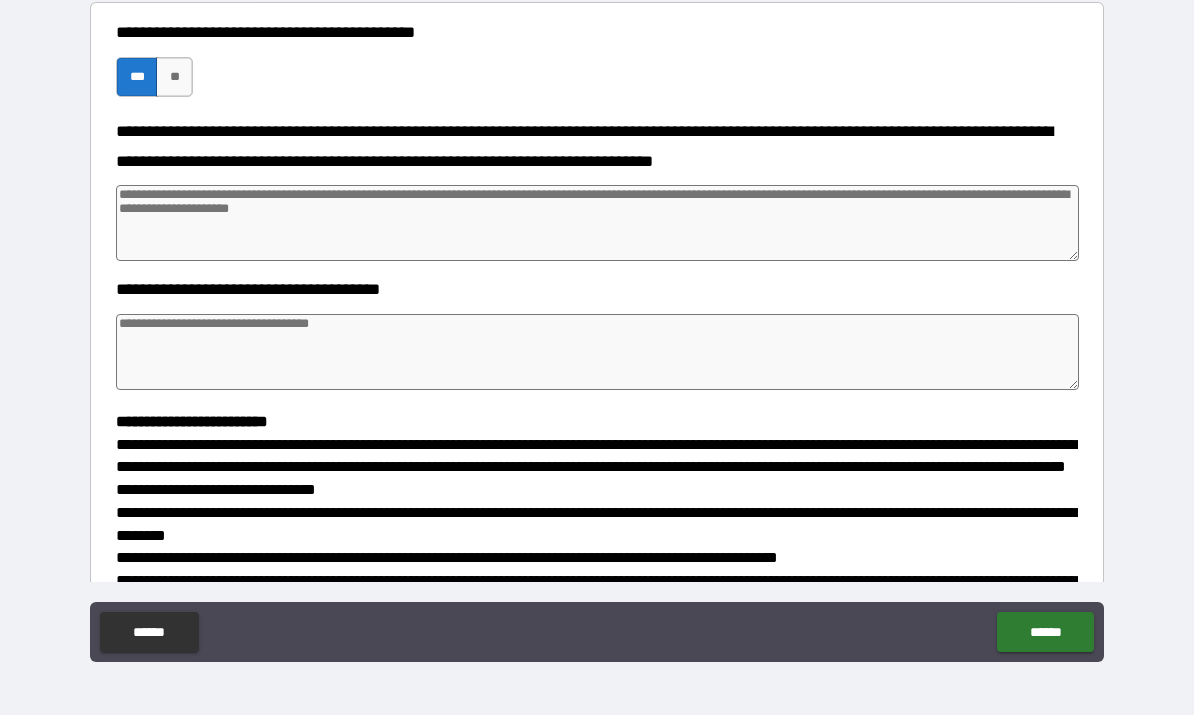 scroll, scrollTop: 244, scrollLeft: 0, axis: vertical 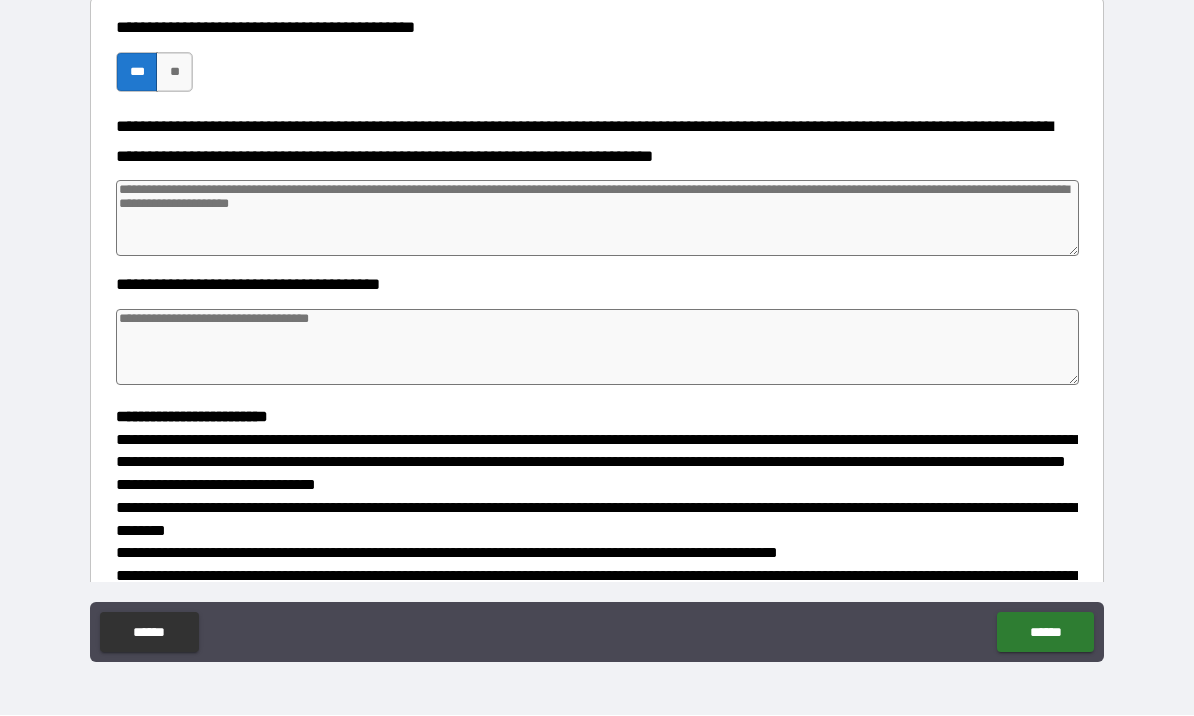 click at bounding box center (597, 348) 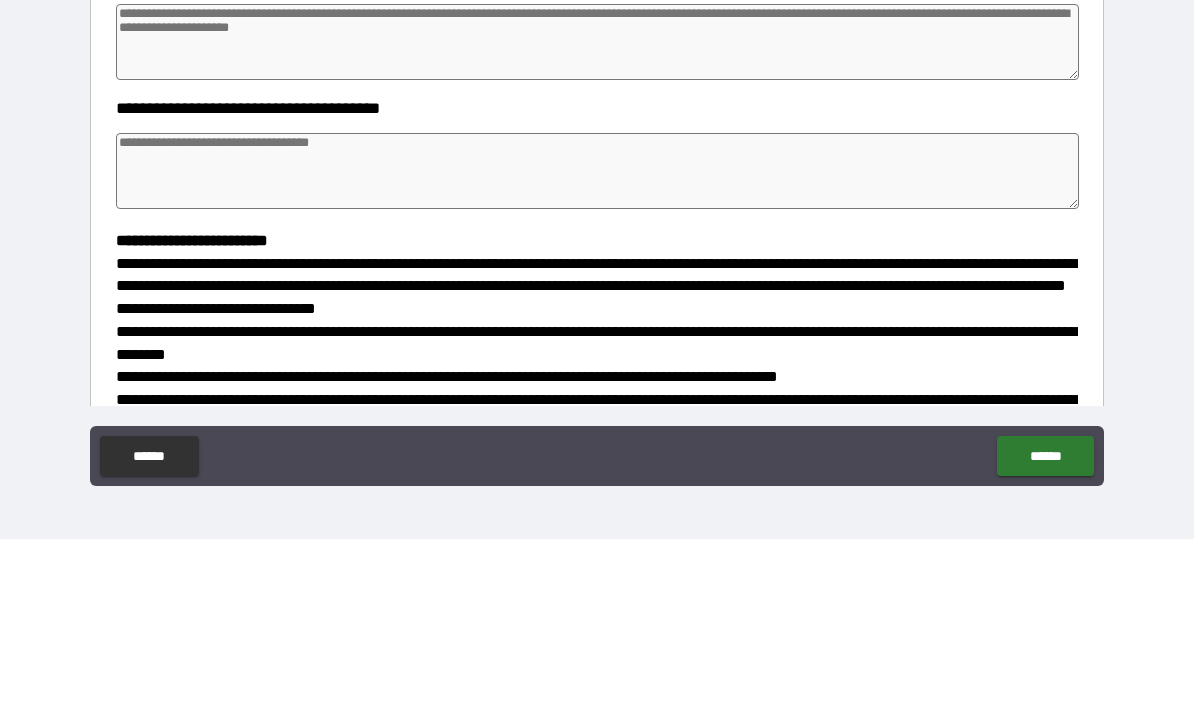 type on "*" 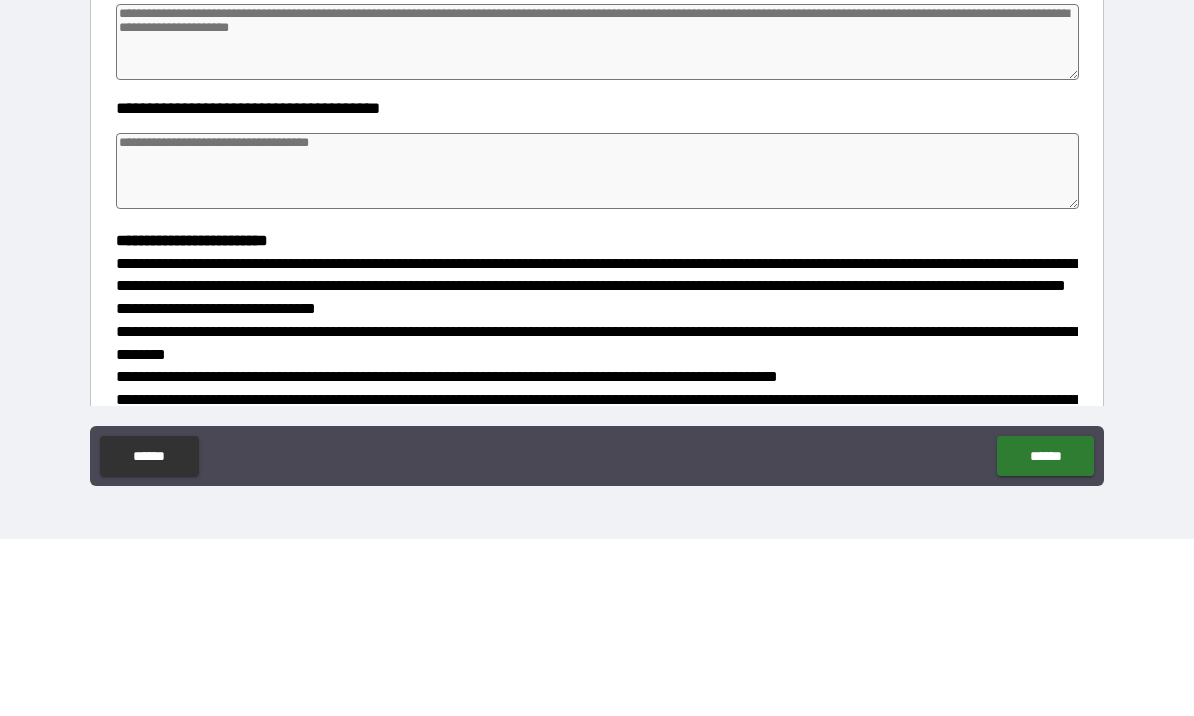 type on "*" 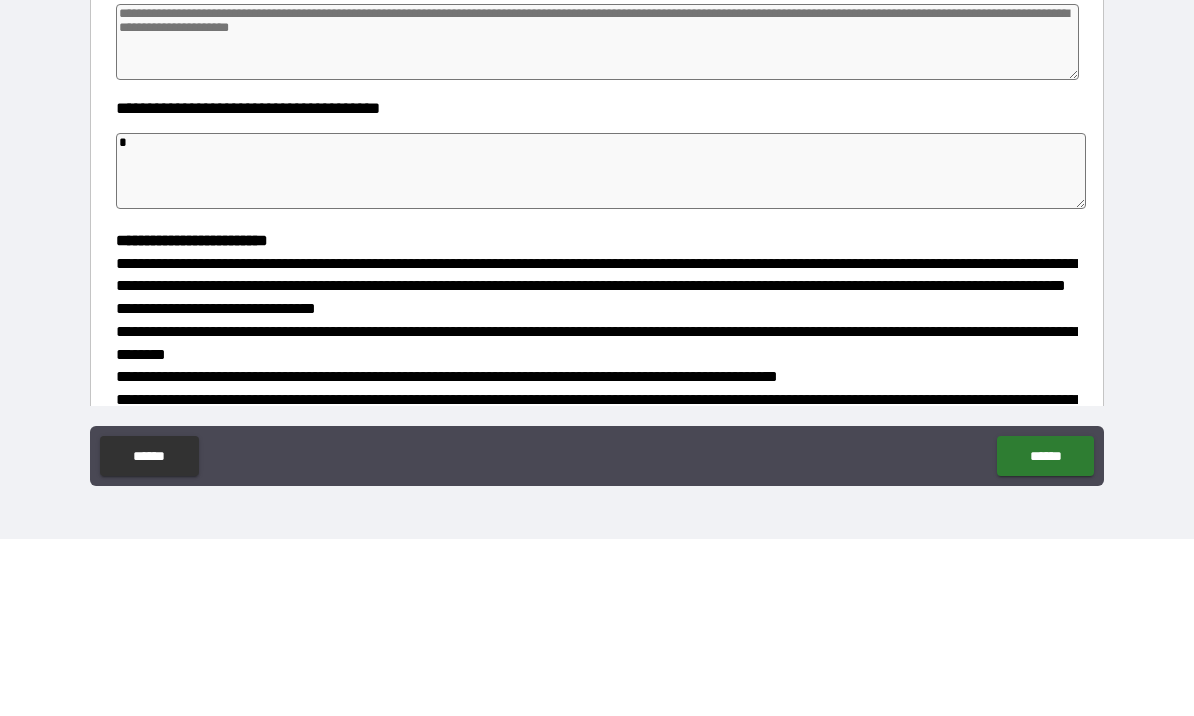 type on "*" 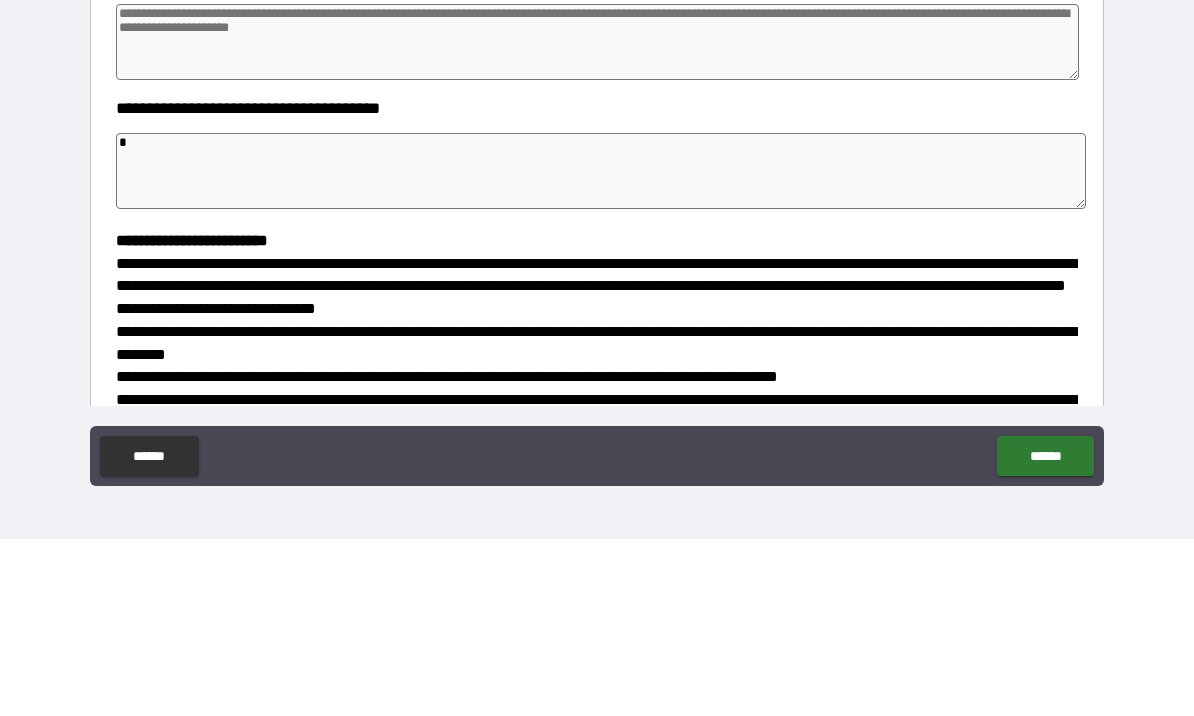 type on "*" 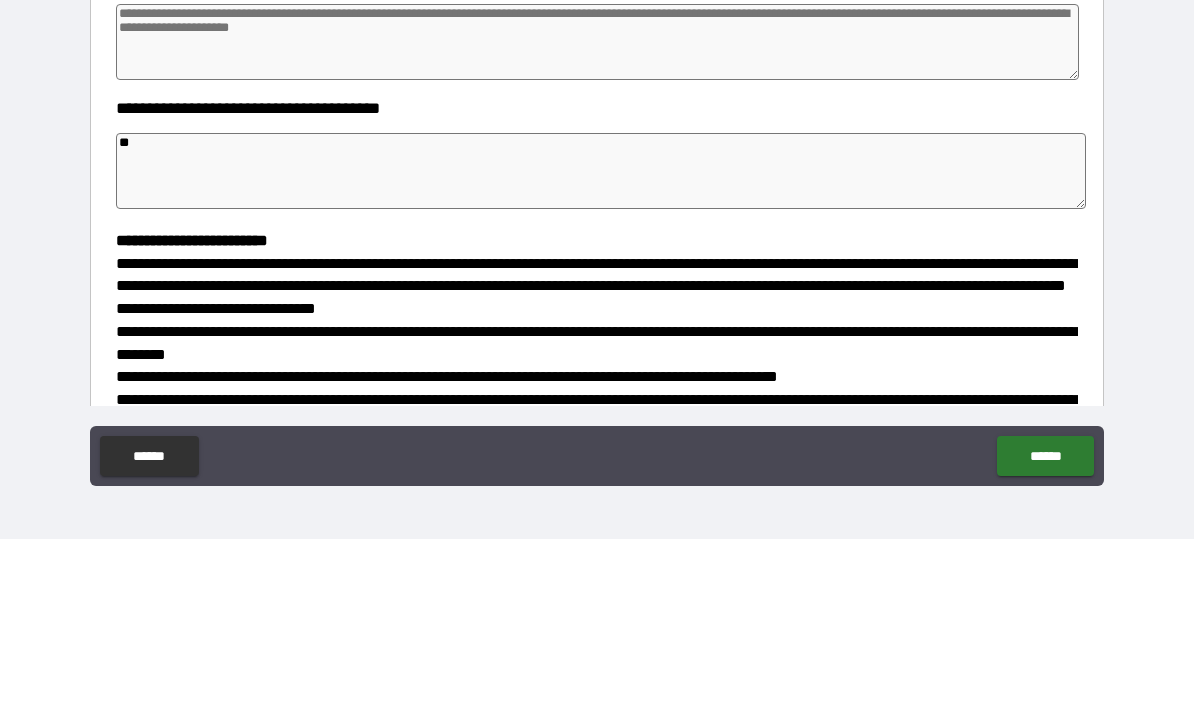 type on "*" 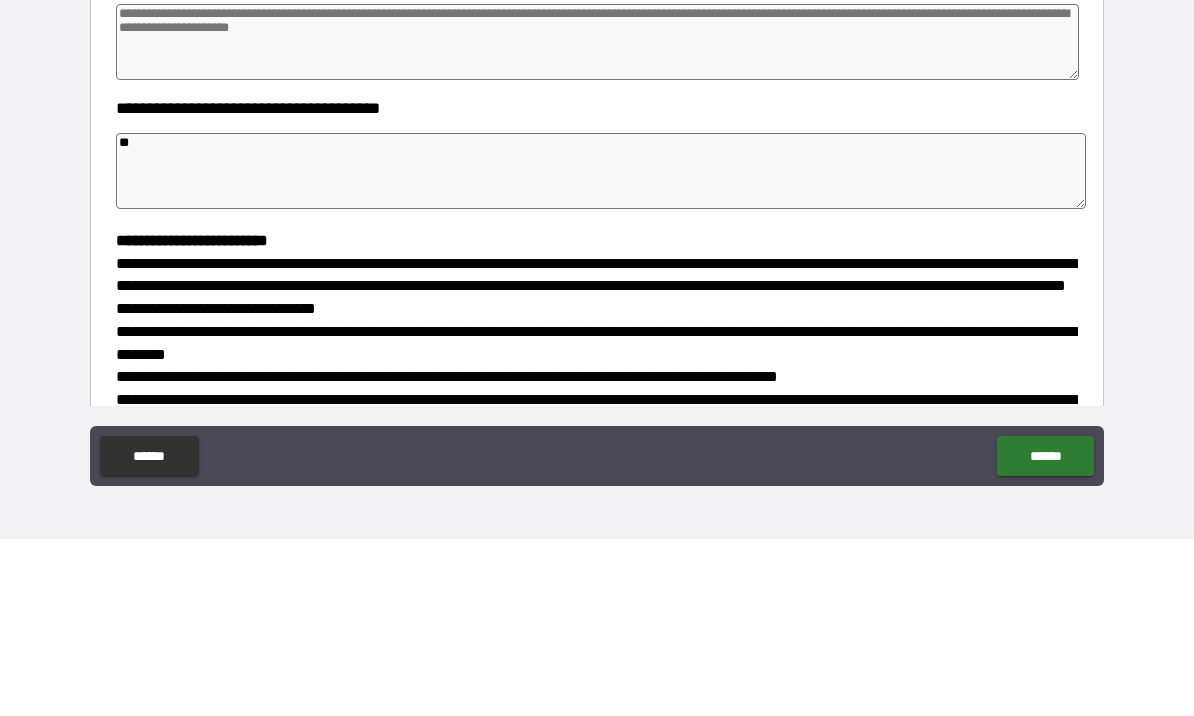 type on "*" 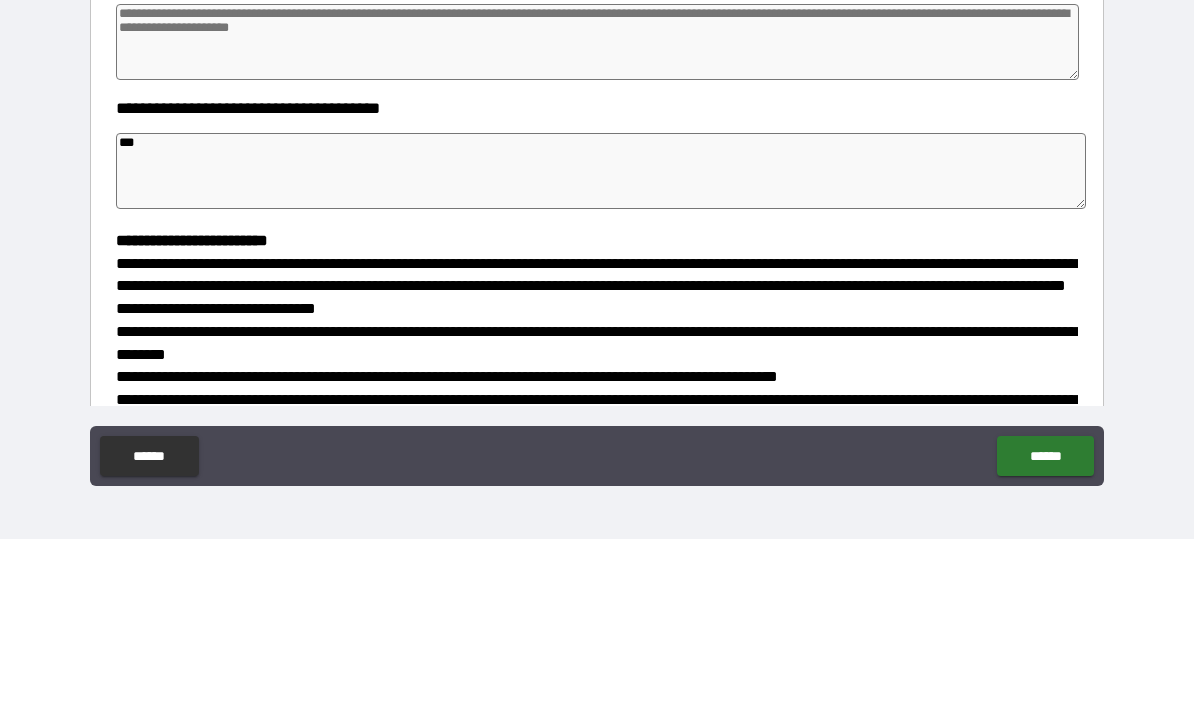type on "*" 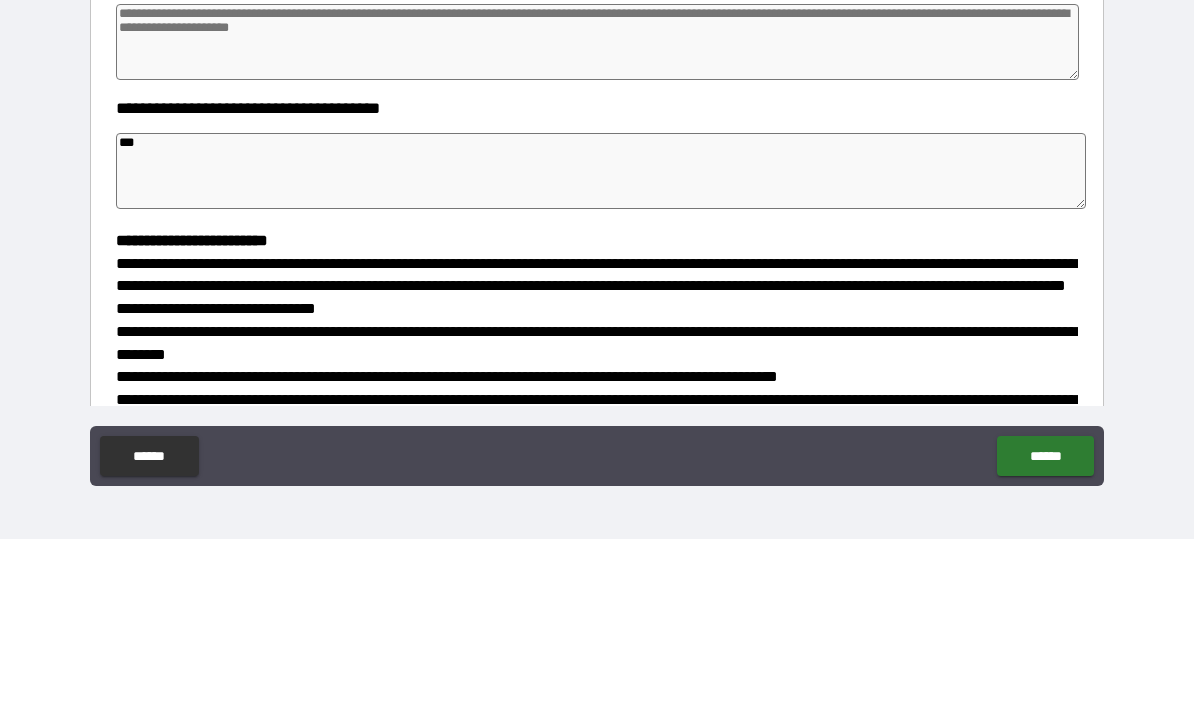 type on "*" 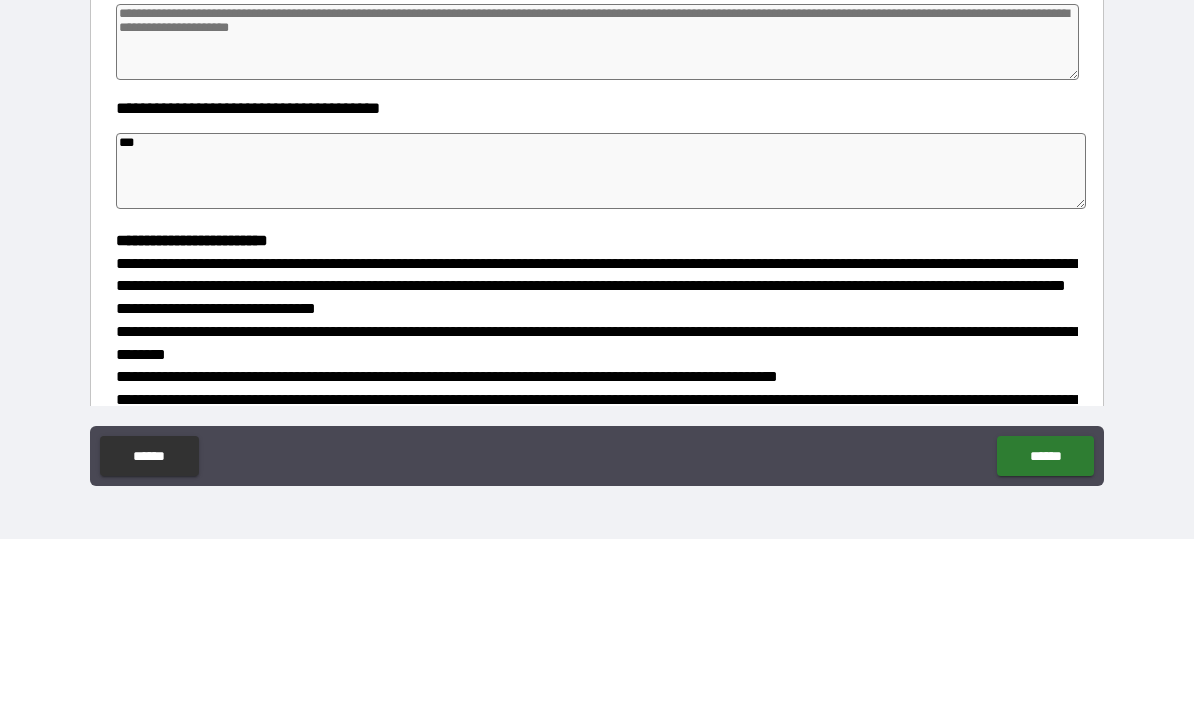 type on "*" 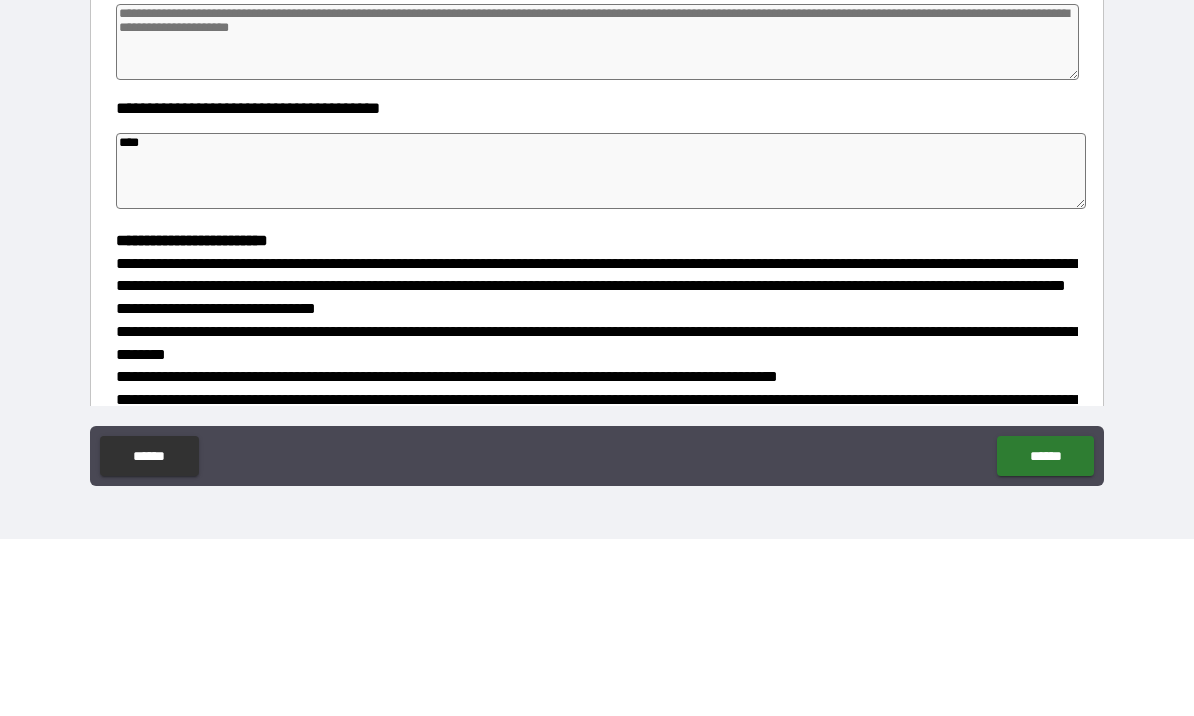 type on "*" 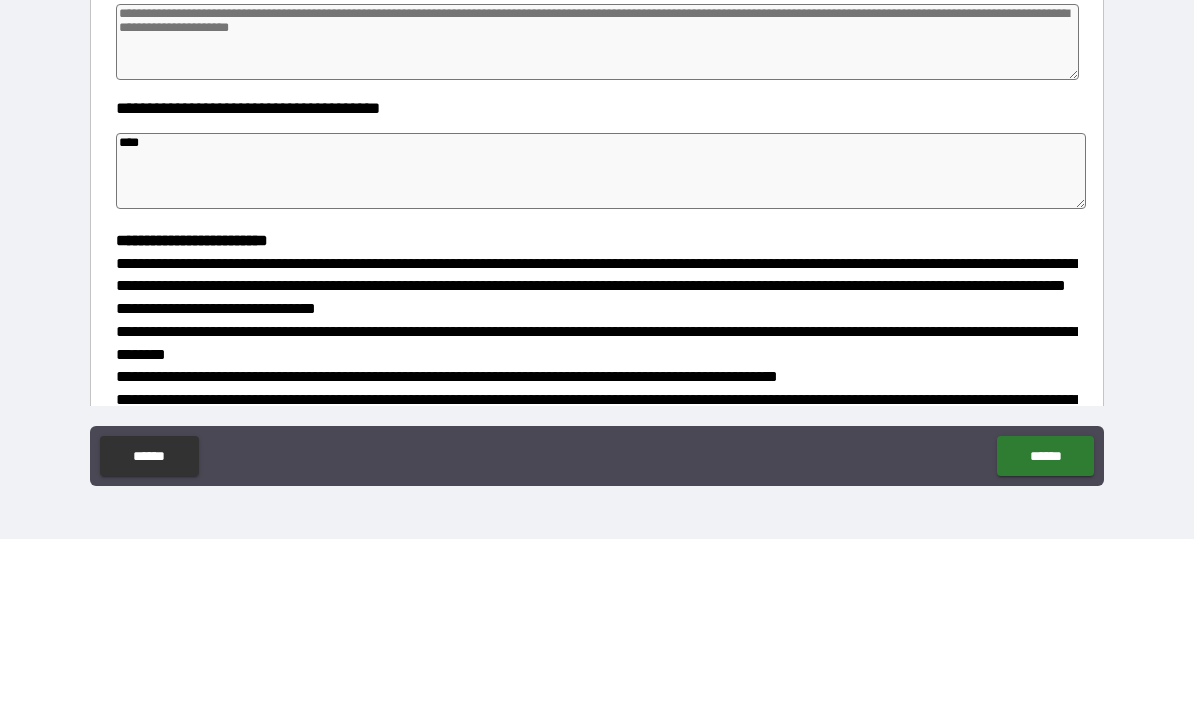 type on "*" 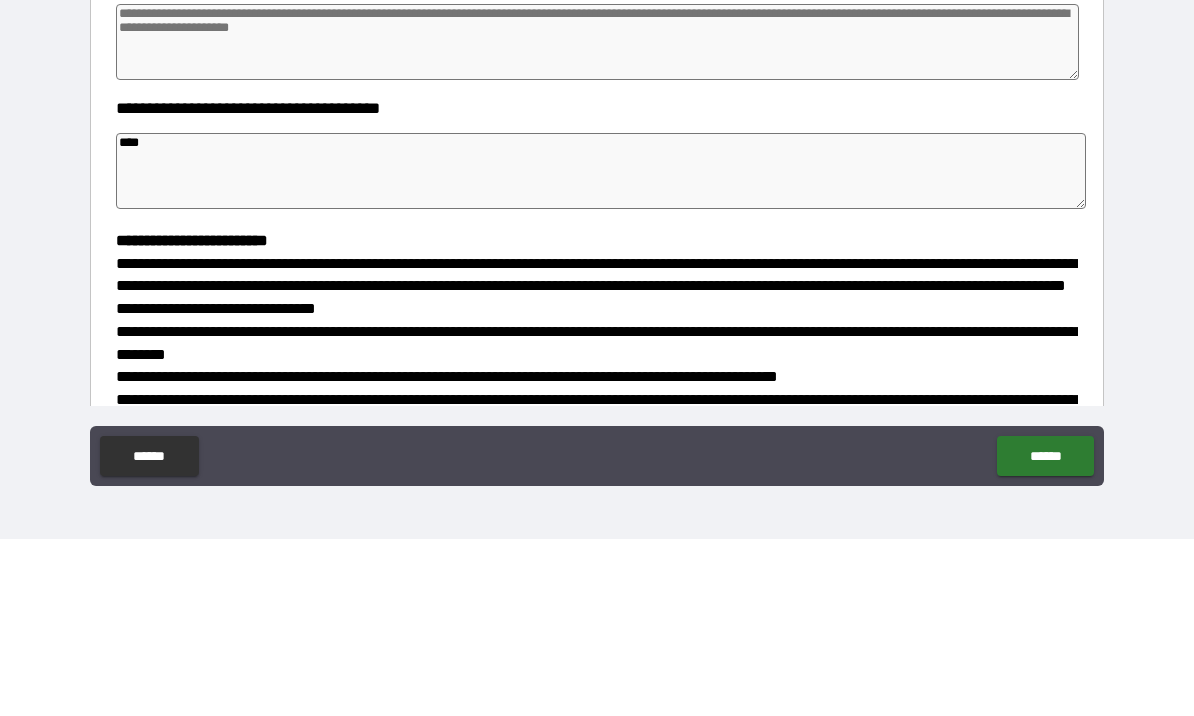 type on "*****" 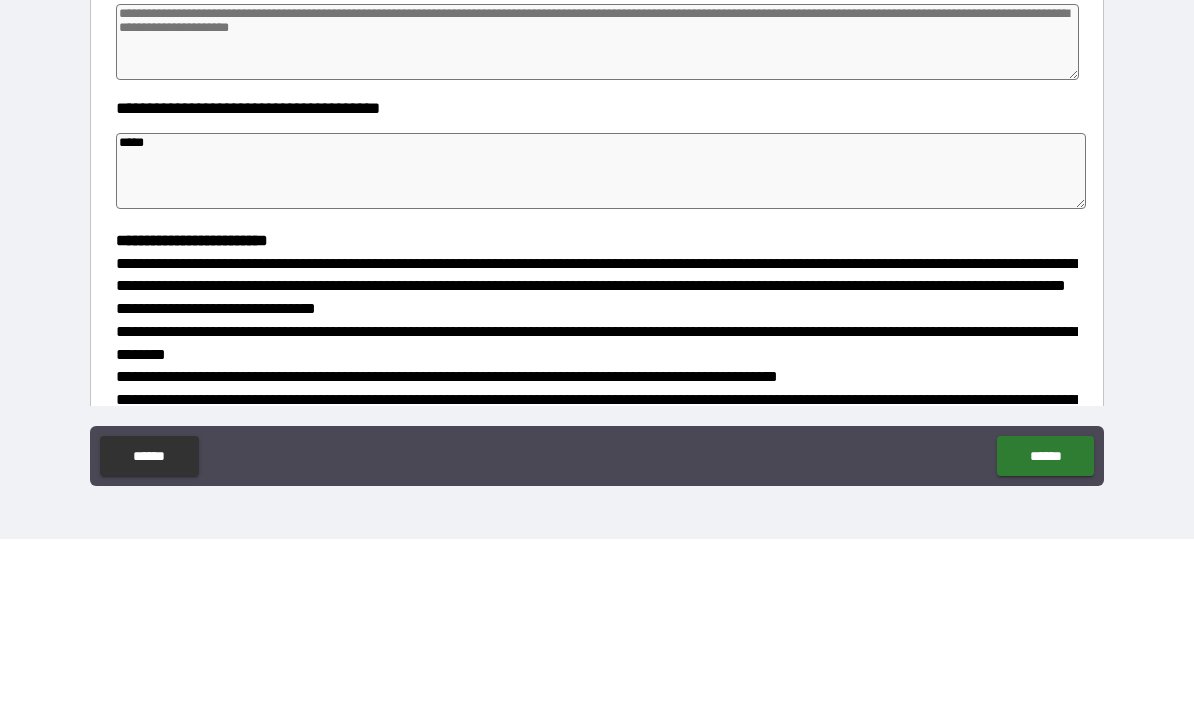 type on "******" 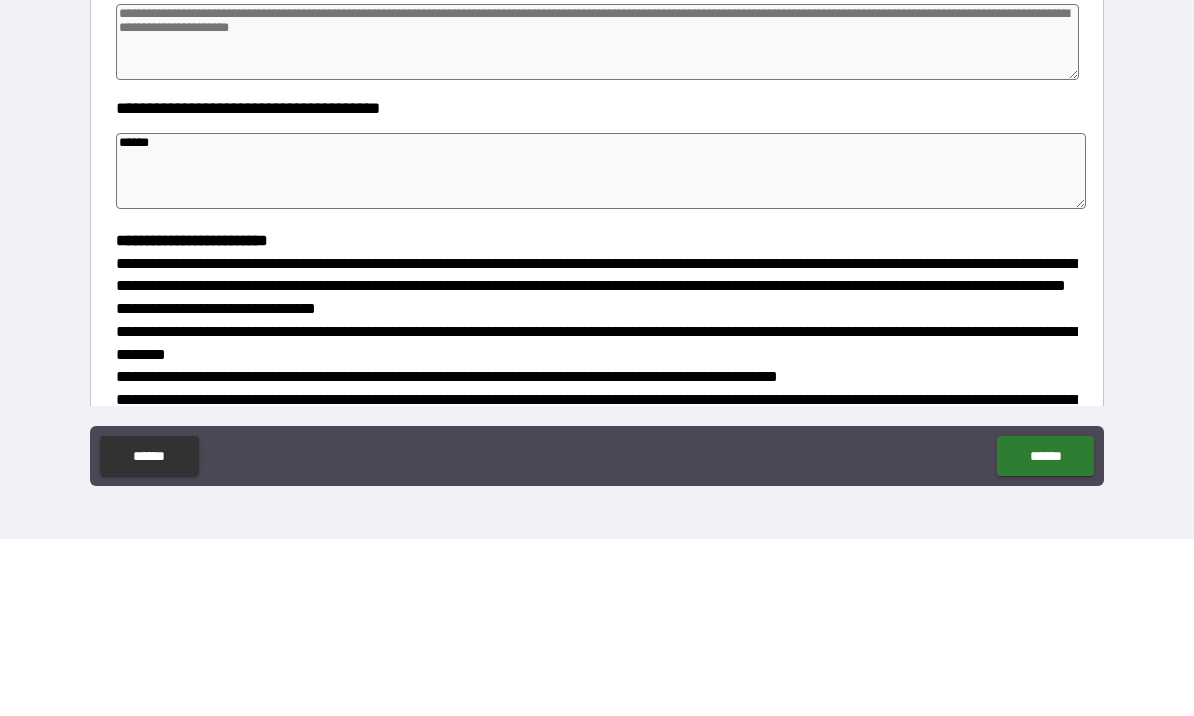 type on "*" 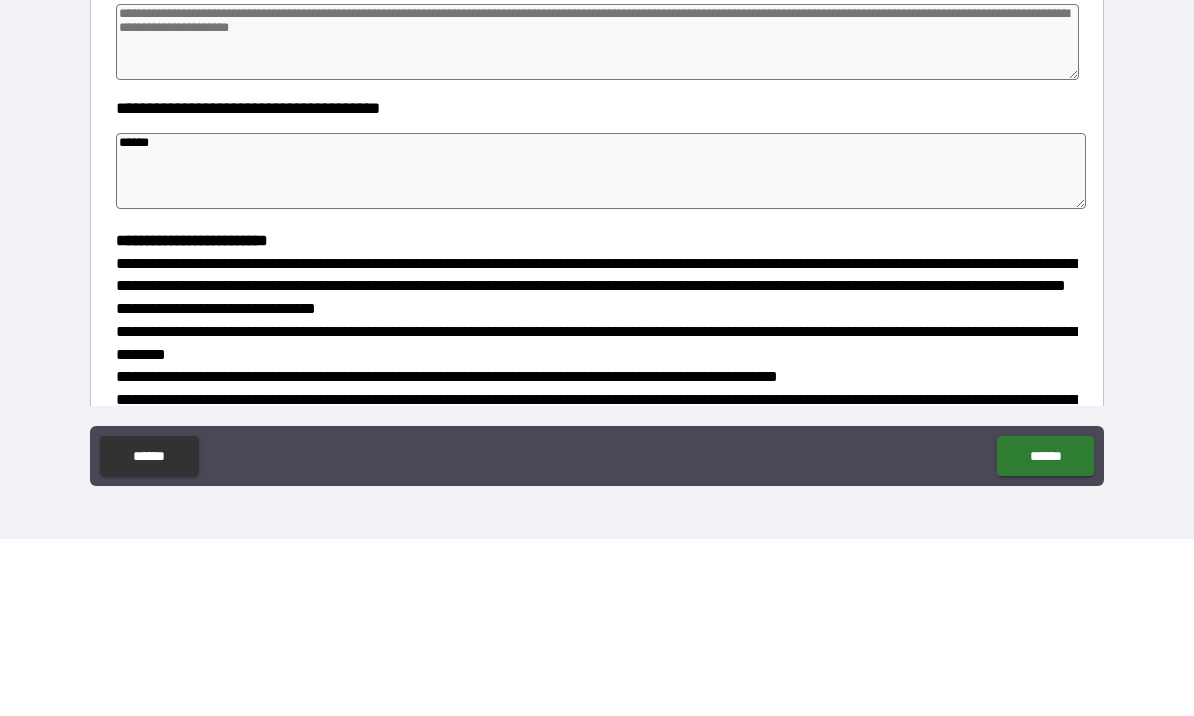 type on "*" 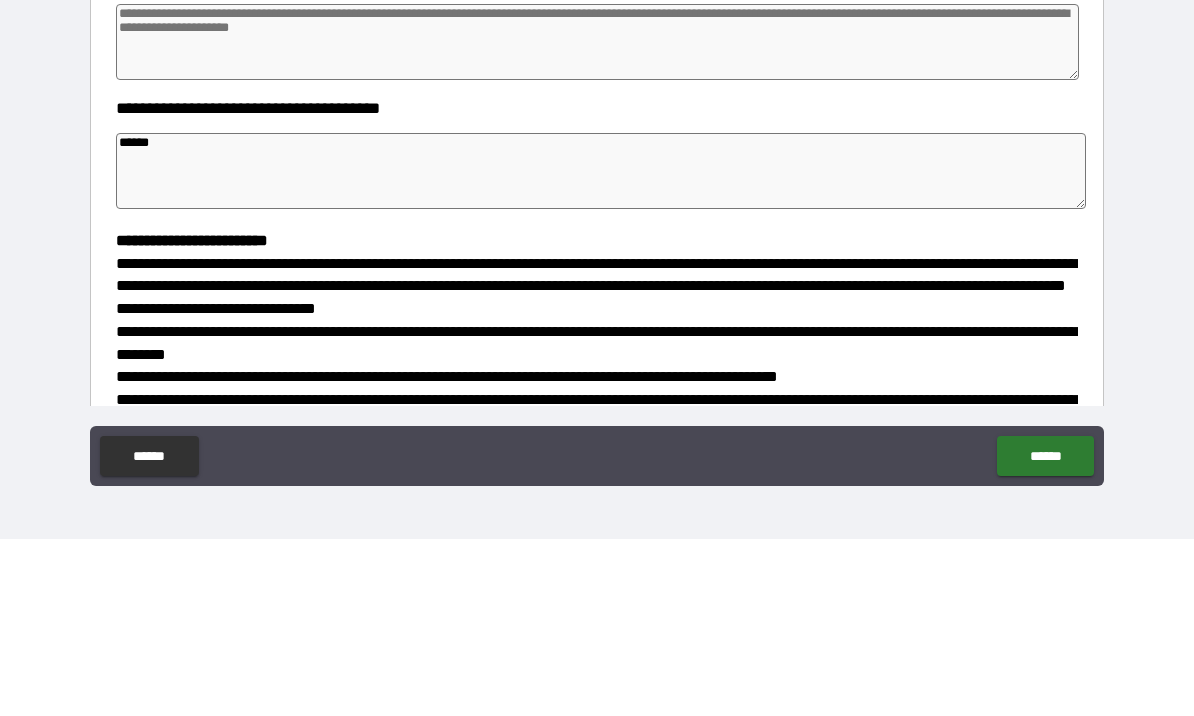type on "*" 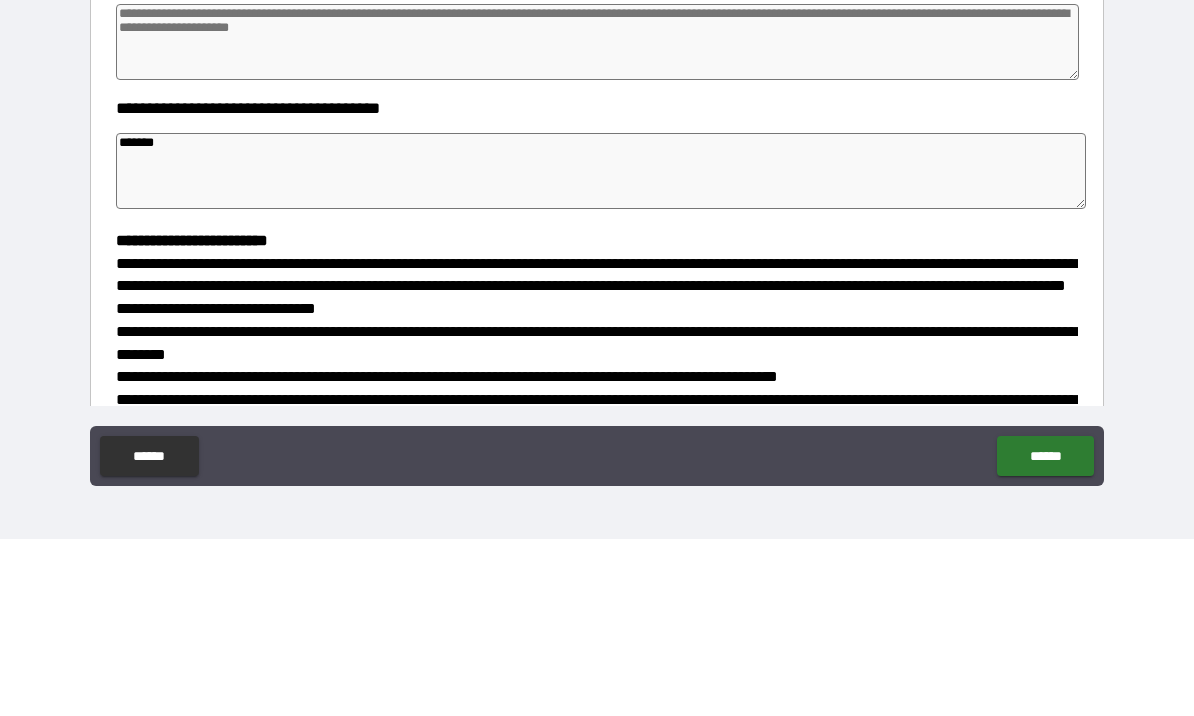 type on "*" 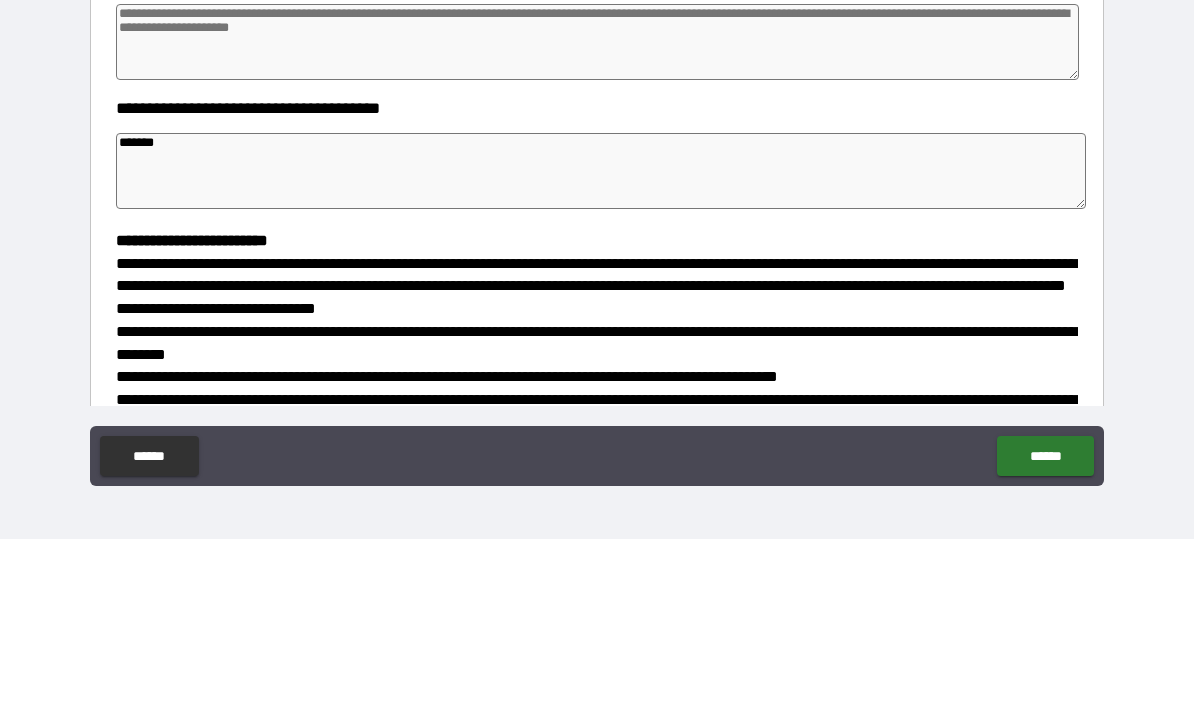 type on "********" 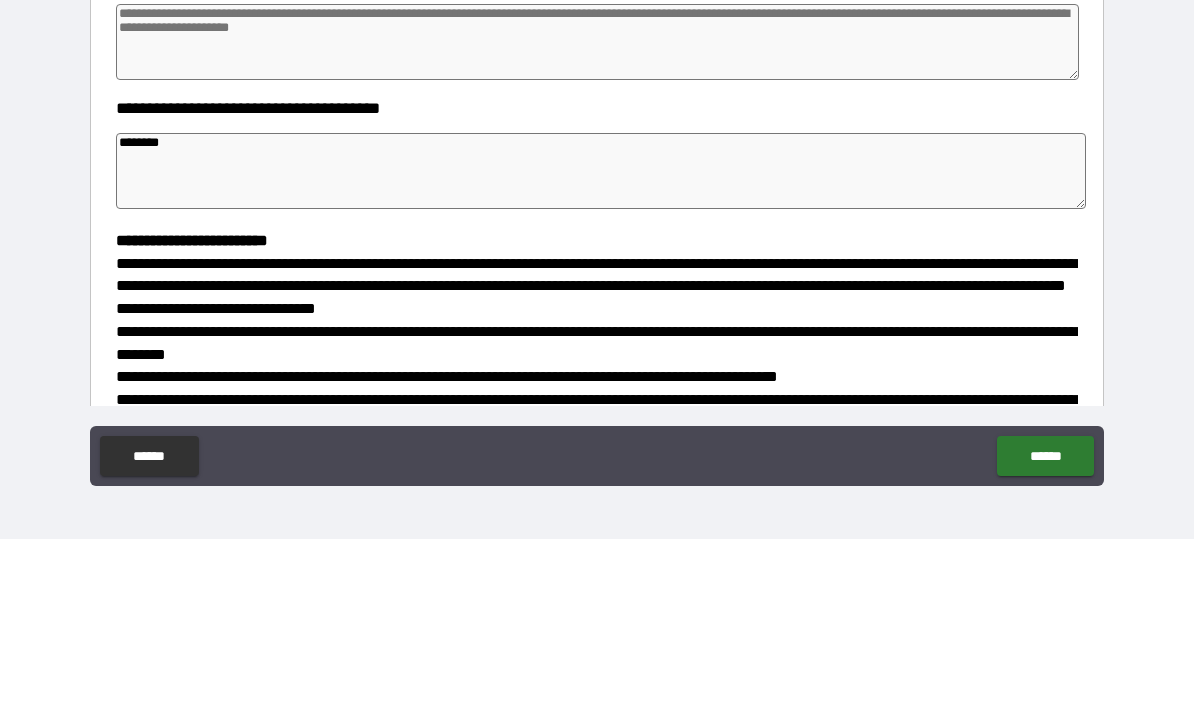 type on "*" 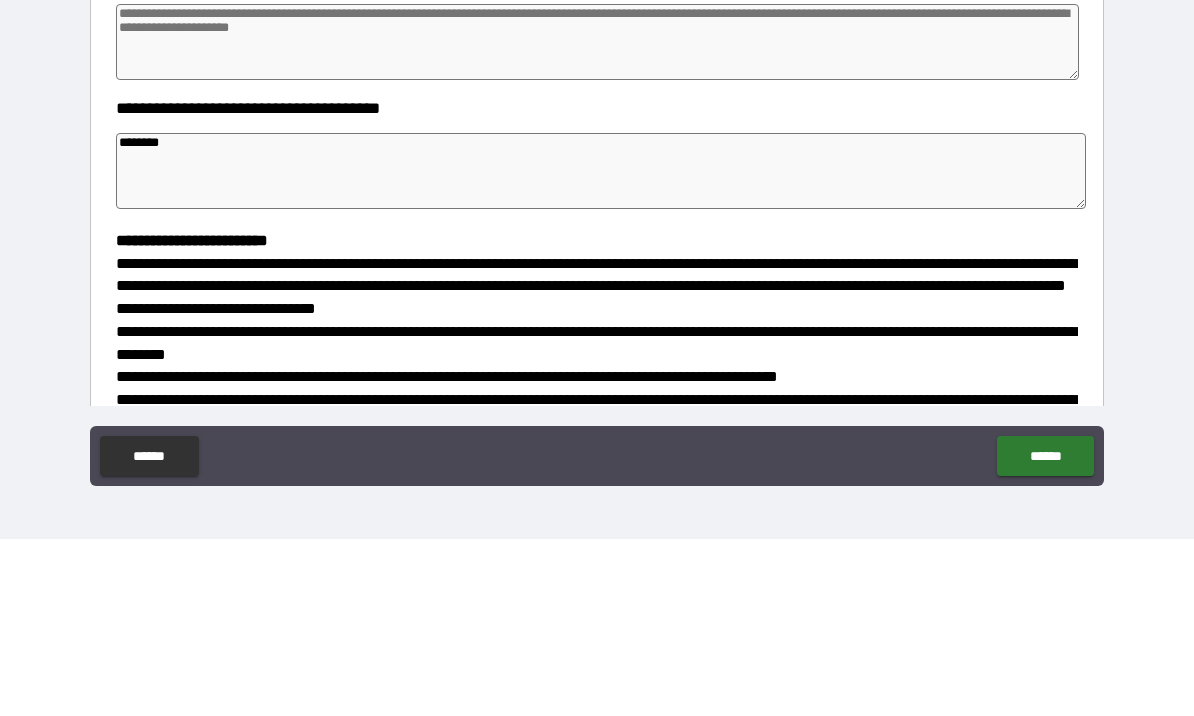 type on "*" 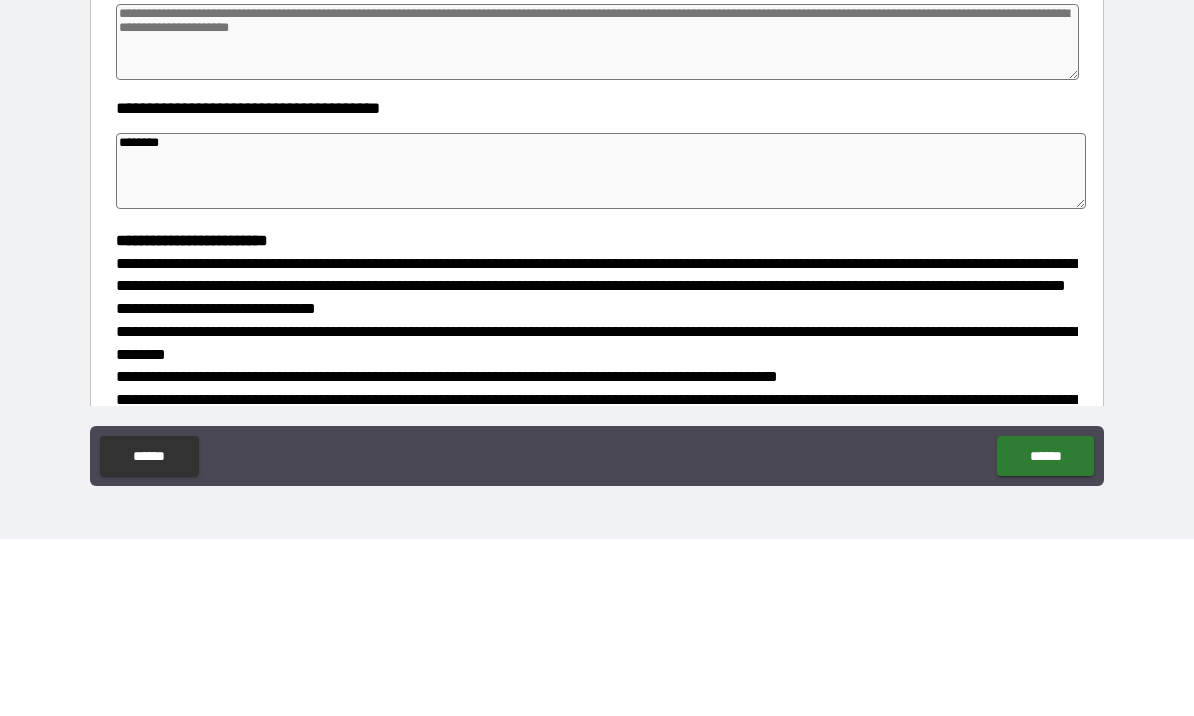 type on "*" 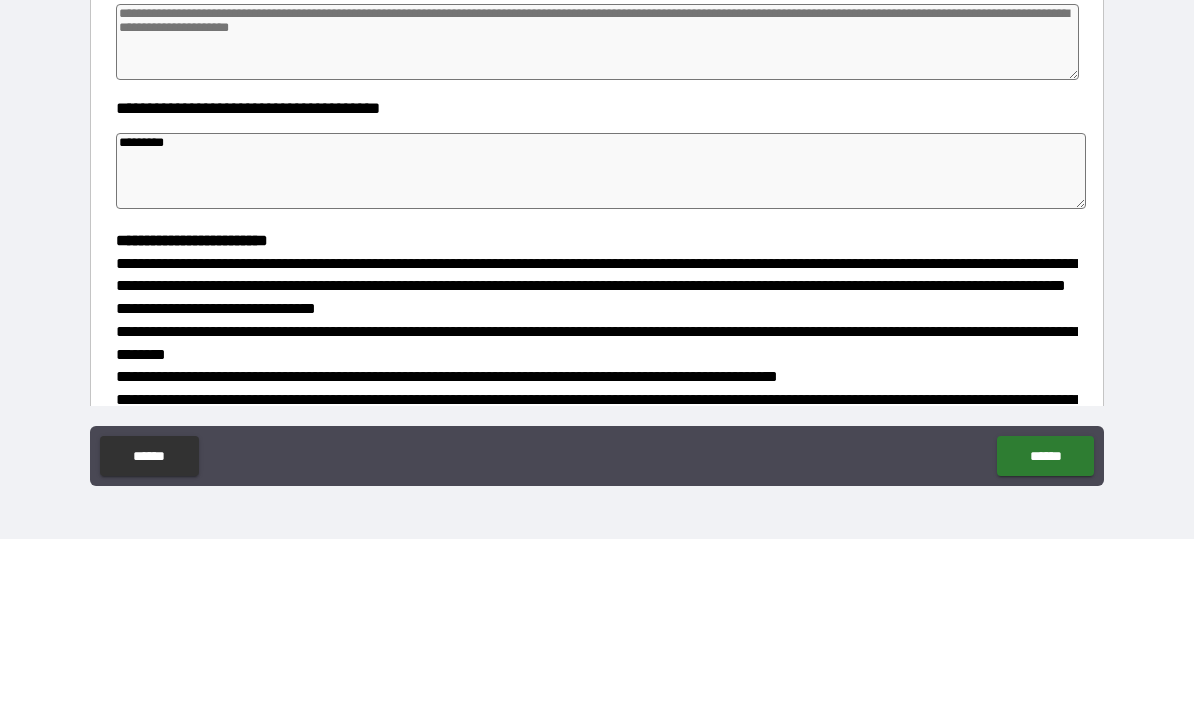 type on "*" 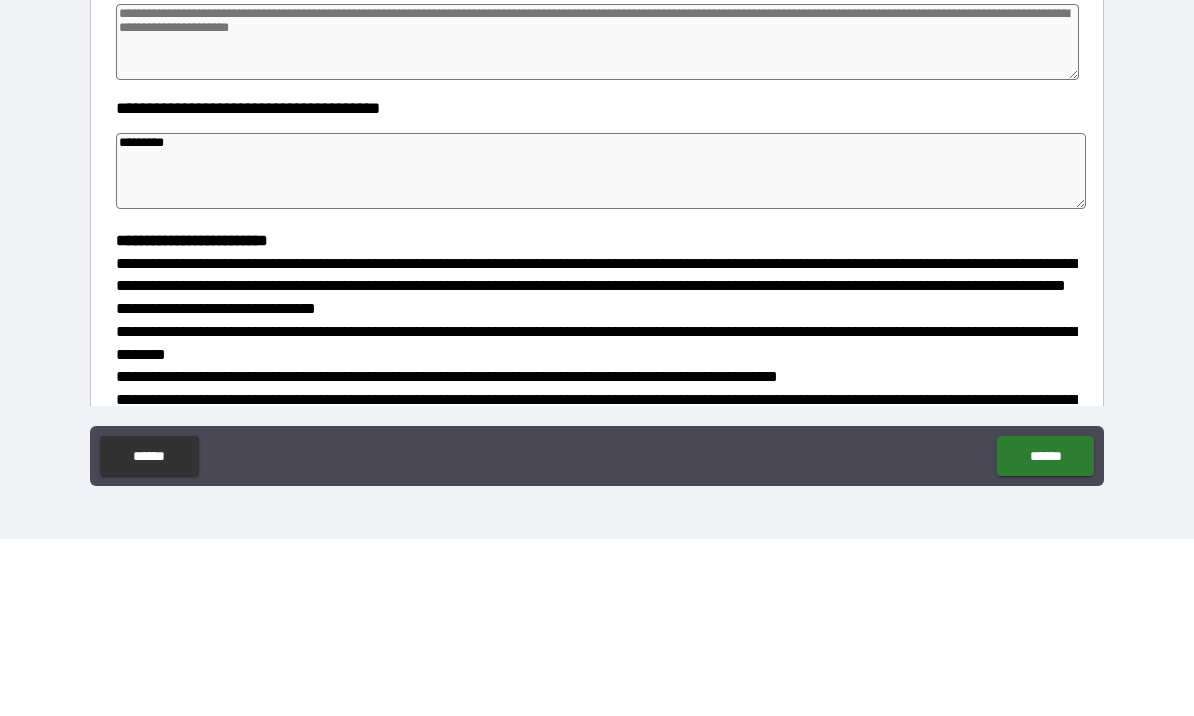 type on "*" 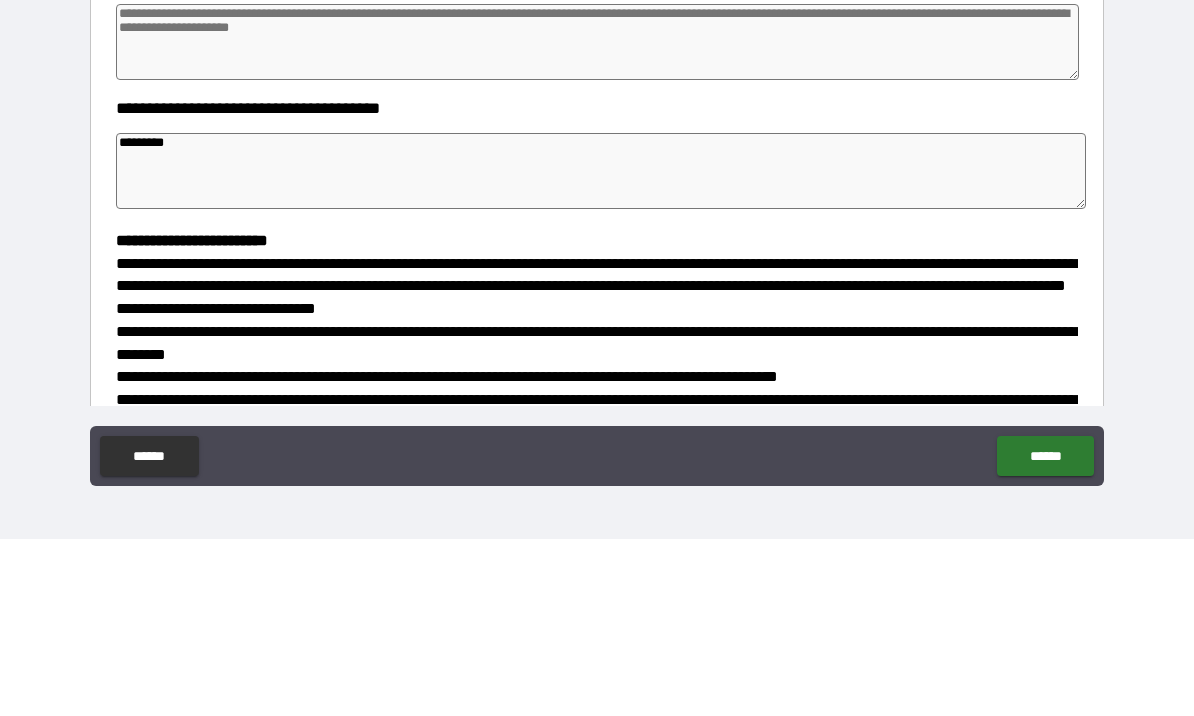 type on "*" 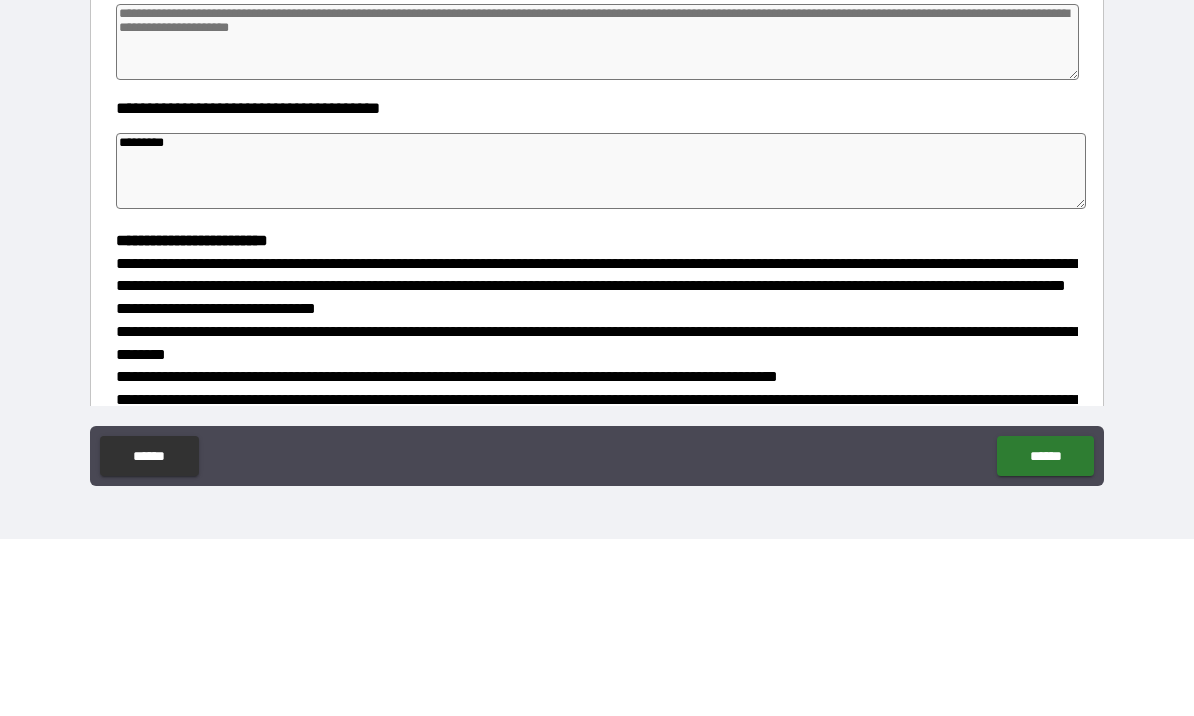 type on "**********" 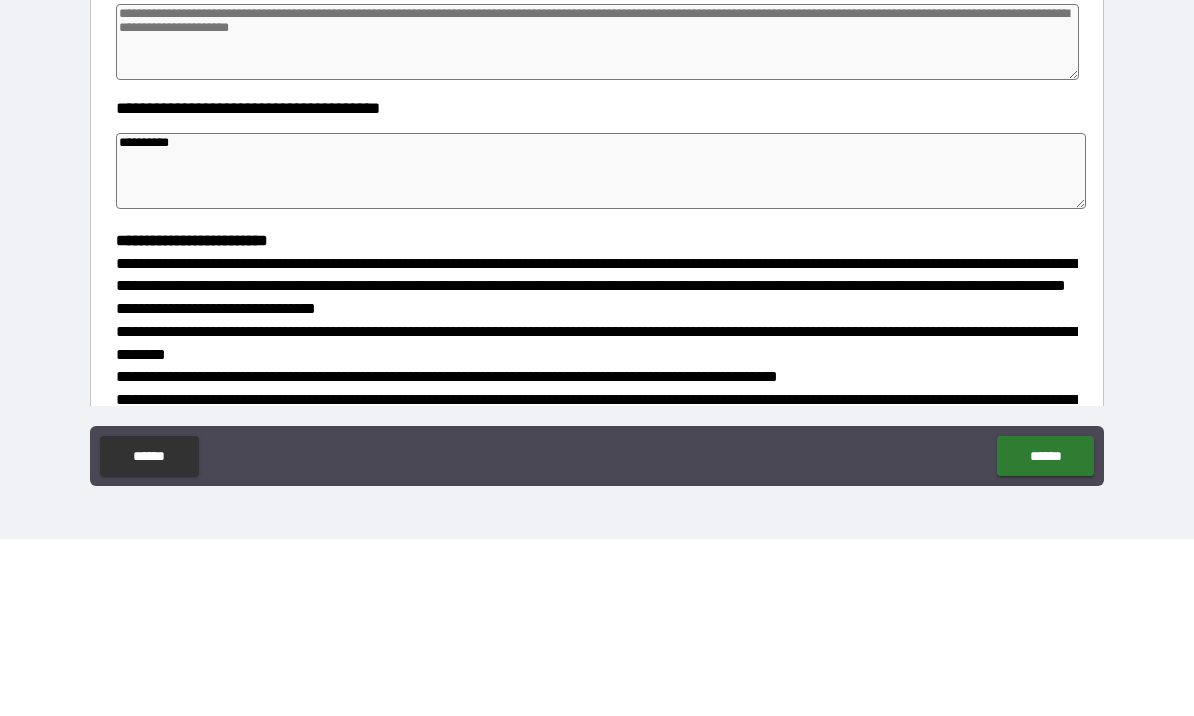 type on "*" 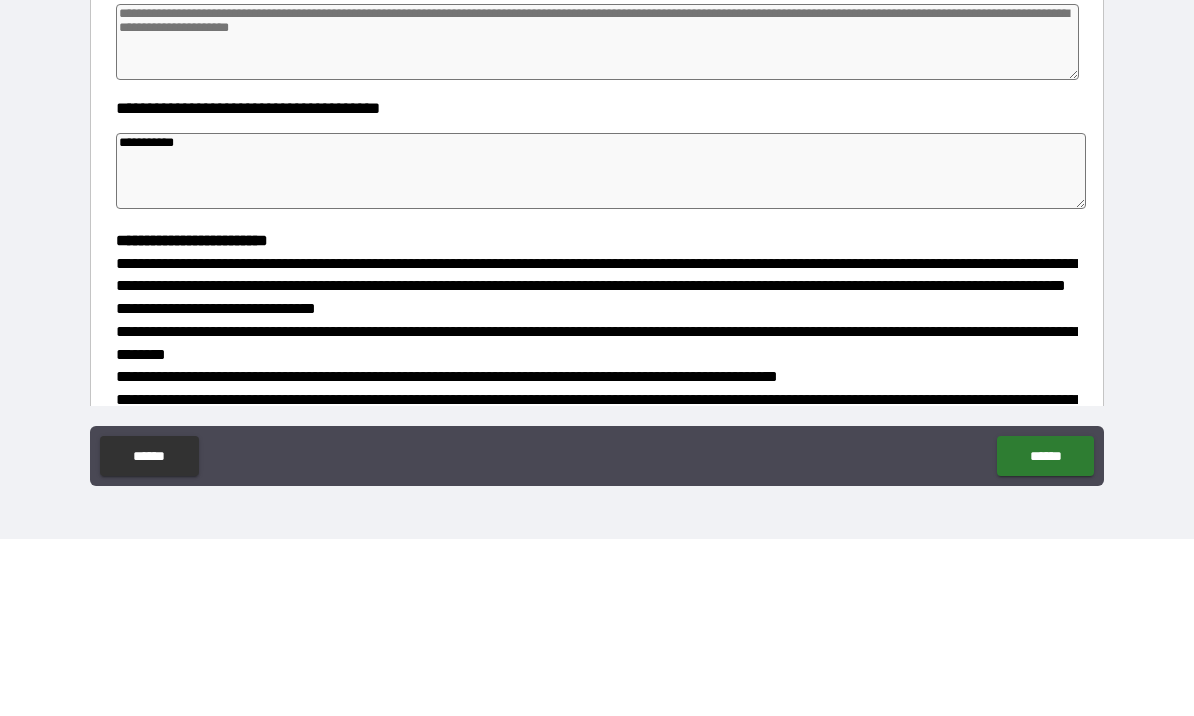 type on "*" 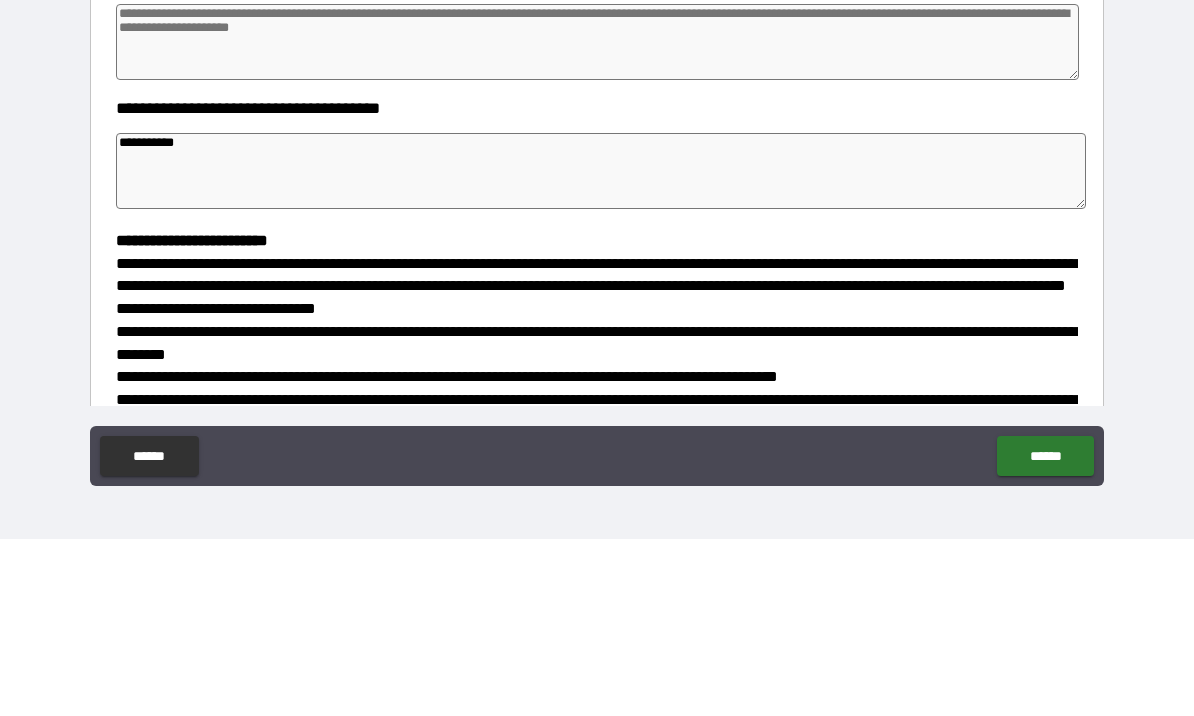 type on "*" 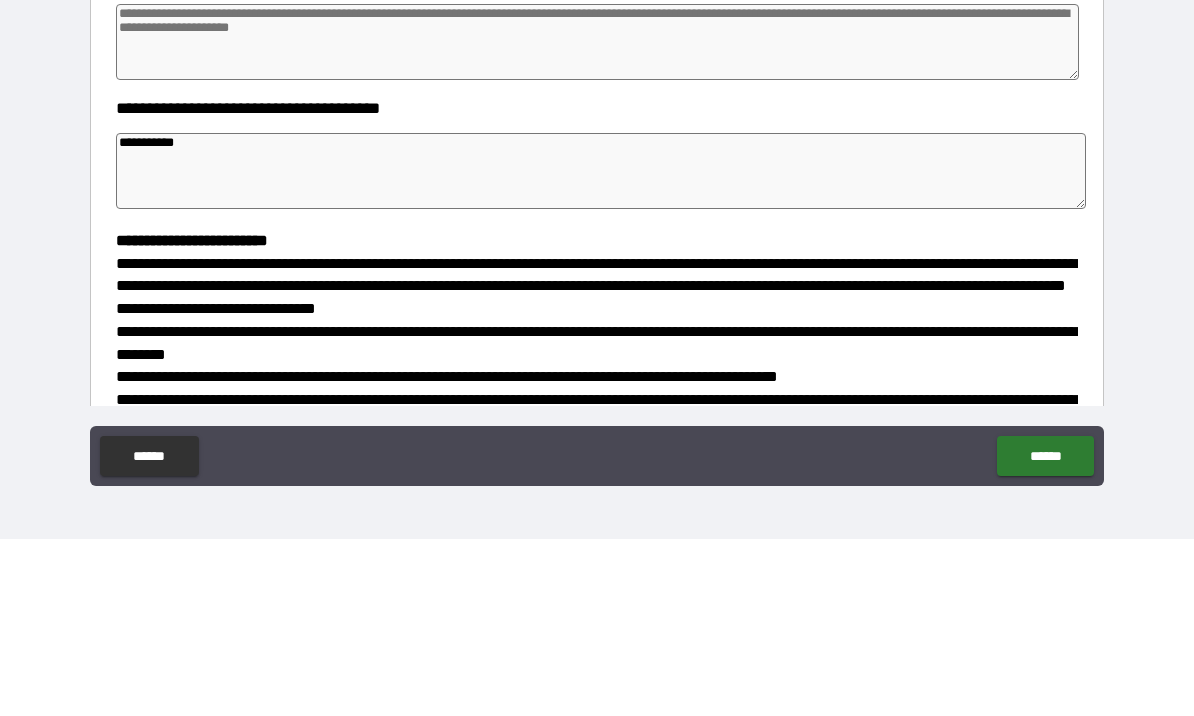 type on "*" 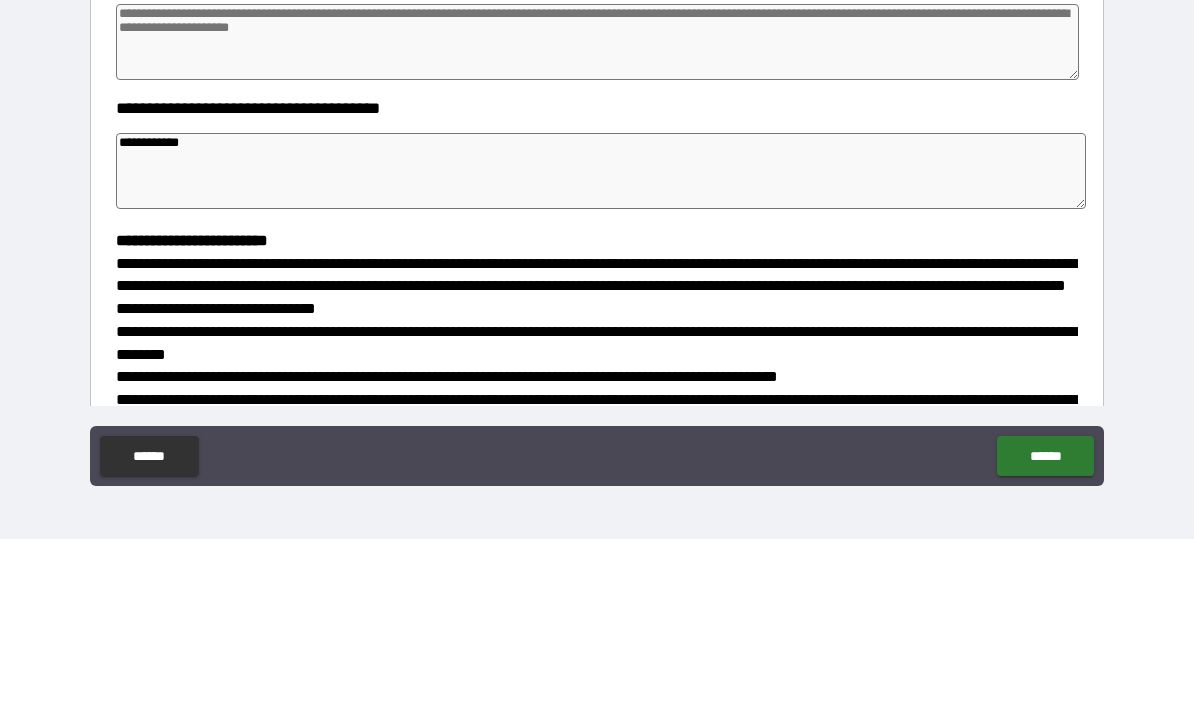 type on "*" 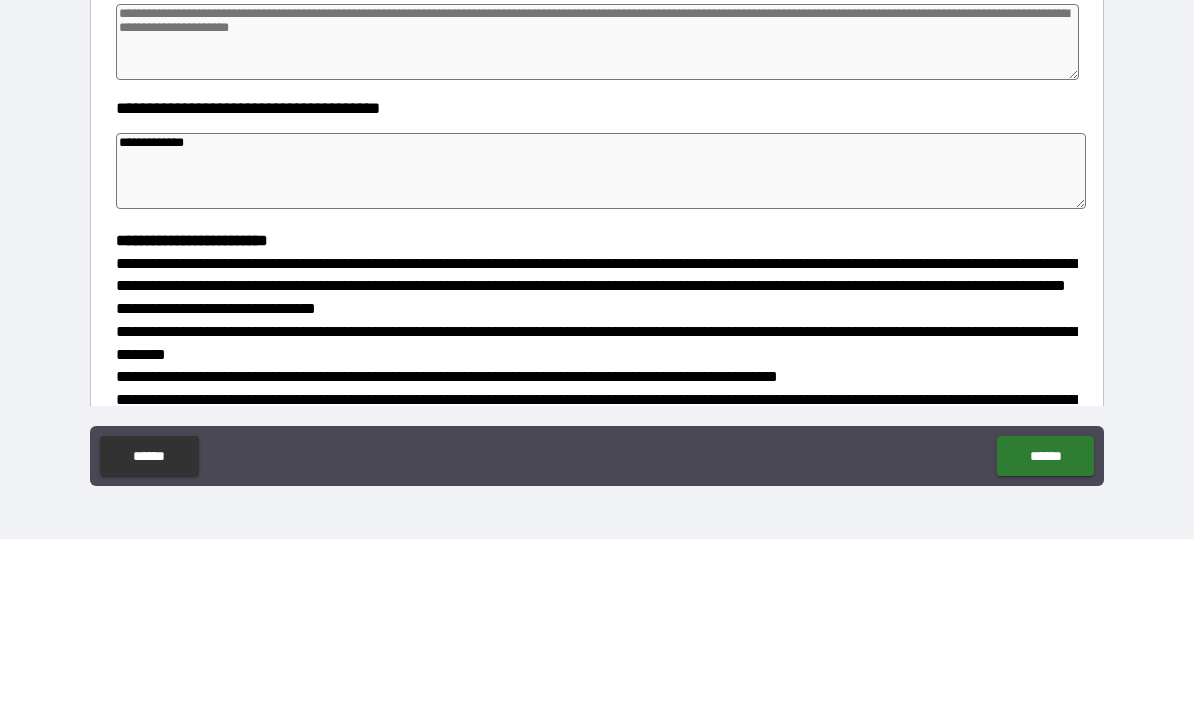 type on "*" 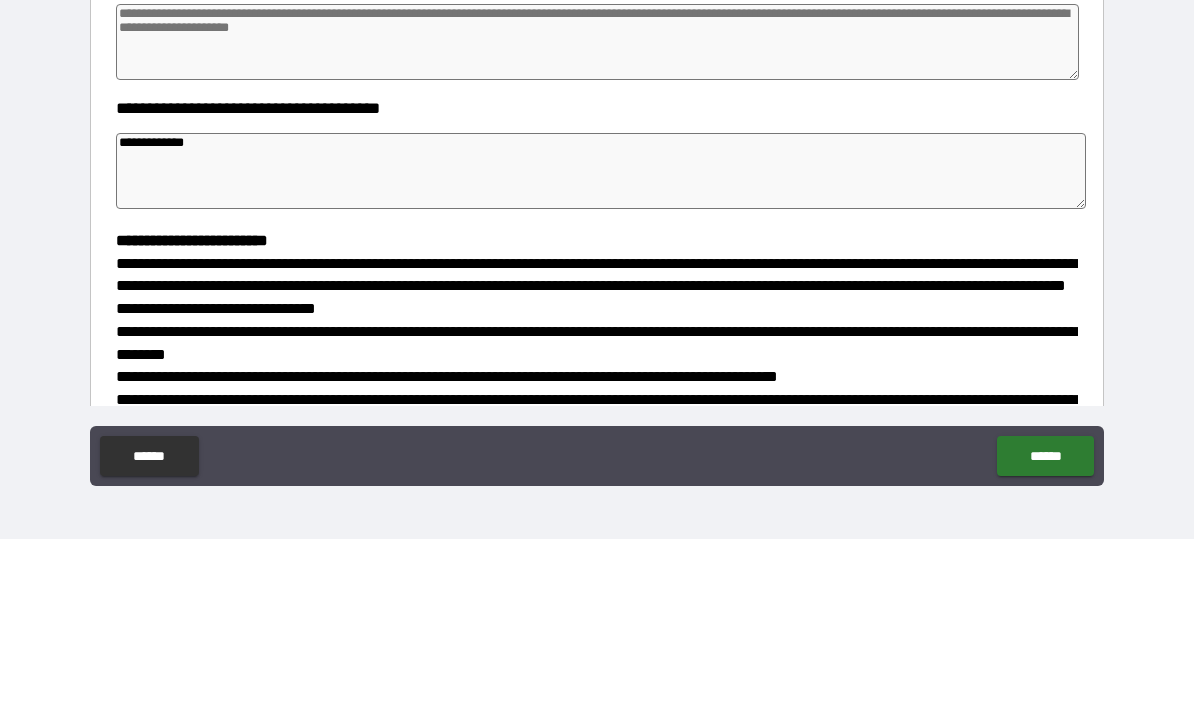 type on "*" 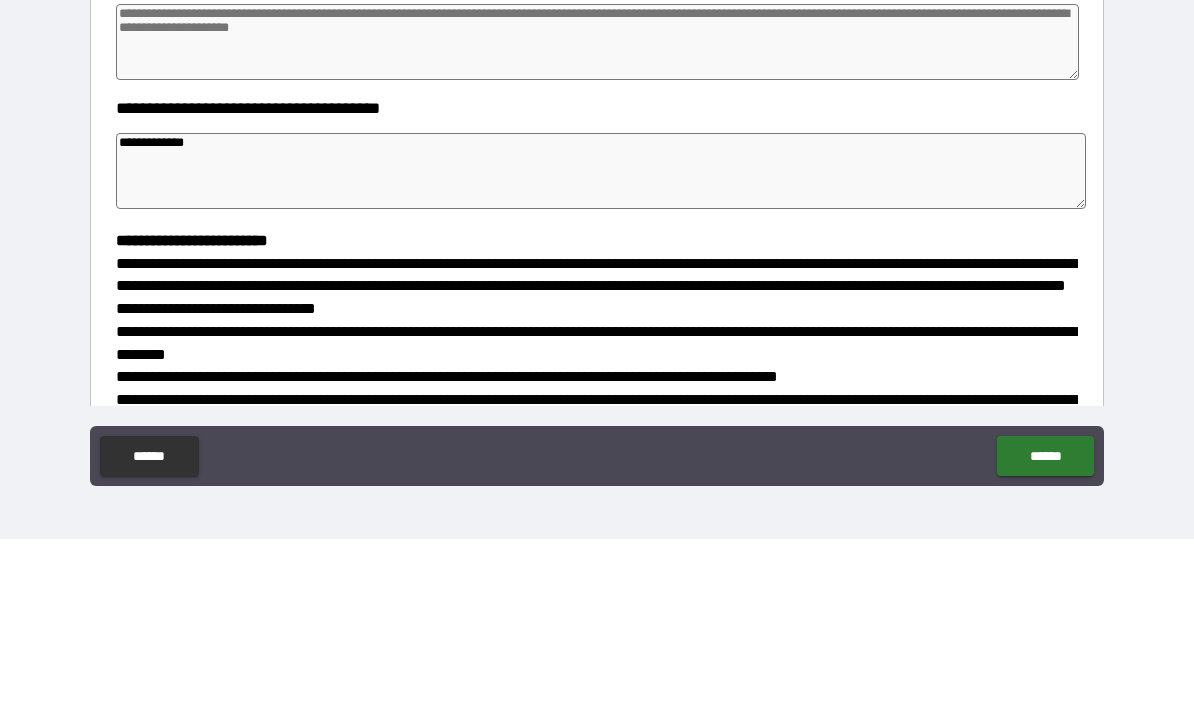 type on "*" 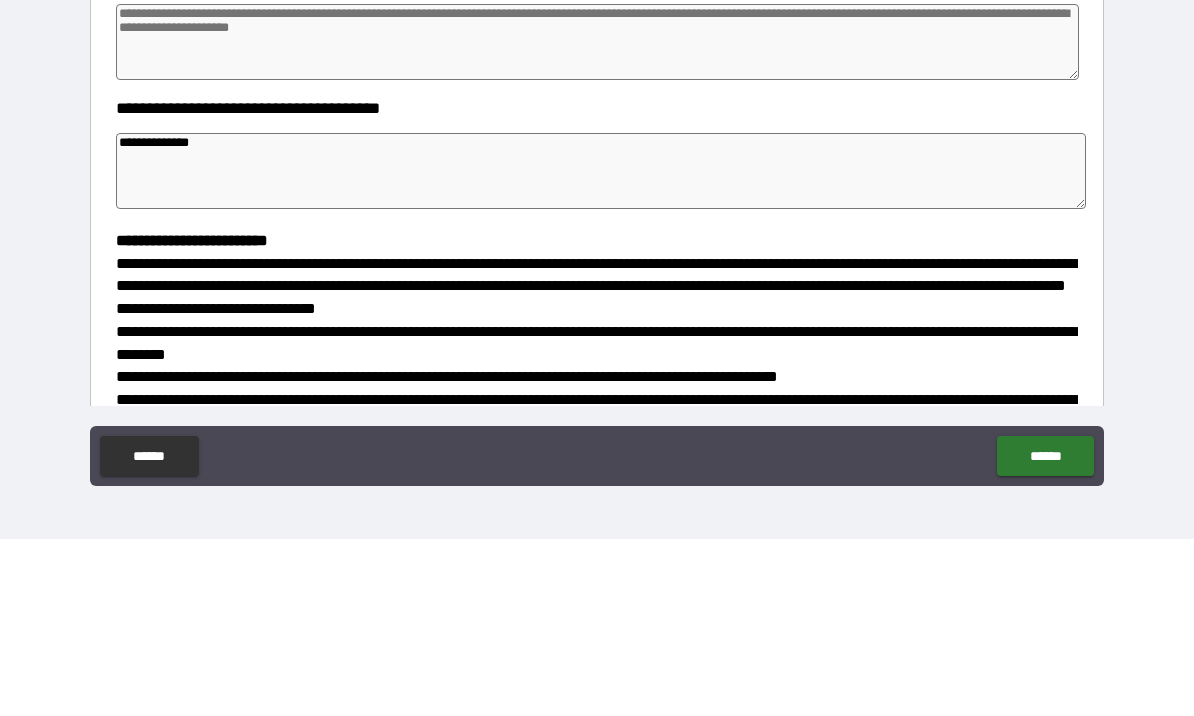 type on "*" 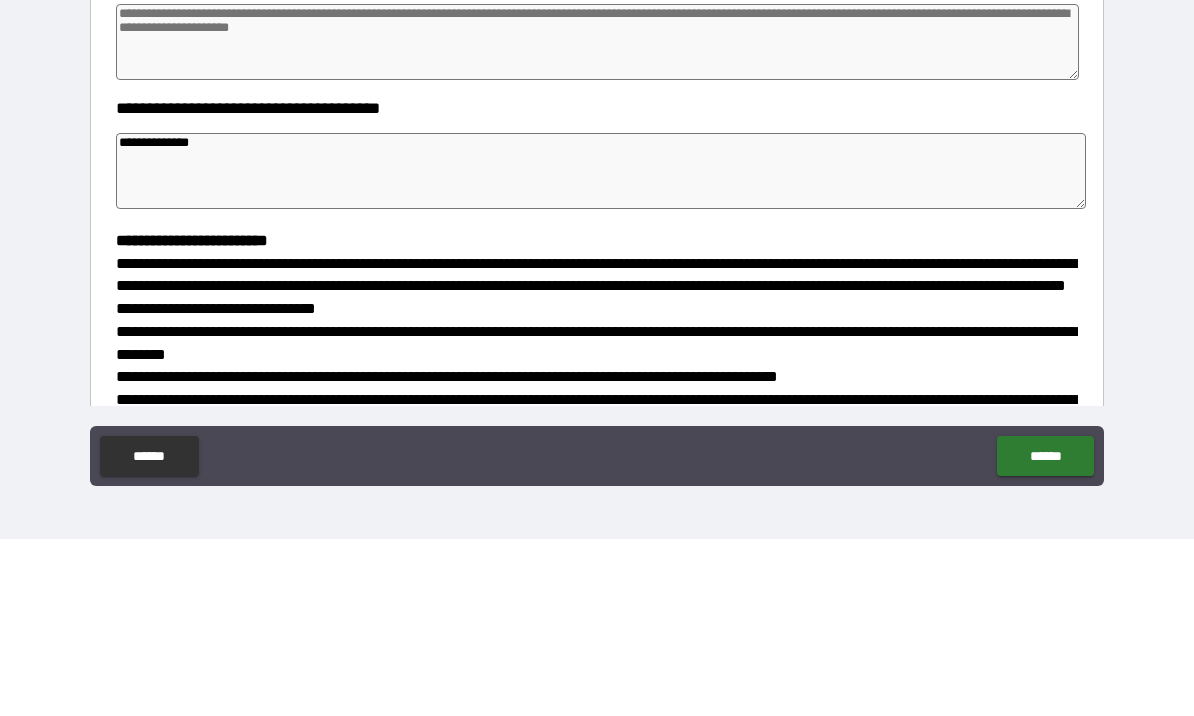 type on "*" 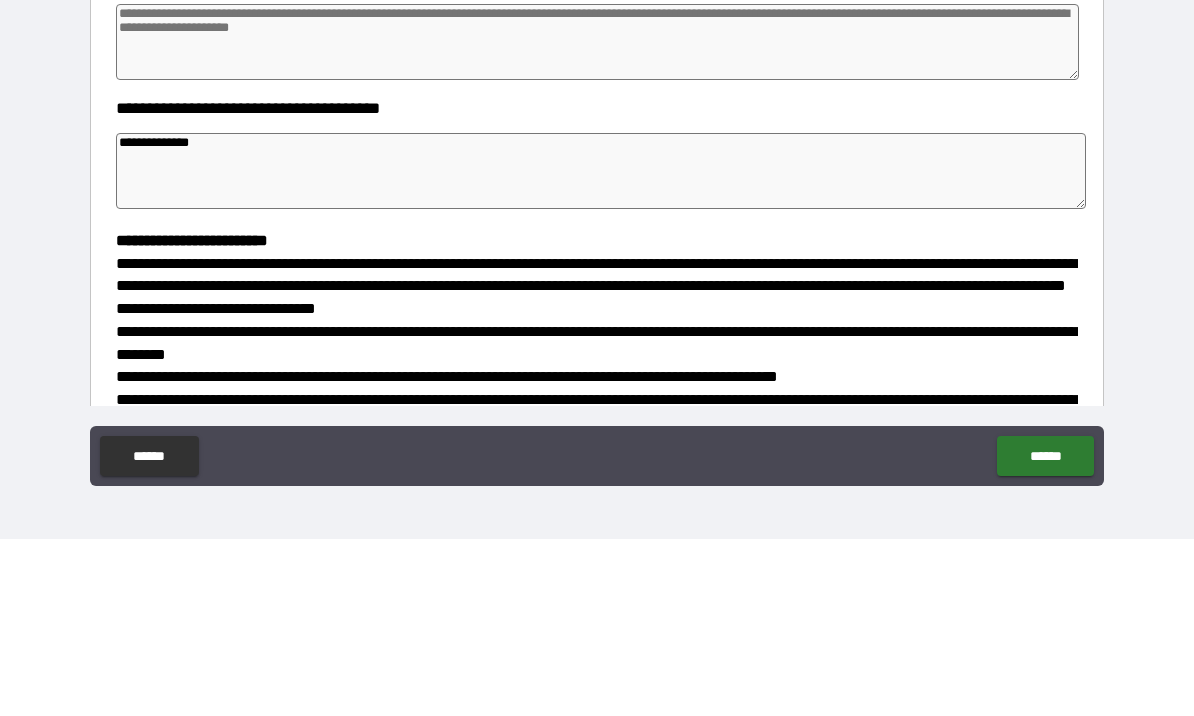 type on "*" 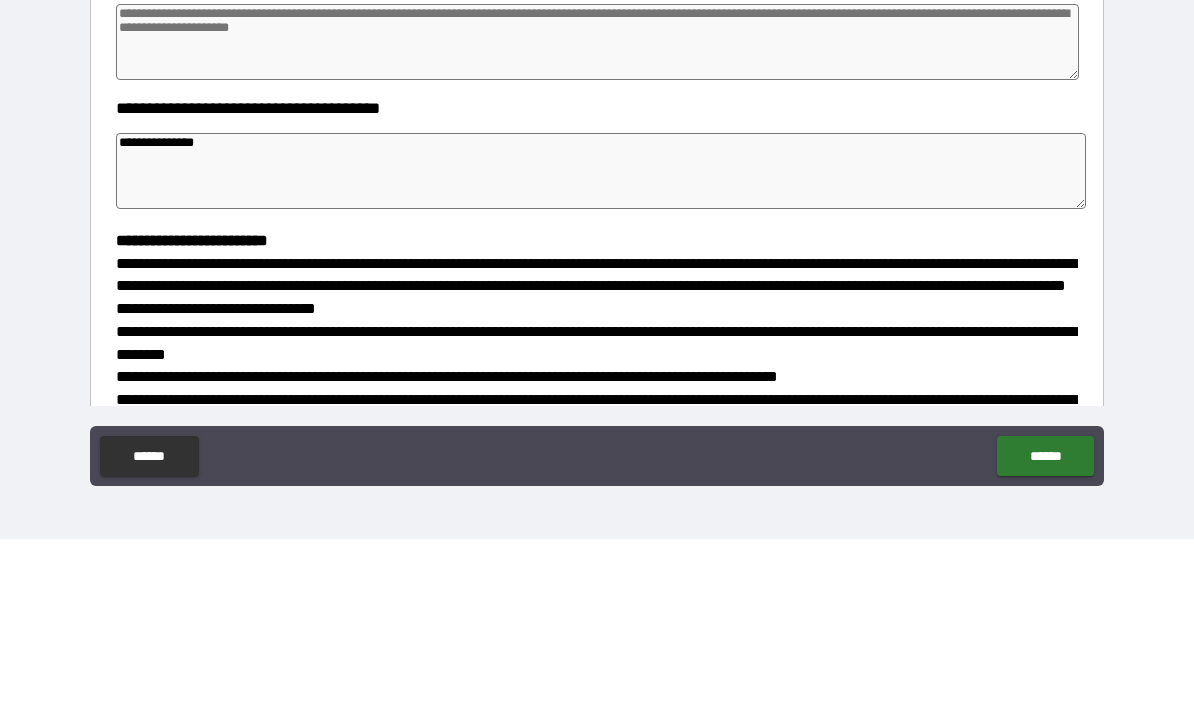 type on "*" 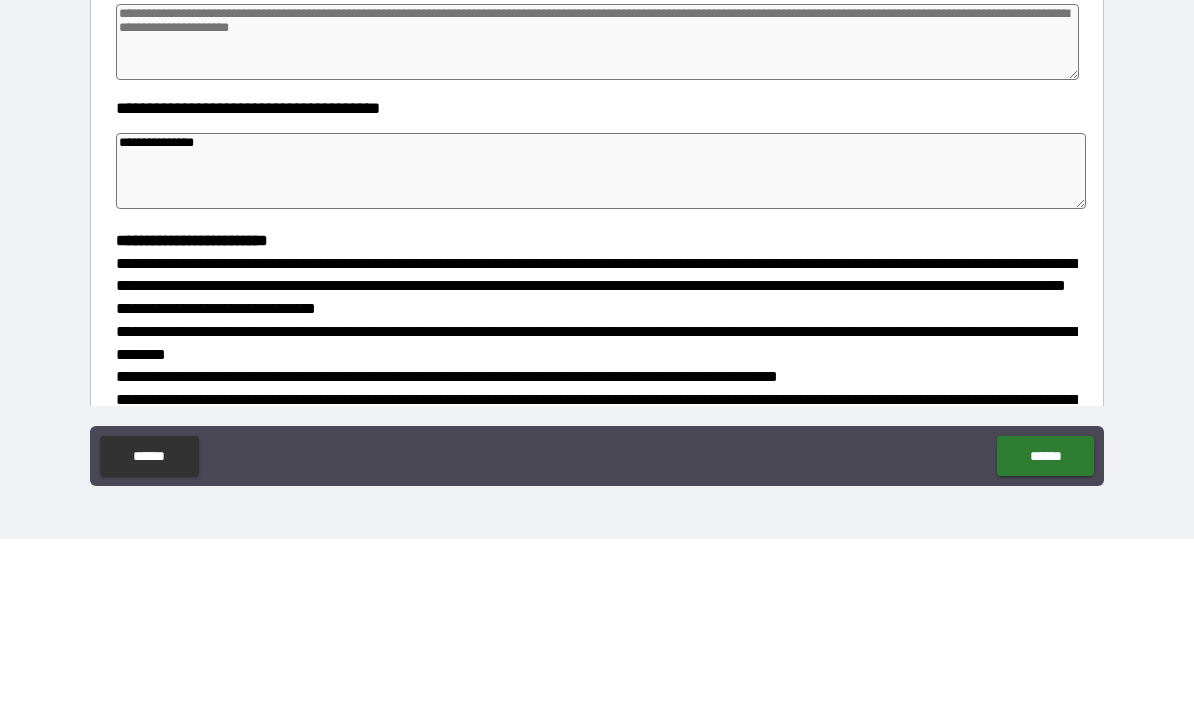 type on "*" 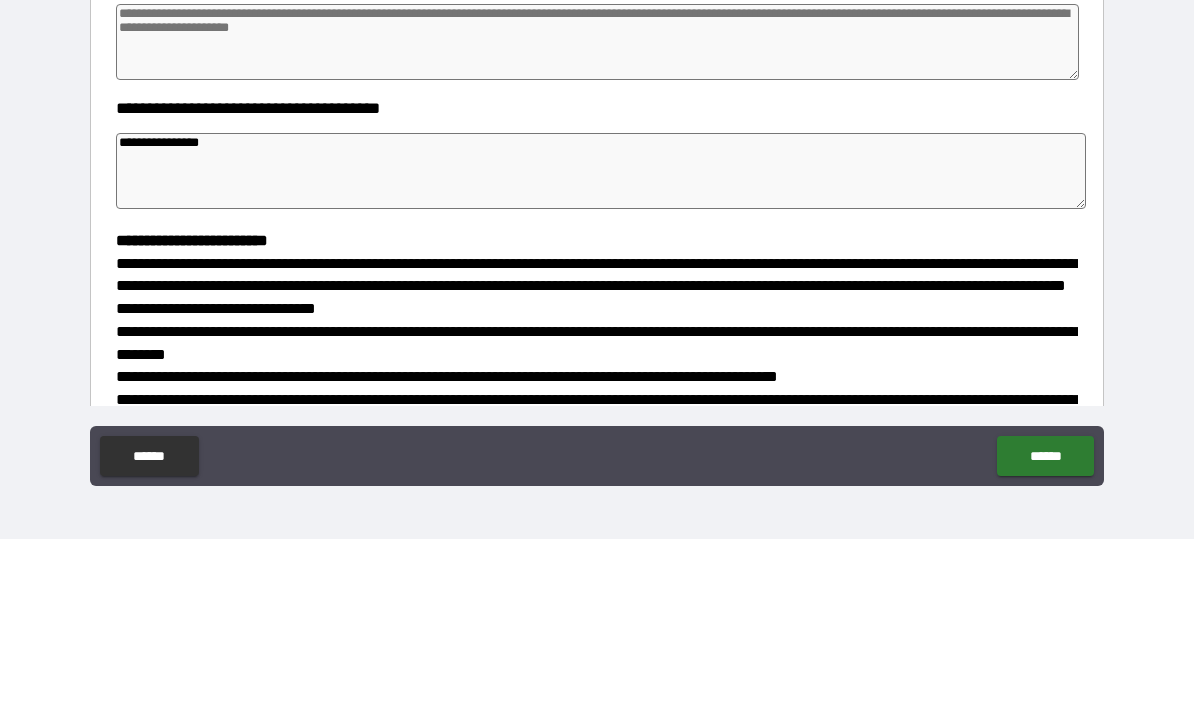 type on "*" 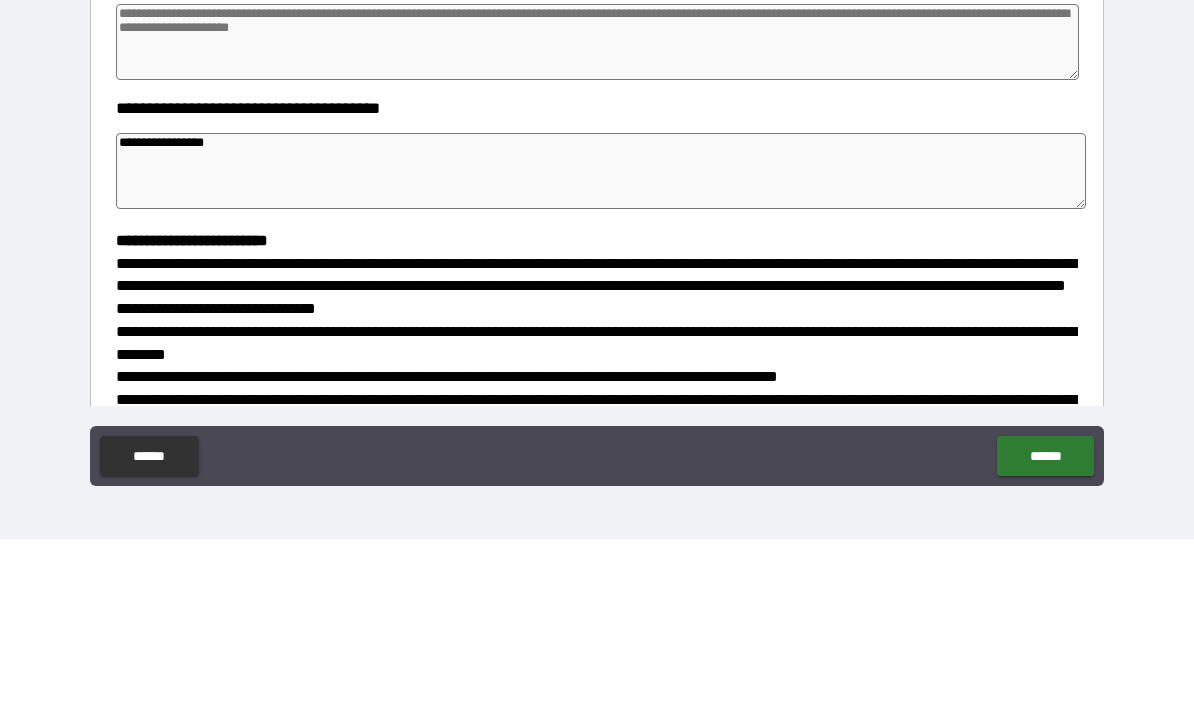 type on "*" 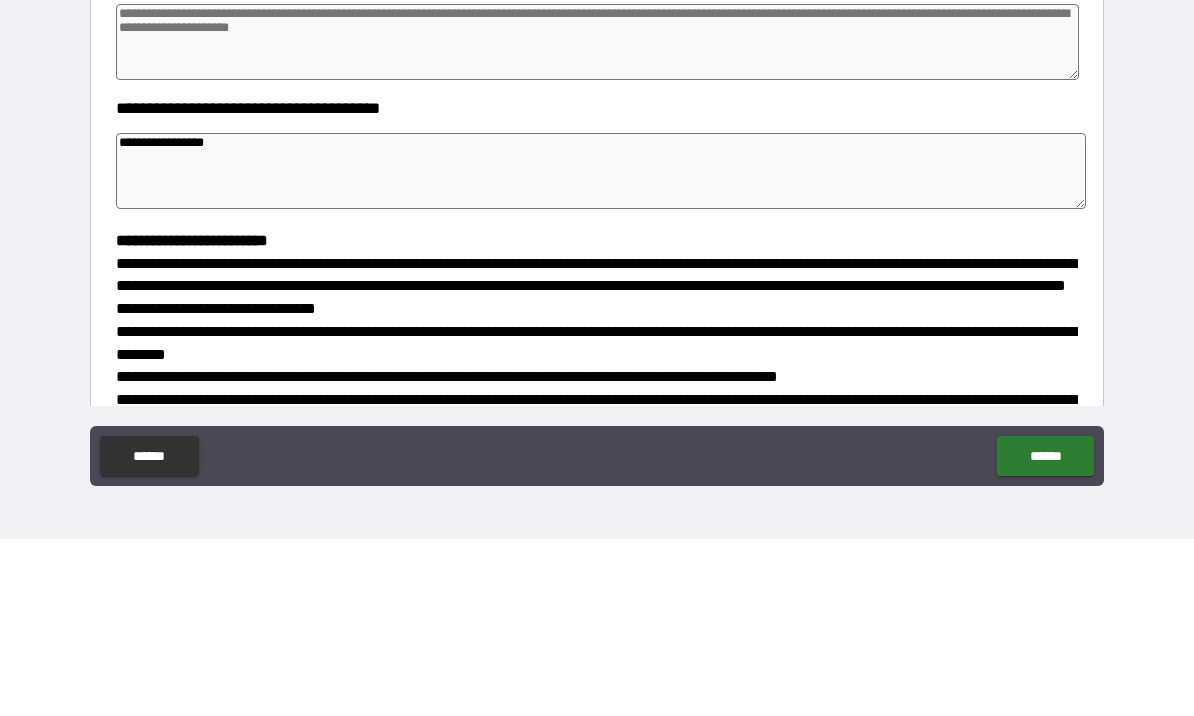type on "**********" 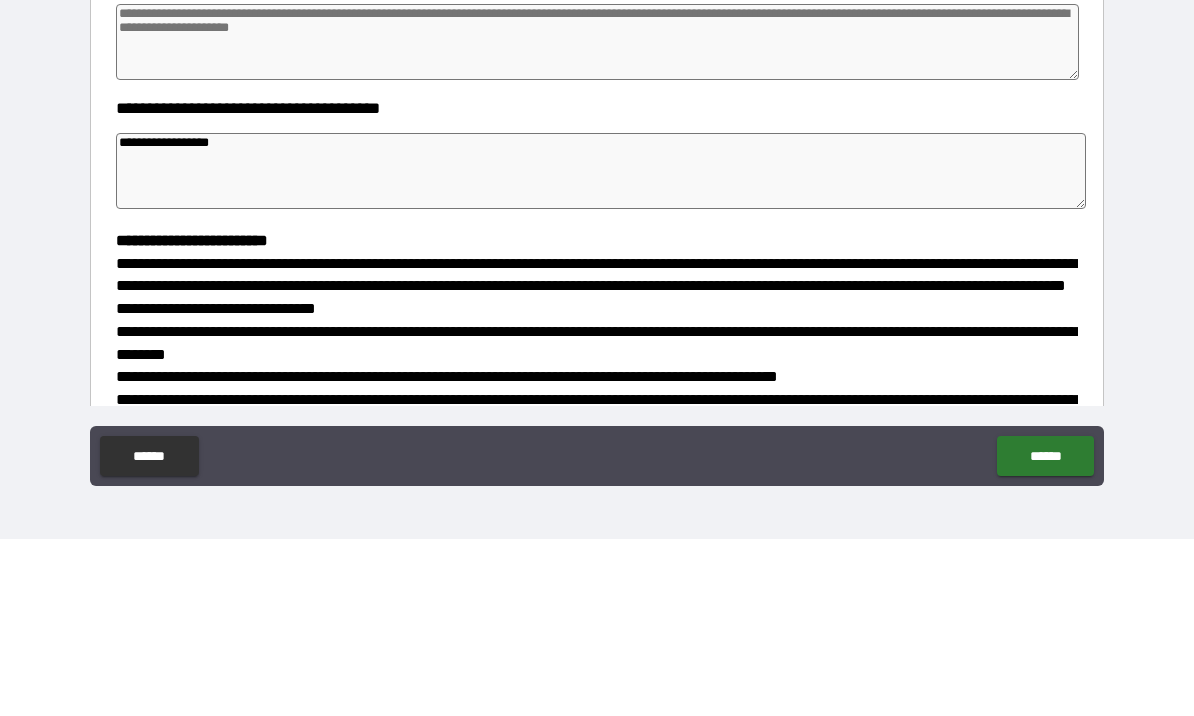 type on "*" 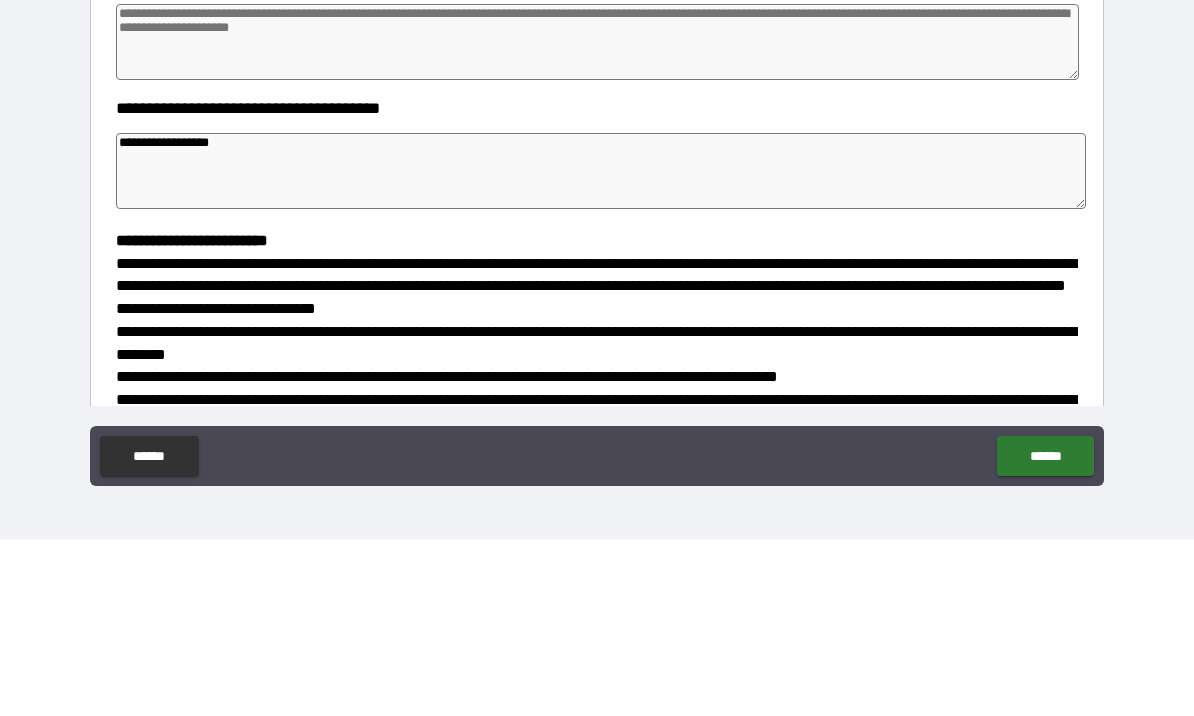 type on "*" 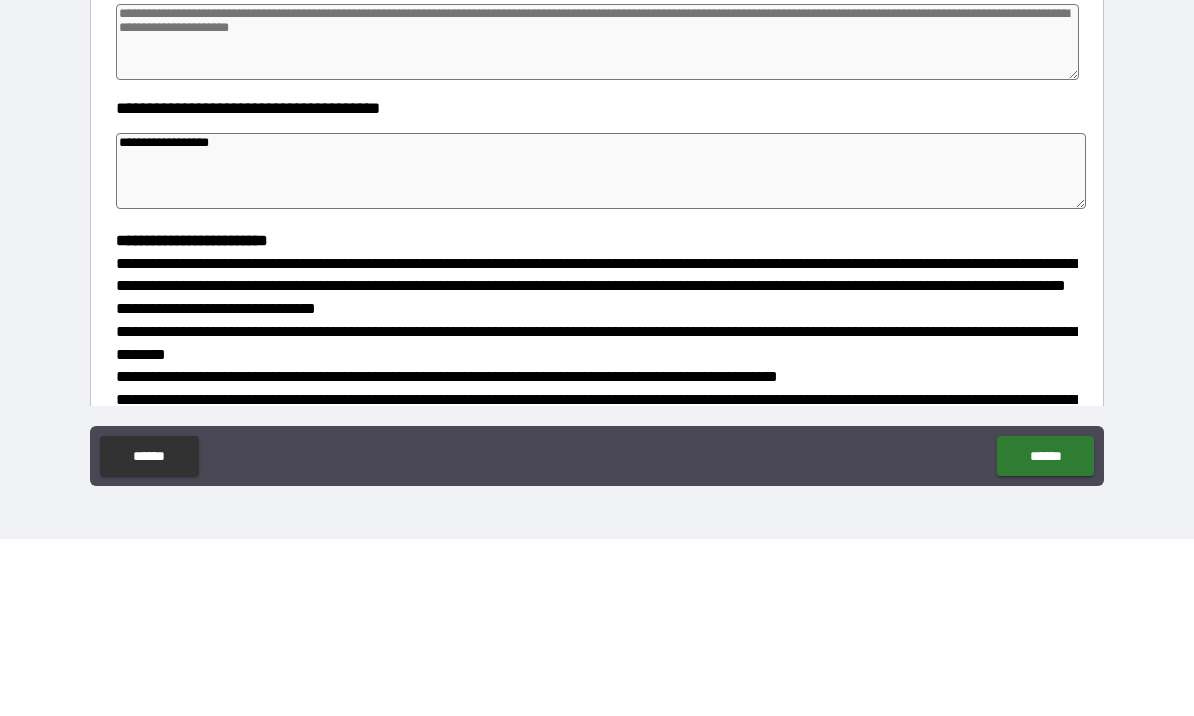 type on "**********" 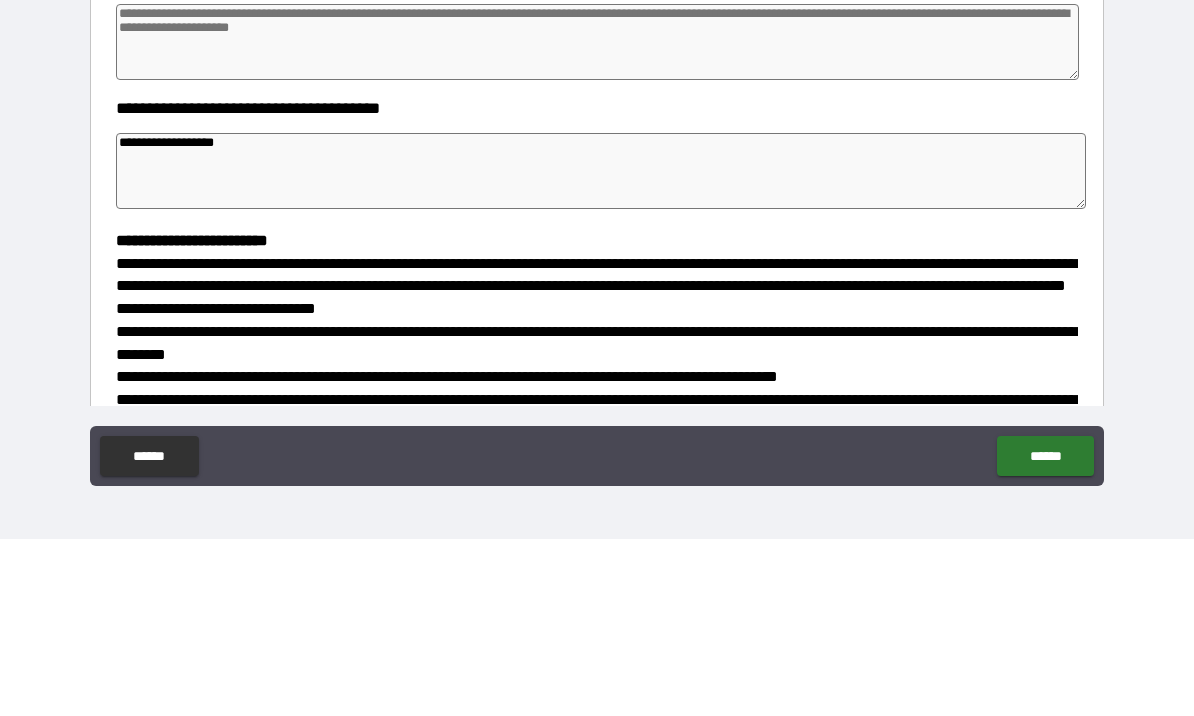 type on "**********" 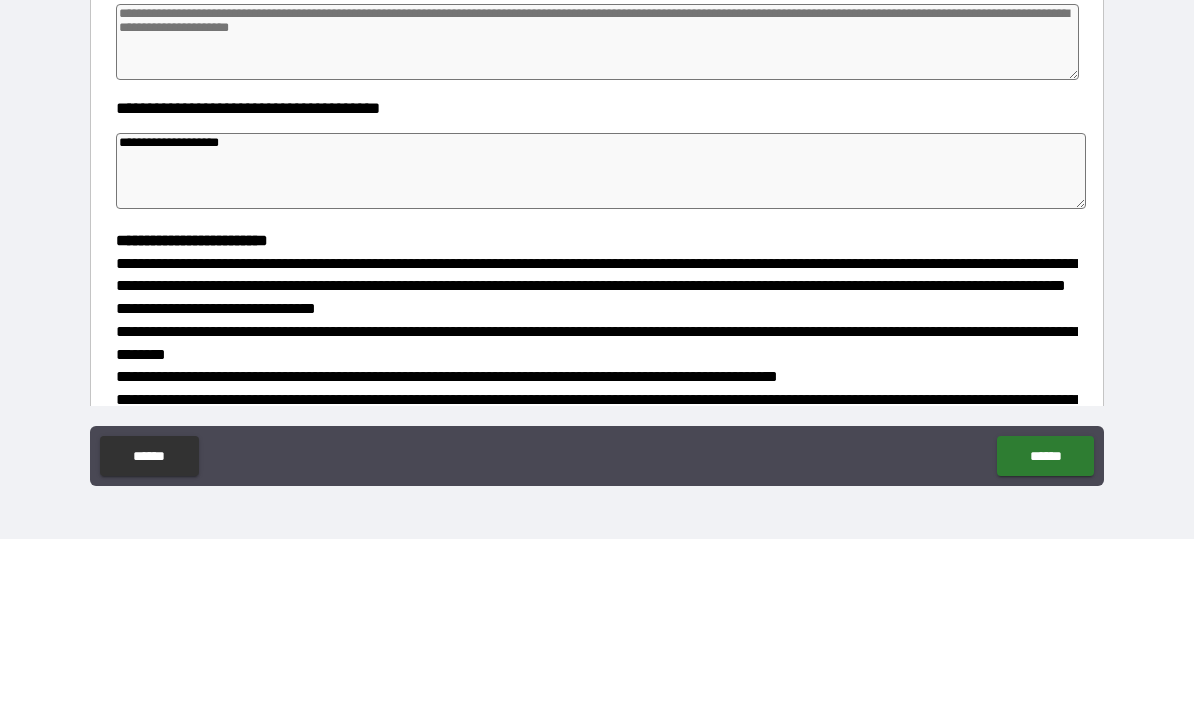 type on "*" 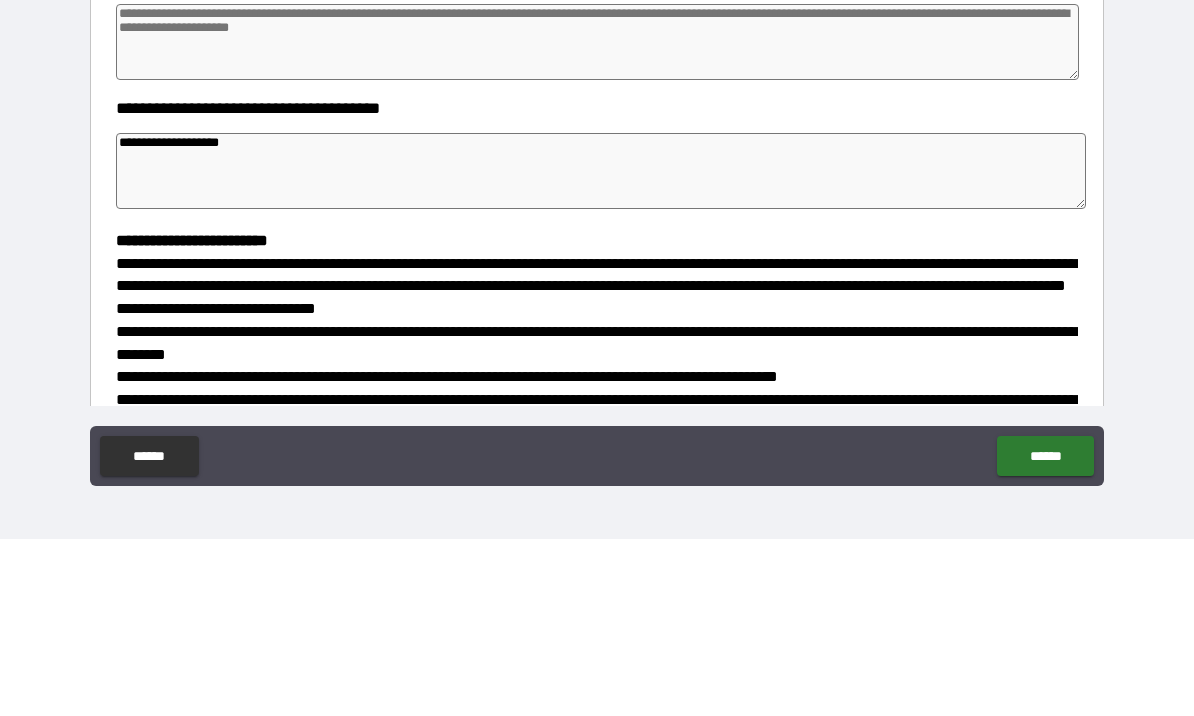 type on "*" 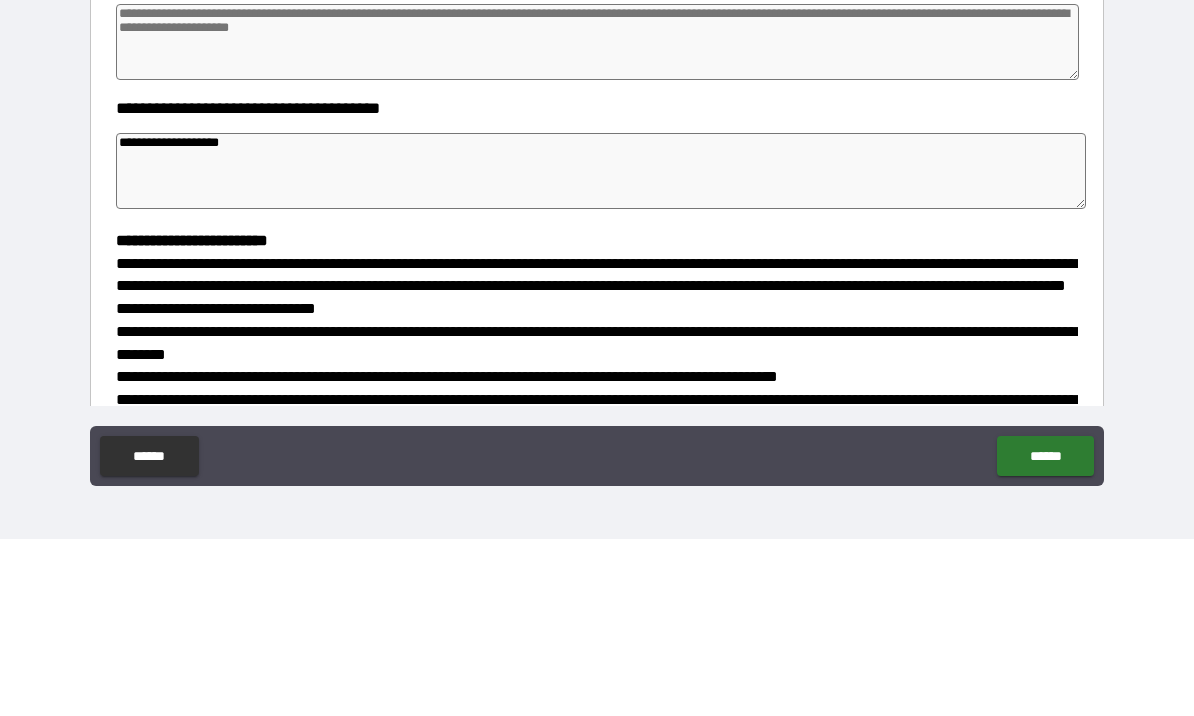 type on "*" 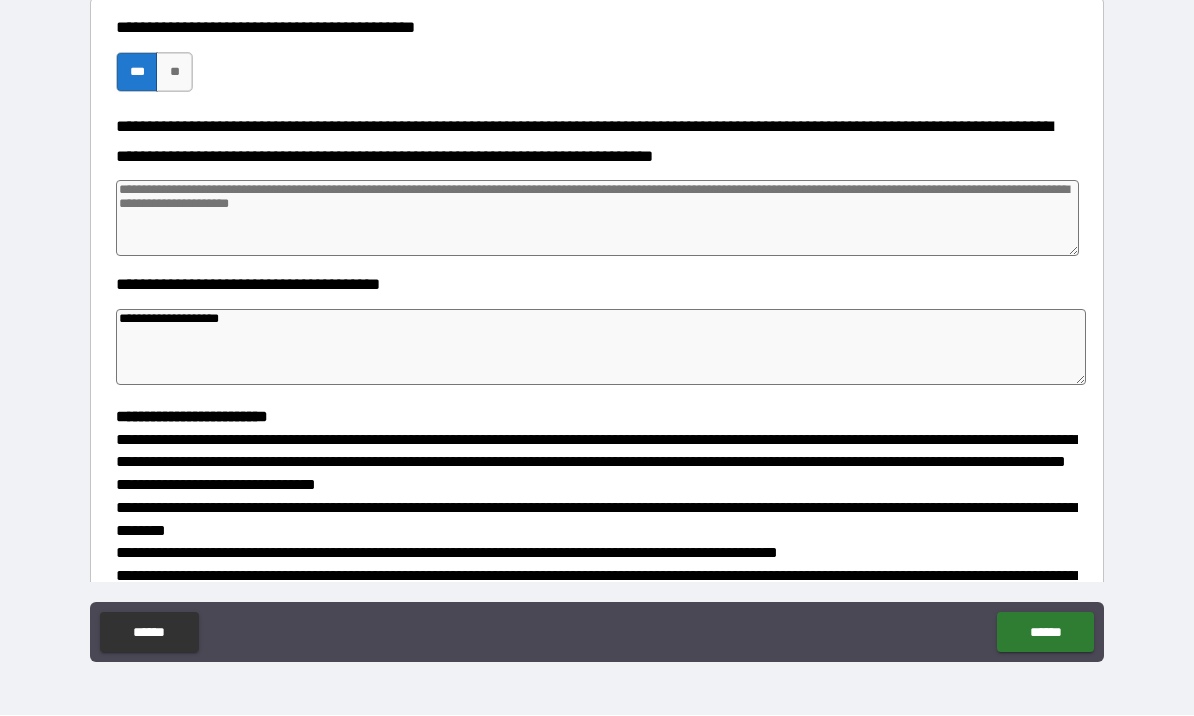 type on "**********" 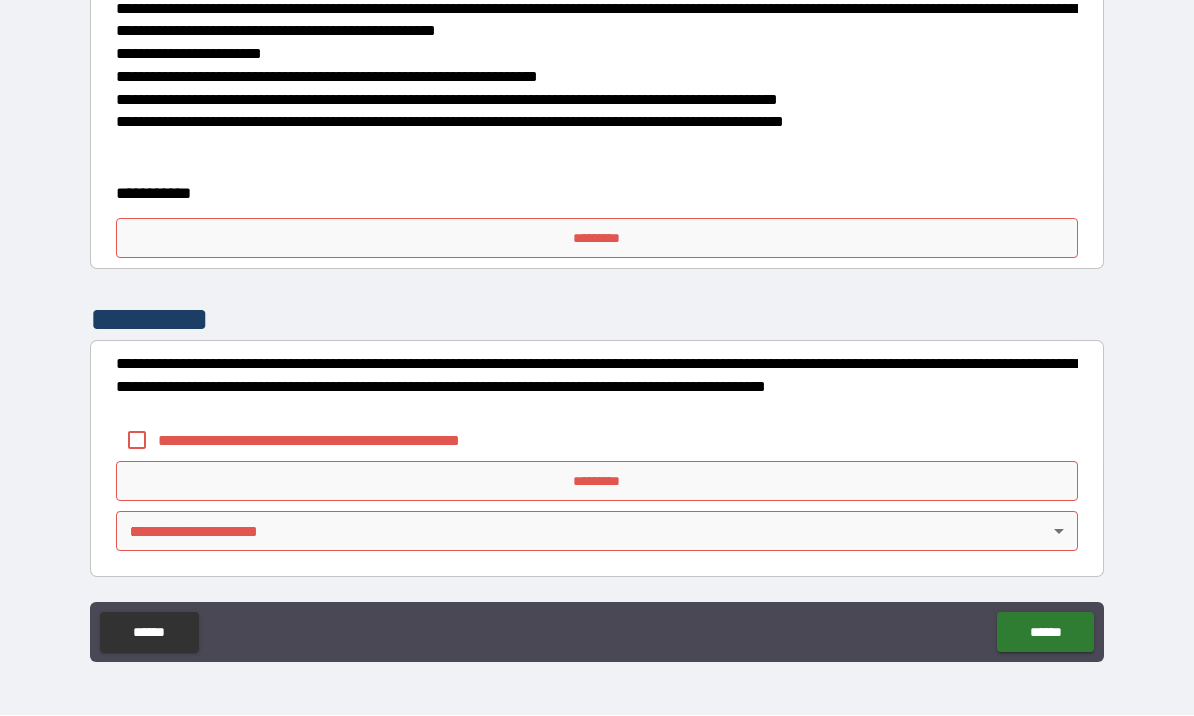 scroll, scrollTop: 1923, scrollLeft: 0, axis: vertical 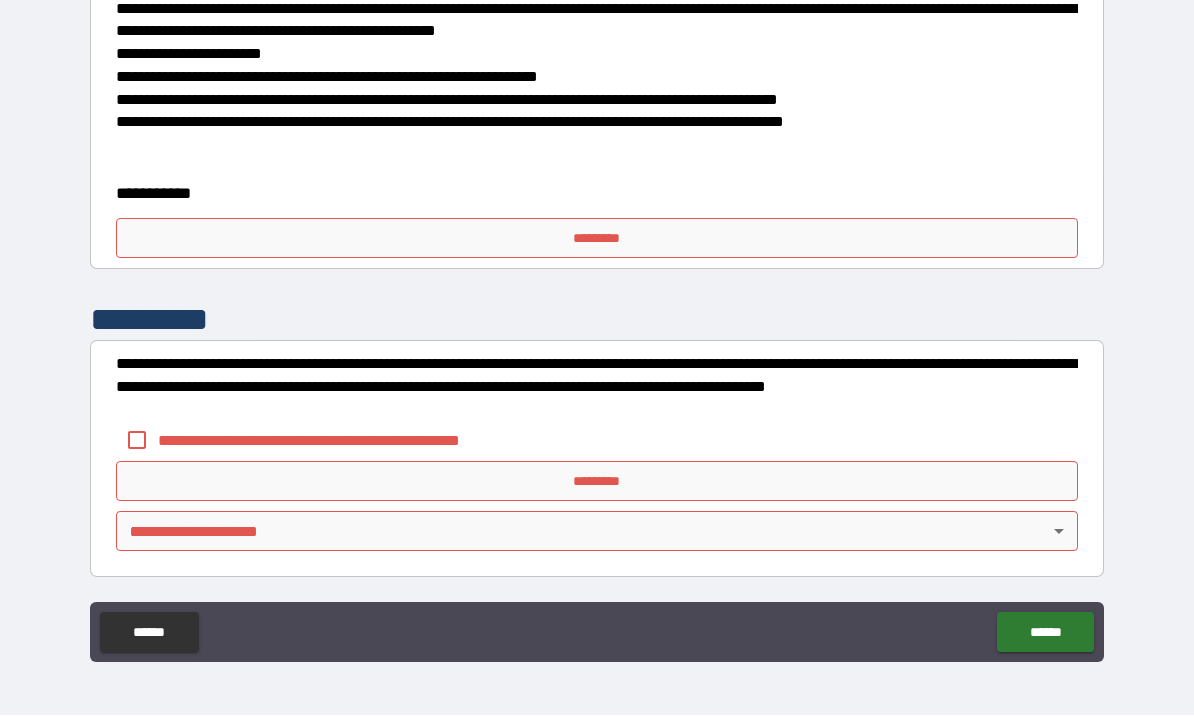 click on "*********" at bounding box center (597, 239) 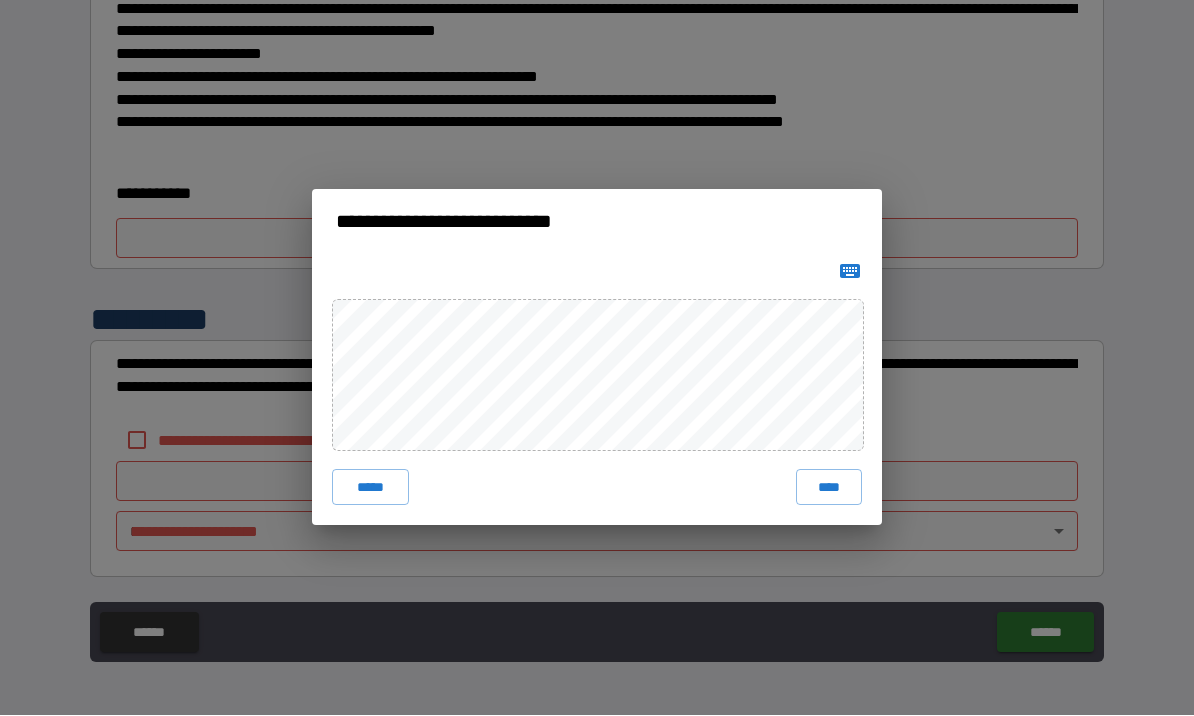 click on "****" at bounding box center (829, 488) 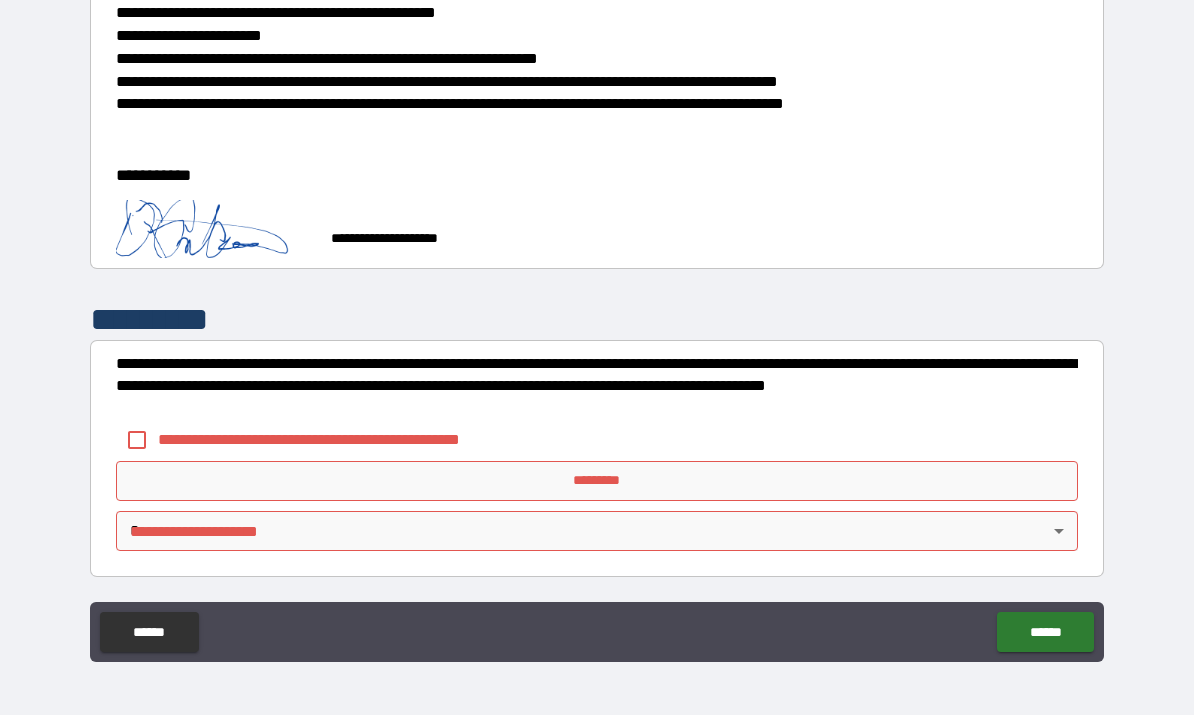 scroll, scrollTop: 1913, scrollLeft: 0, axis: vertical 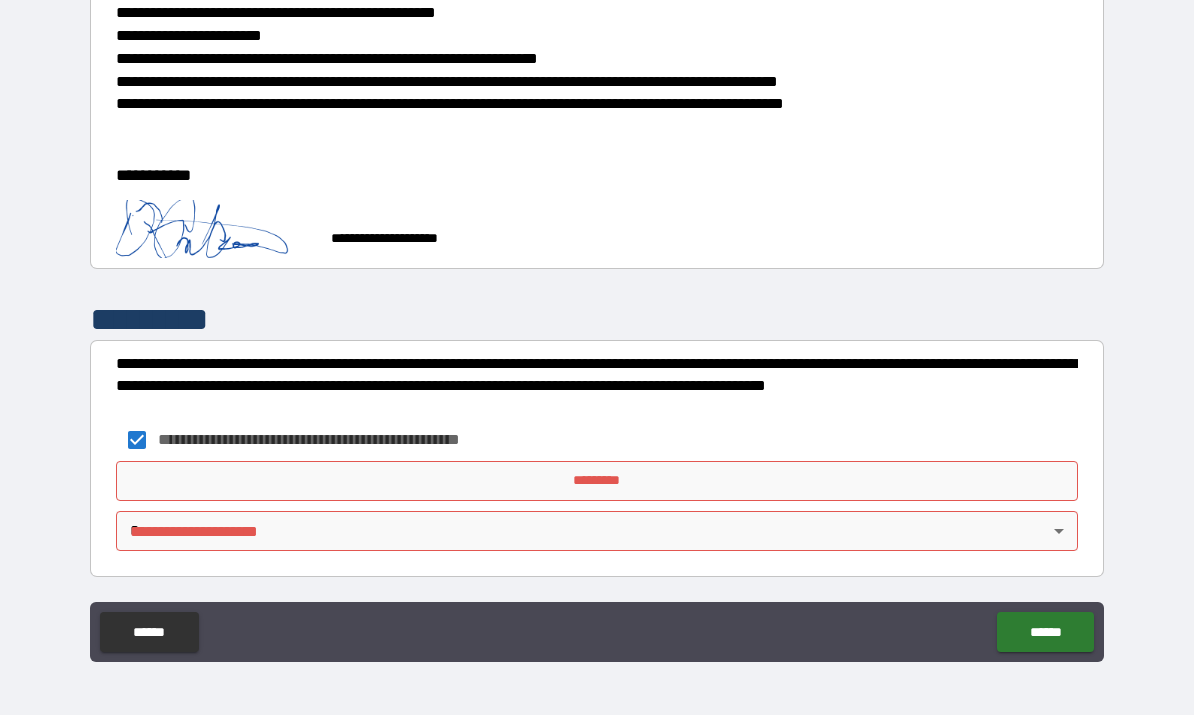 type on "*" 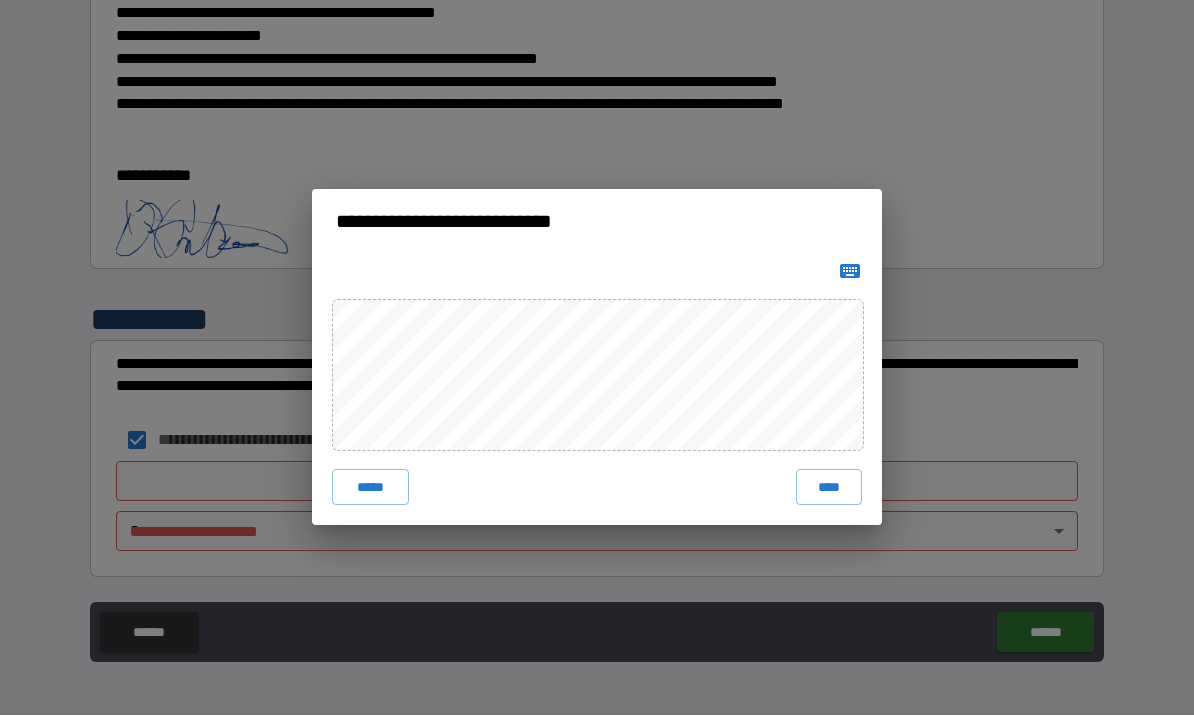 click on "****" at bounding box center (829, 488) 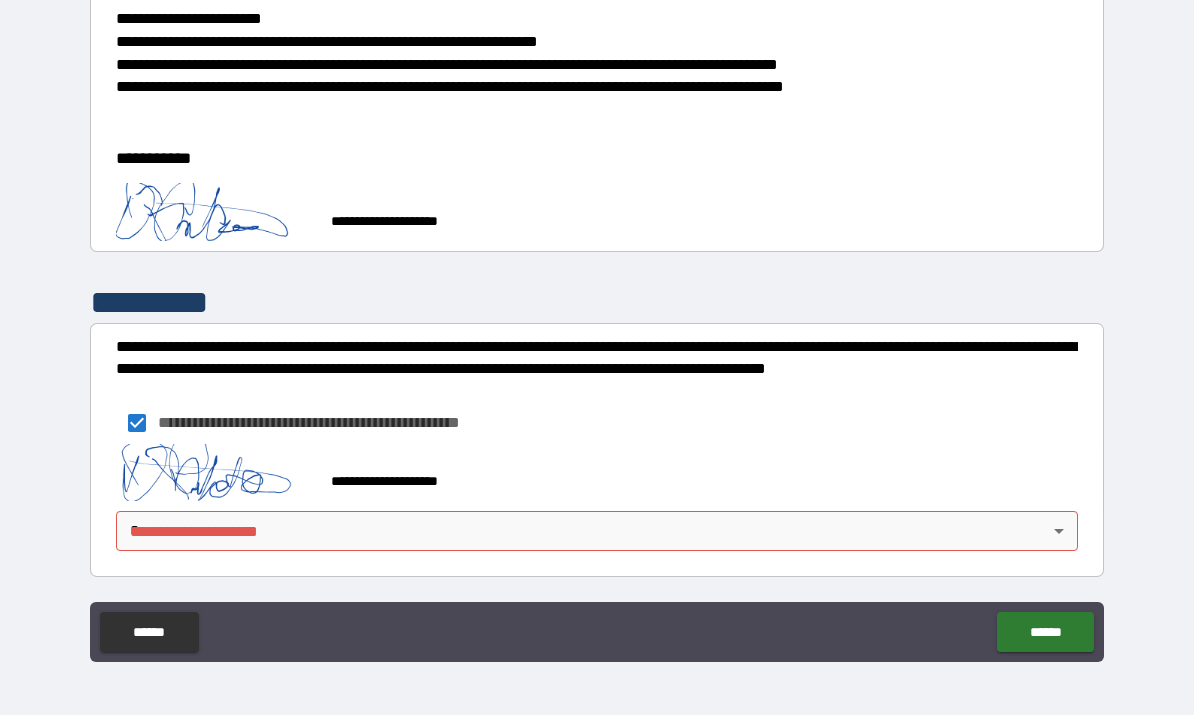 click on "**********" at bounding box center [597, 323] 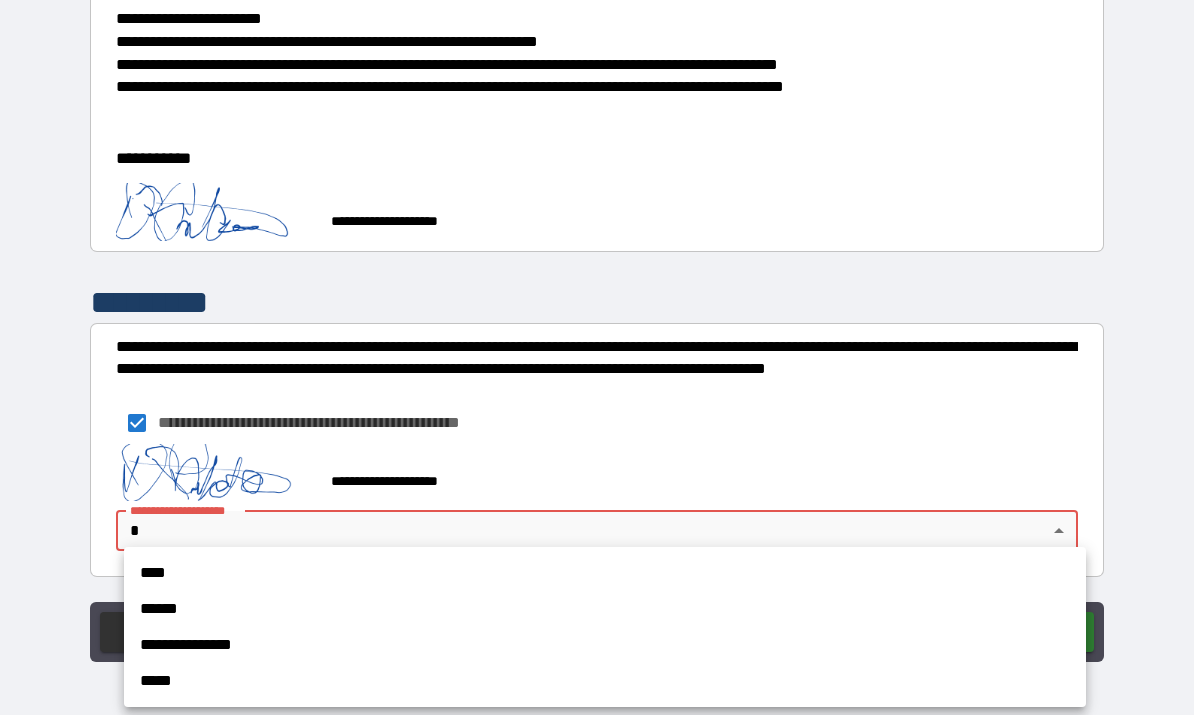 click on "****" at bounding box center [605, 574] 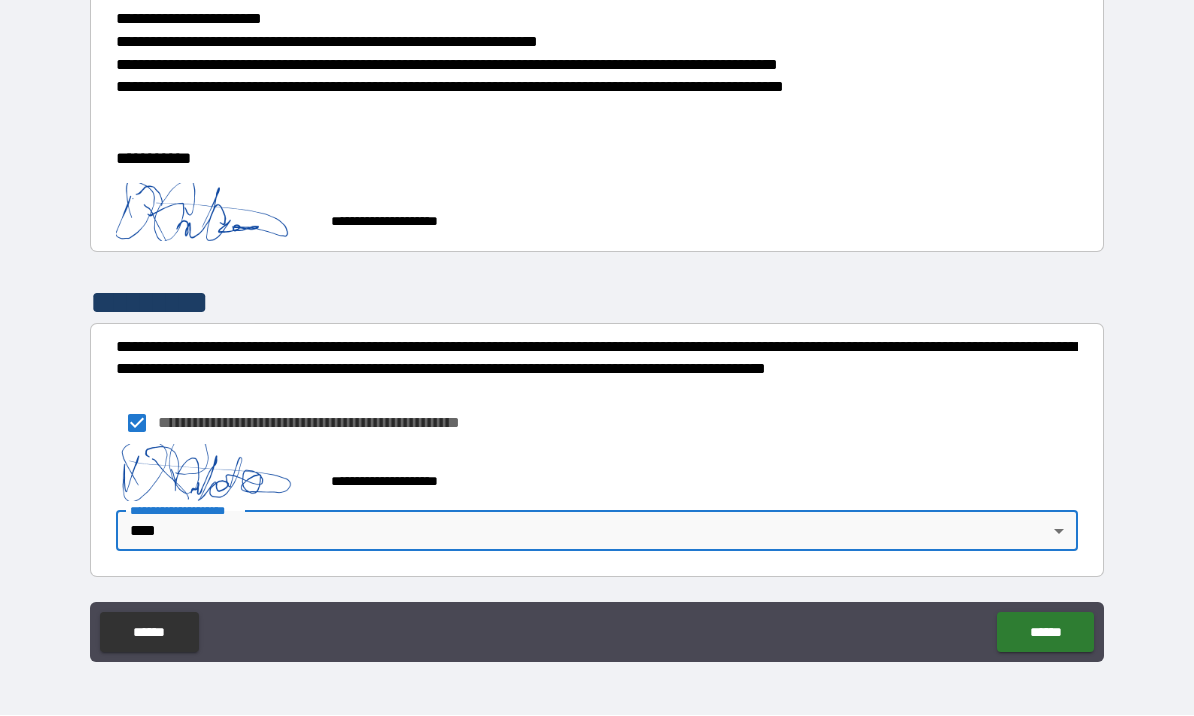 scroll, scrollTop: 1926, scrollLeft: 0, axis: vertical 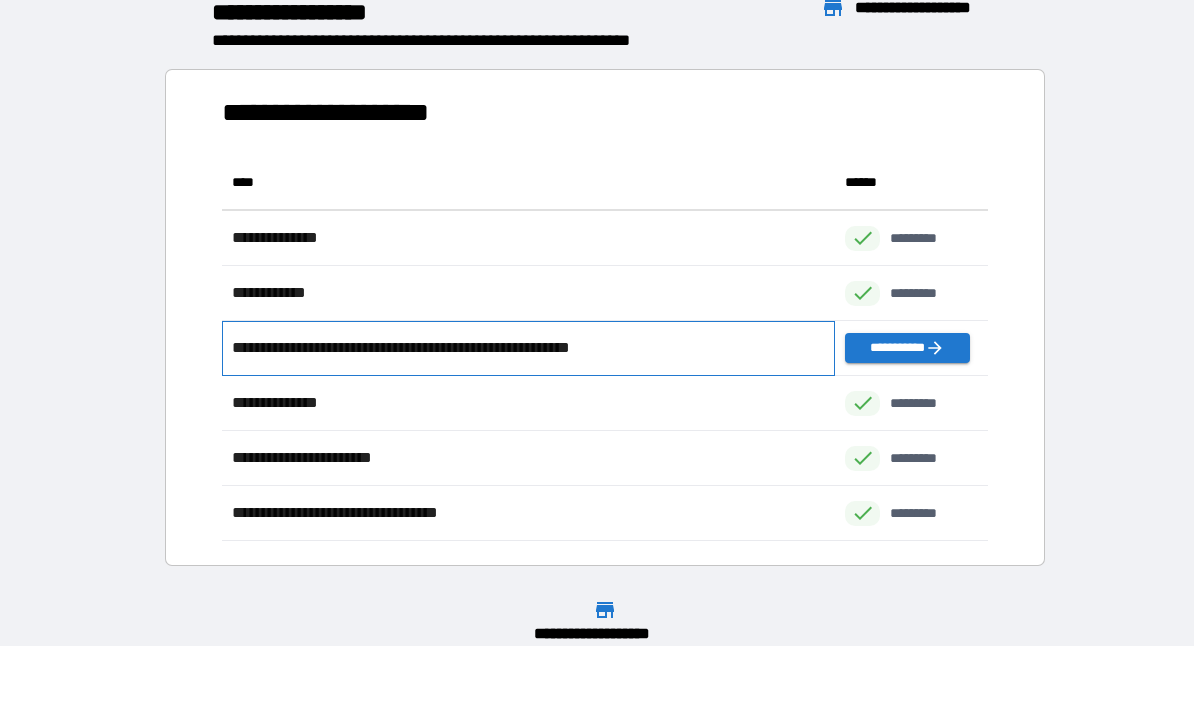 click on "**********" at bounding box center [444, 349] 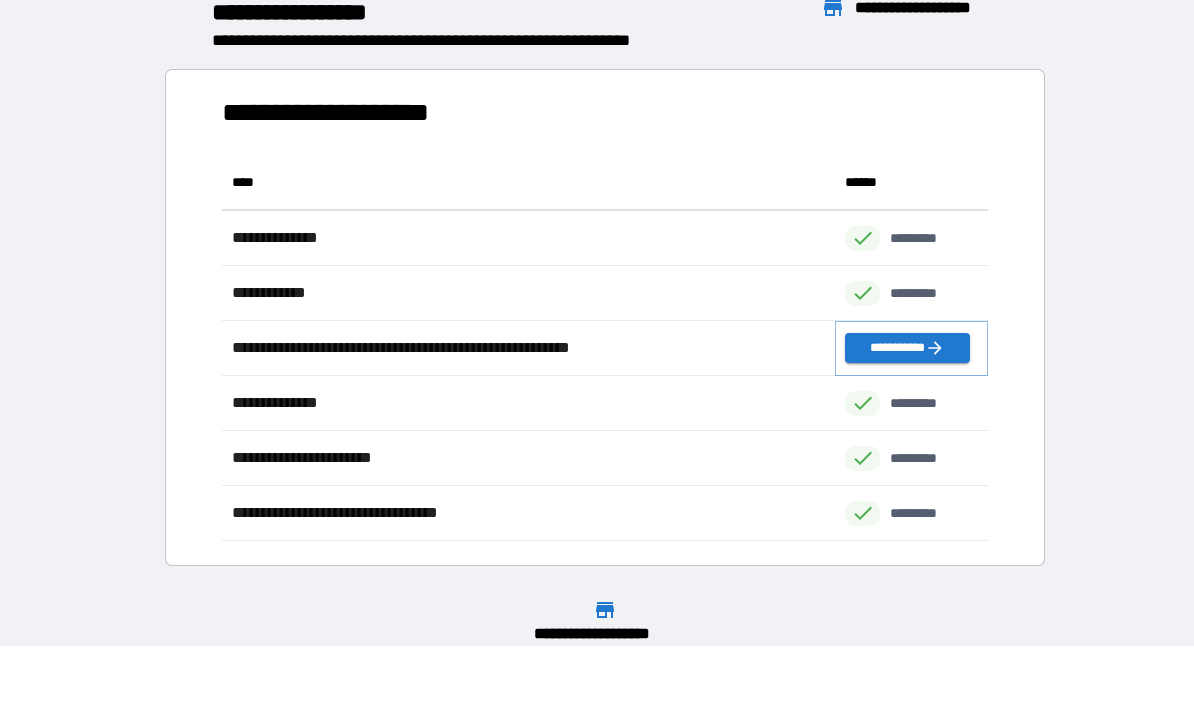 click on "**********" at bounding box center [907, 349] 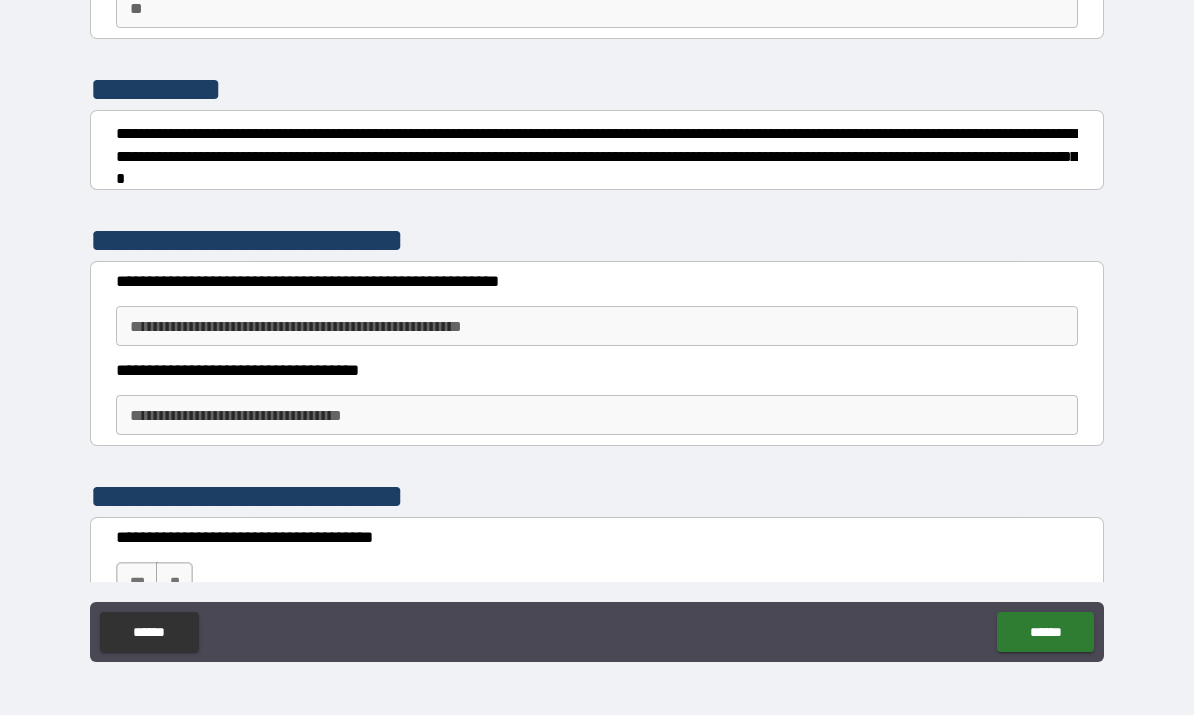 scroll, scrollTop: 186, scrollLeft: 0, axis: vertical 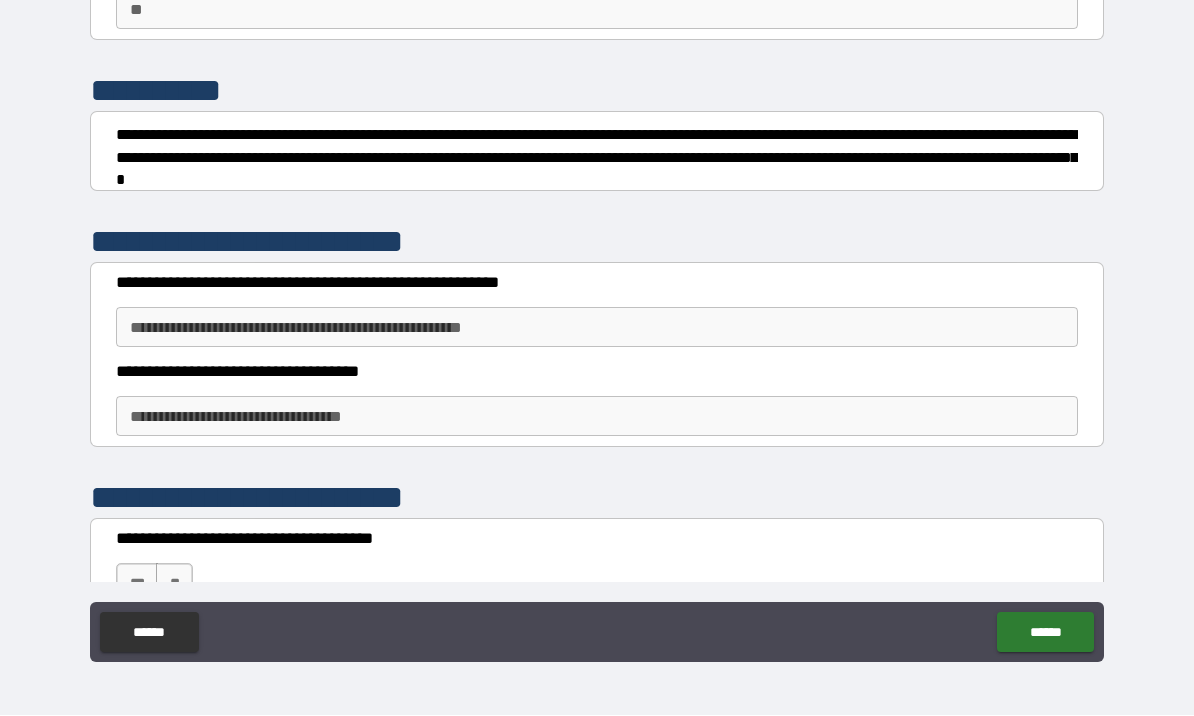 click on "**********" at bounding box center (597, 328) 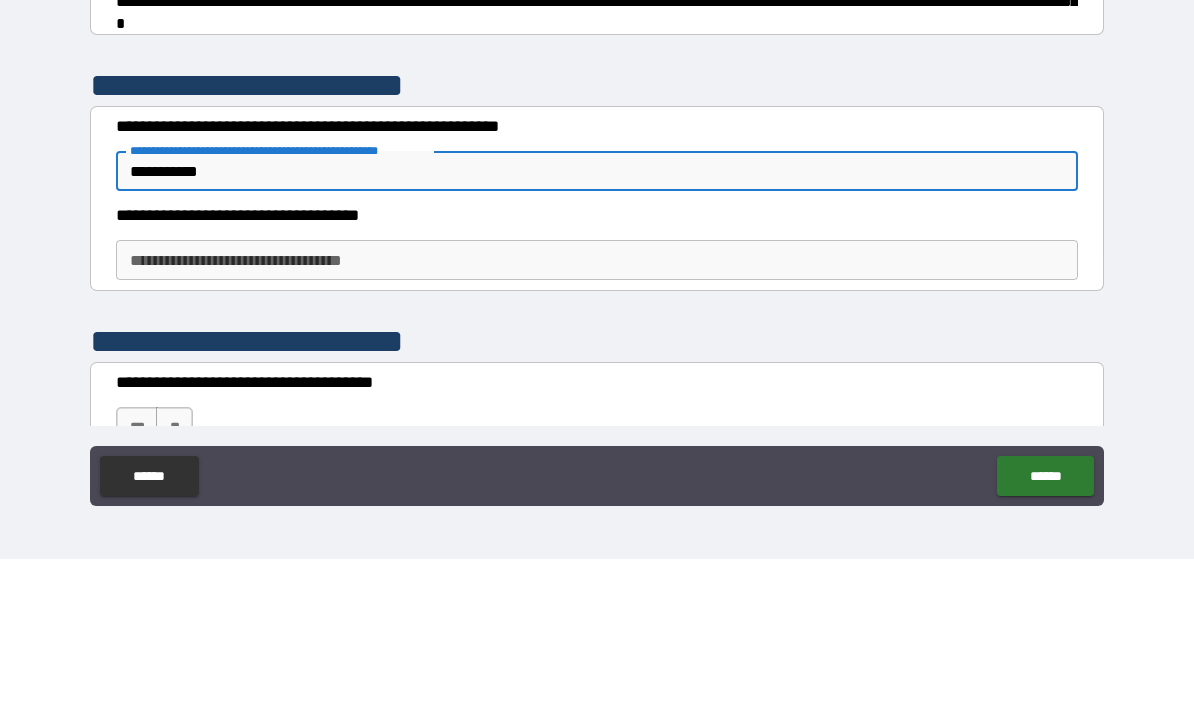 click on "**********" at bounding box center [597, 417] 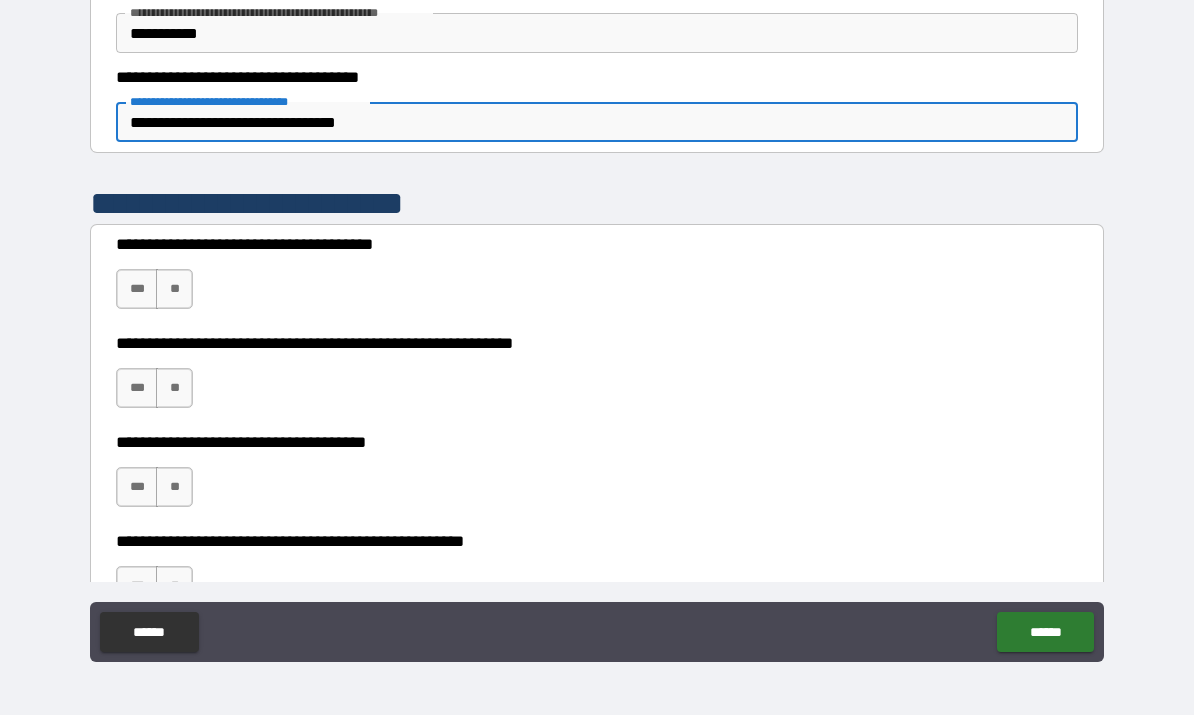 scroll, scrollTop: 481, scrollLeft: 0, axis: vertical 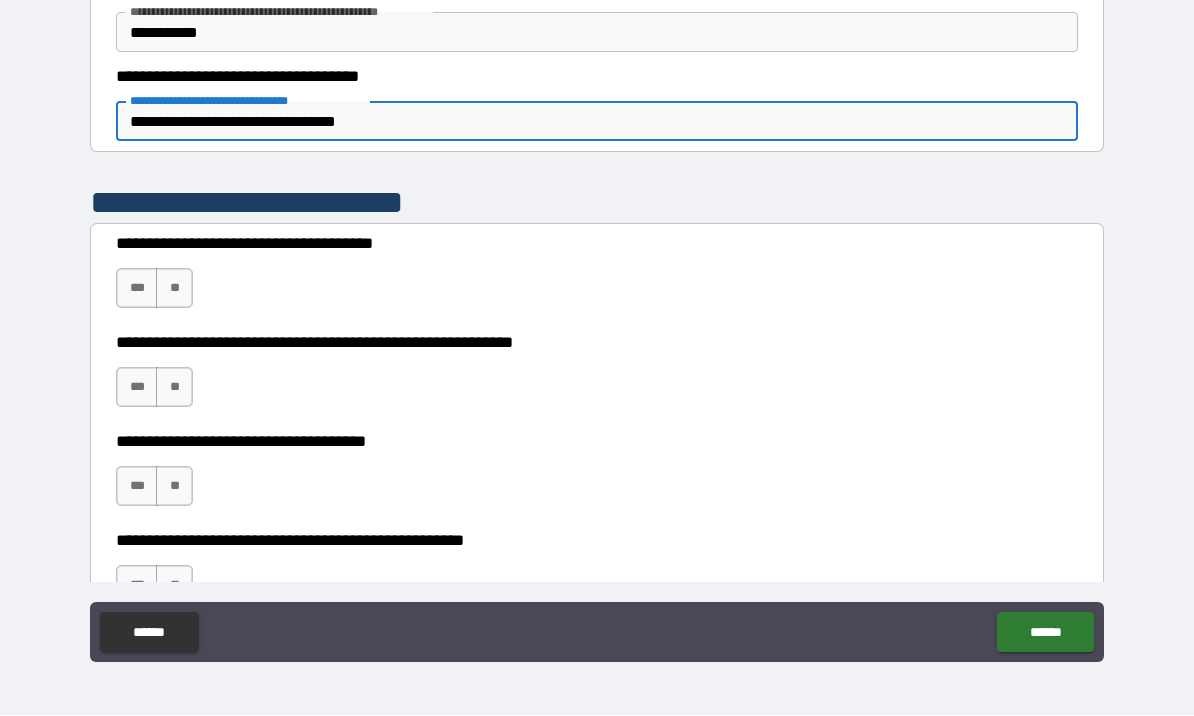 click on "***" at bounding box center [137, 388] 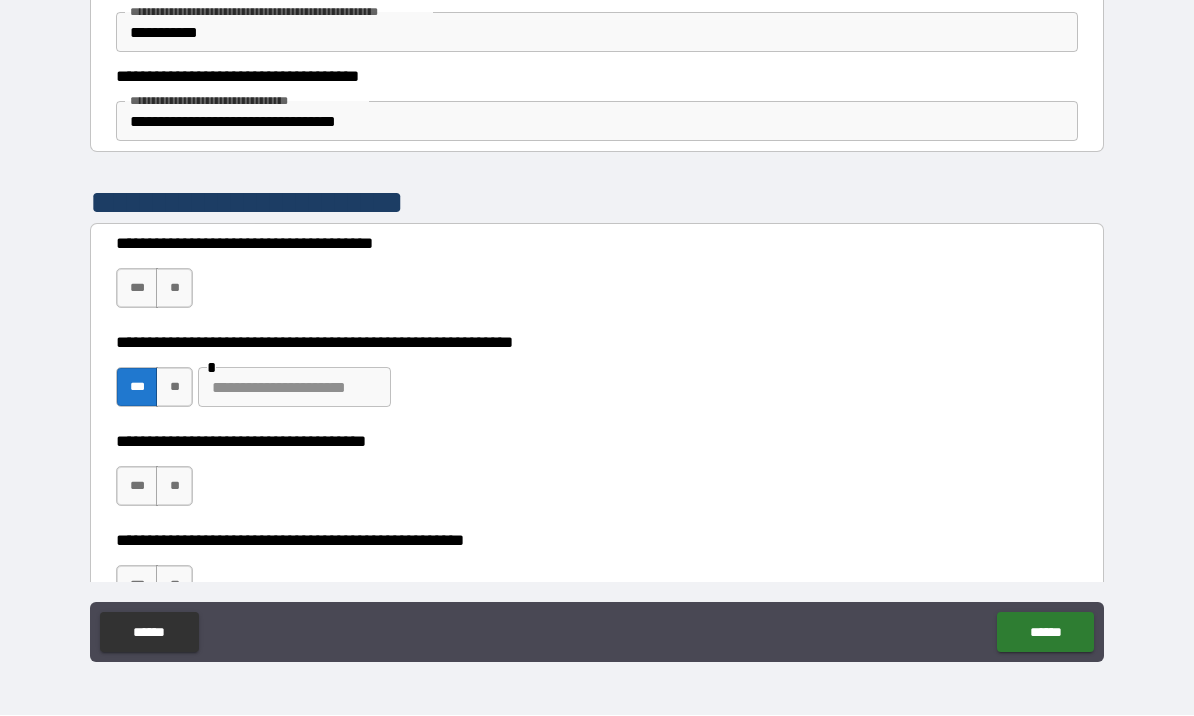 click on "**" at bounding box center (174, 289) 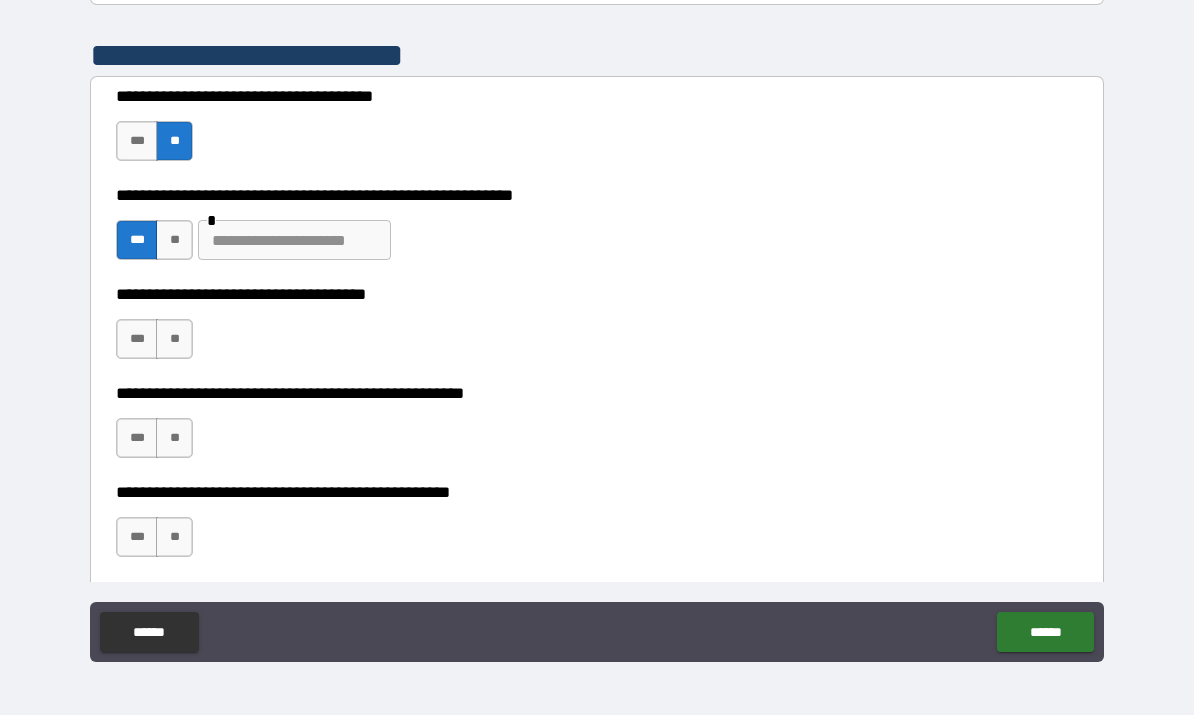 scroll, scrollTop: 629, scrollLeft: 0, axis: vertical 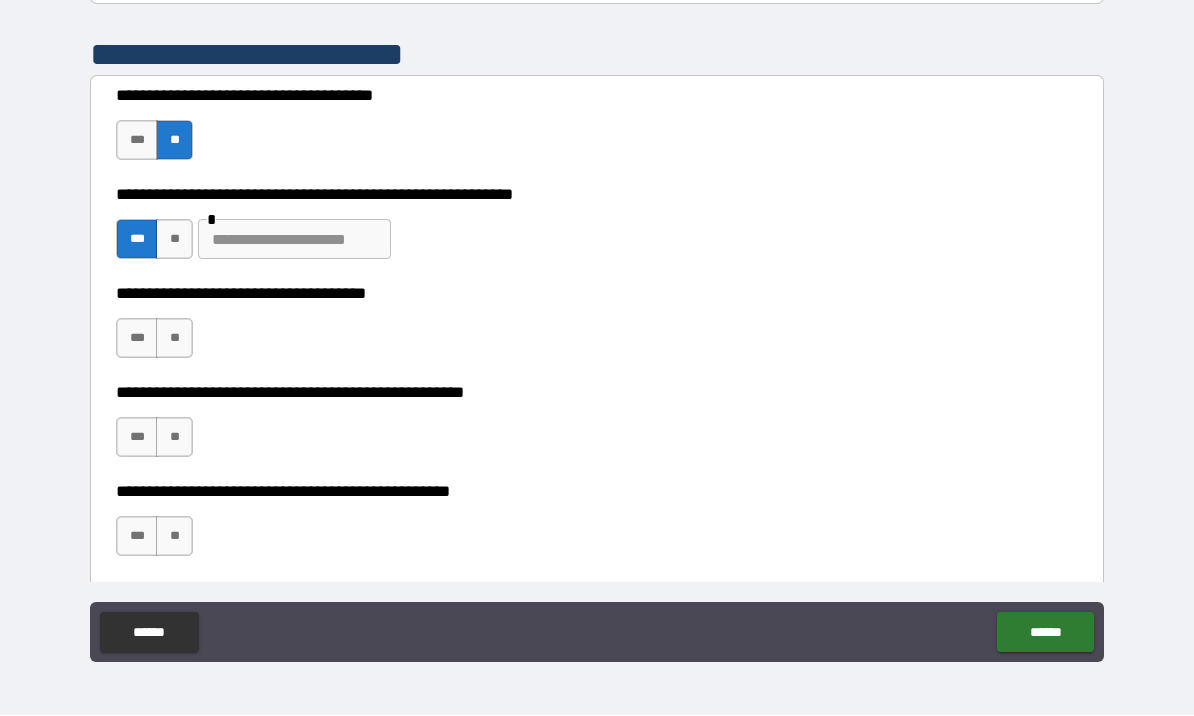 click on "**" at bounding box center (174, 339) 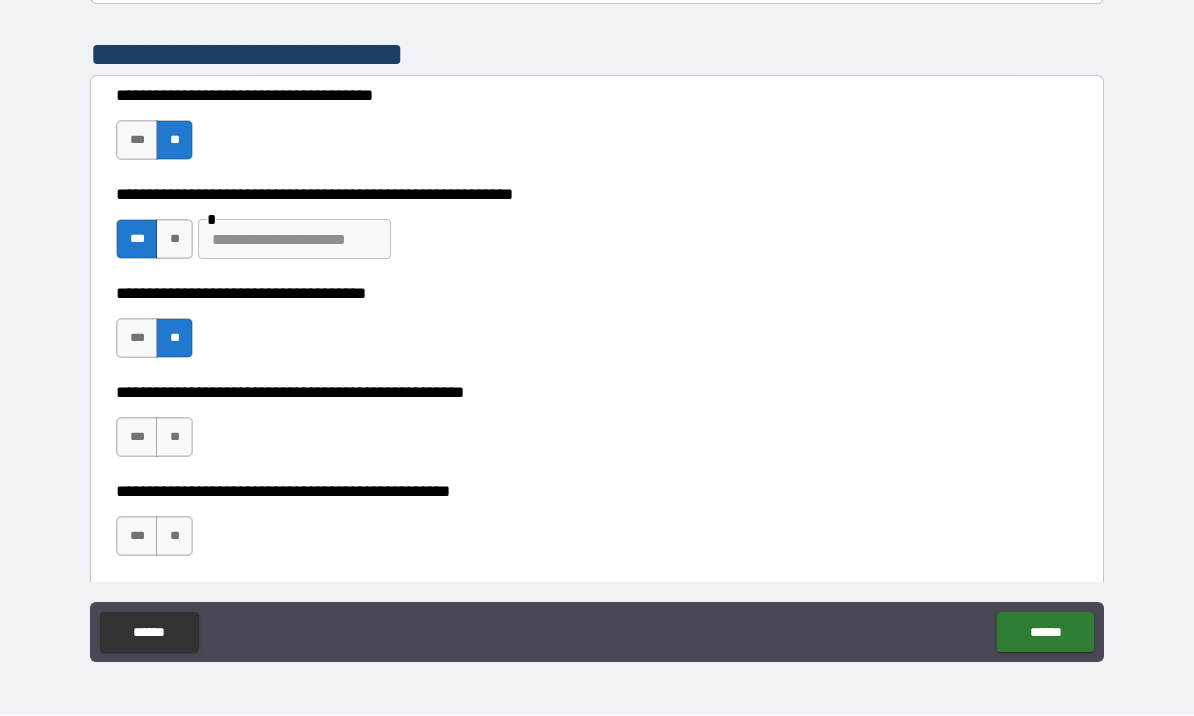 click on "**" at bounding box center (174, 438) 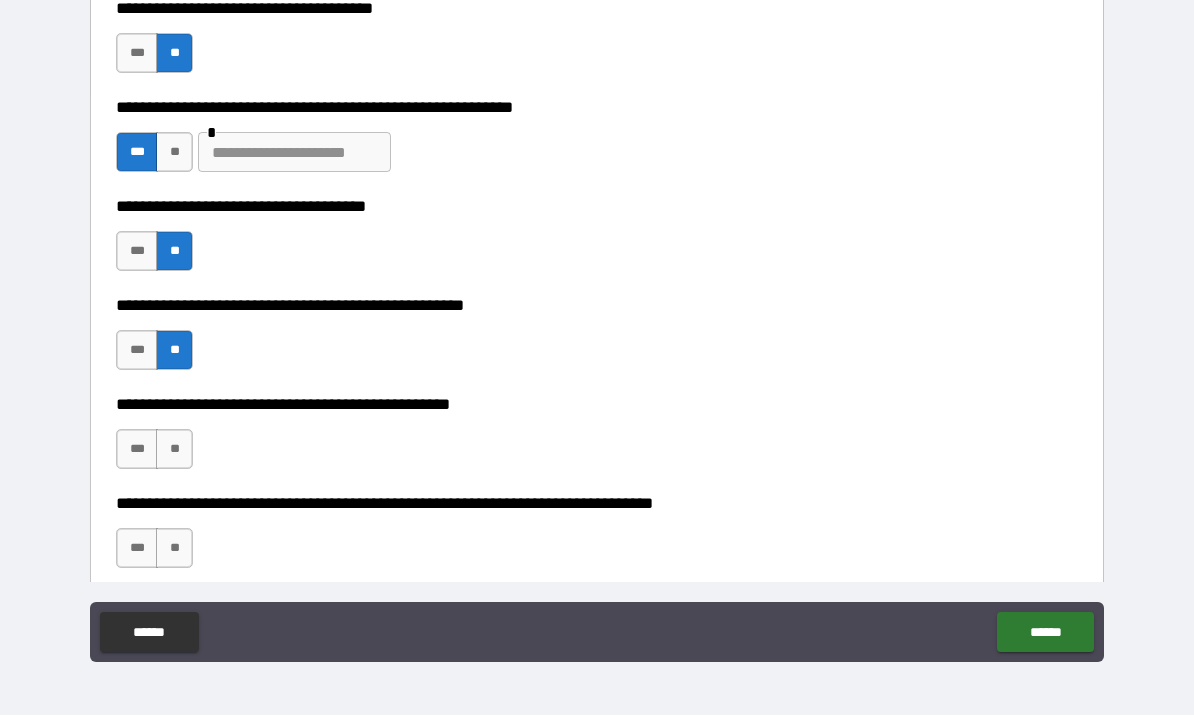 scroll, scrollTop: 742, scrollLeft: 0, axis: vertical 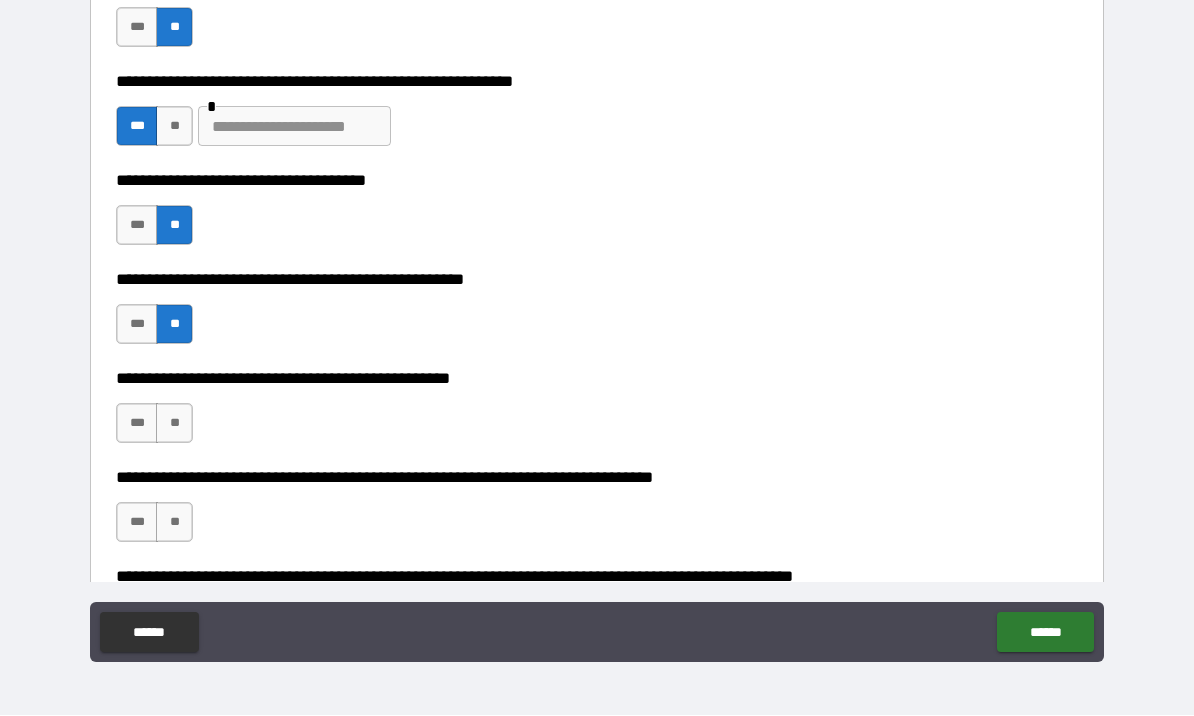 click on "**" at bounding box center [174, 424] 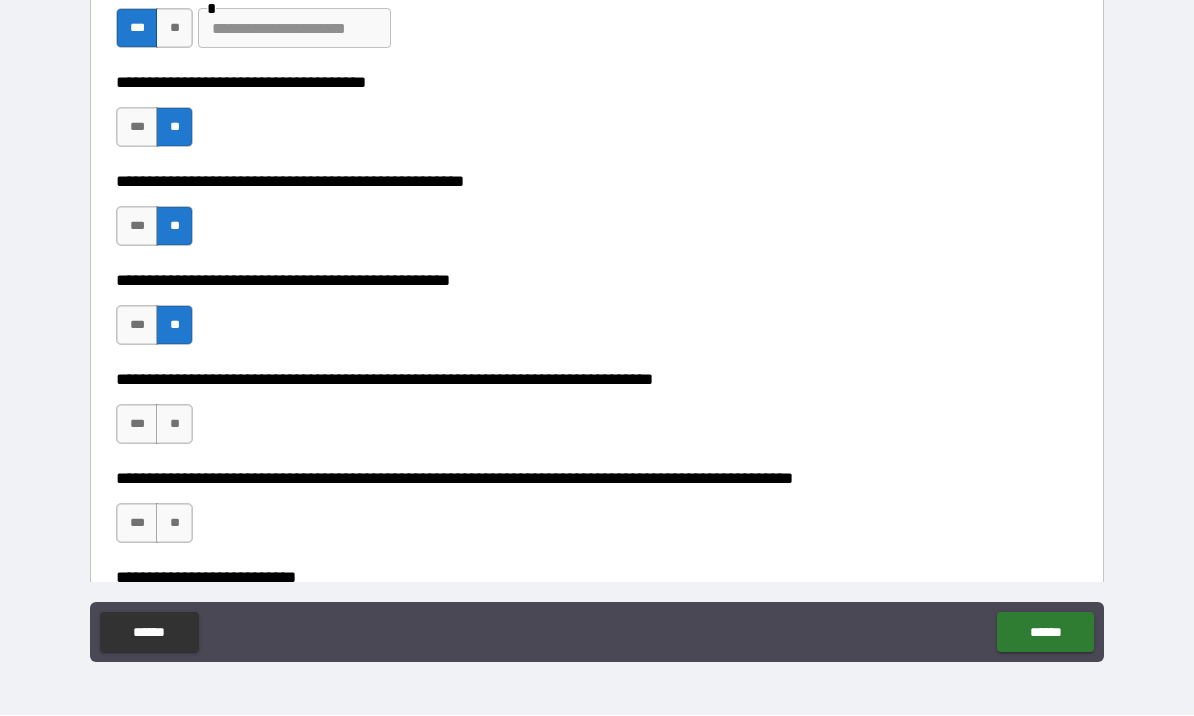 scroll, scrollTop: 836, scrollLeft: 0, axis: vertical 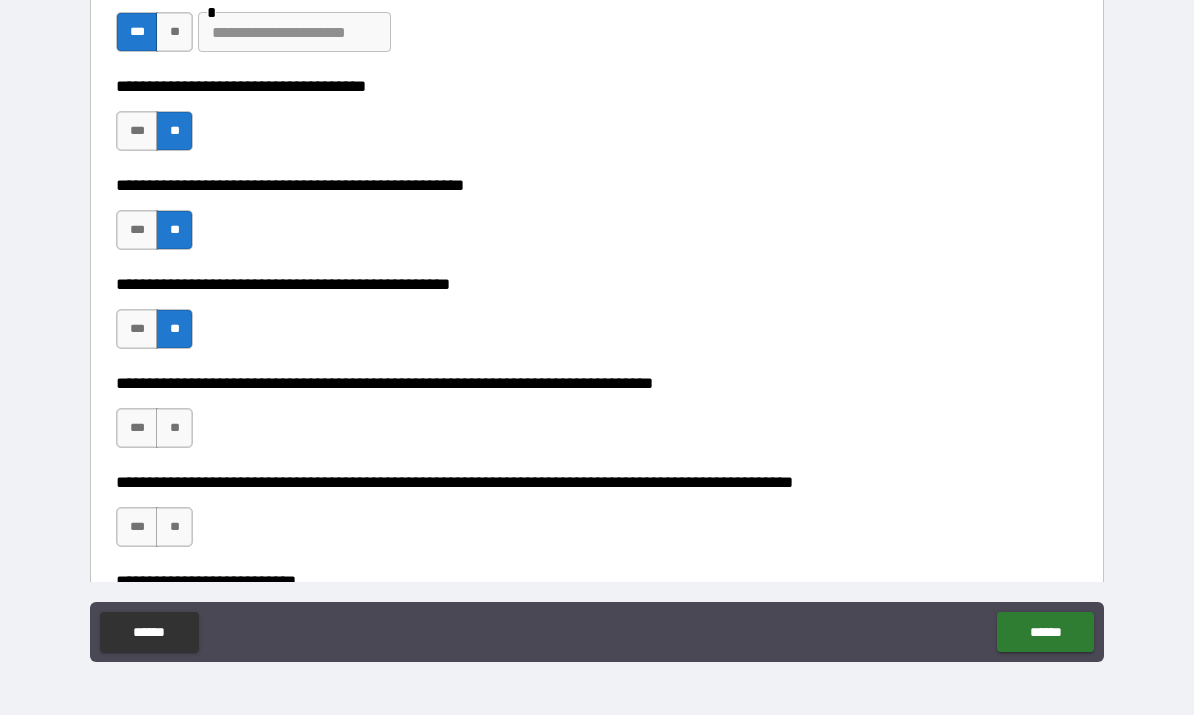 click on "***" at bounding box center (137, 429) 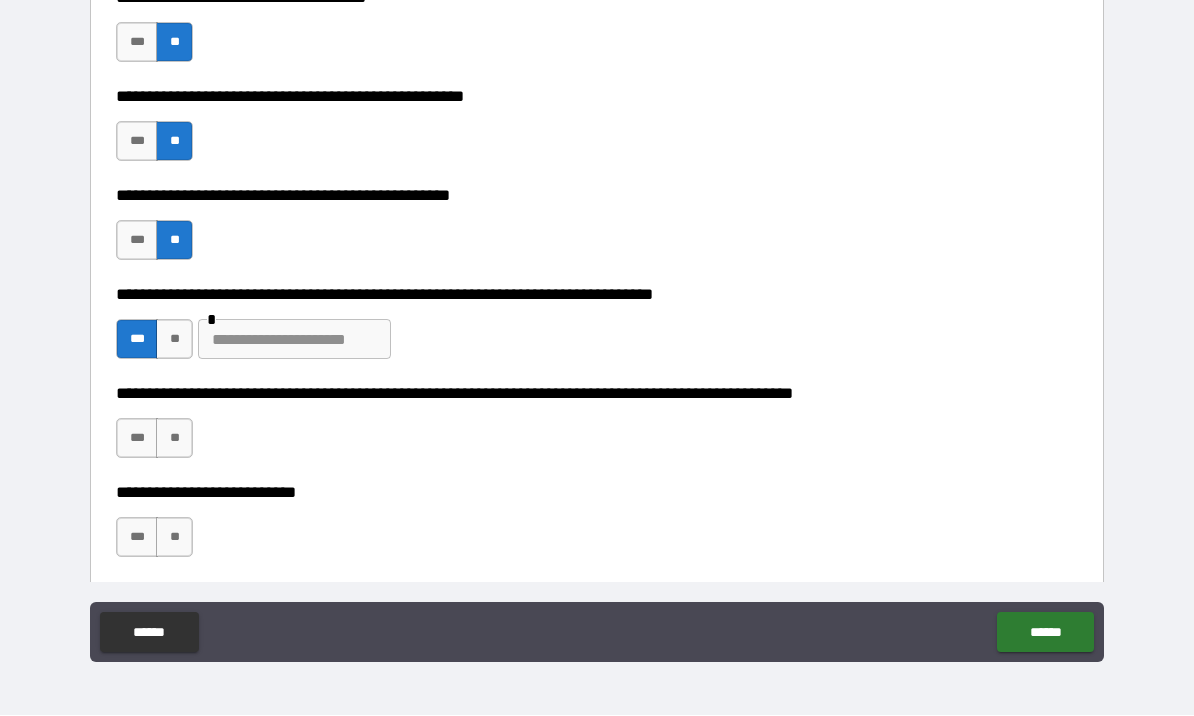 scroll, scrollTop: 926, scrollLeft: 0, axis: vertical 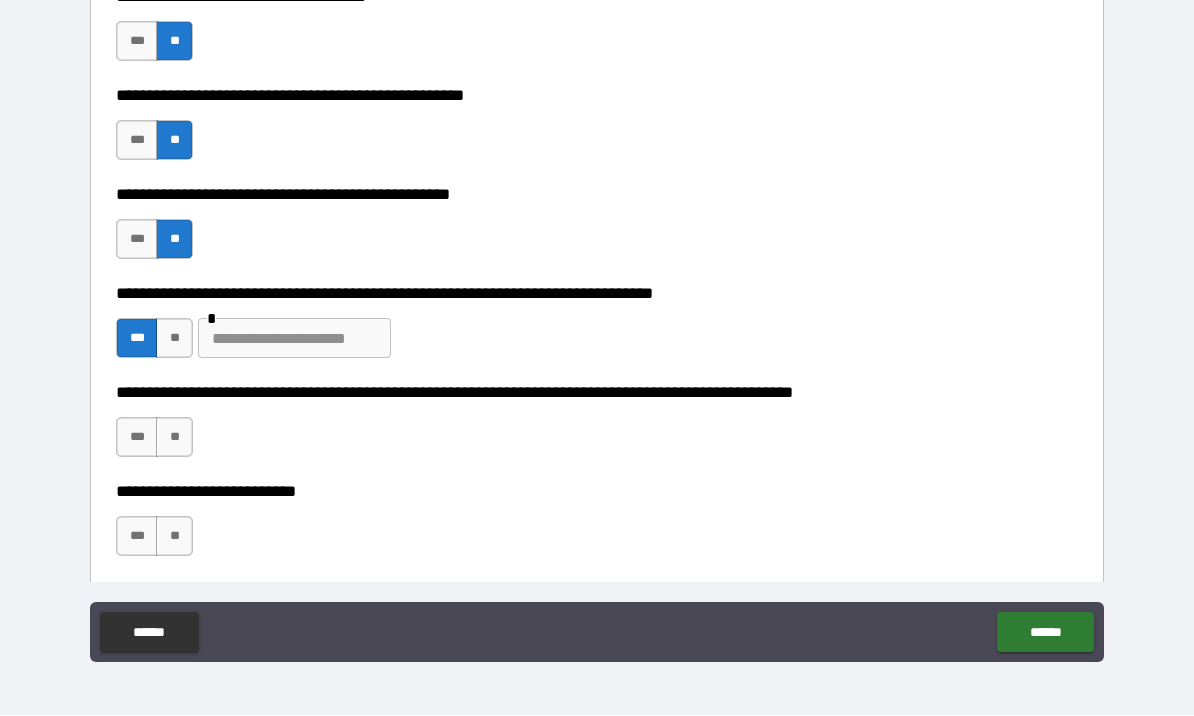 click on "**" at bounding box center [174, 438] 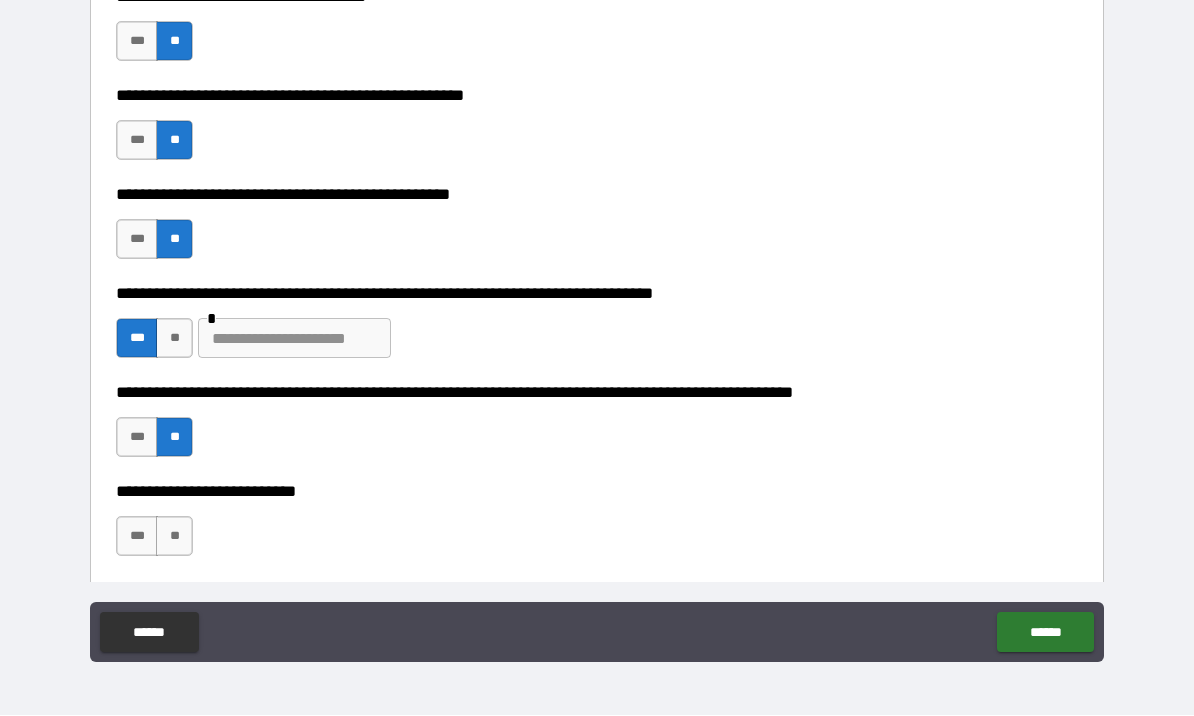 click on "**" at bounding box center [174, 537] 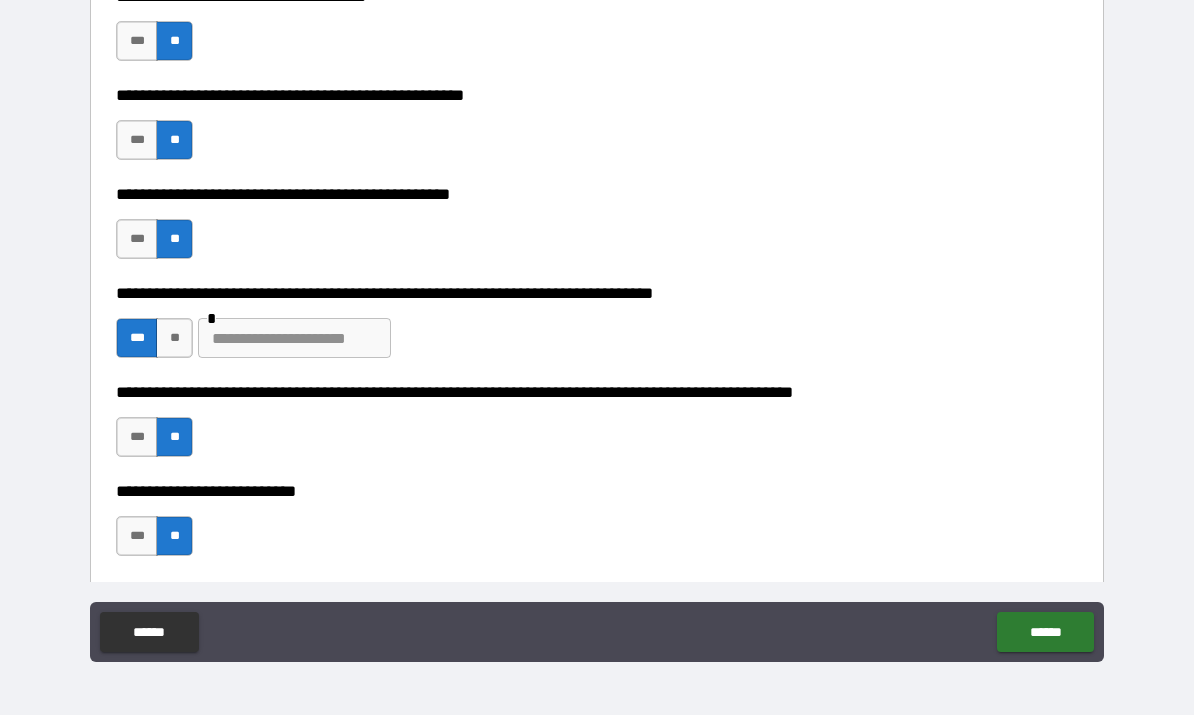 click on "******" at bounding box center (1045, 633) 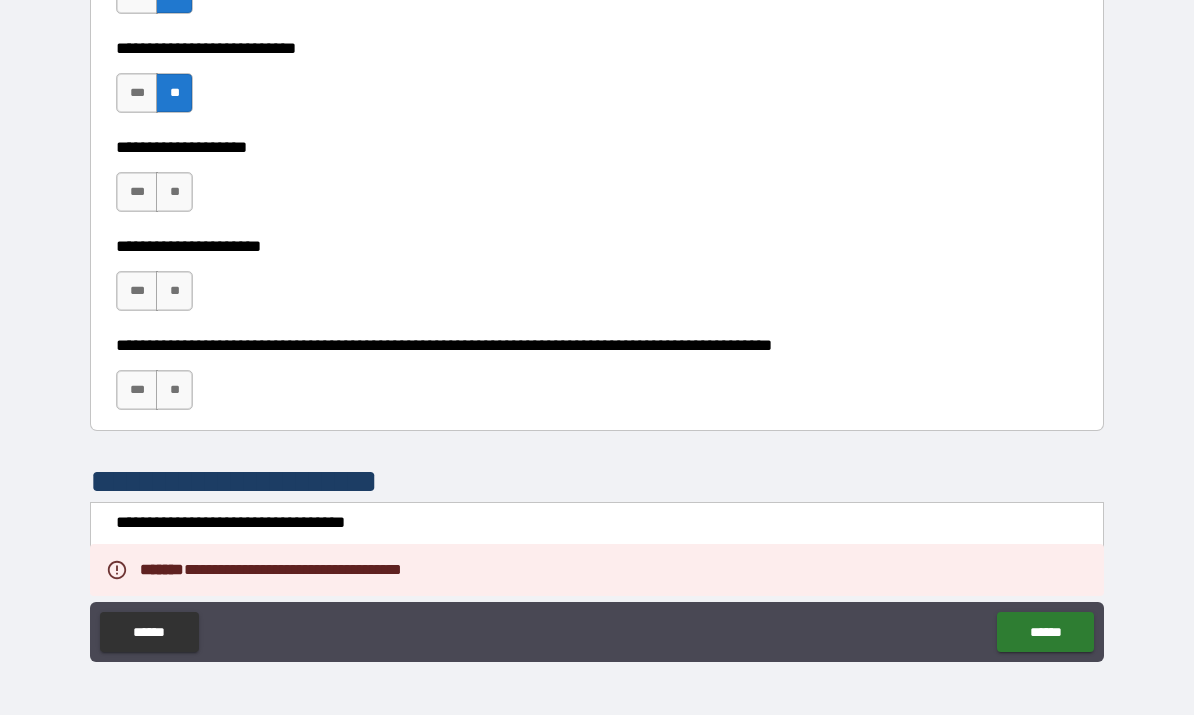 scroll, scrollTop: 1370, scrollLeft: 0, axis: vertical 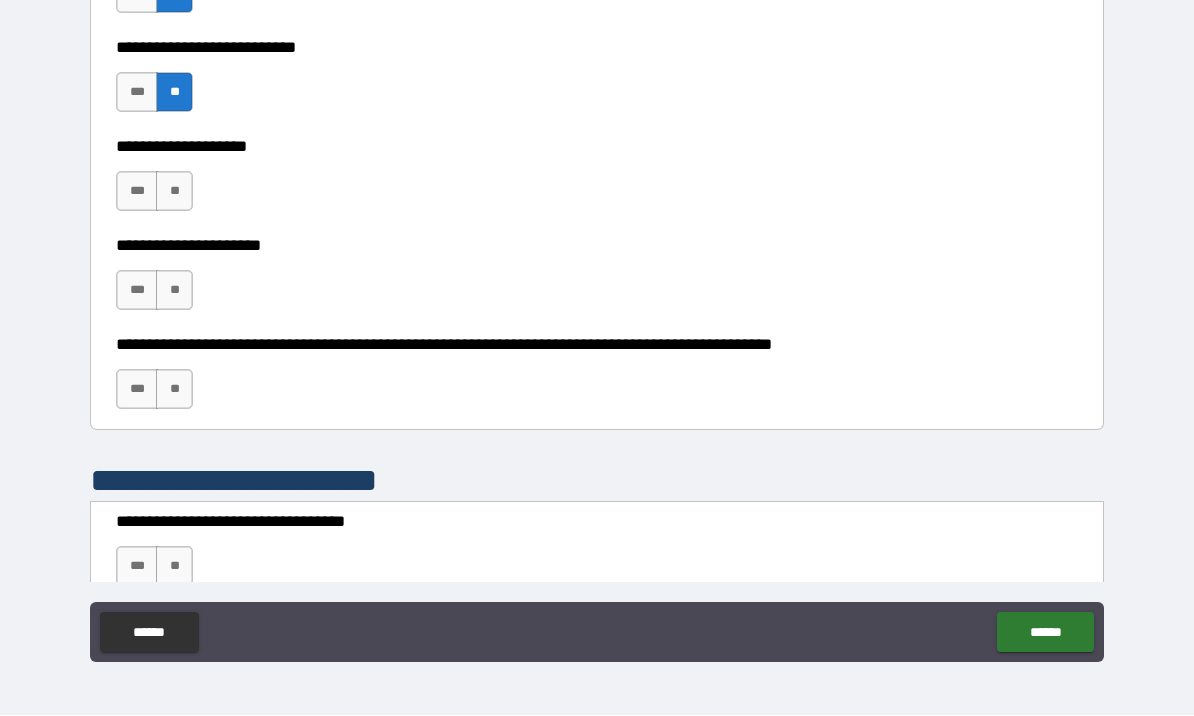 click on "**" at bounding box center [174, 192] 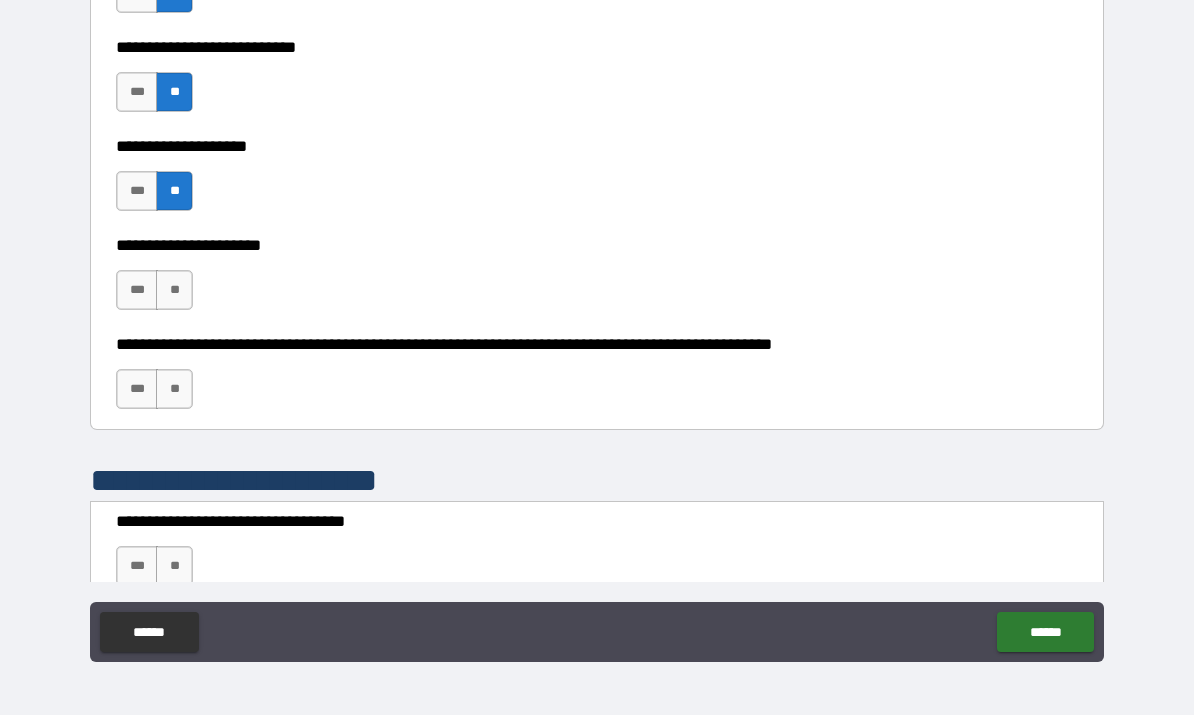 click on "***" at bounding box center (137, 291) 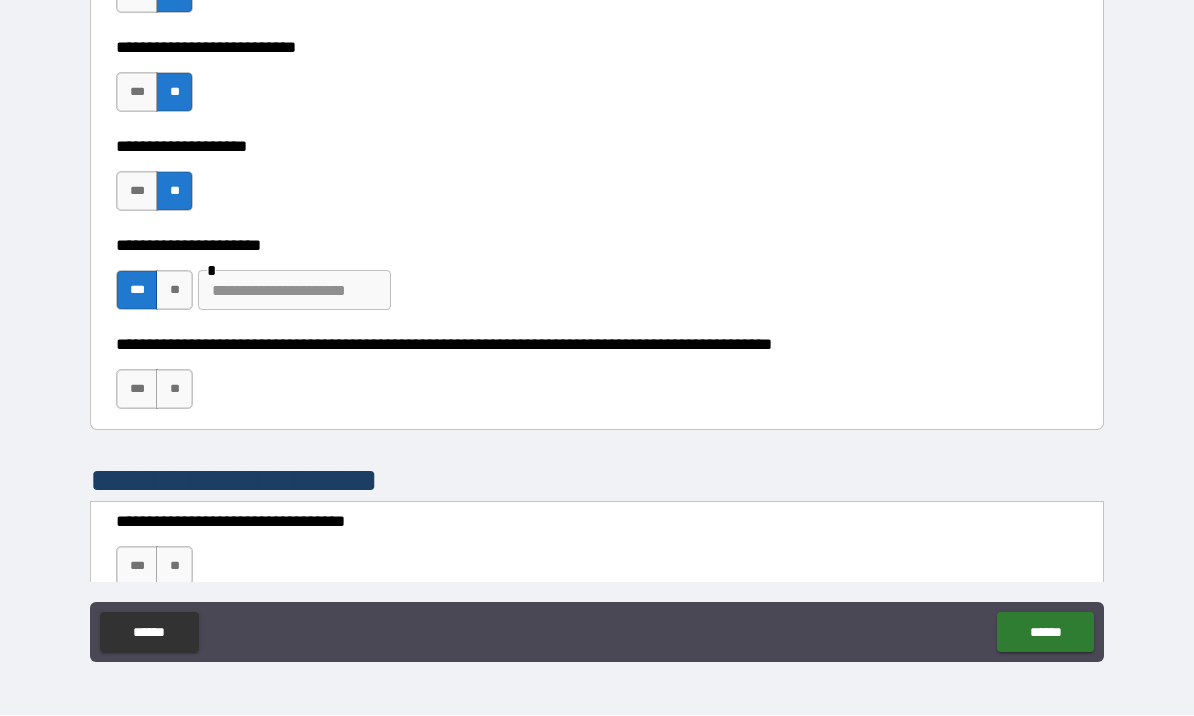 click on "**" at bounding box center (174, 390) 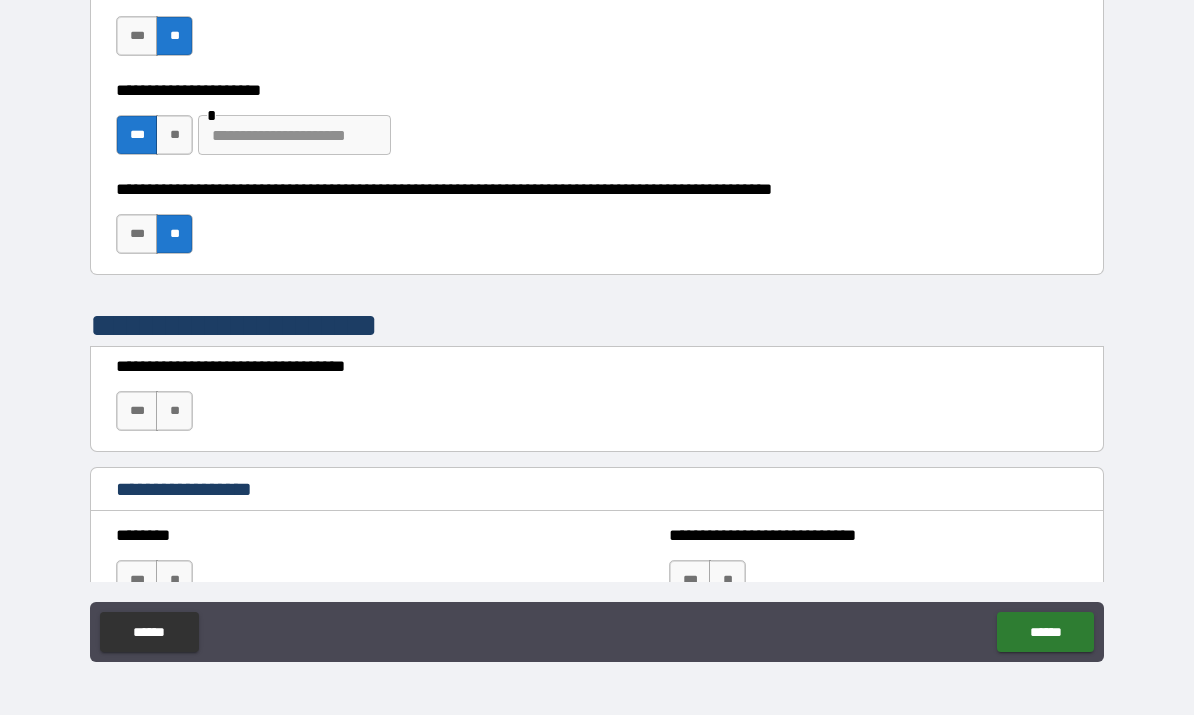 scroll, scrollTop: 1523, scrollLeft: 0, axis: vertical 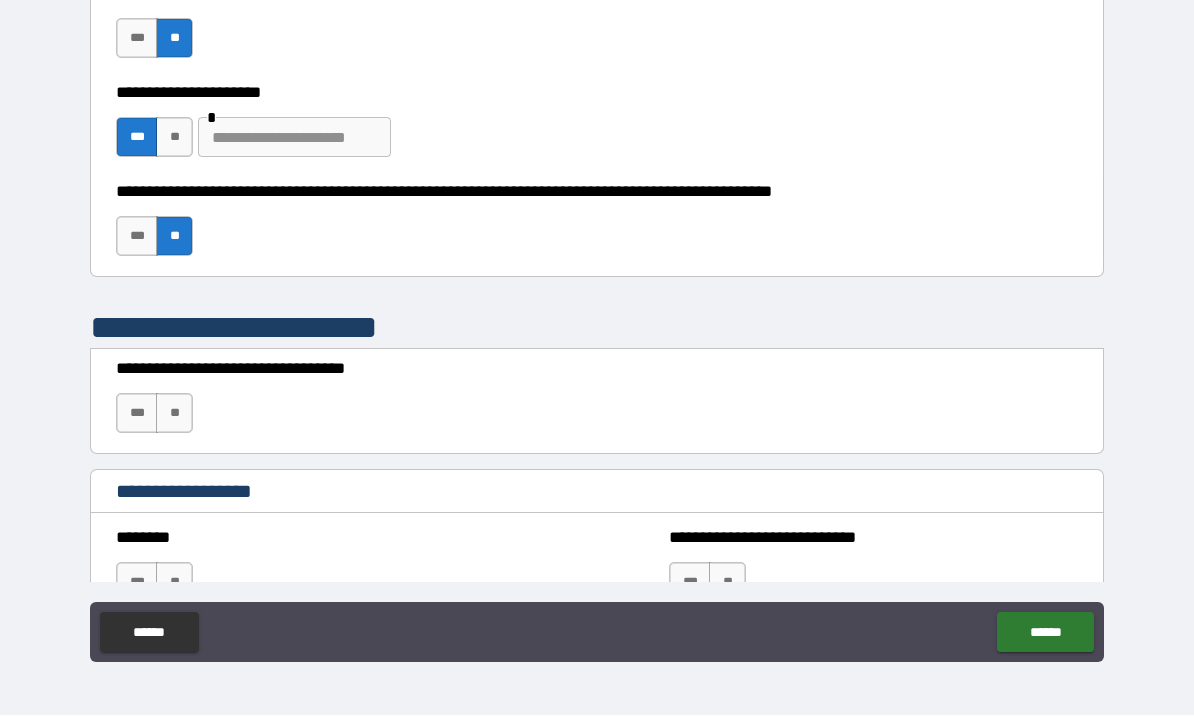 click on "**" at bounding box center [174, 414] 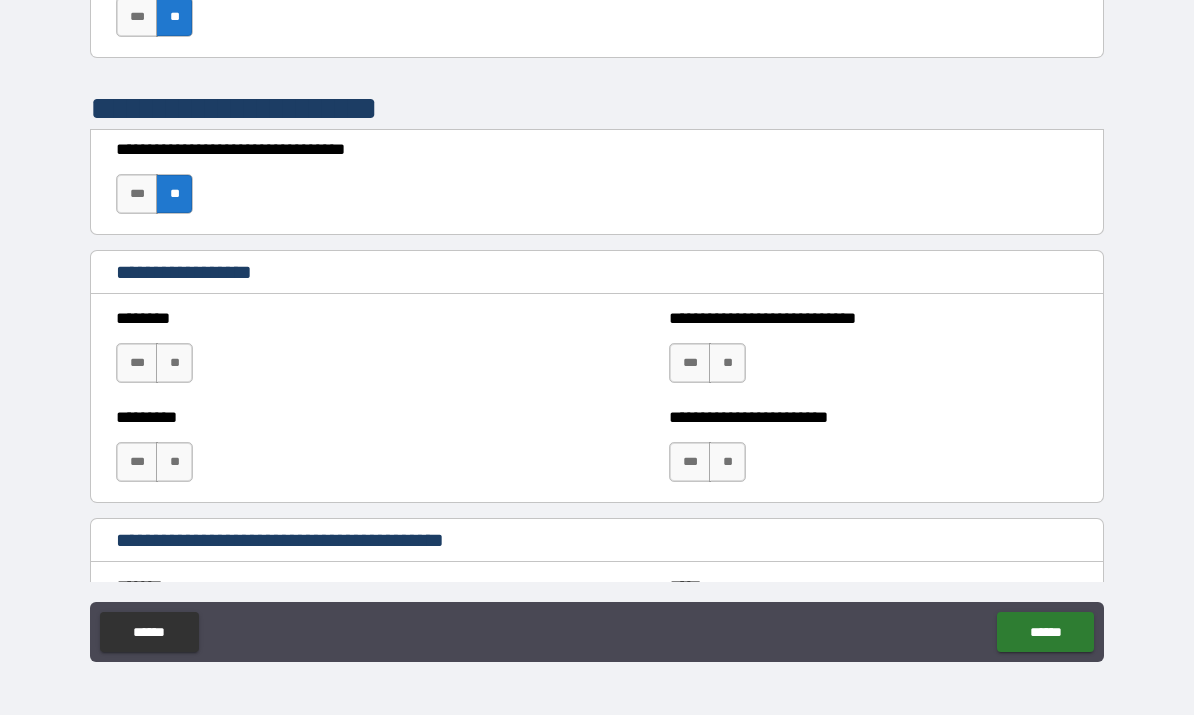 scroll, scrollTop: 1753, scrollLeft: 0, axis: vertical 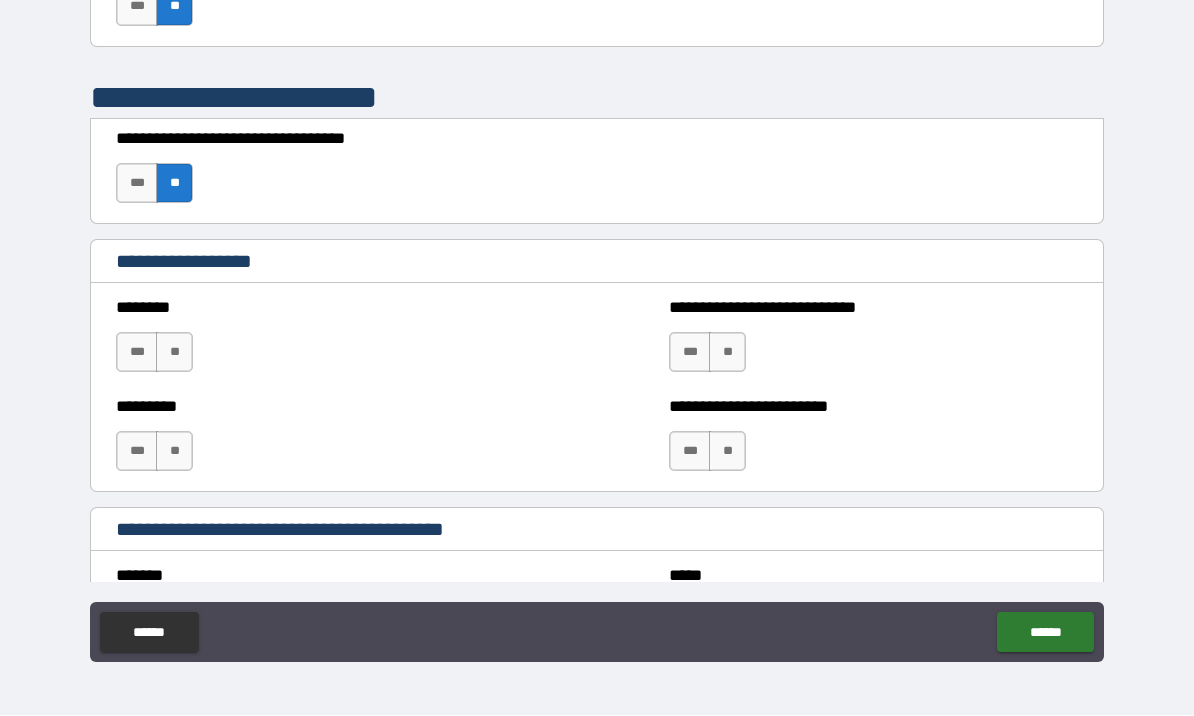 click on "******" at bounding box center (1045, 633) 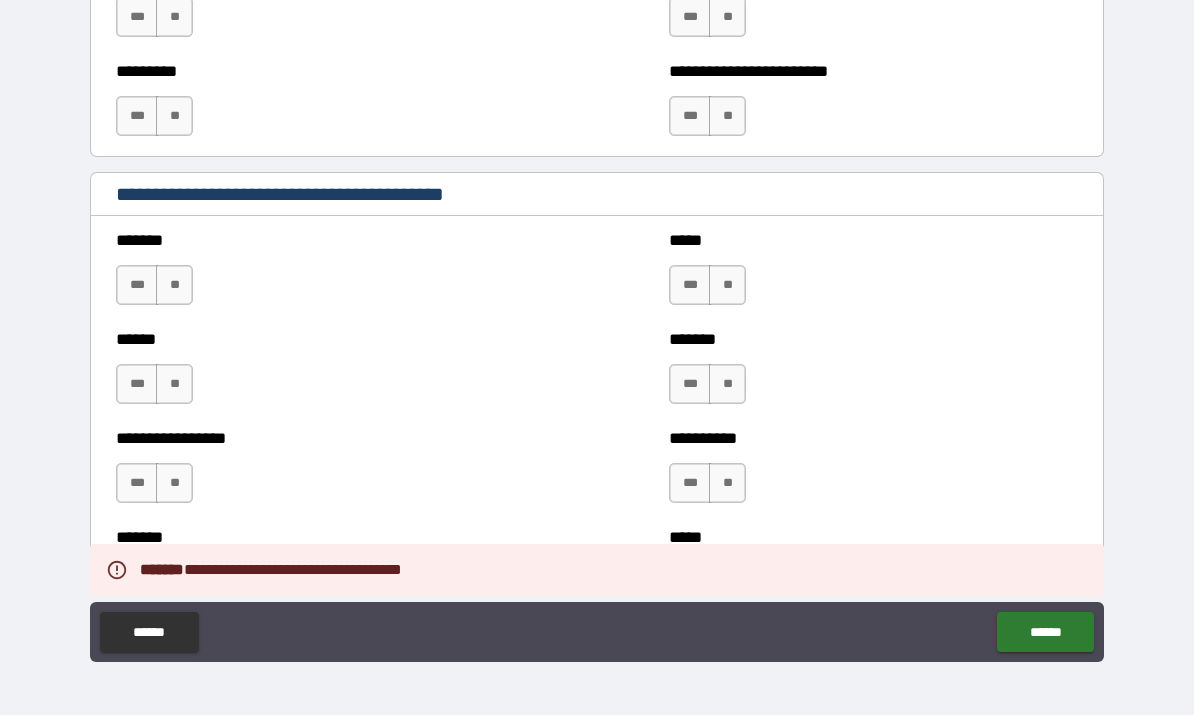 scroll, scrollTop: 2086, scrollLeft: 0, axis: vertical 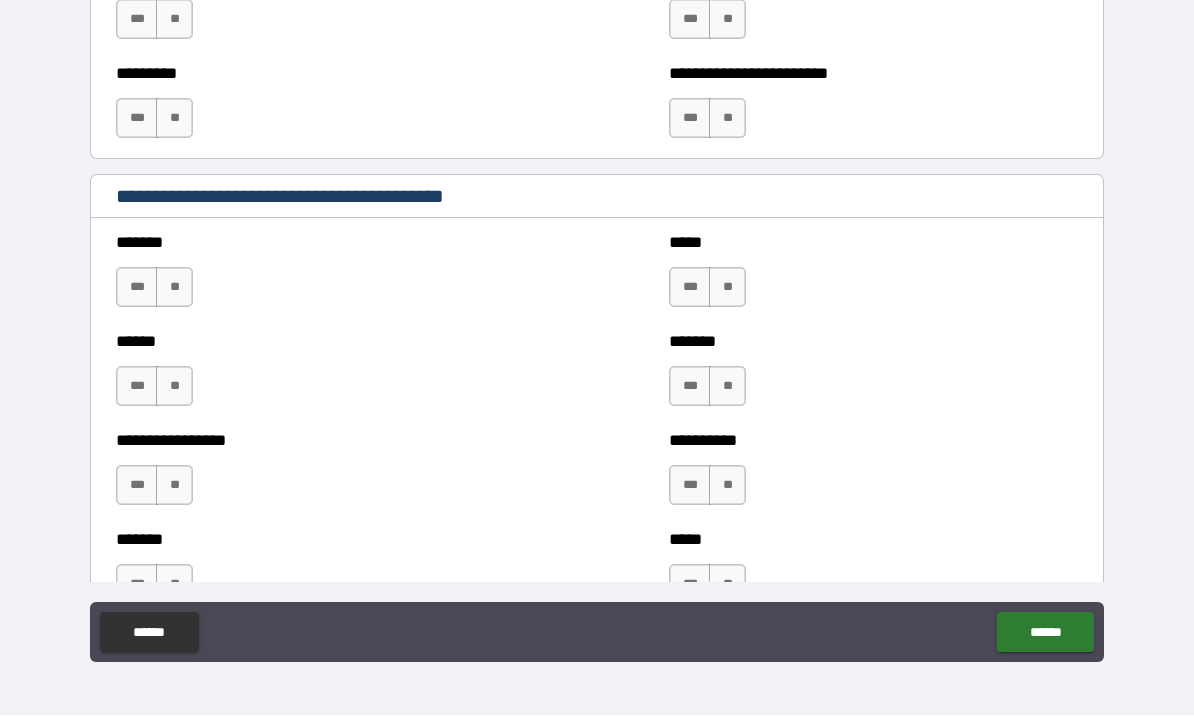 click on "**" at bounding box center (174, 288) 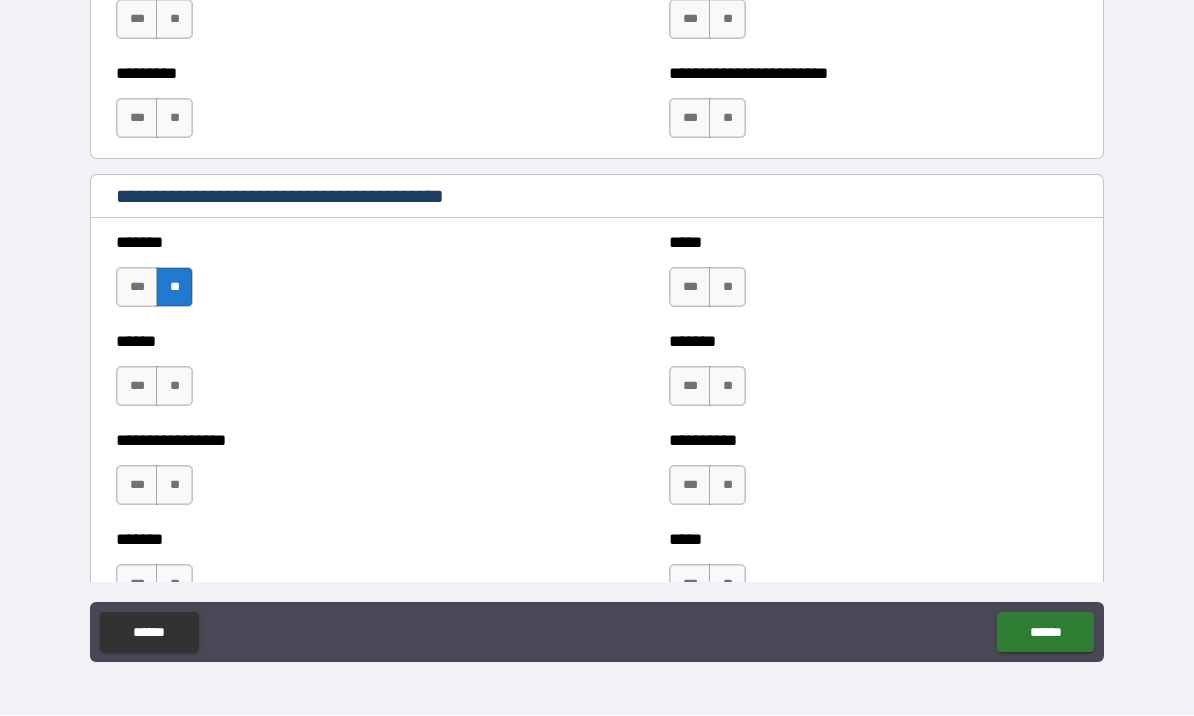 click on "**" at bounding box center (174, 387) 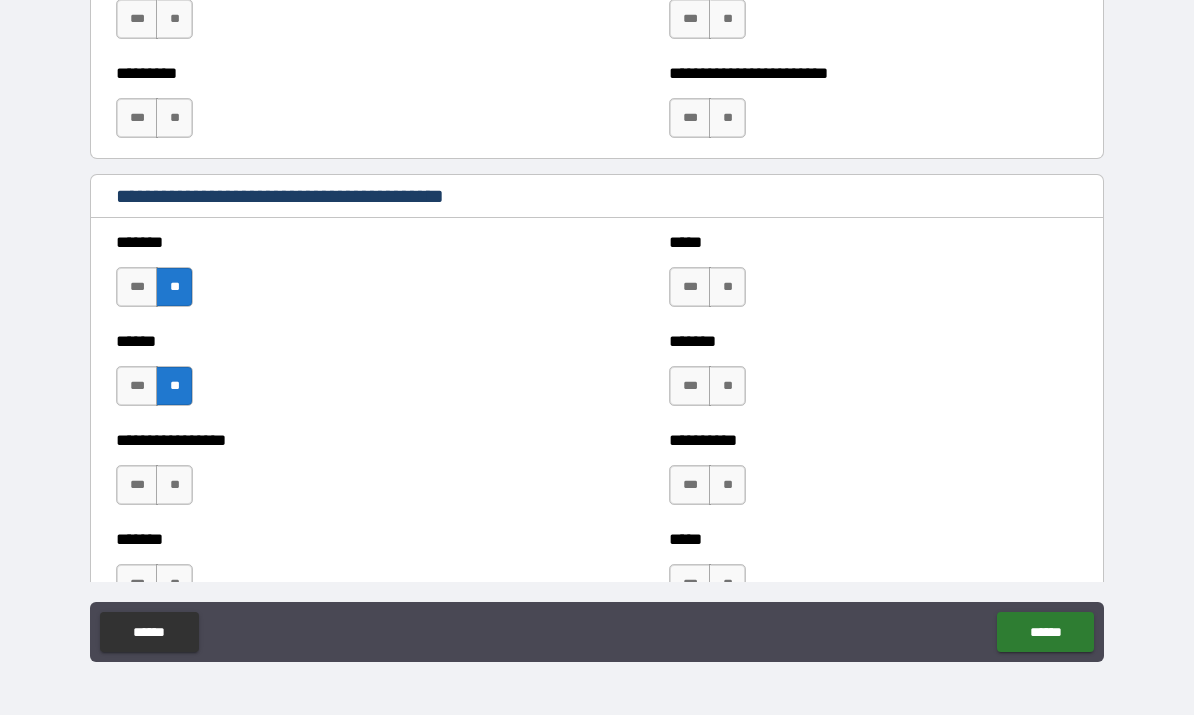 click on "**" at bounding box center (174, 486) 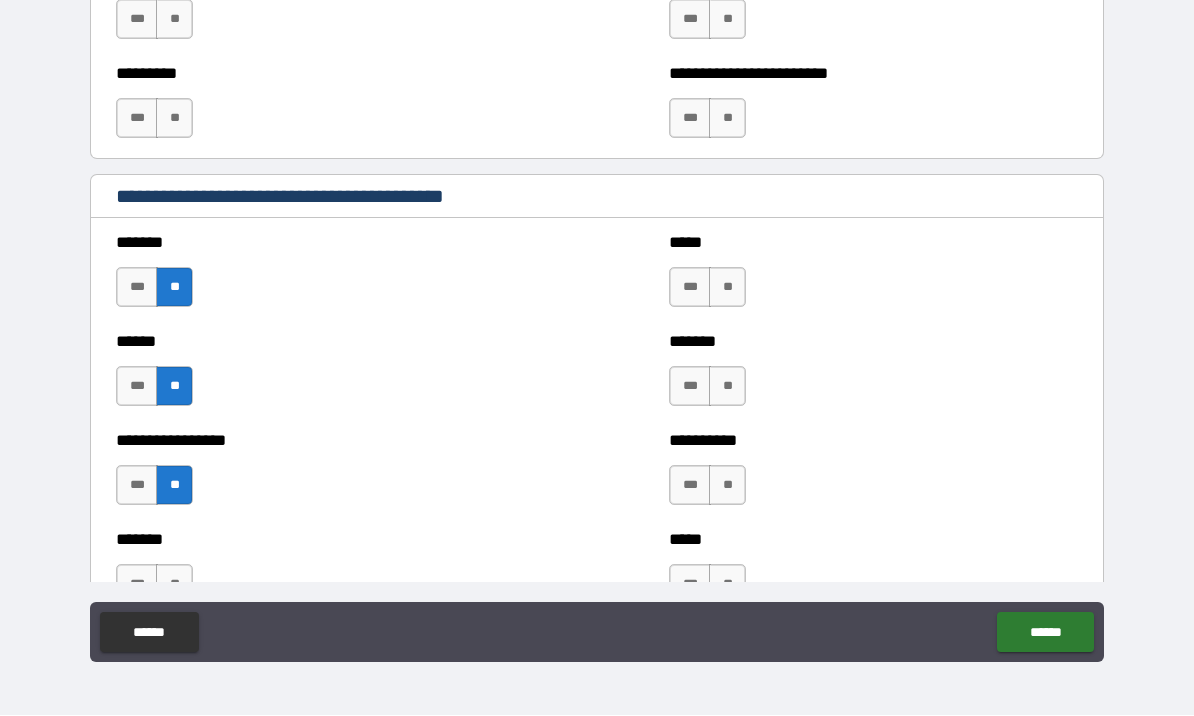 click on "**" at bounding box center [174, 585] 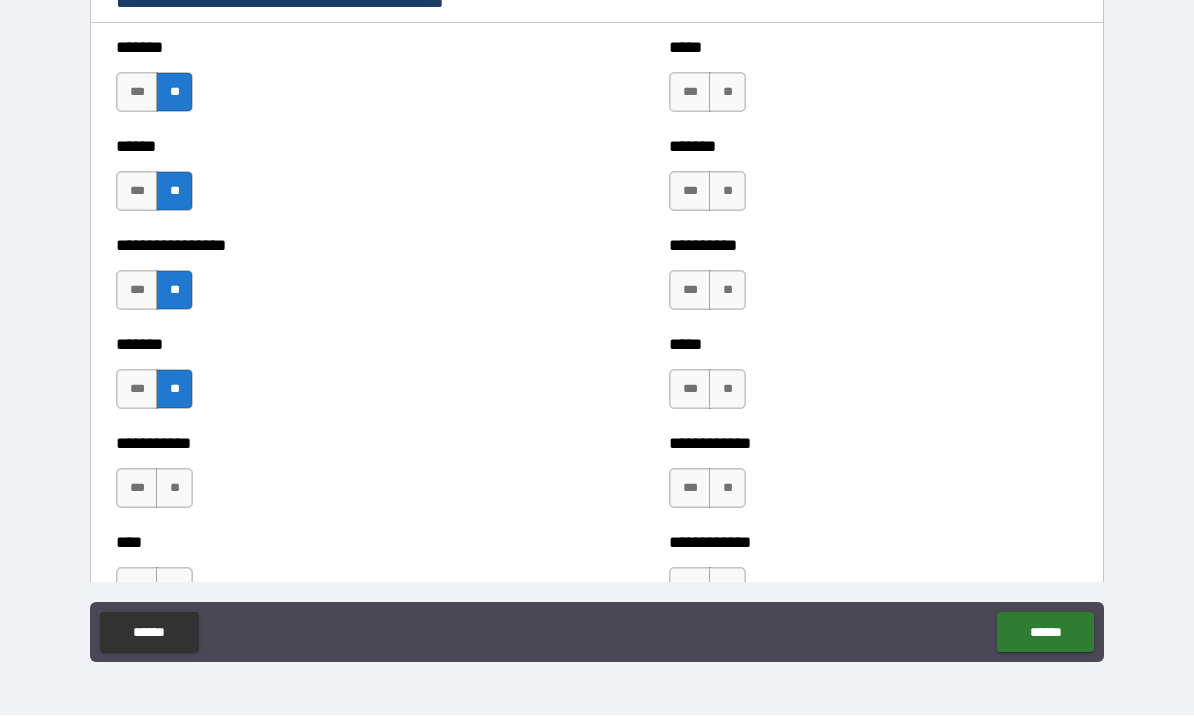 scroll, scrollTop: 2295, scrollLeft: 0, axis: vertical 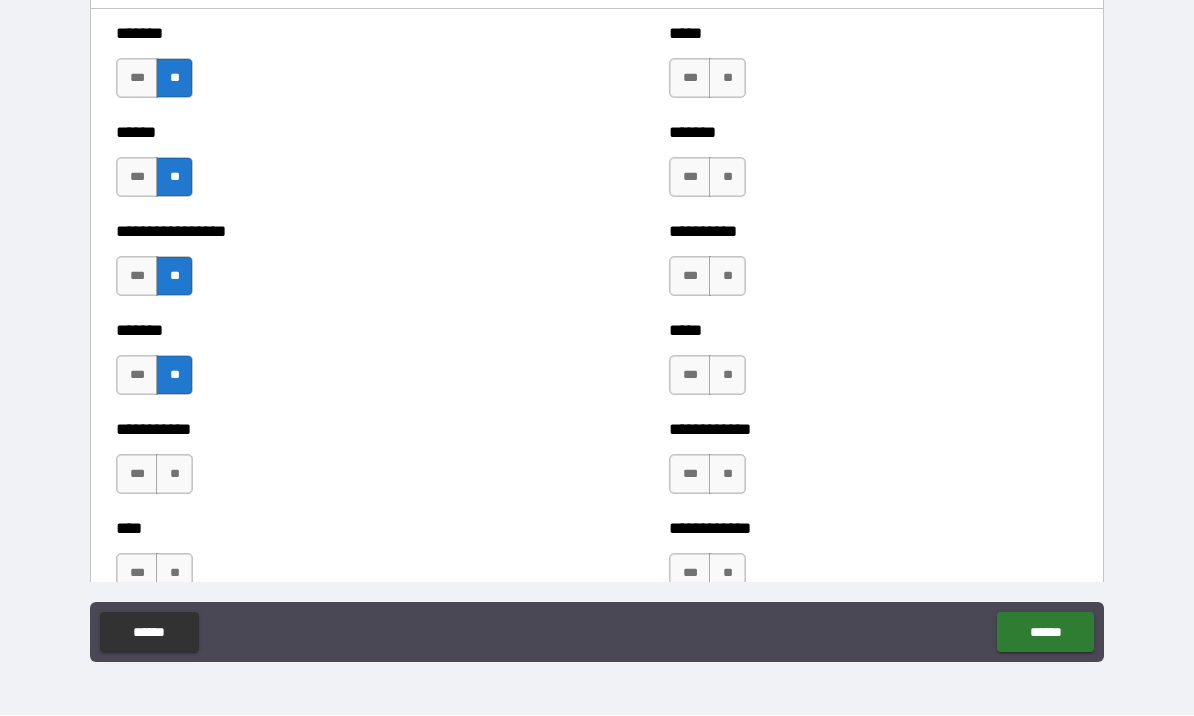 click on "**" at bounding box center [174, 475] 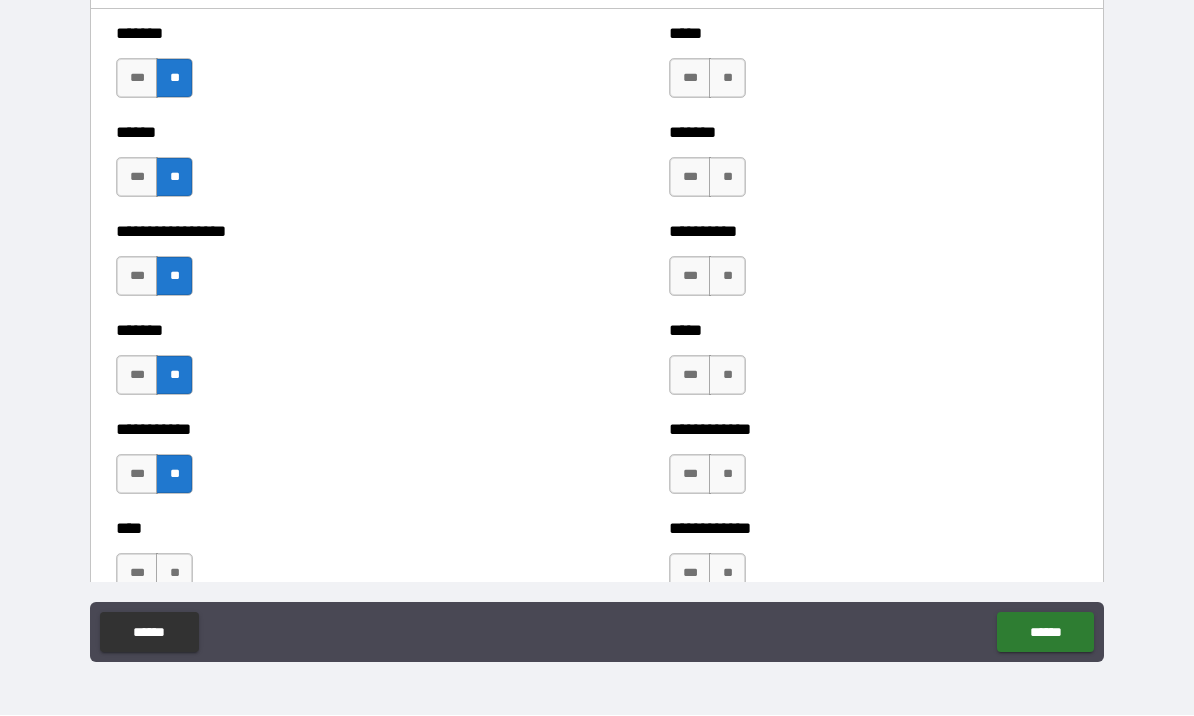 click on "**" at bounding box center (174, 574) 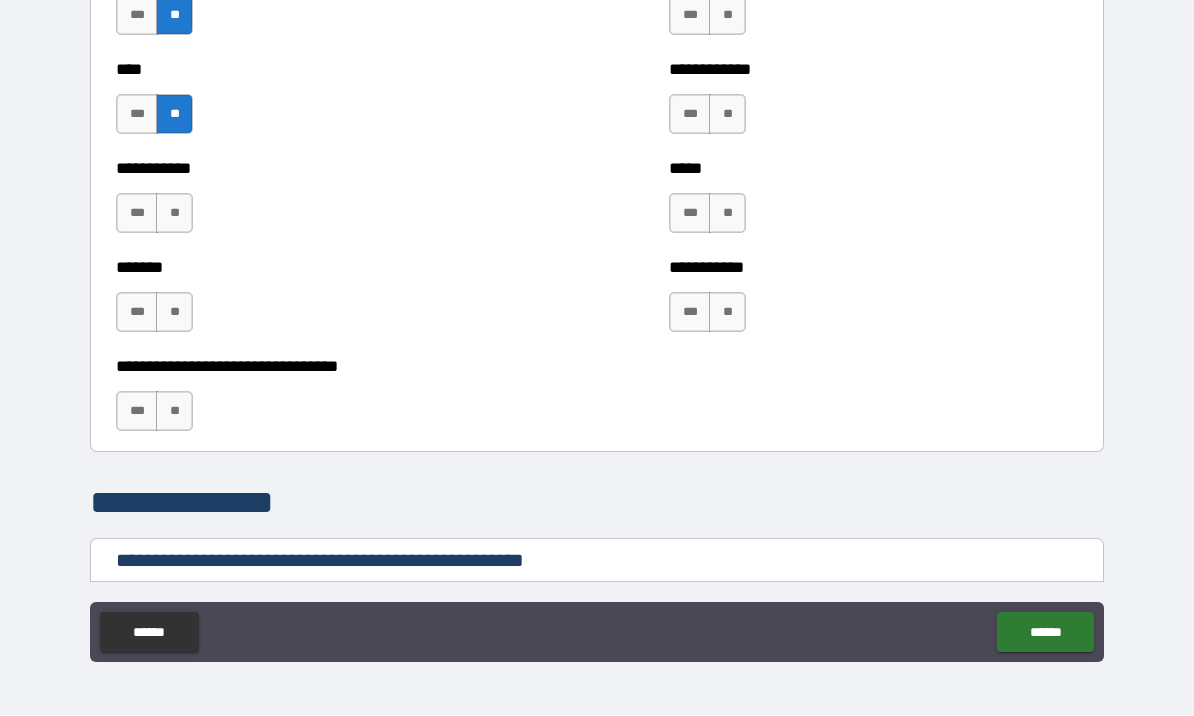 scroll, scrollTop: 2758, scrollLeft: 0, axis: vertical 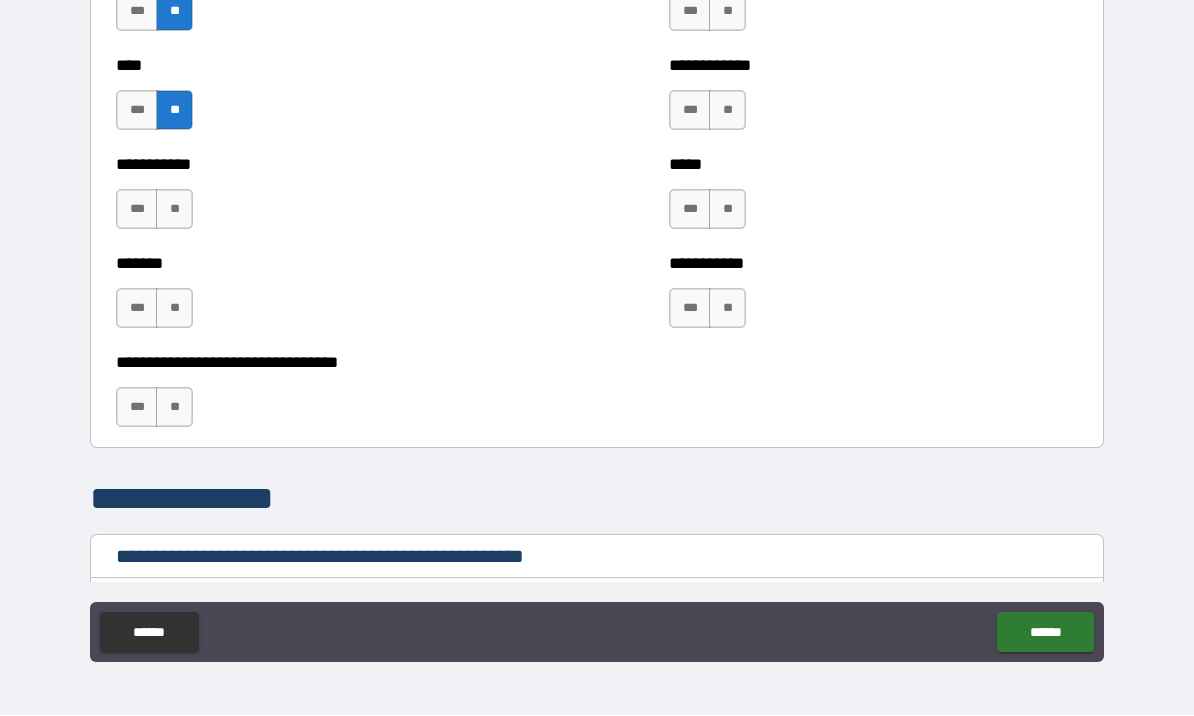 click on "**" at bounding box center [174, 210] 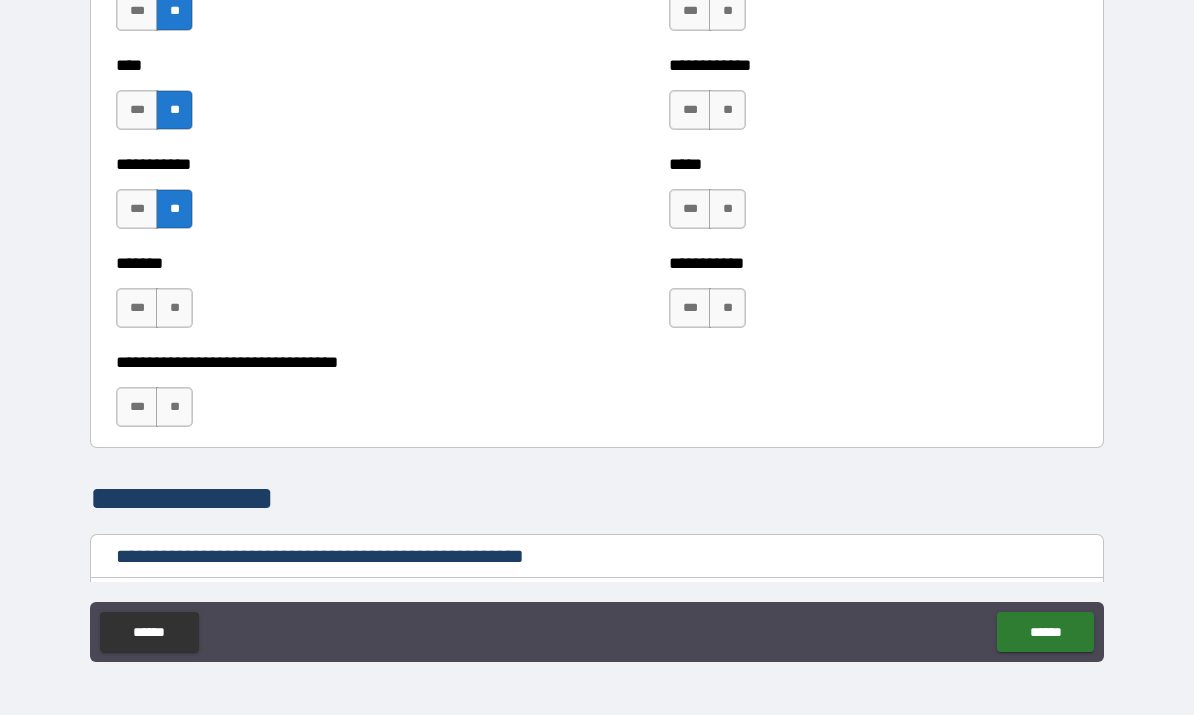 click on "**" at bounding box center (174, 309) 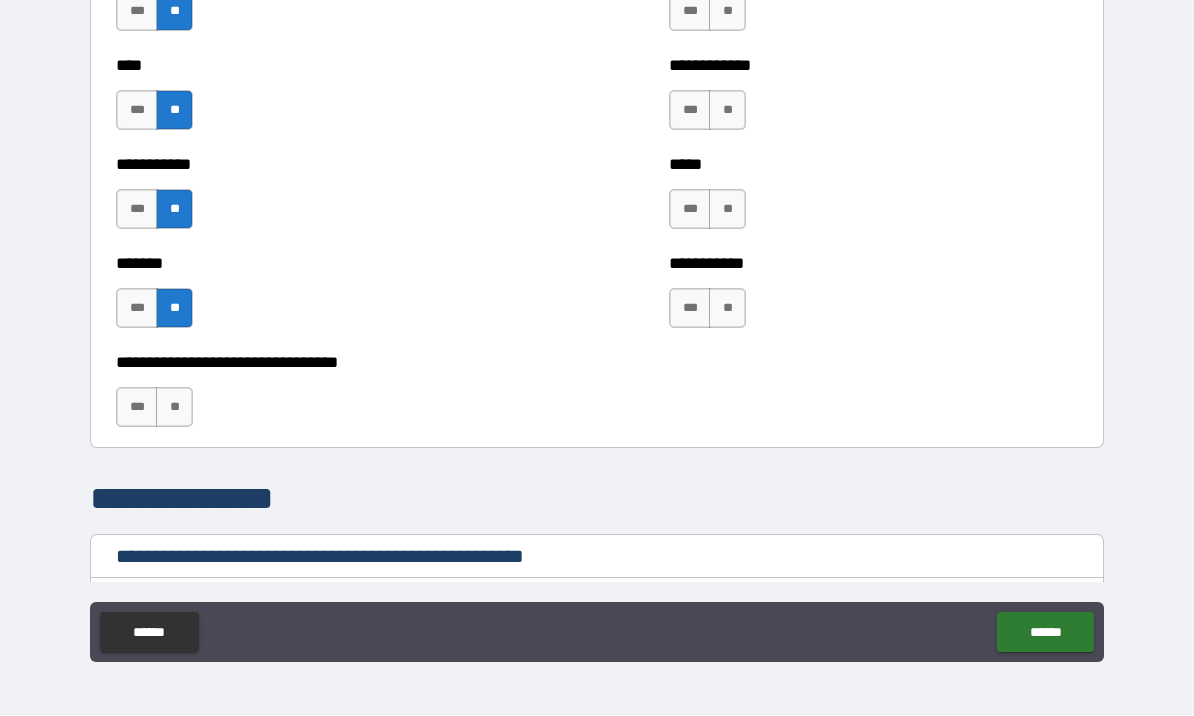 click on "**" at bounding box center [174, 408] 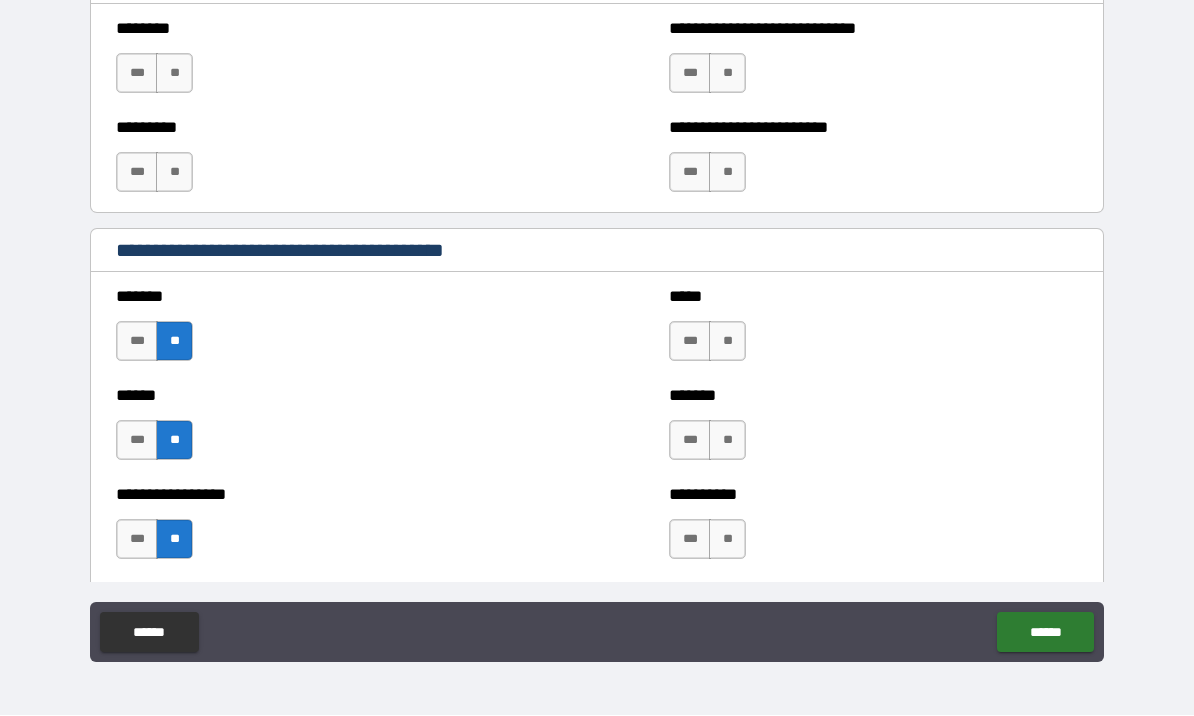 scroll, scrollTop: 2037, scrollLeft: 0, axis: vertical 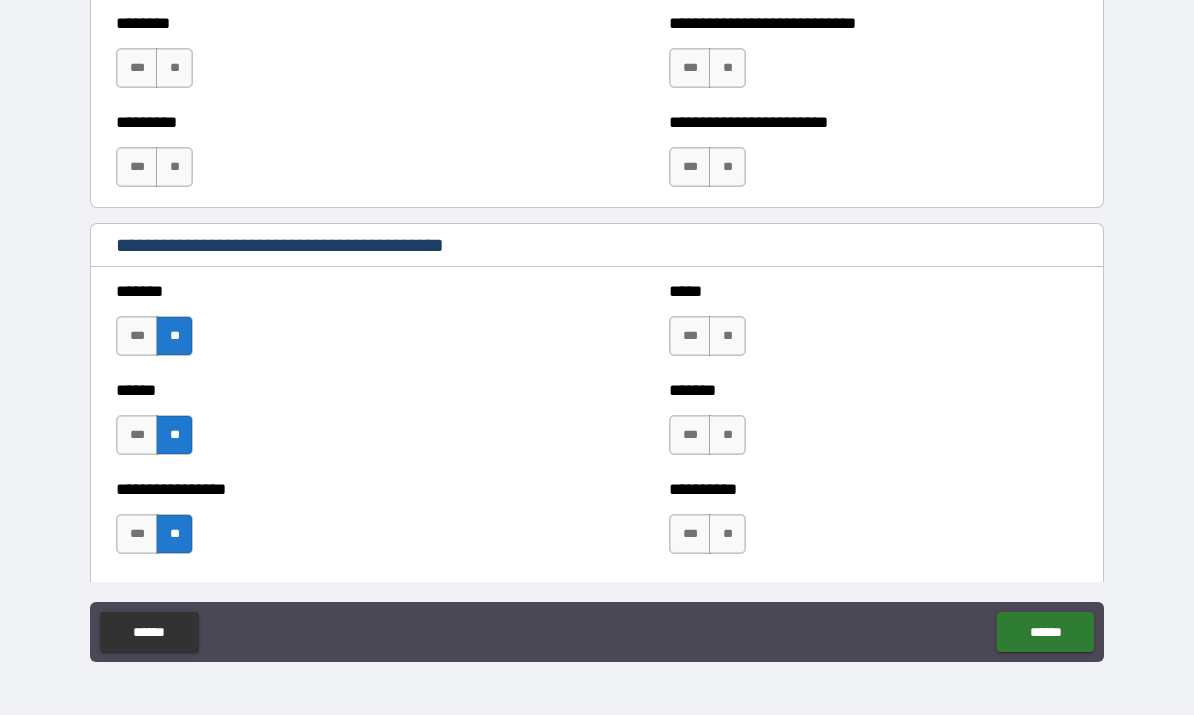 click on "***" at bounding box center (690, 337) 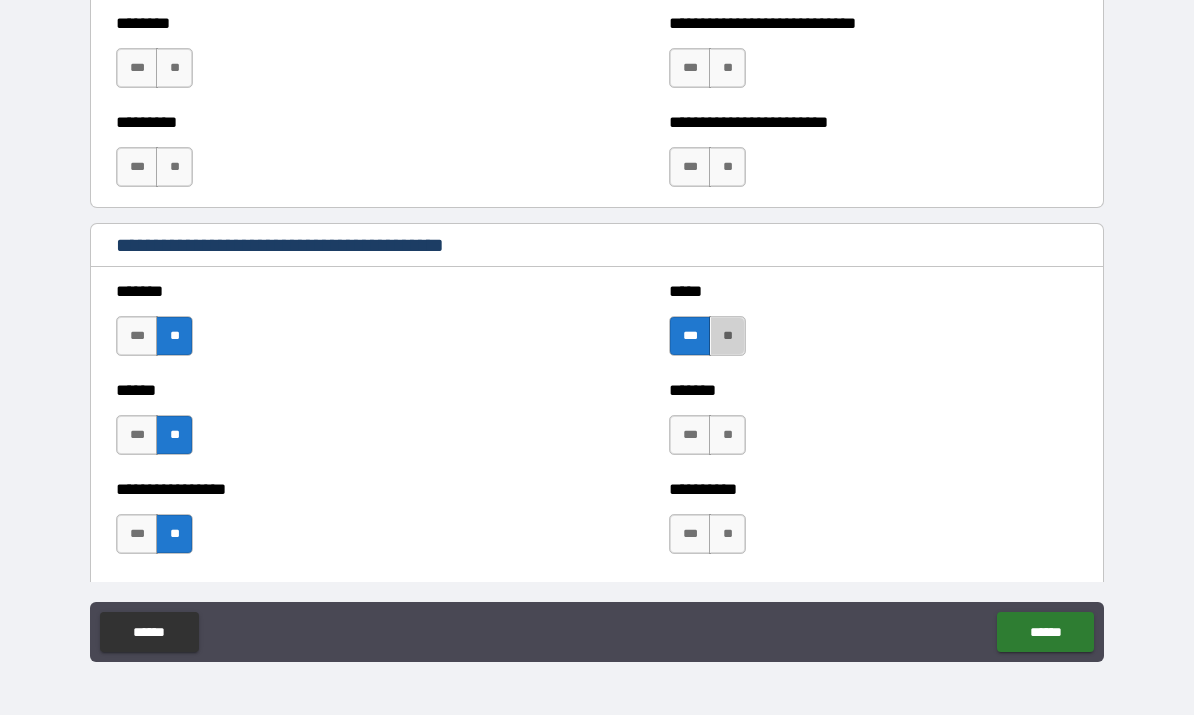 click on "**" at bounding box center [727, 337] 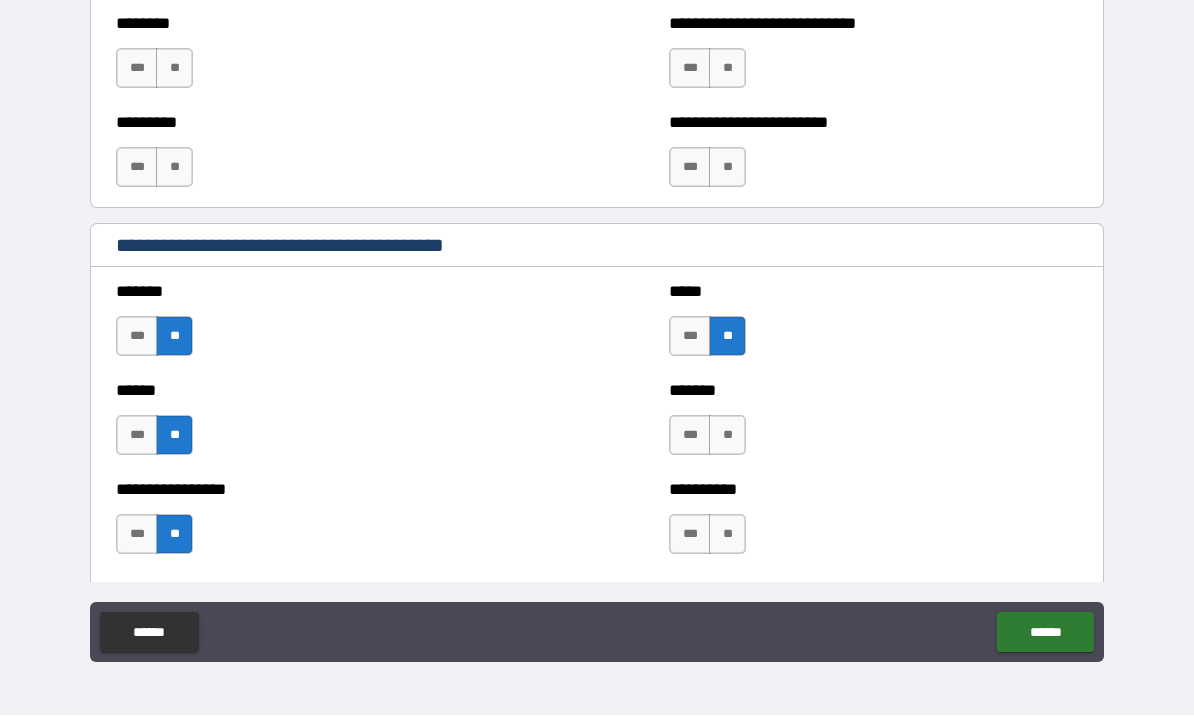 click on "**" at bounding box center [727, 436] 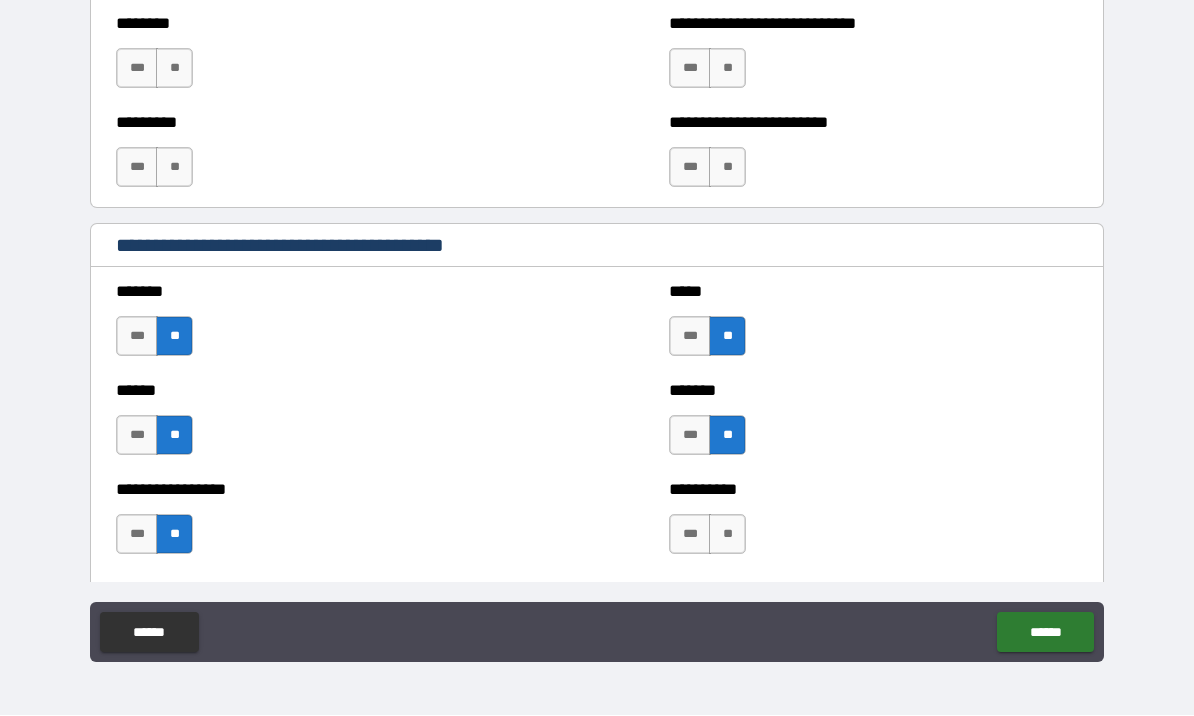 click on "**" at bounding box center [727, 535] 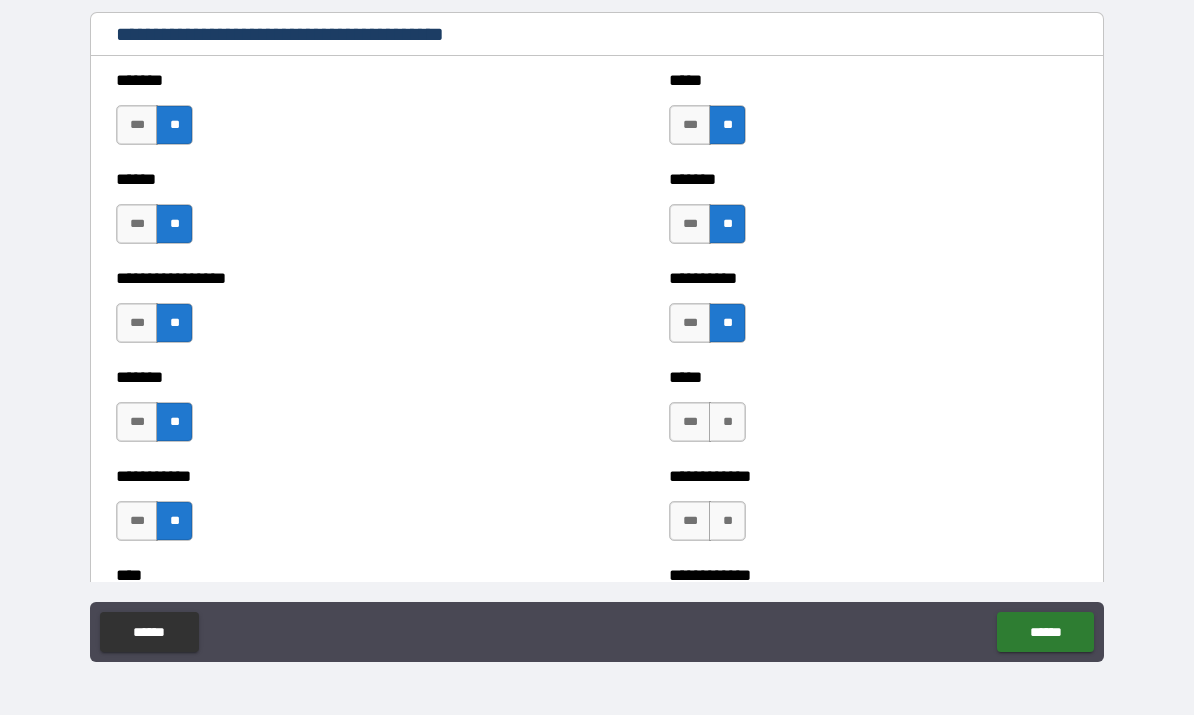 scroll, scrollTop: 2247, scrollLeft: 0, axis: vertical 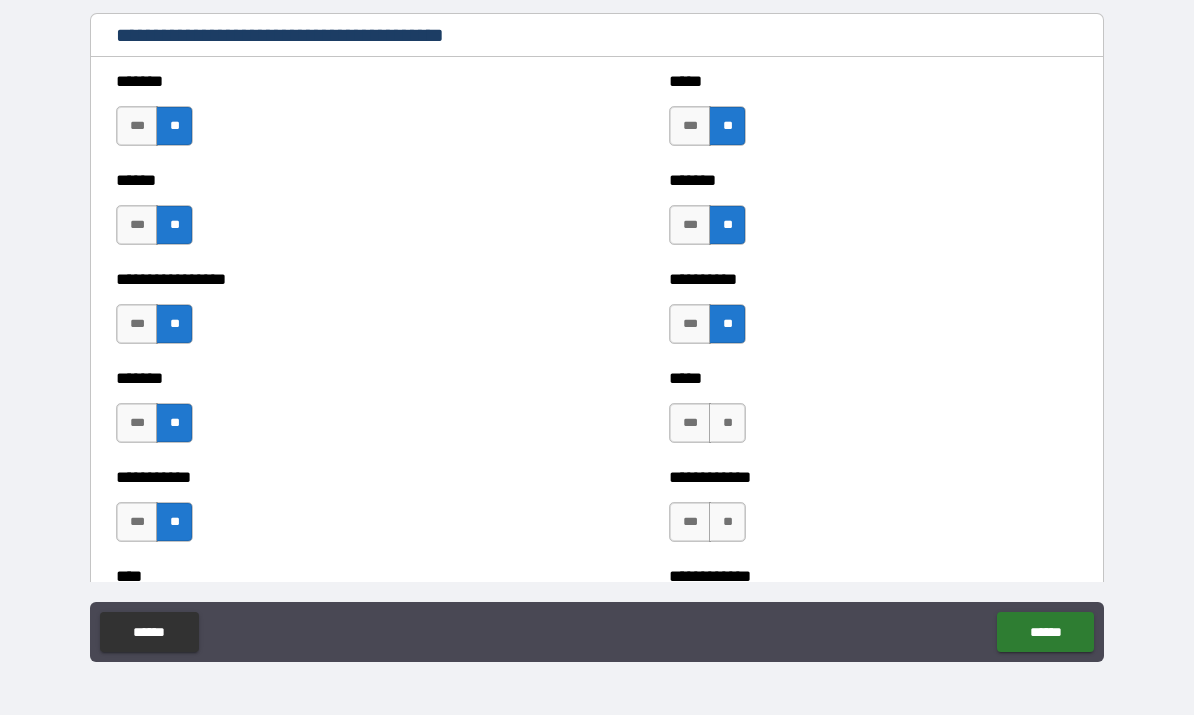 click on "**" at bounding box center [727, 424] 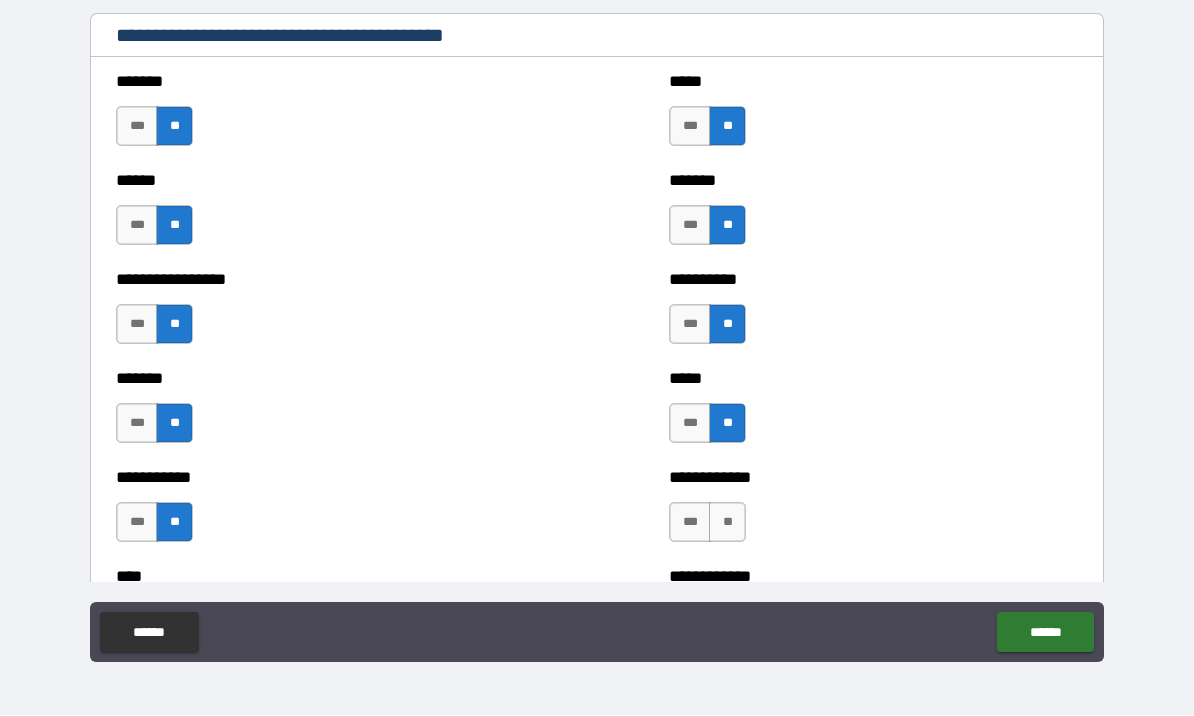 click on "**" at bounding box center (727, 523) 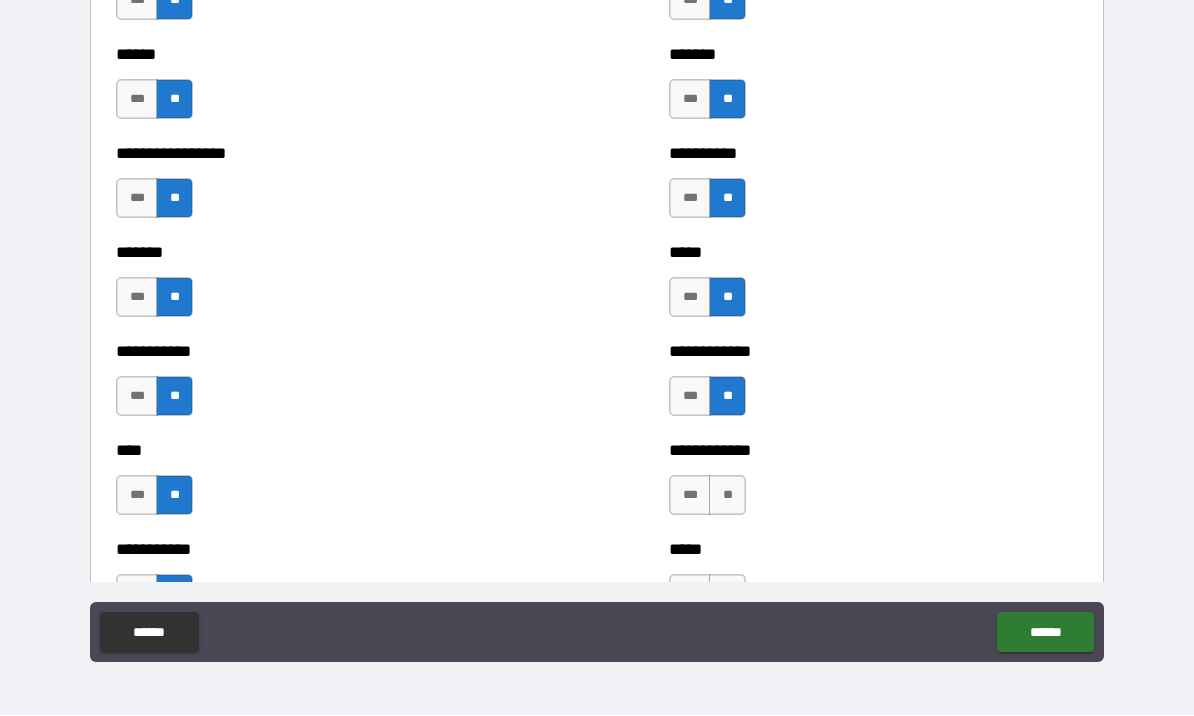 scroll, scrollTop: 2410, scrollLeft: 0, axis: vertical 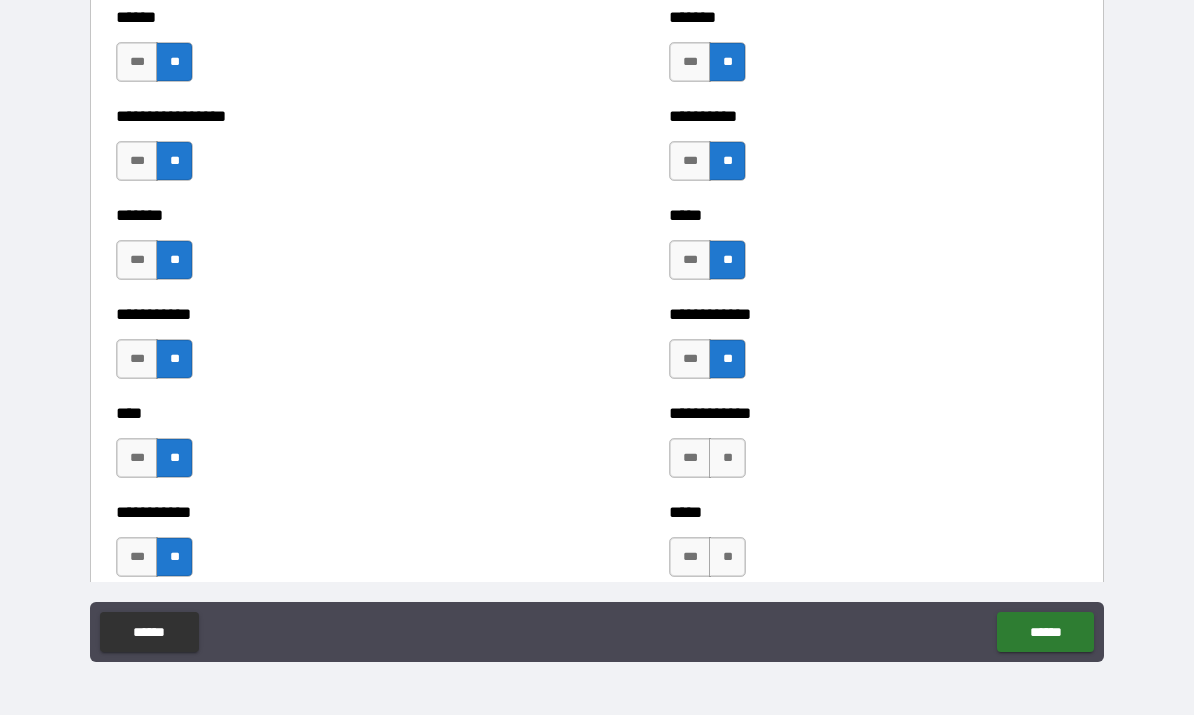 click on "**" at bounding box center [727, 459] 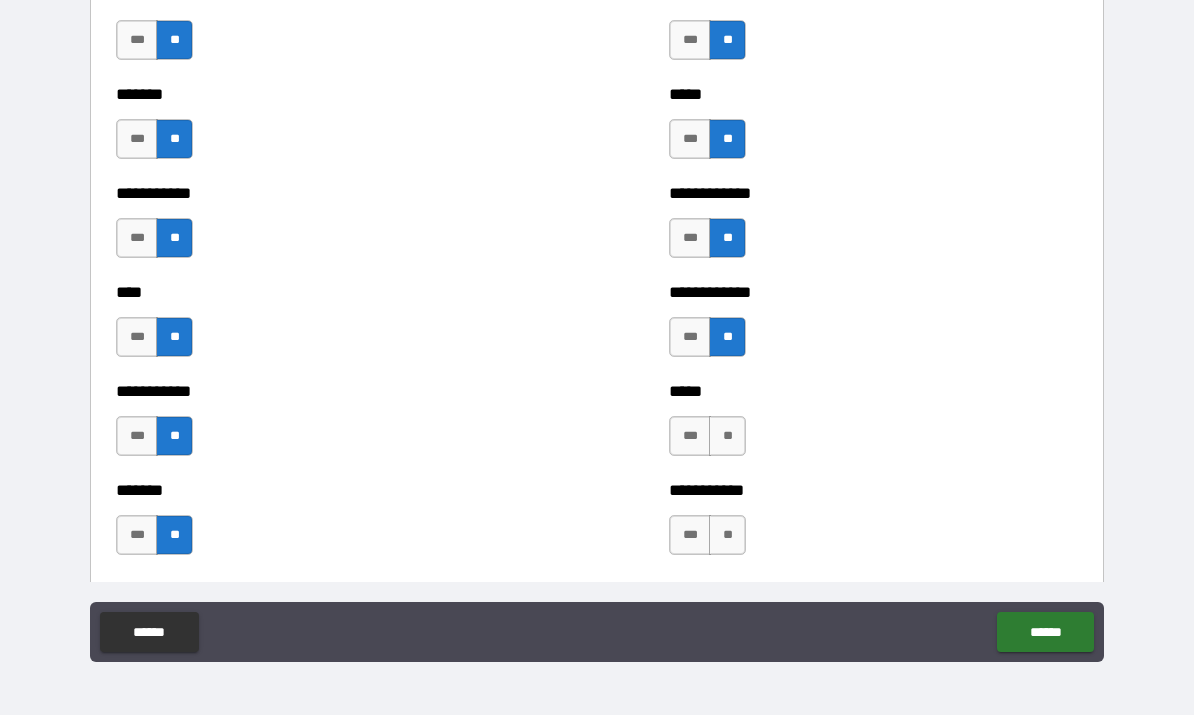 scroll, scrollTop: 2548, scrollLeft: 0, axis: vertical 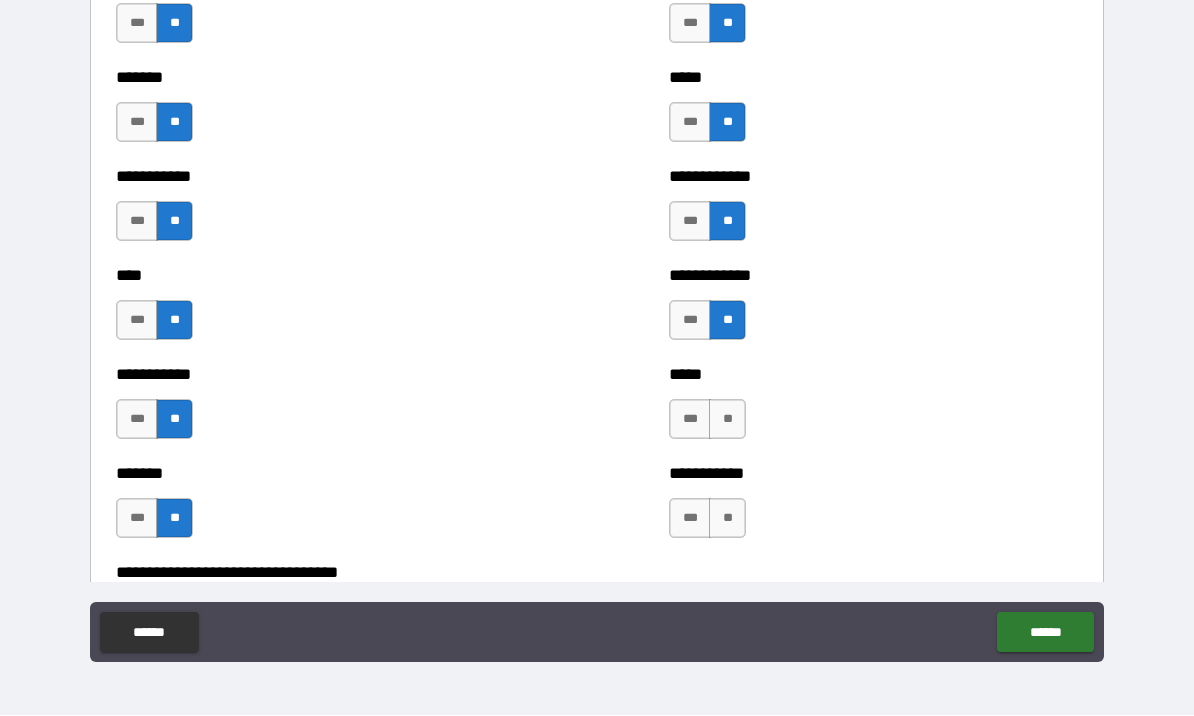 click on "**" at bounding box center (727, 420) 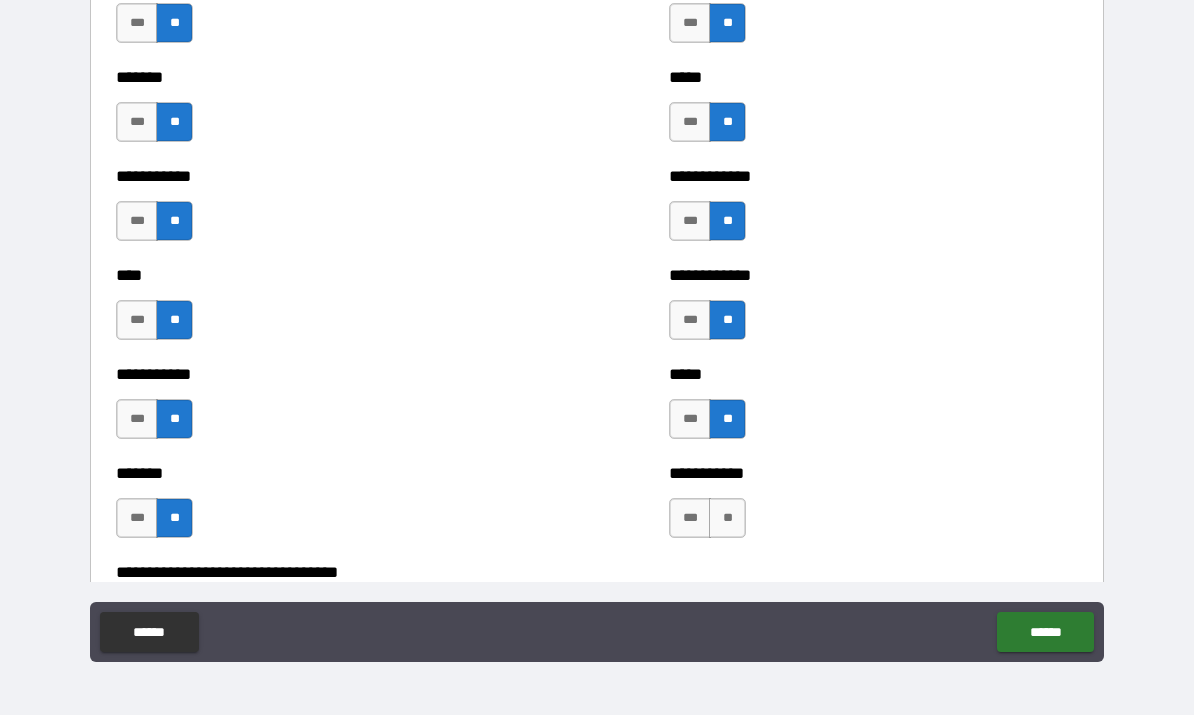 click on "**" at bounding box center [727, 519] 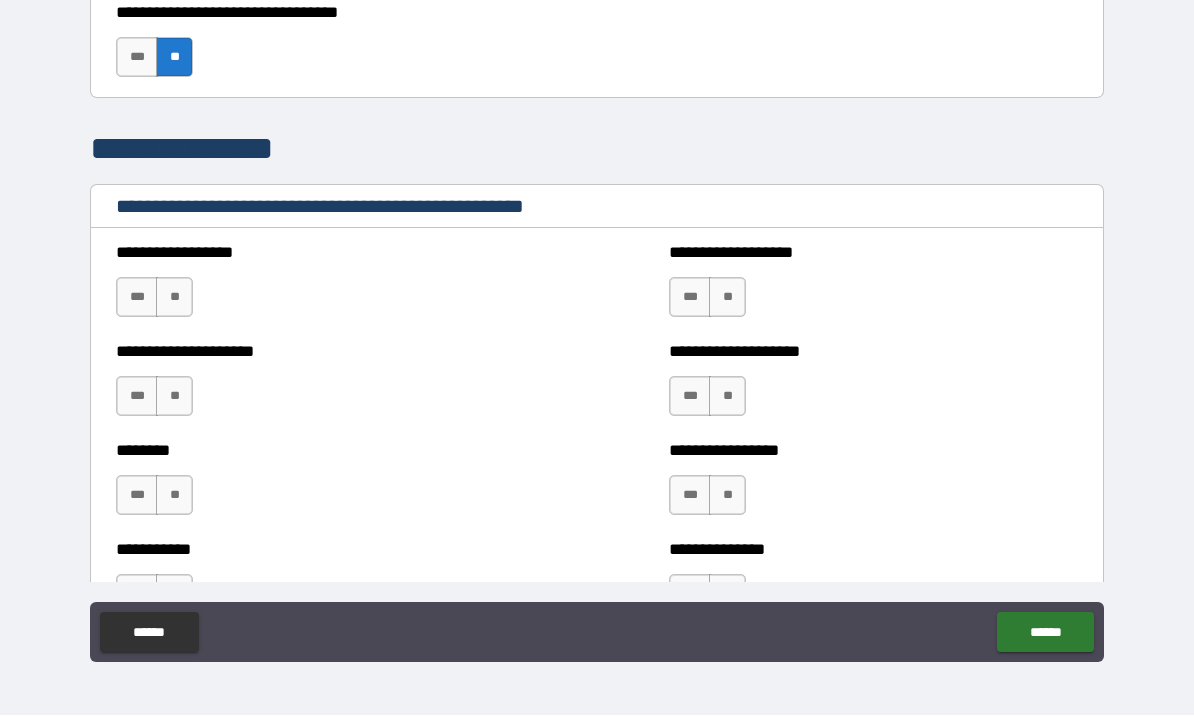 scroll, scrollTop: 3110, scrollLeft: 0, axis: vertical 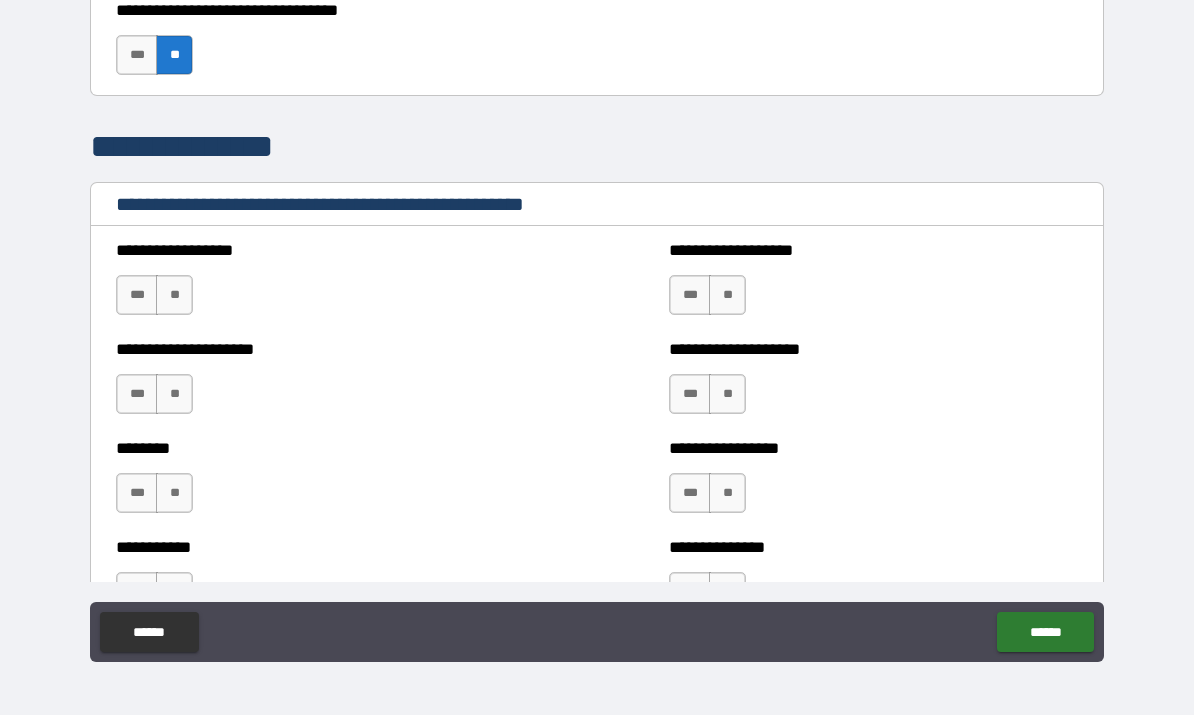 click on "**" at bounding box center (174, 296) 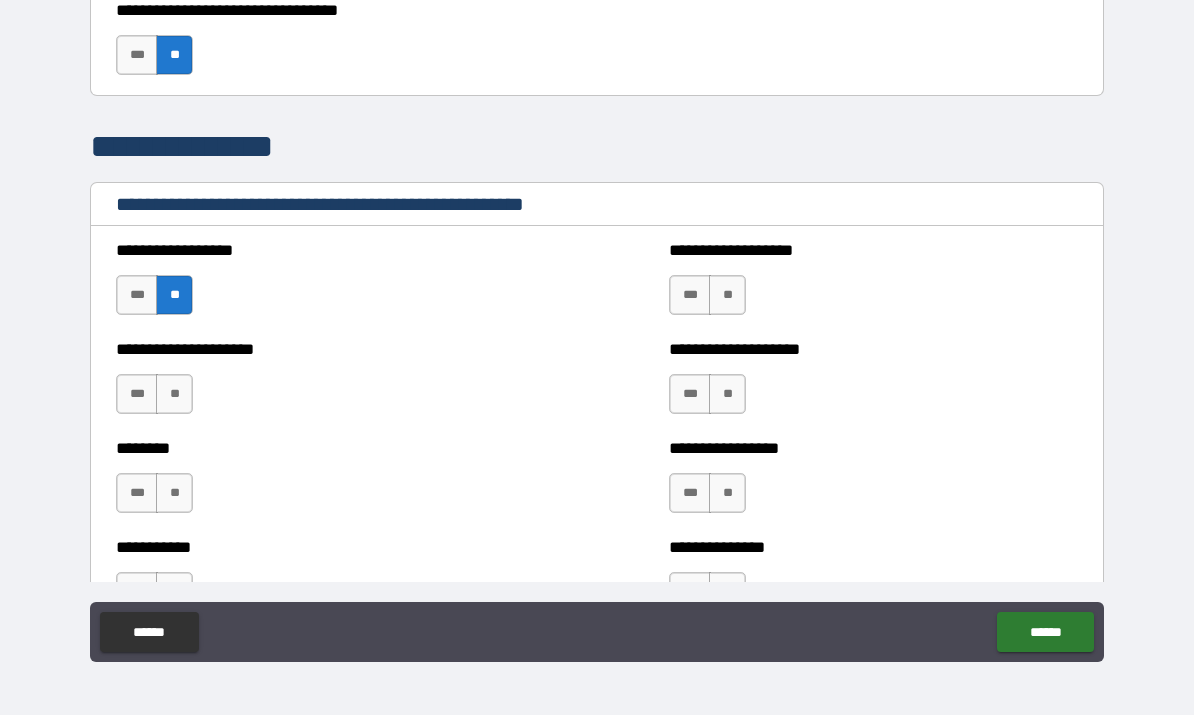 click on "**" at bounding box center (174, 395) 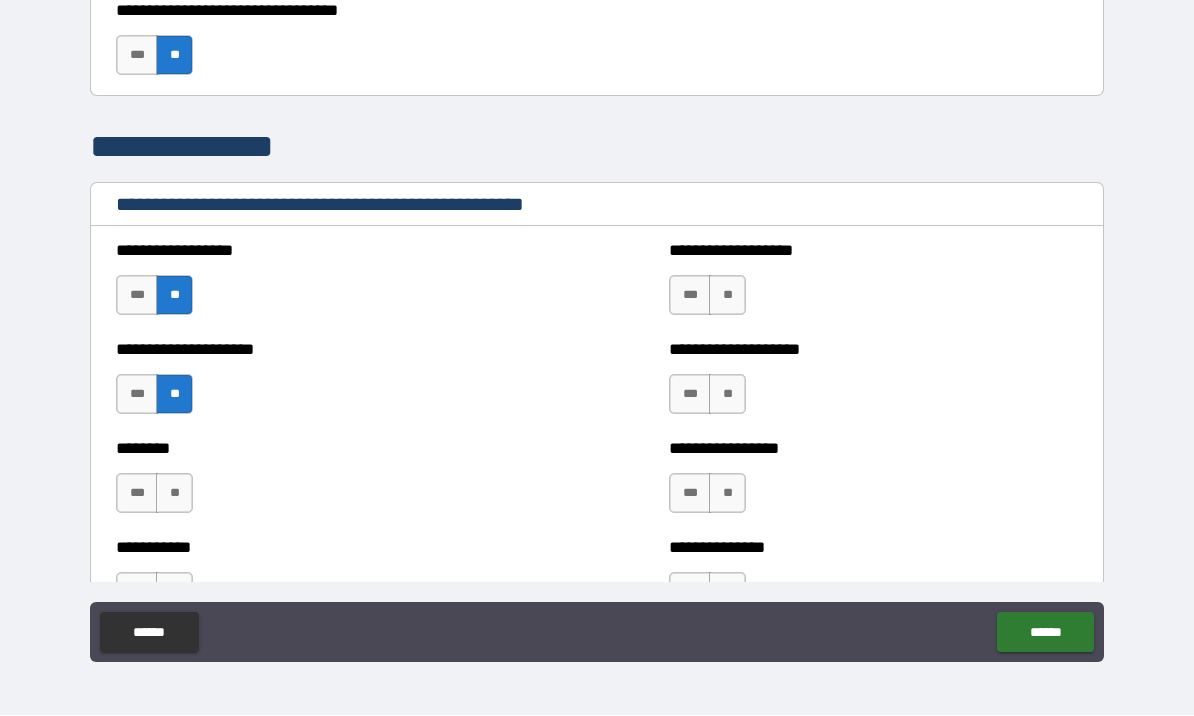 click on "**" at bounding box center [174, 494] 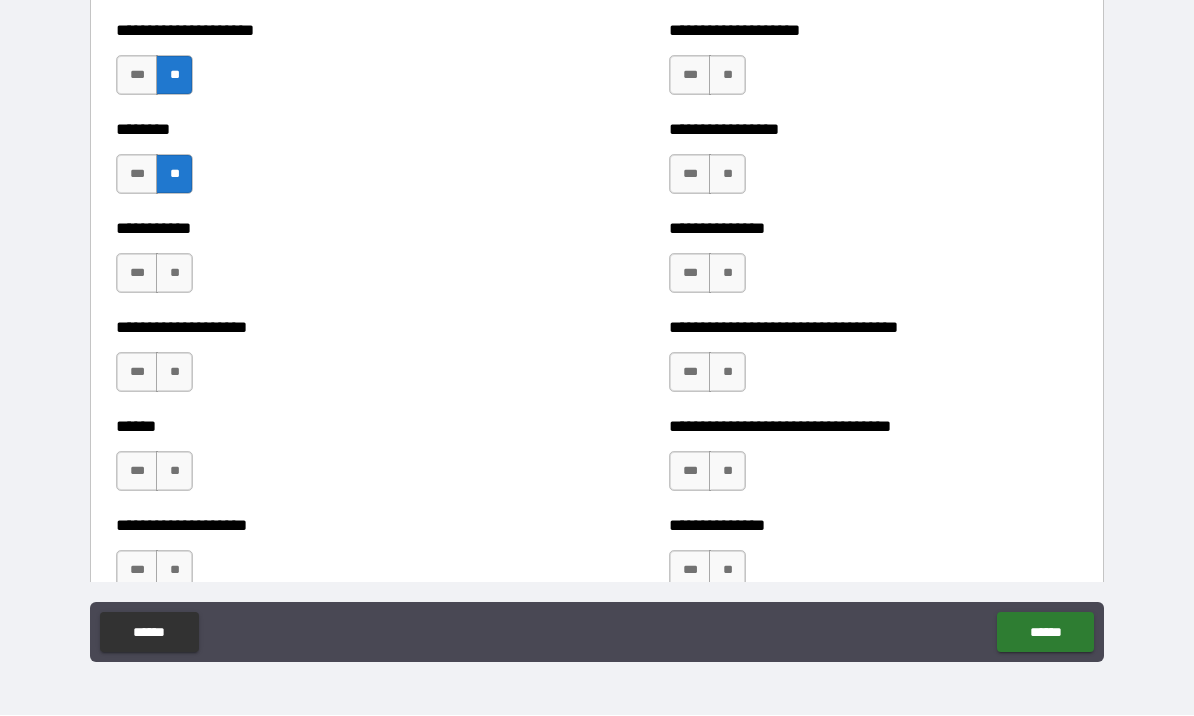 scroll, scrollTop: 3435, scrollLeft: 0, axis: vertical 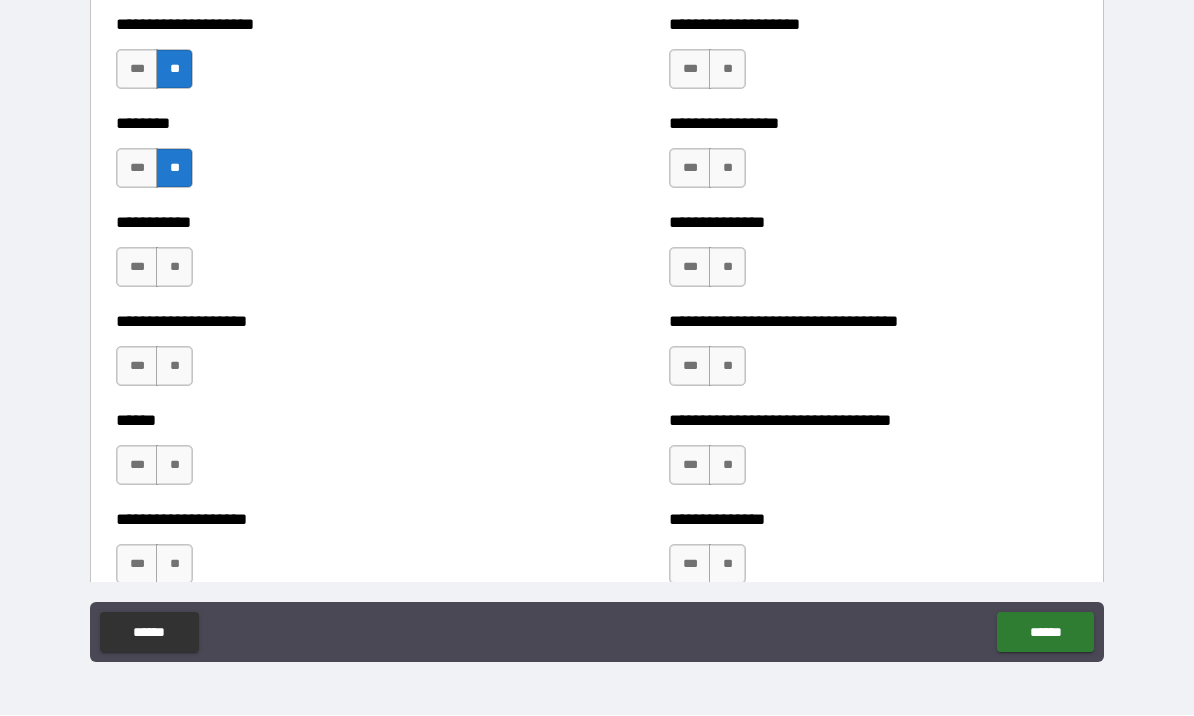 click on "**" at bounding box center (174, 268) 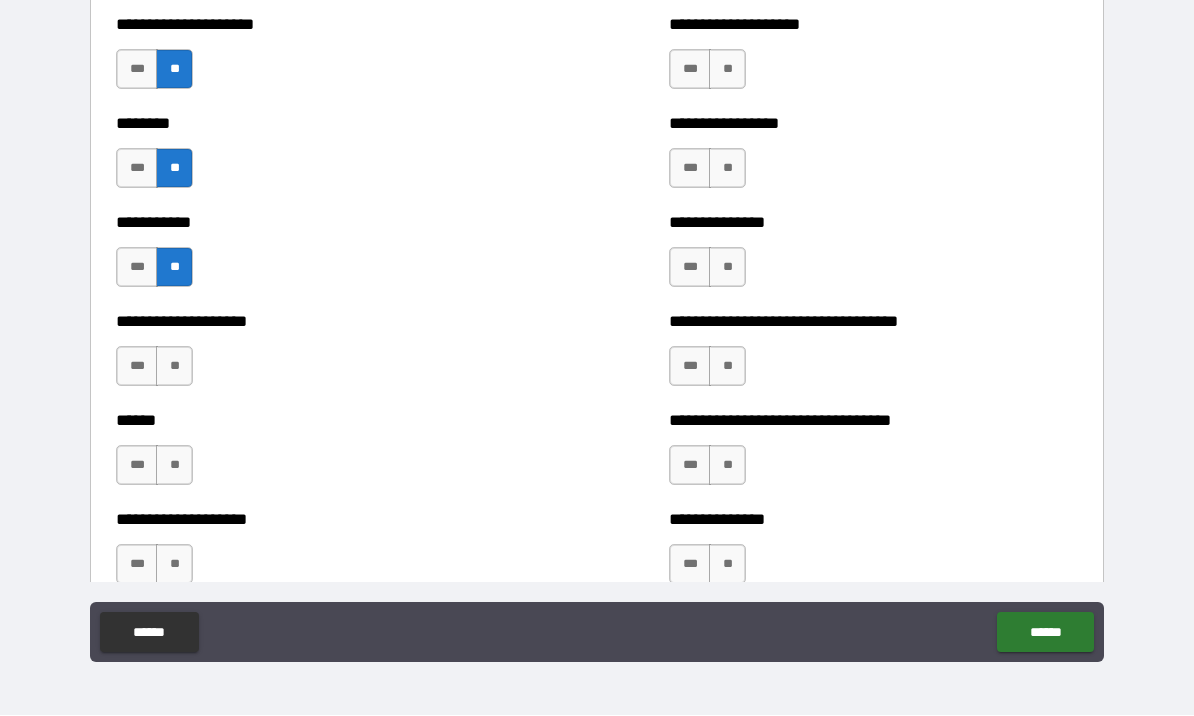 click on "**" at bounding box center (174, 367) 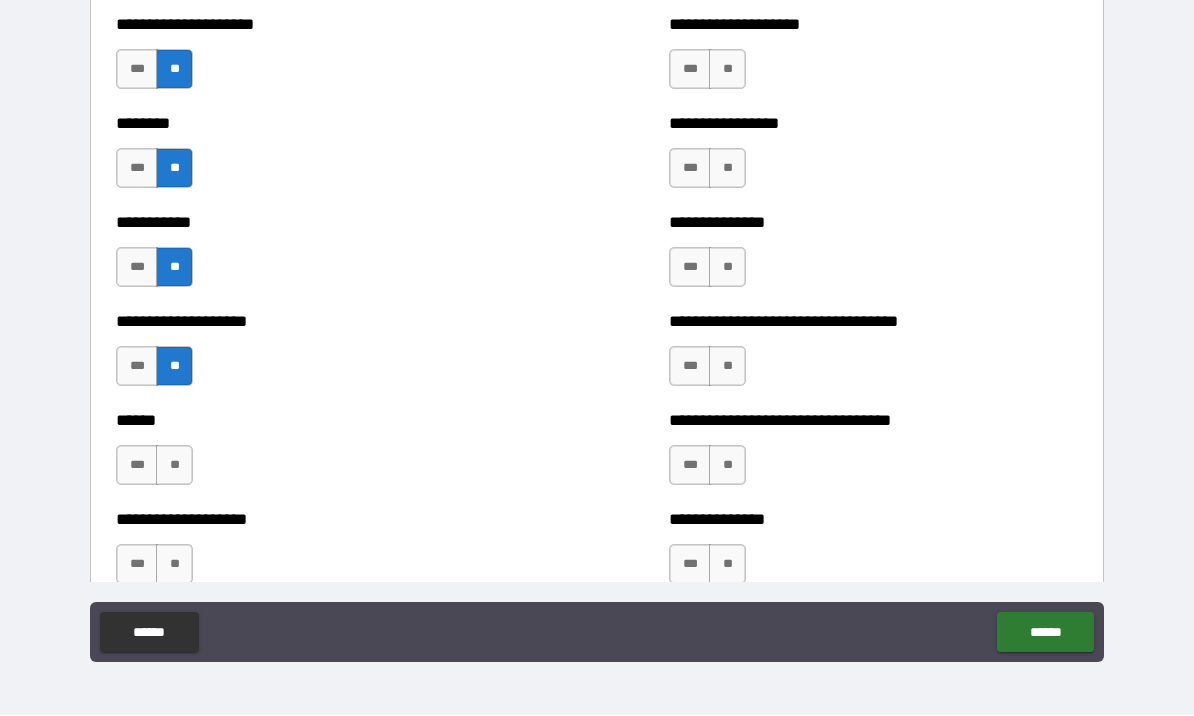 click on "**" at bounding box center [174, 466] 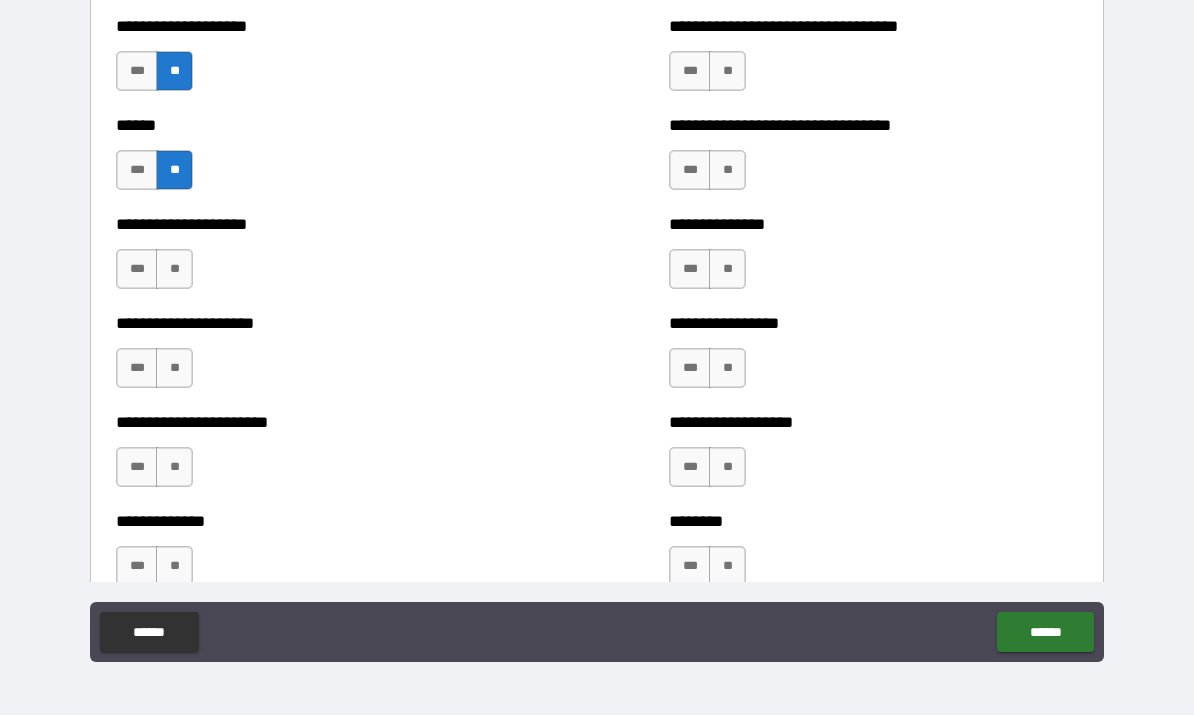 scroll, scrollTop: 3729, scrollLeft: 0, axis: vertical 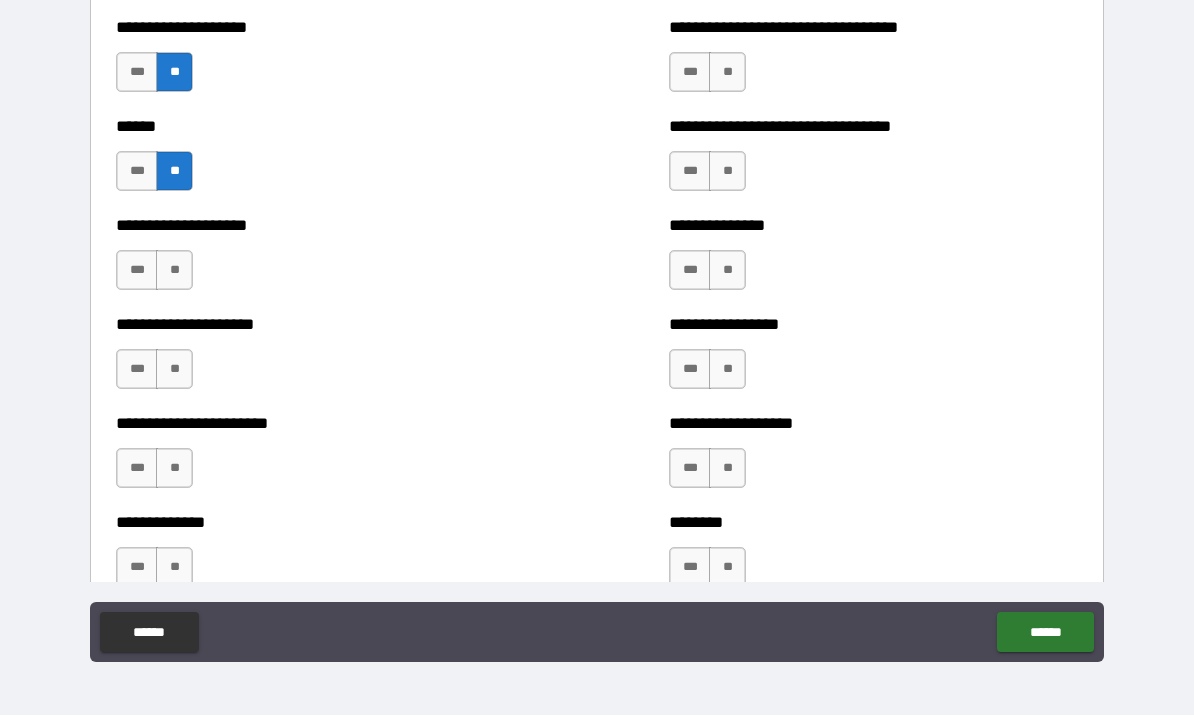 click on "**" at bounding box center [174, 271] 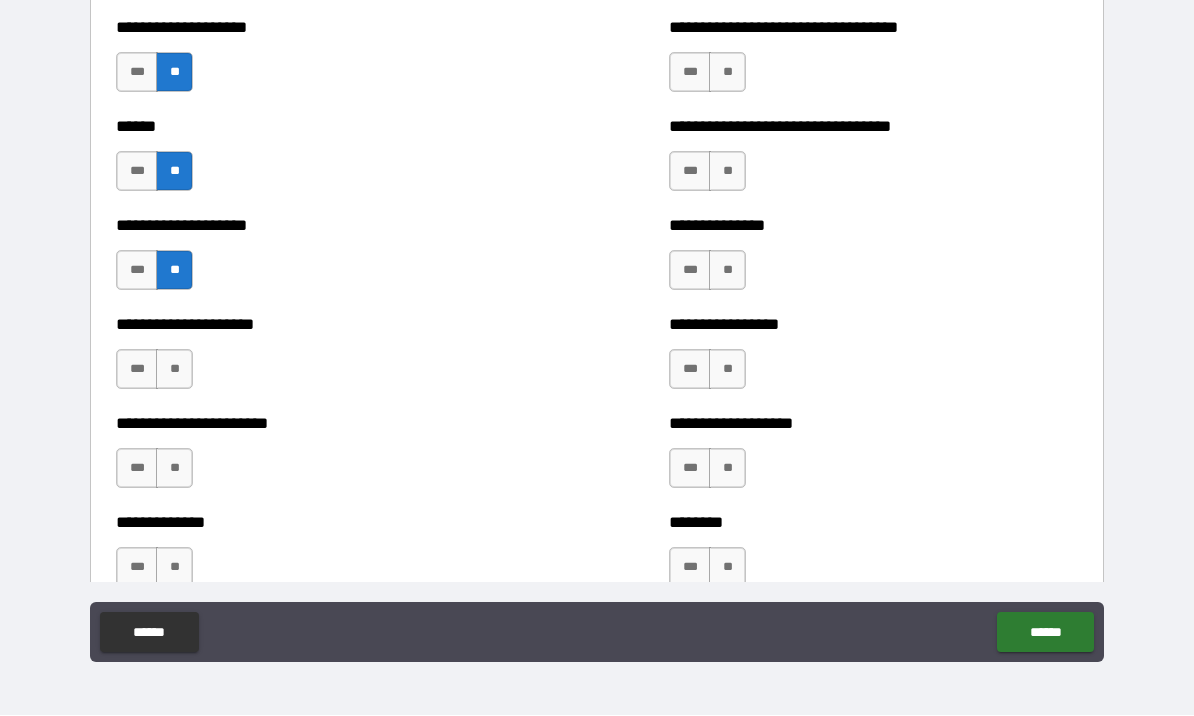 click on "**" at bounding box center [174, 370] 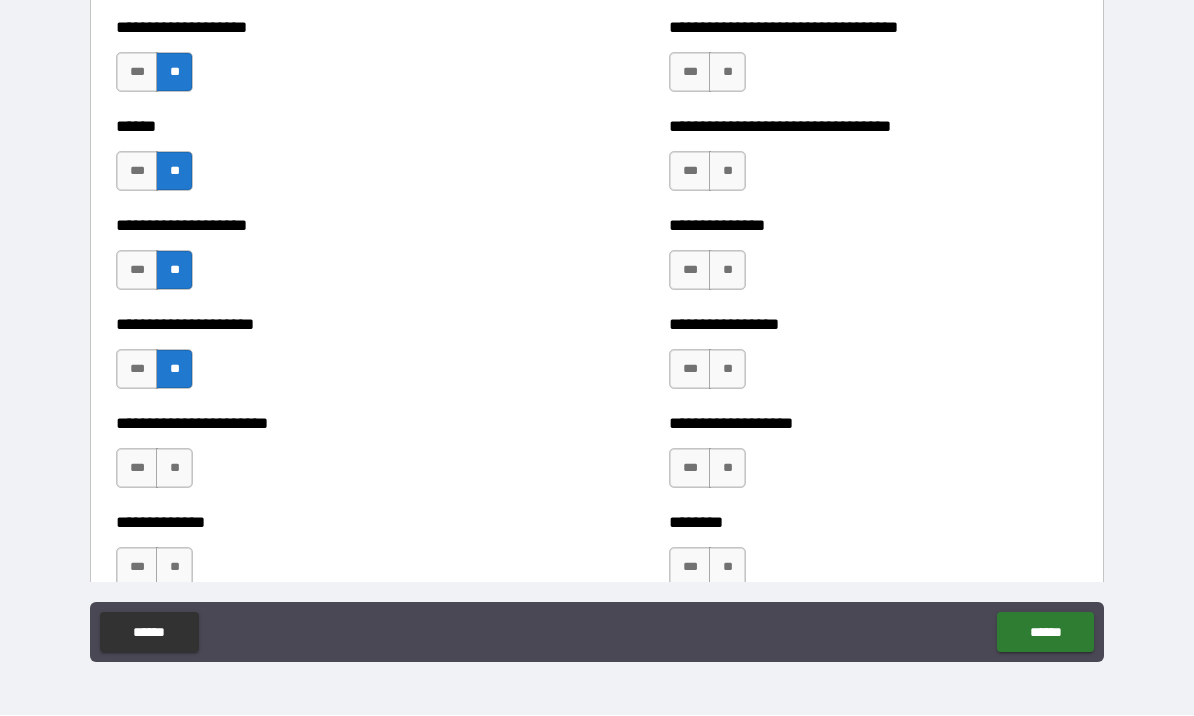 click on "**" at bounding box center (174, 469) 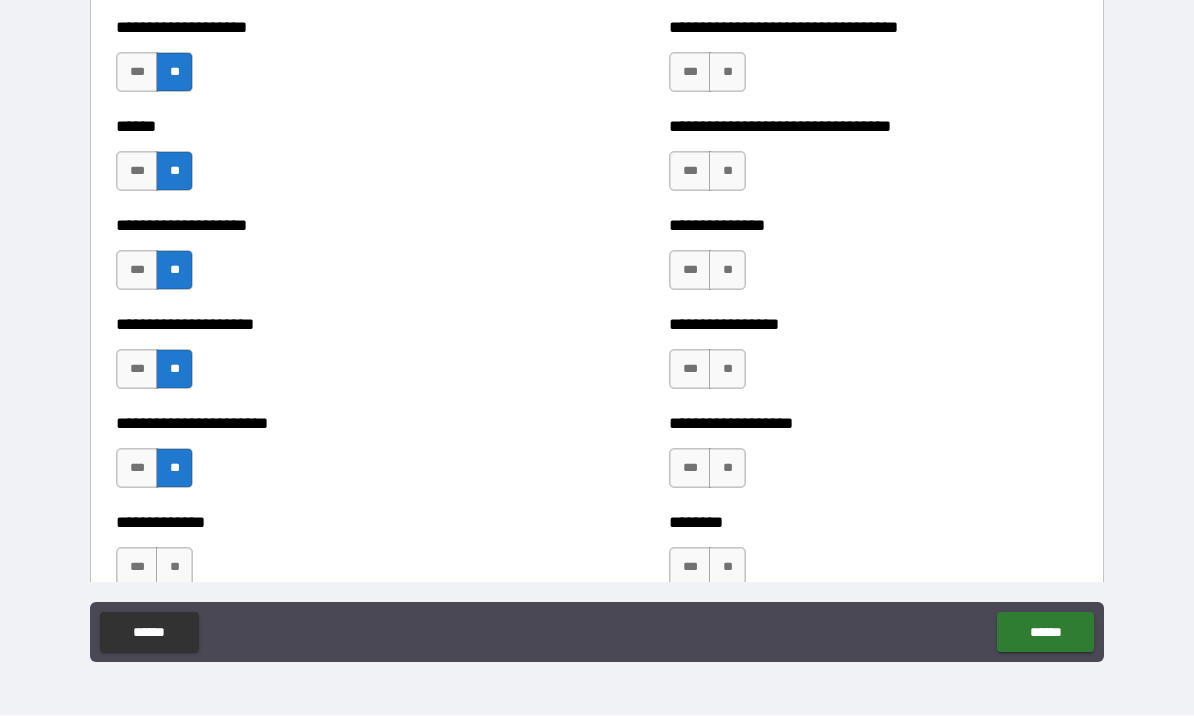 click on "**" at bounding box center [174, 568] 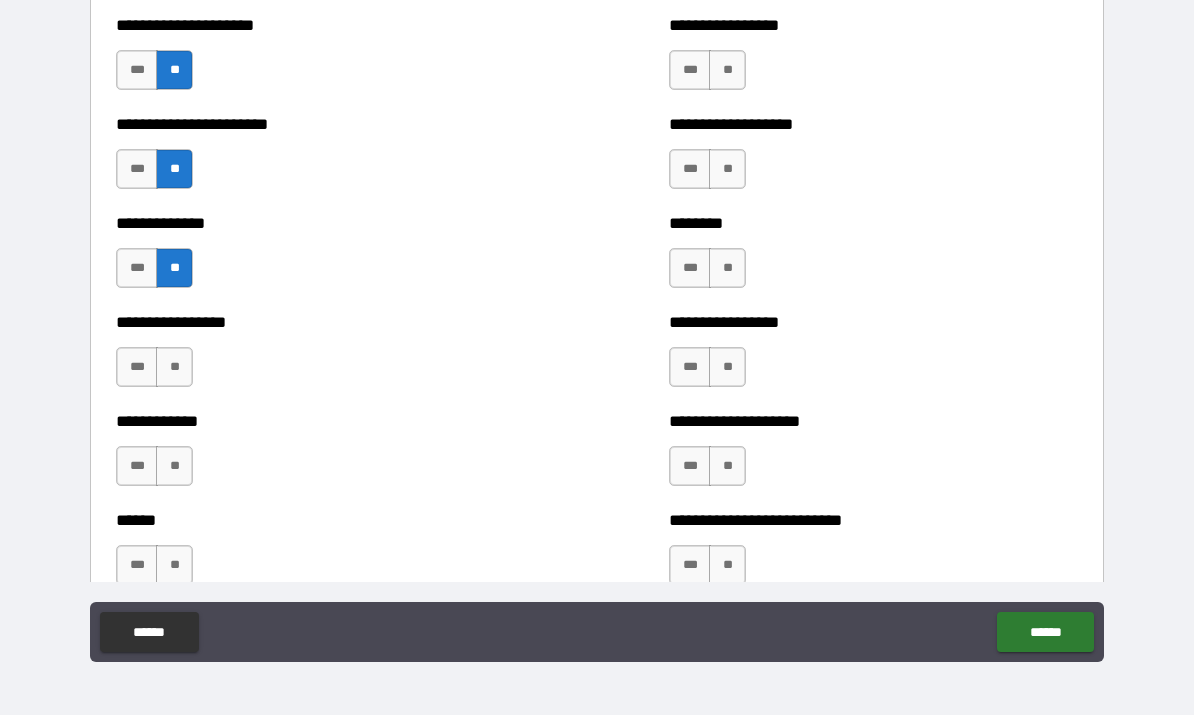 scroll, scrollTop: 4050, scrollLeft: 0, axis: vertical 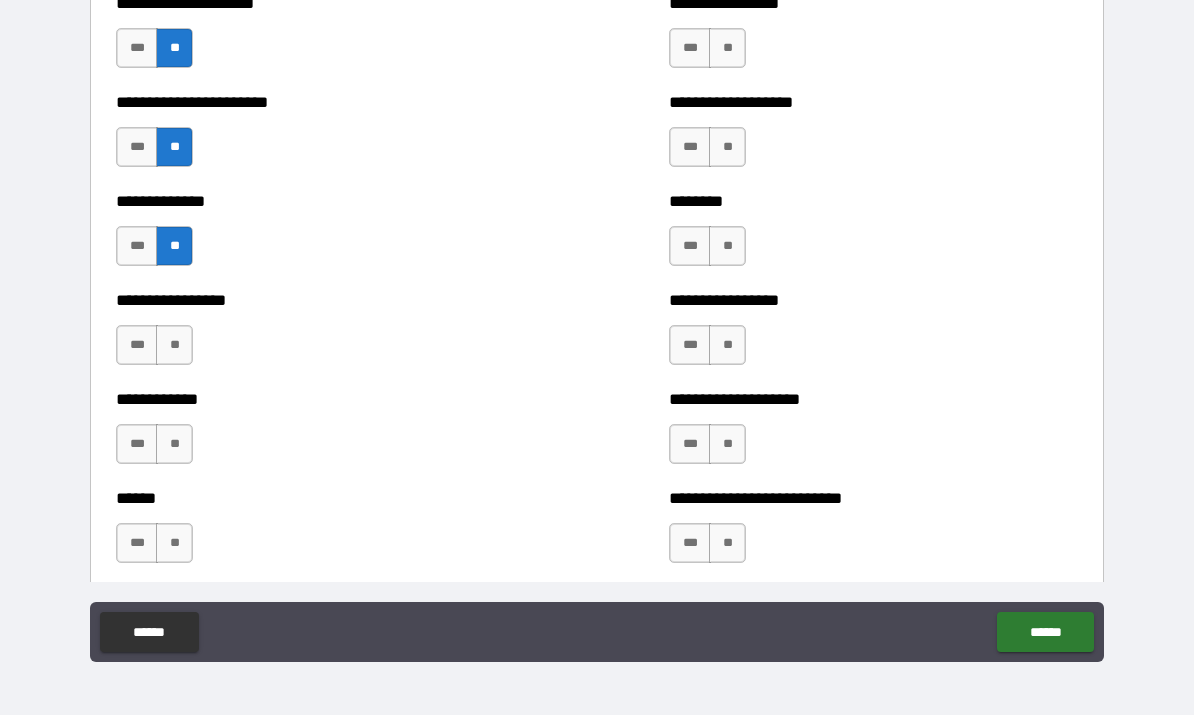 click on "***" at bounding box center [137, 346] 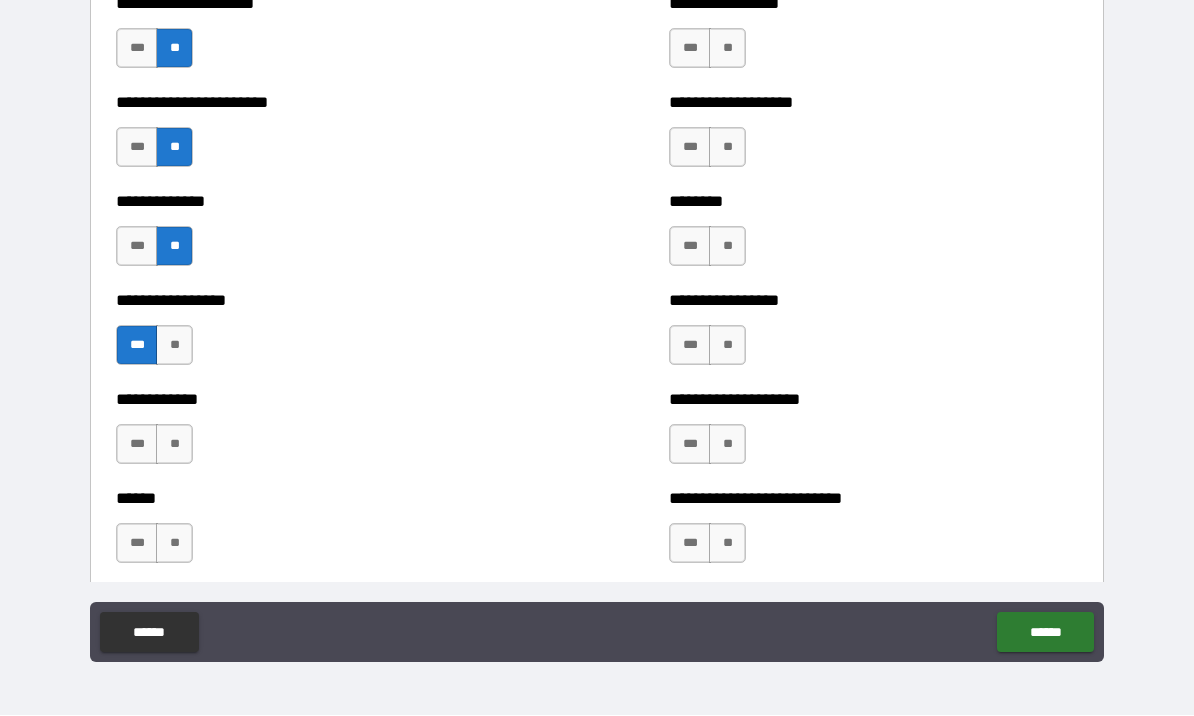 click on "**" at bounding box center [174, 445] 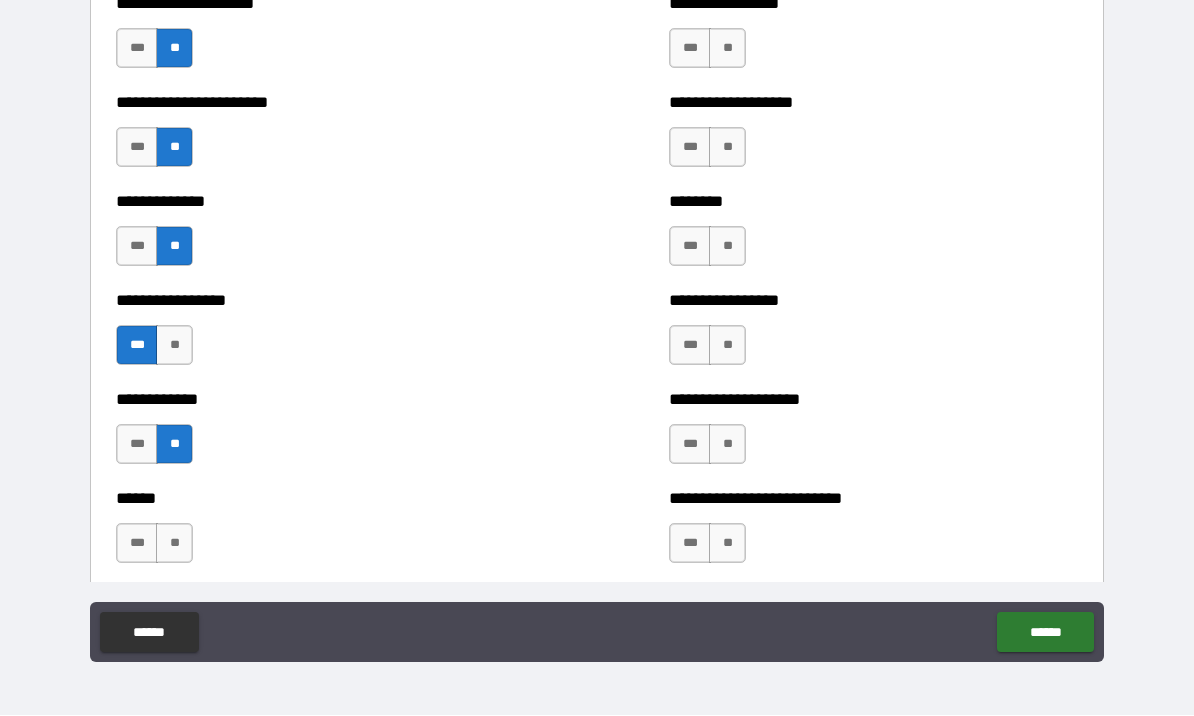 click on "**" at bounding box center (174, 544) 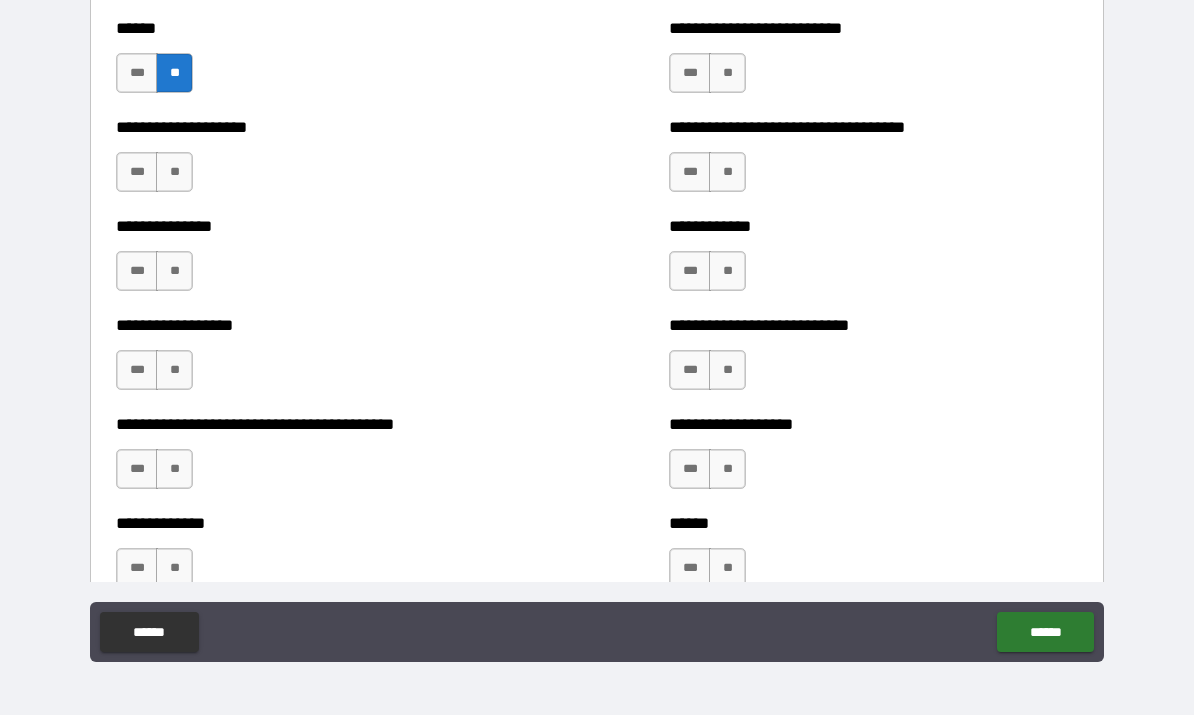 scroll, scrollTop: 4521, scrollLeft: 0, axis: vertical 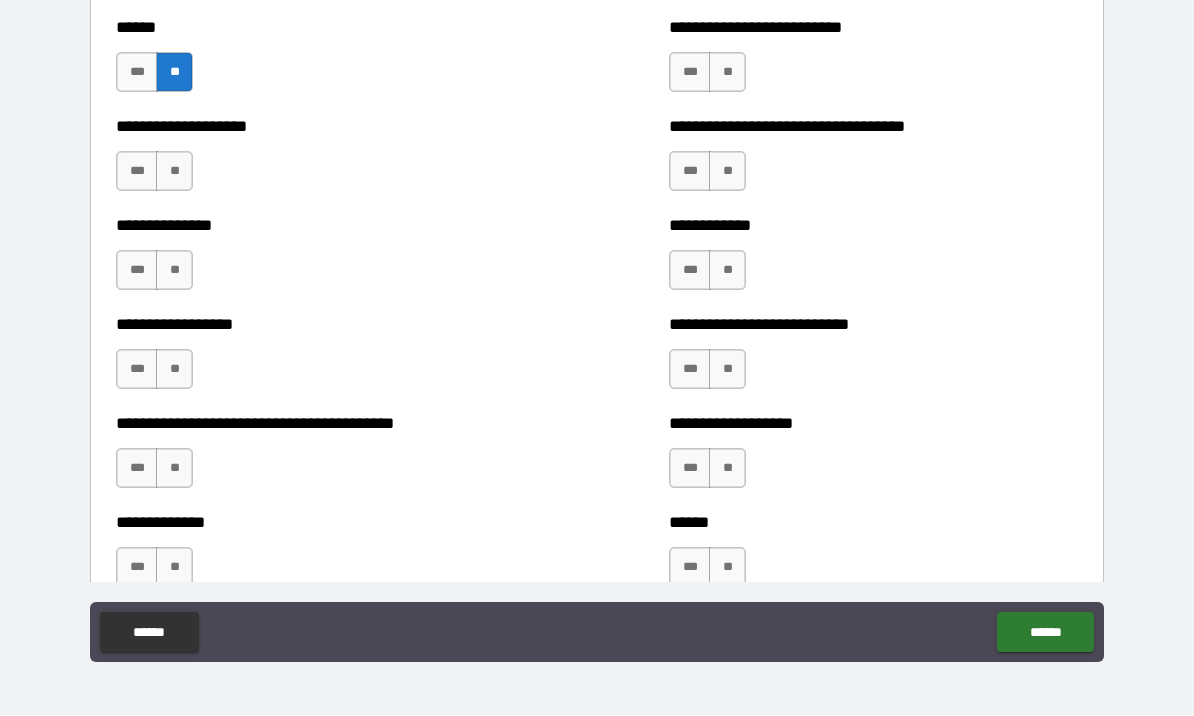 click on "**" at bounding box center (174, 172) 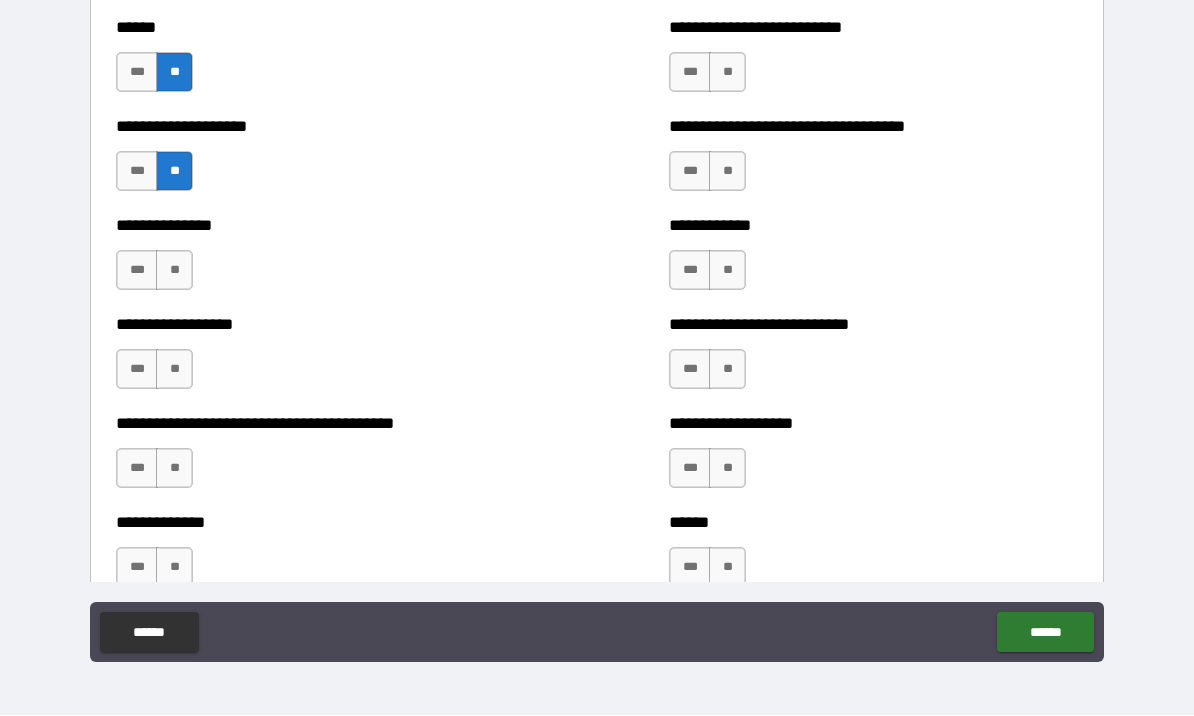click on "**" at bounding box center [174, 271] 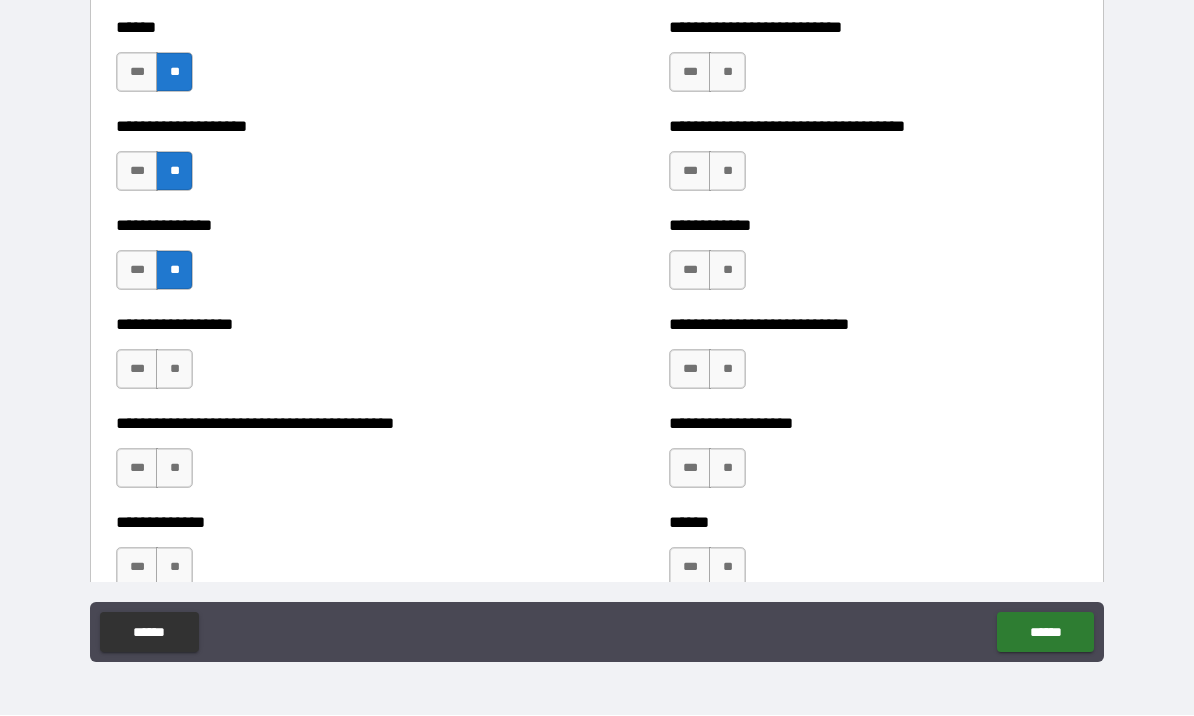 click on "**" at bounding box center (174, 370) 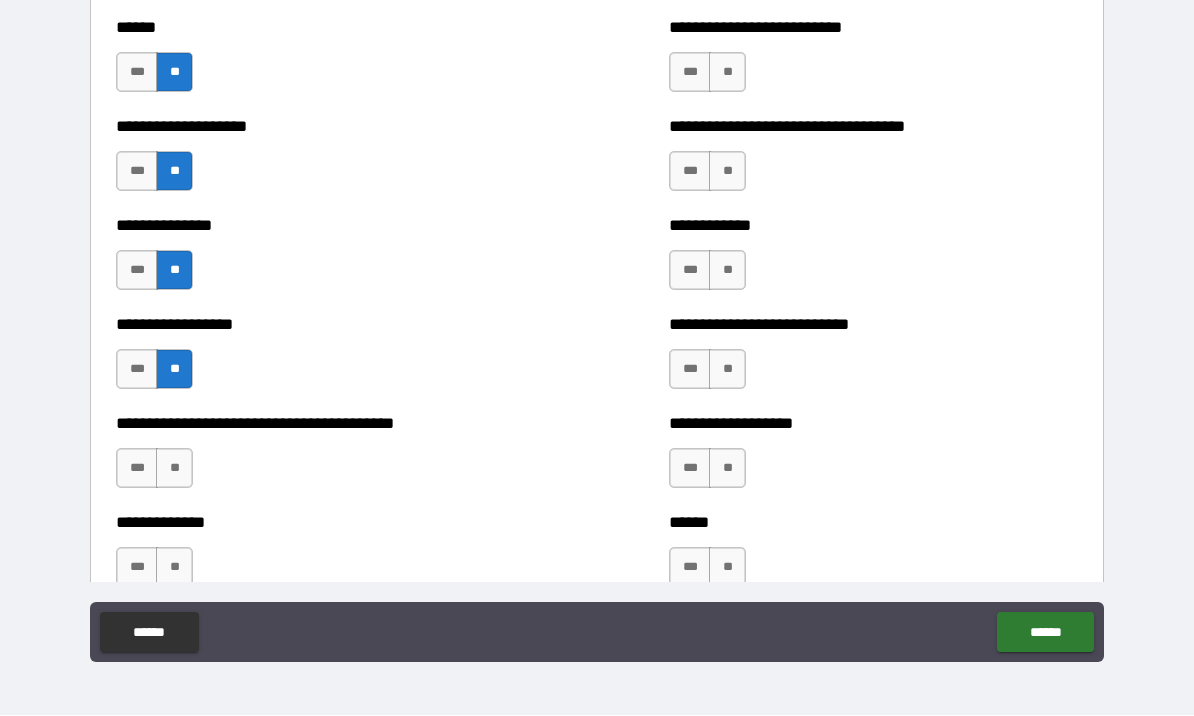 click on "**" at bounding box center [174, 469] 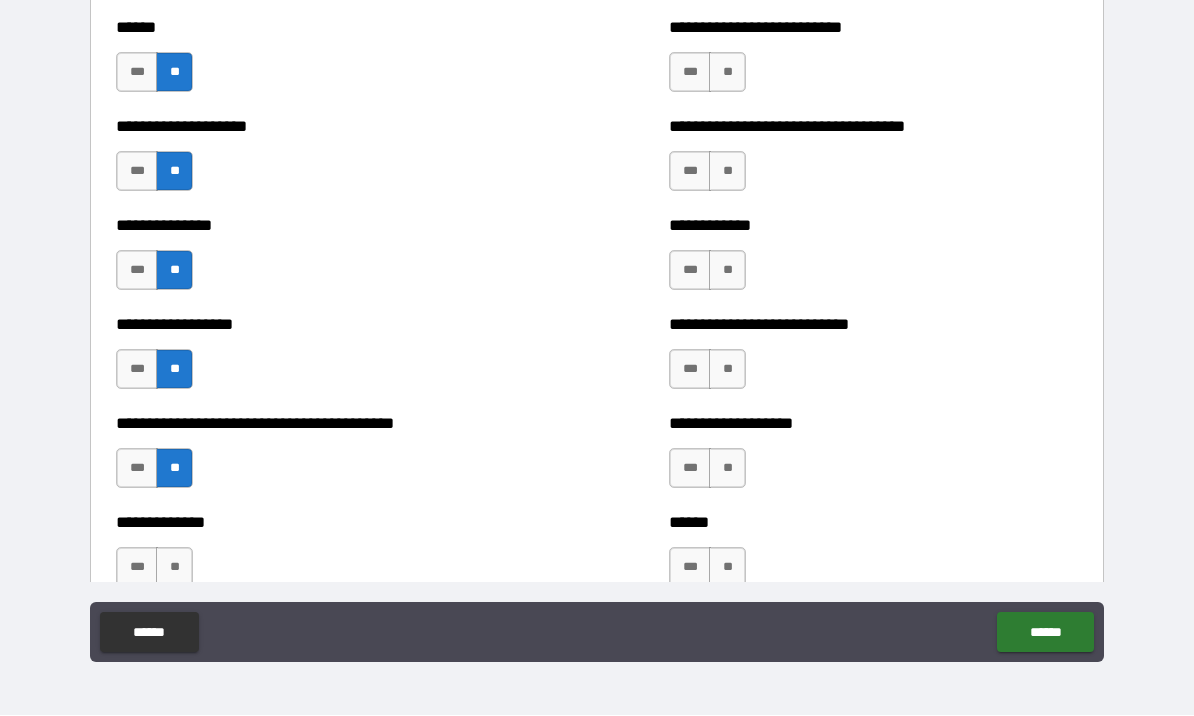 click on "**" at bounding box center [174, 568] 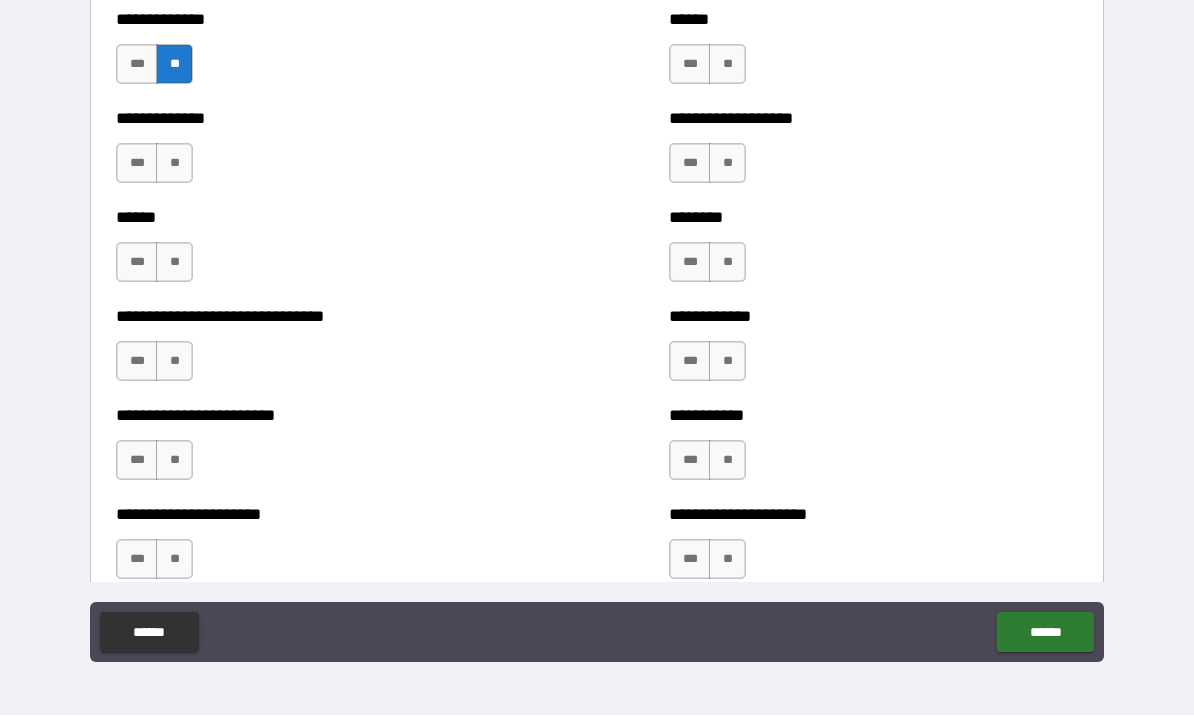 click on "**********" at bounding box center (597, 326) 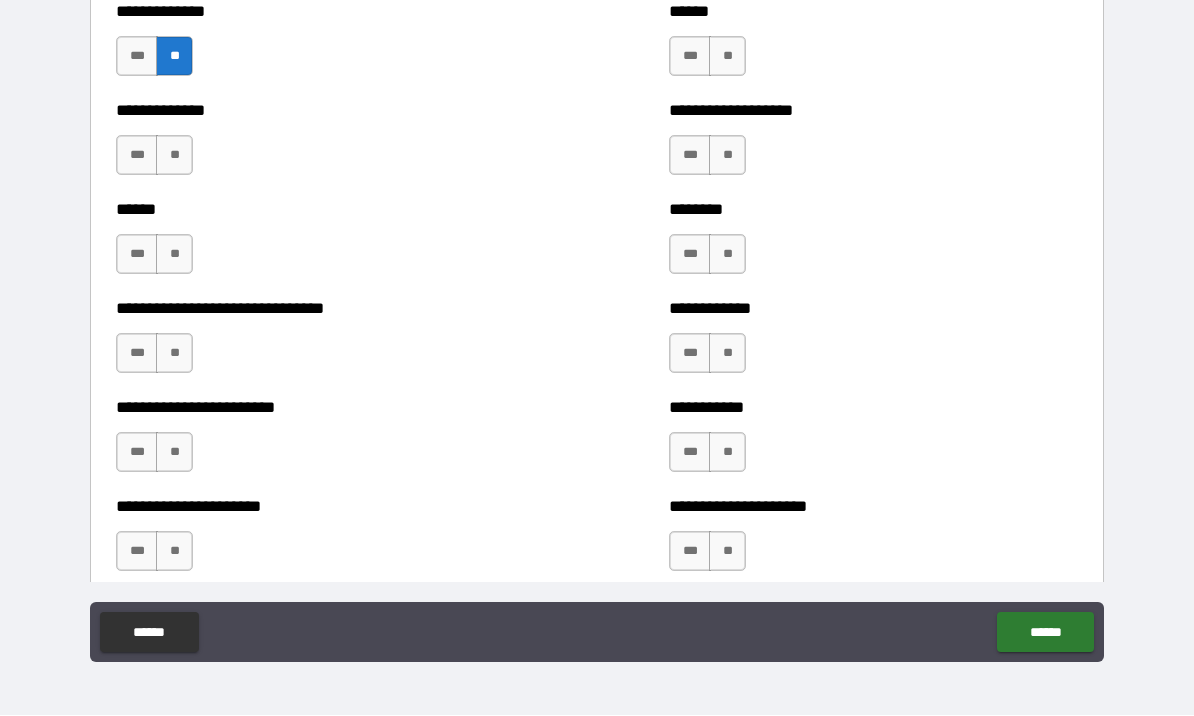 scroll, scrollTop: 5035, scrollLeft: 0, axis: vertical 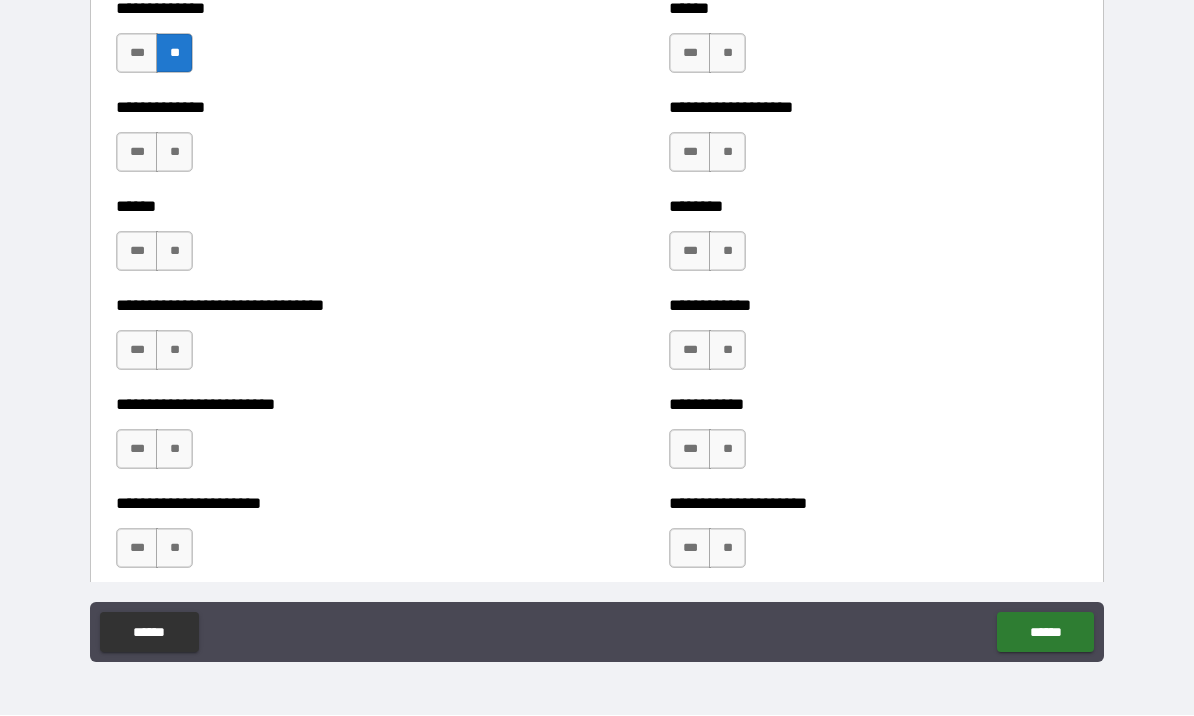 click on "**" at bounding box center (174, 153) 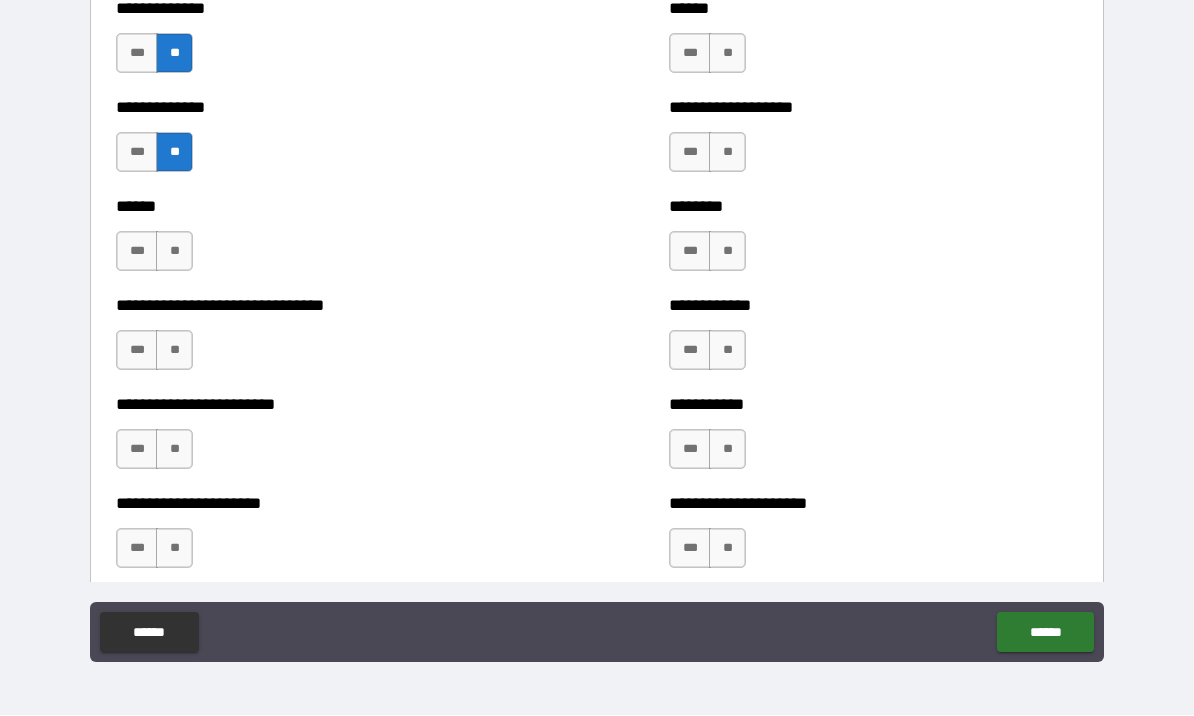 click on "**" at bounding box center [174, 252] 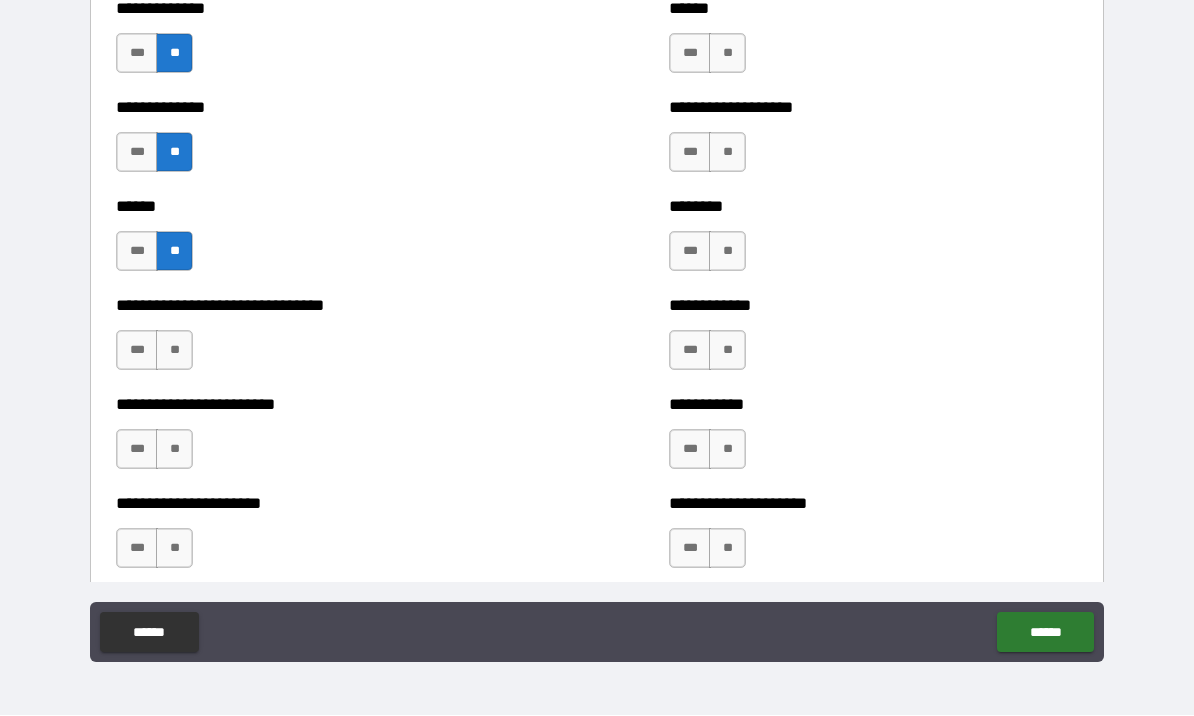 click on "**" at bounding box center (174, 351) 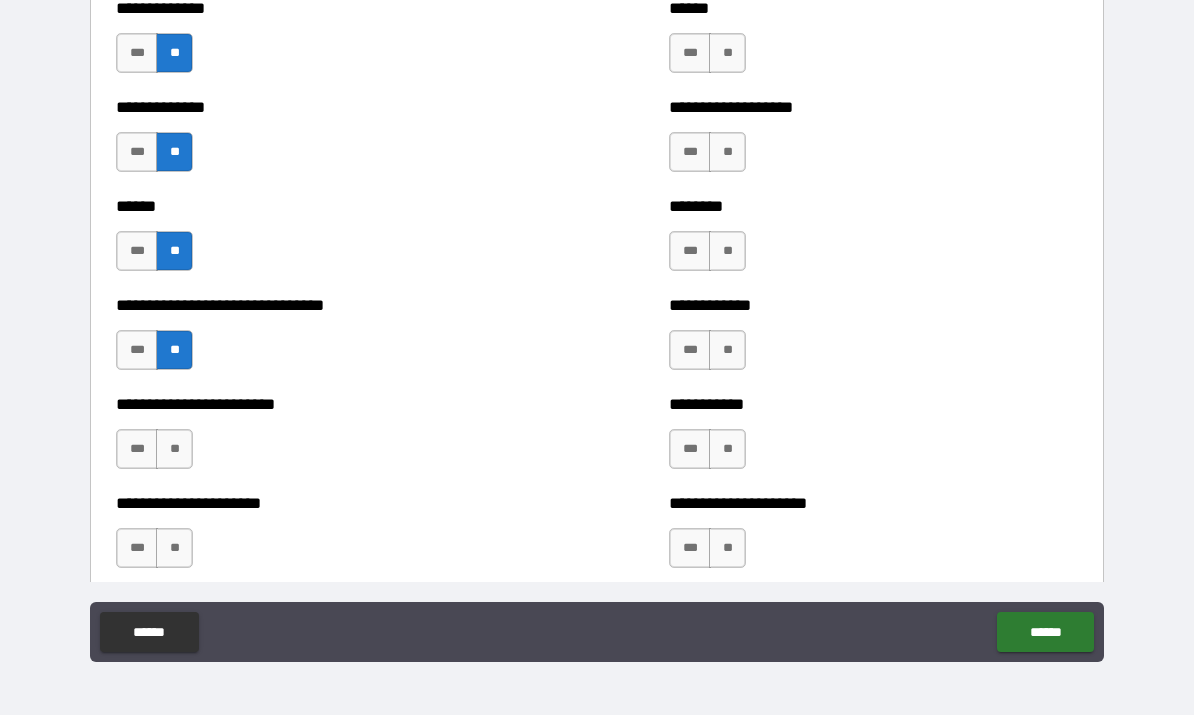 click on "**" at bounding box center (174, 450) 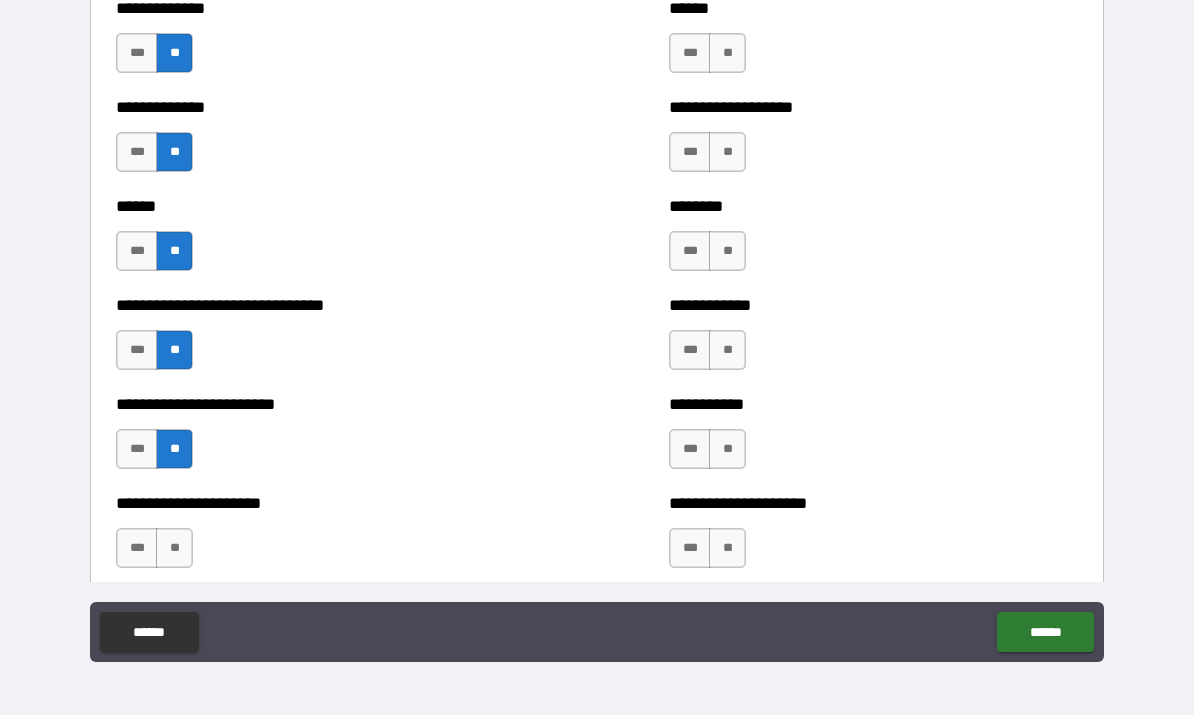 click on "**" at bounding box center (174, 549) 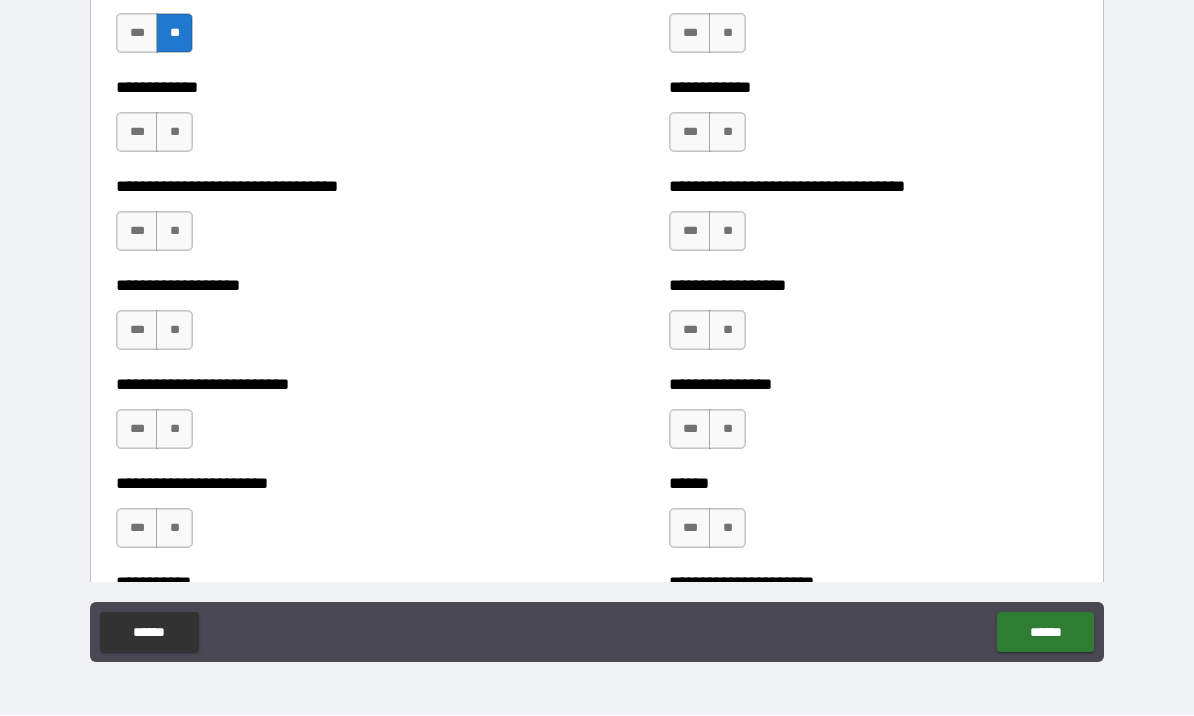 scroll, scrollTop: 5552, scrollLeft: 0, axis: vertical 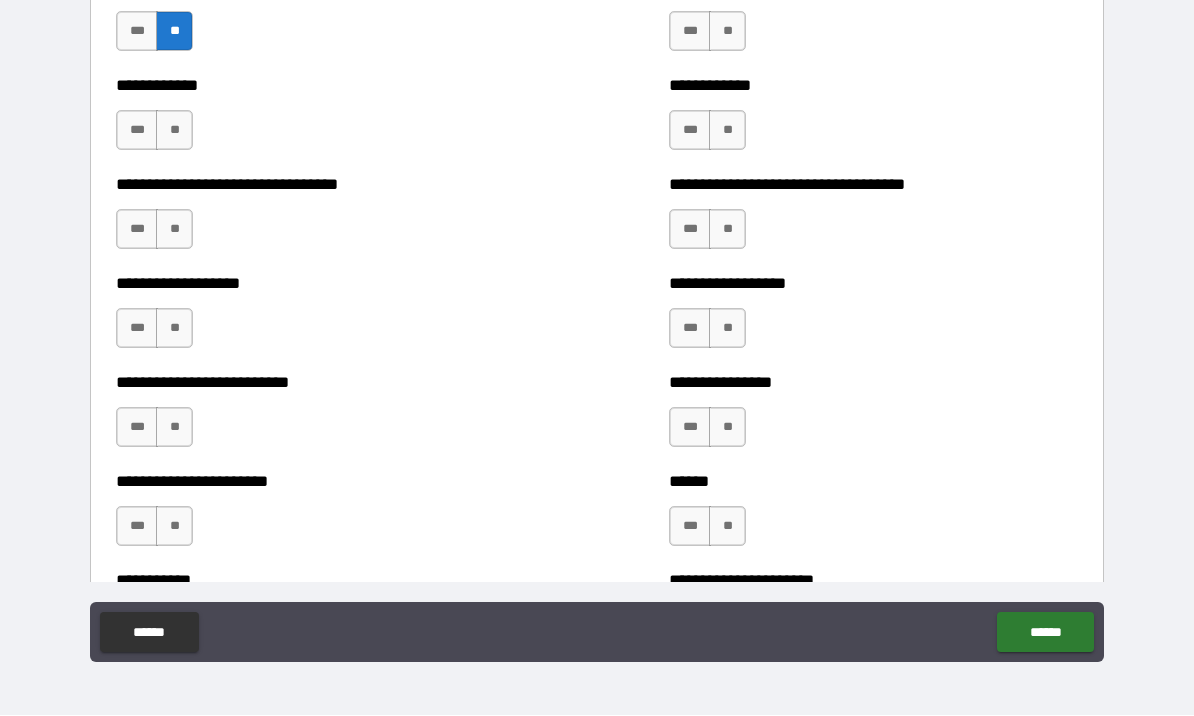 click on "**" at bounding box center [174, 131] 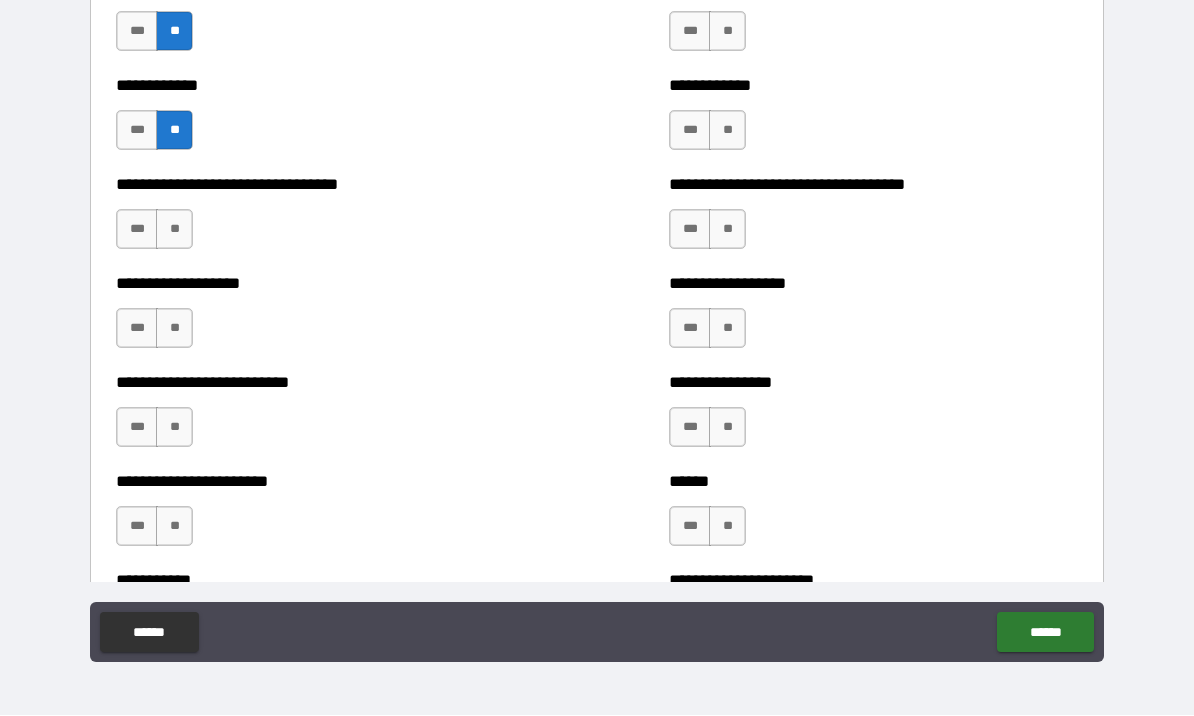 click on "**" at bounding box center (174, 230) 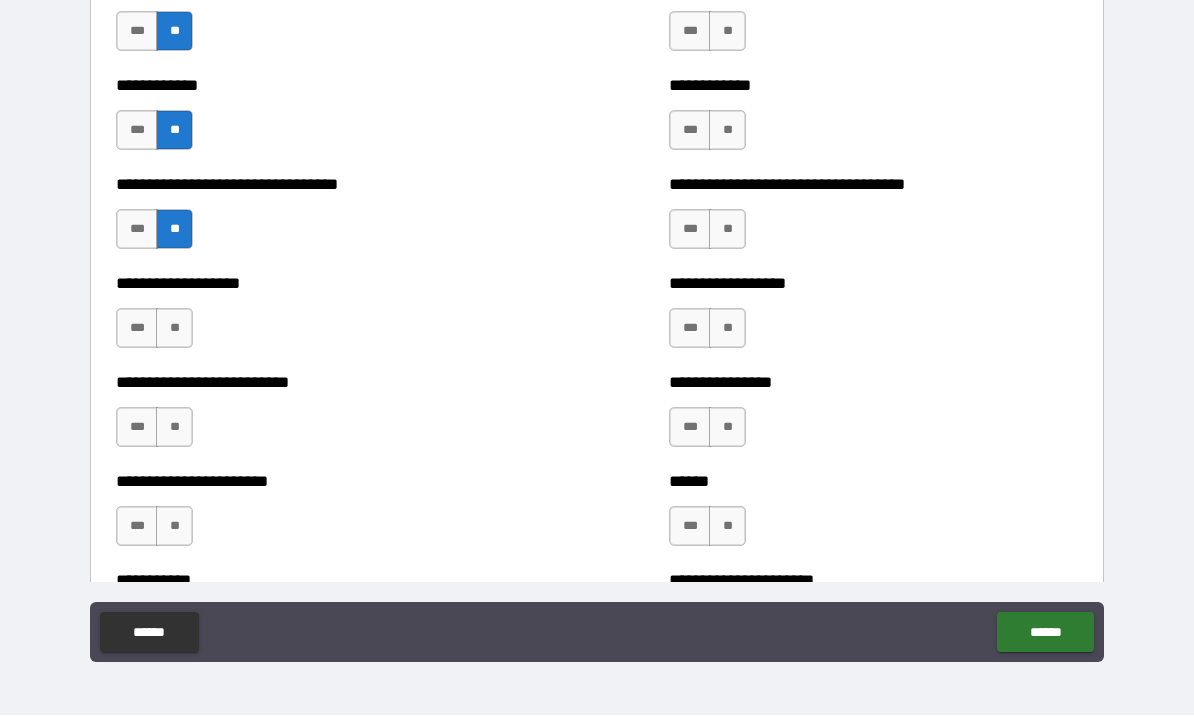 click on "**" at bounding box center [174, 329] 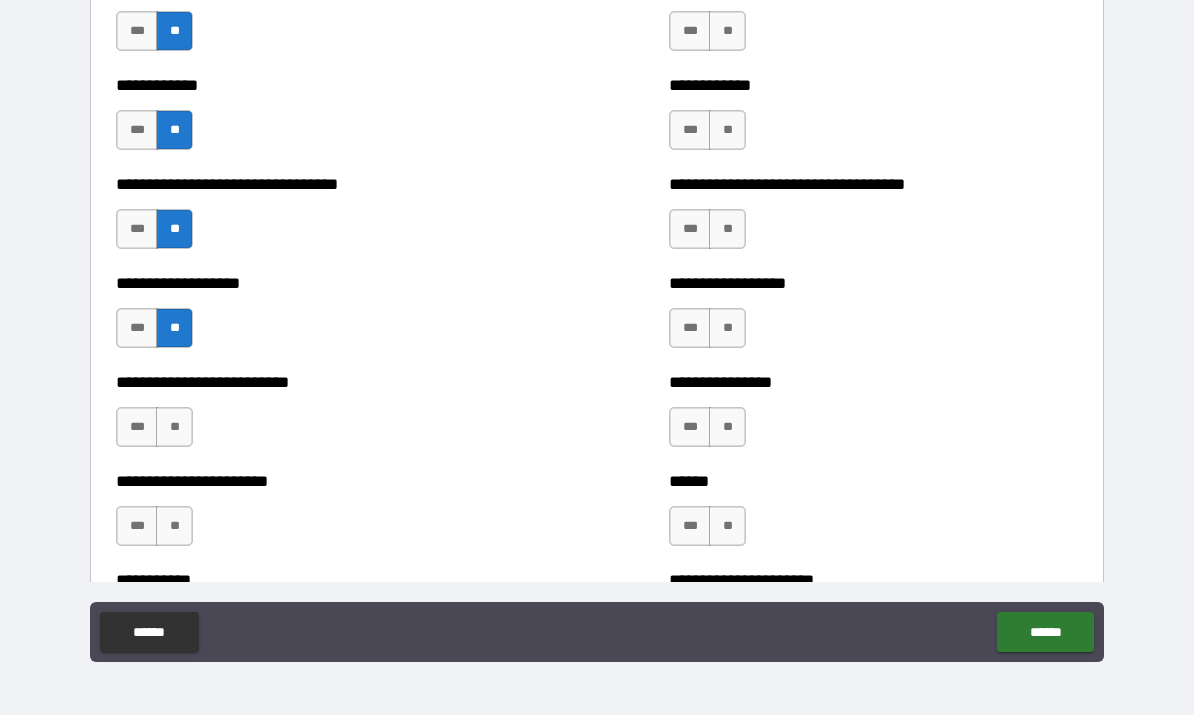 click on "**" at bounding box center (174, 428) 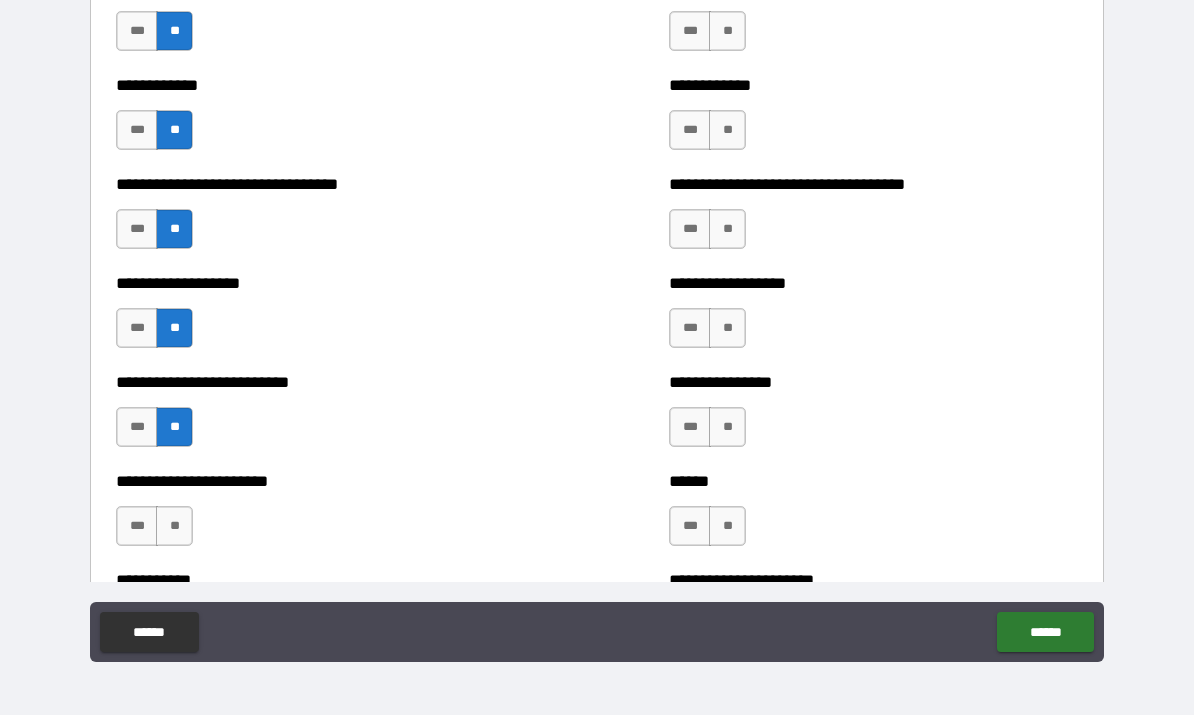 click on "**" at bounding box center (174, 527) 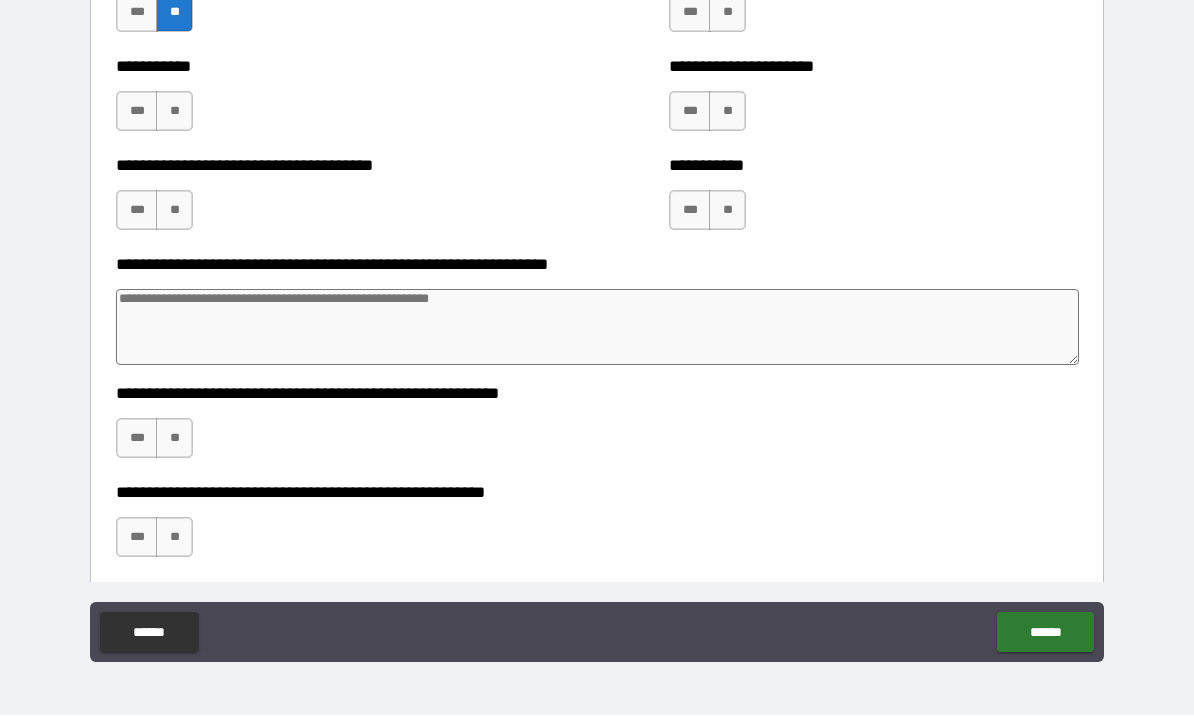 scroll, scrollTop: 6063, scrollLeft: 0, axis: vertical 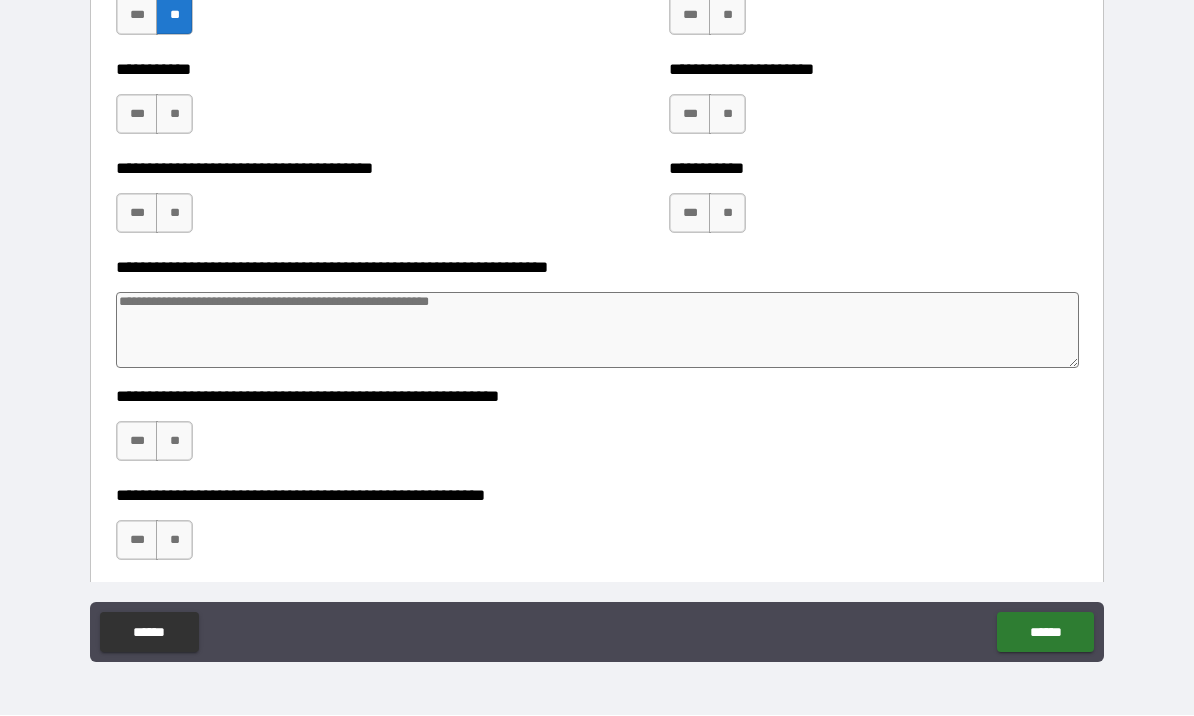 click on "**" at bounding box center (174, 115) 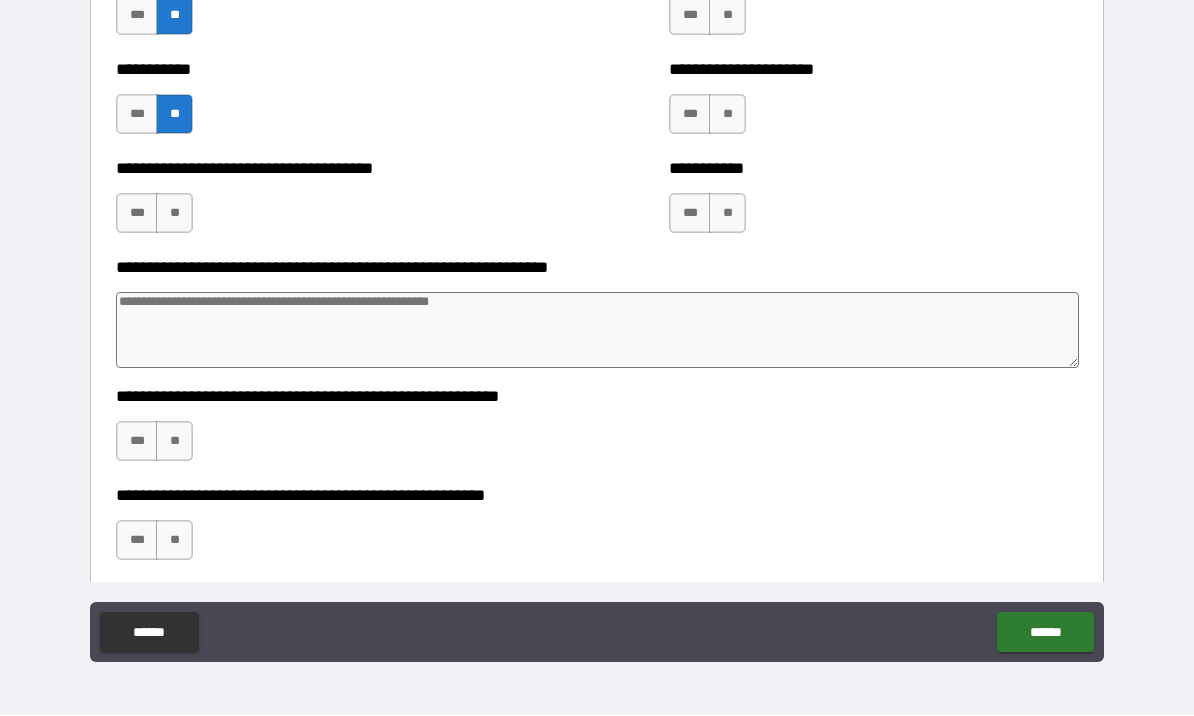 click on "**" at bounding box center [174, 214] 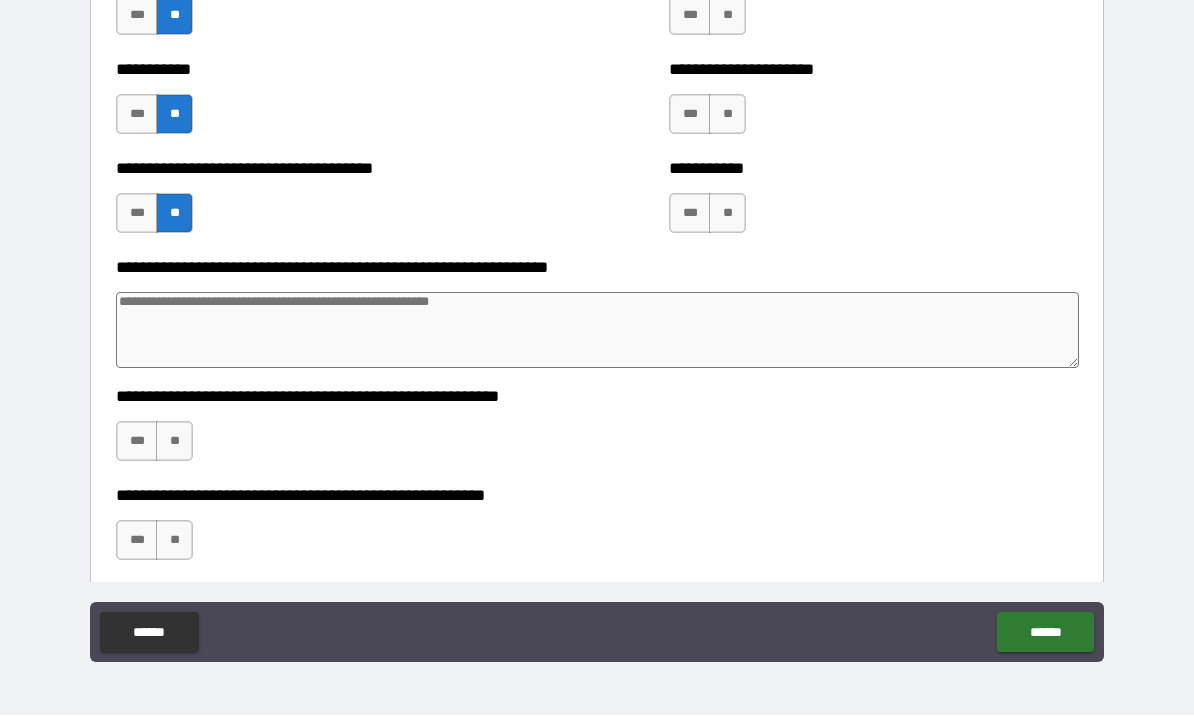 click on "**" at bounding box center [174, 541] 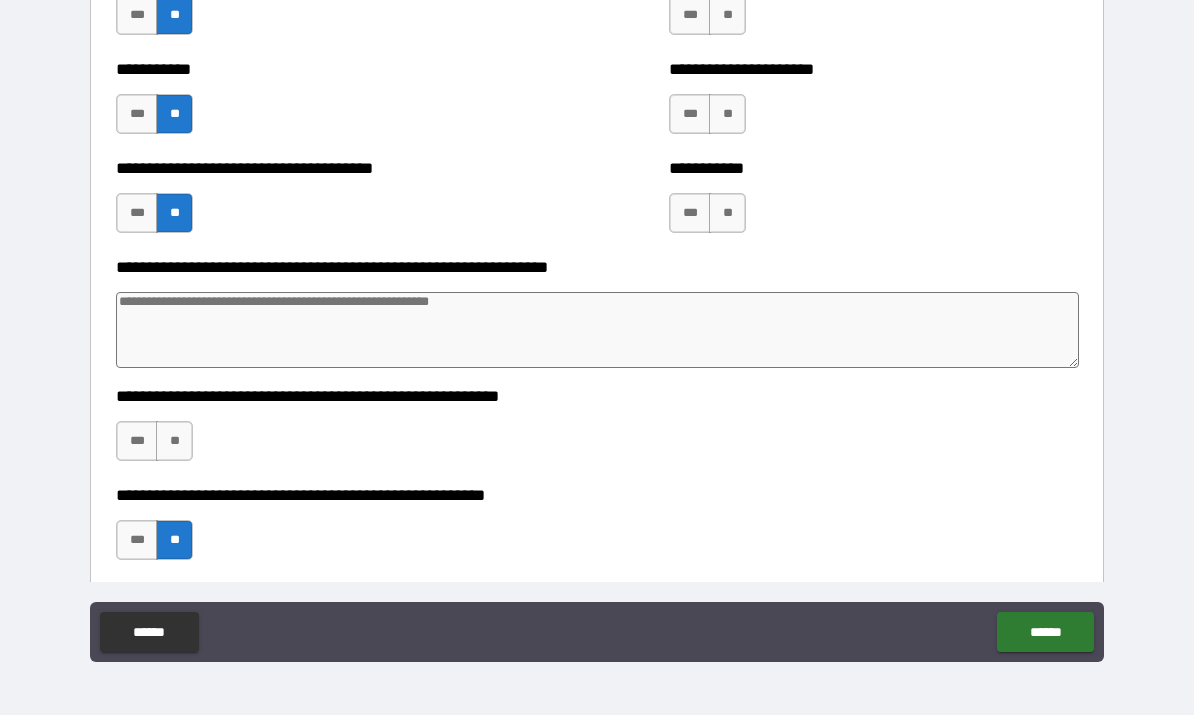 click on "**" at bounding box center [174, 442] 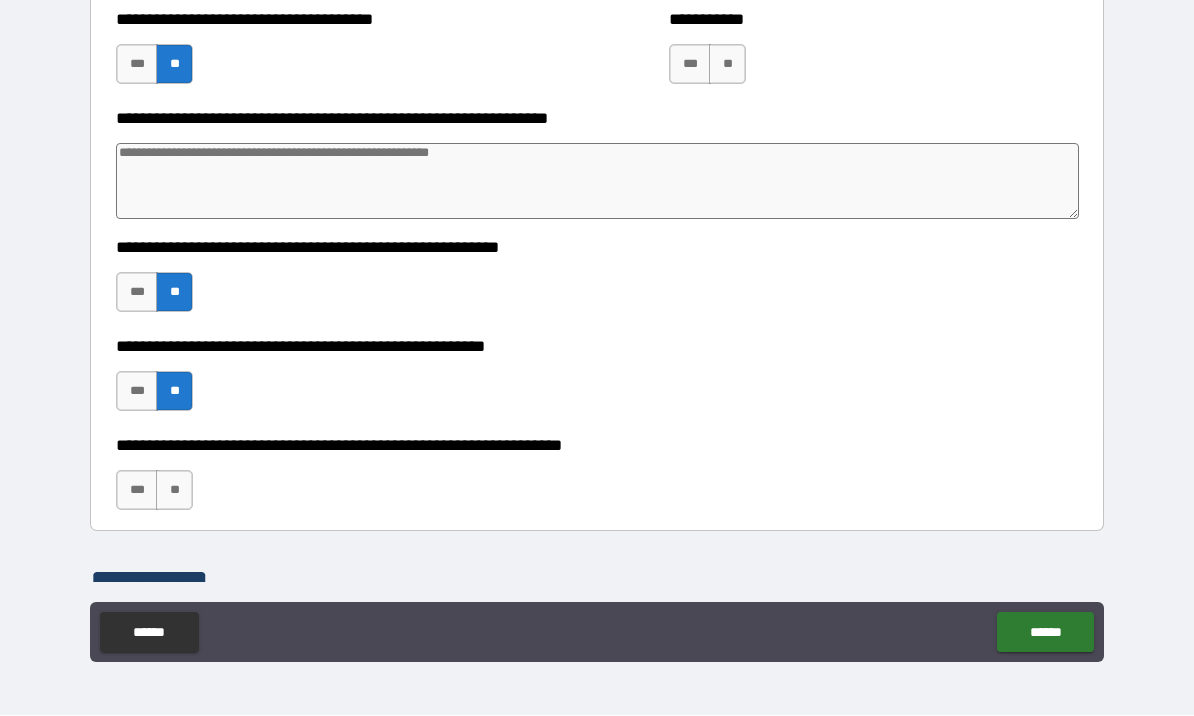 scroll, scrollTop: 6213, scrollLeft: 0, axis: vertical 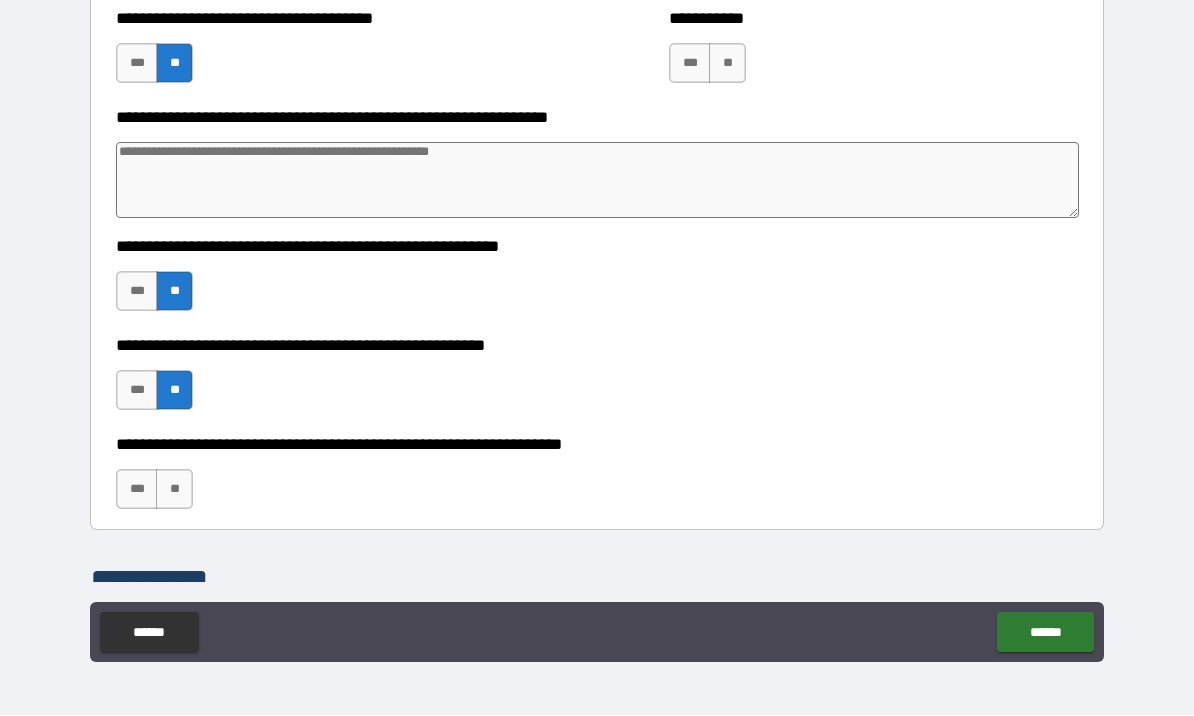 click on "**" at bounding box center (174, 490) 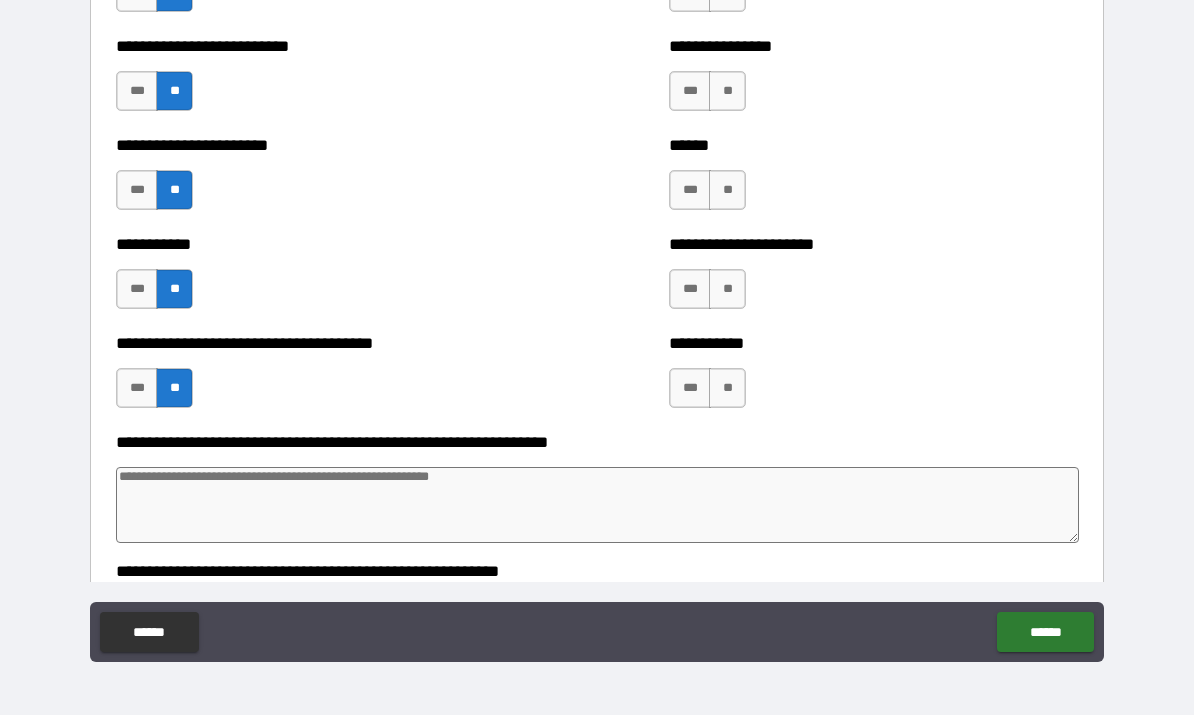 scroll, scrollTop: 5889, scrollLeft: 0, axis: vertical 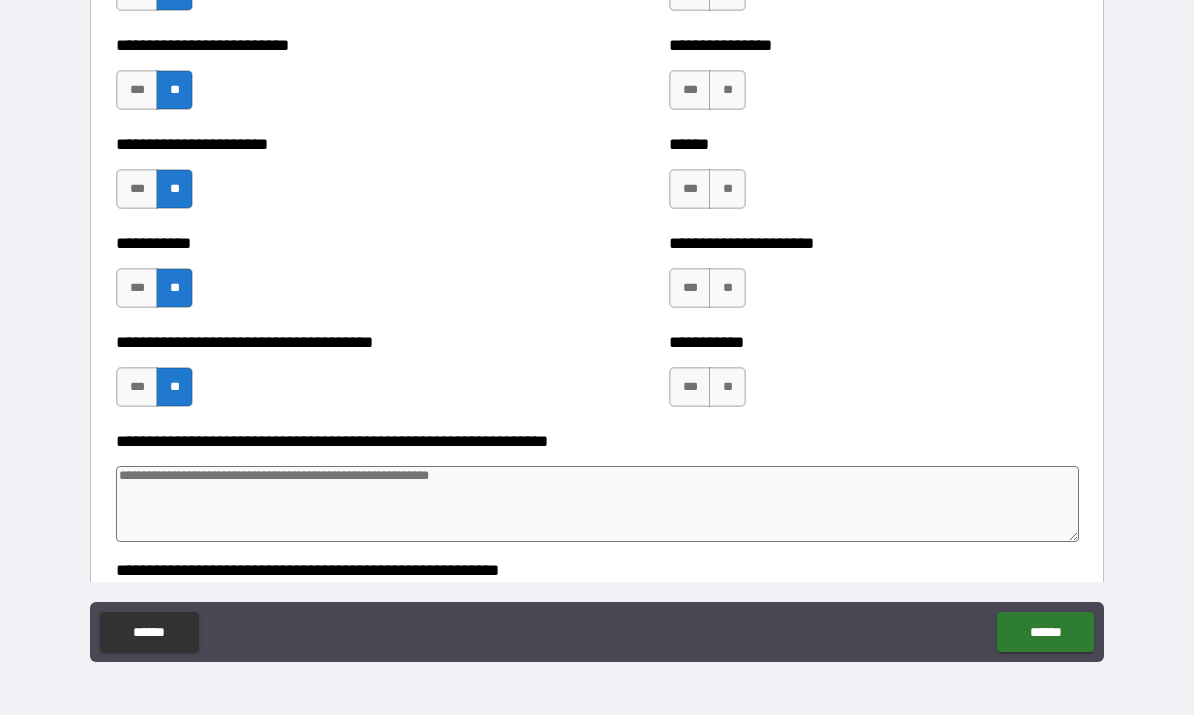 click on "**" at bounding box center (727, 388) 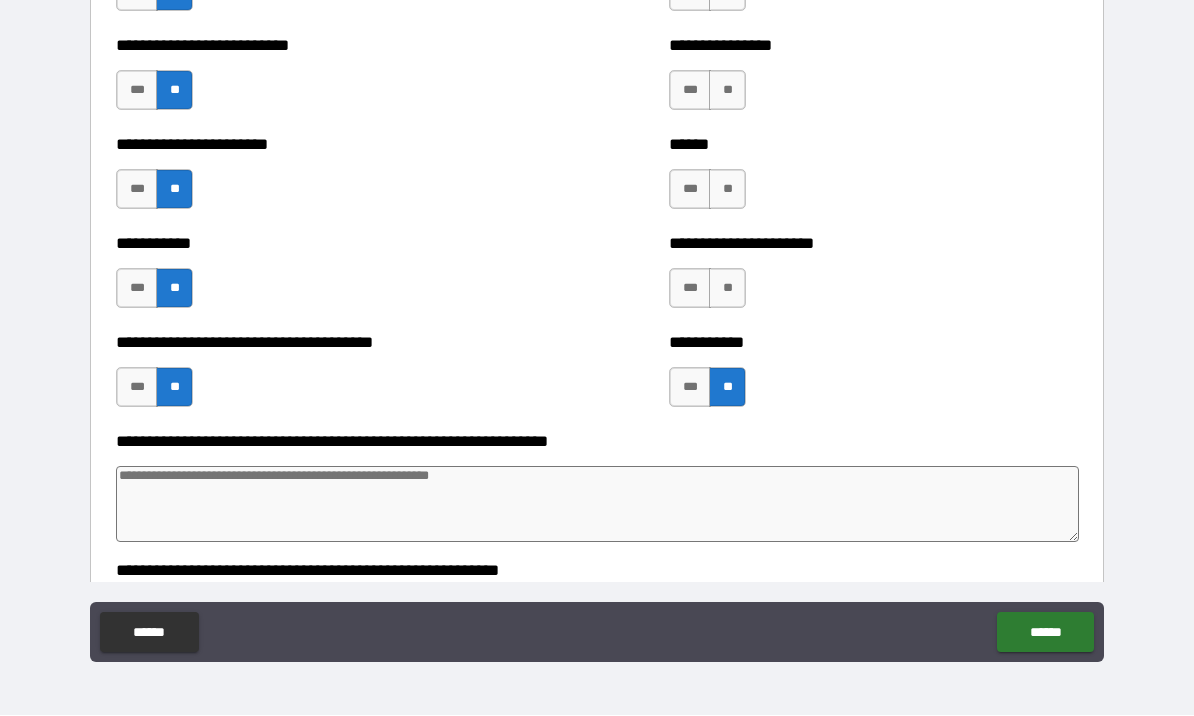 click on "**" at bounding box center (727, 289) 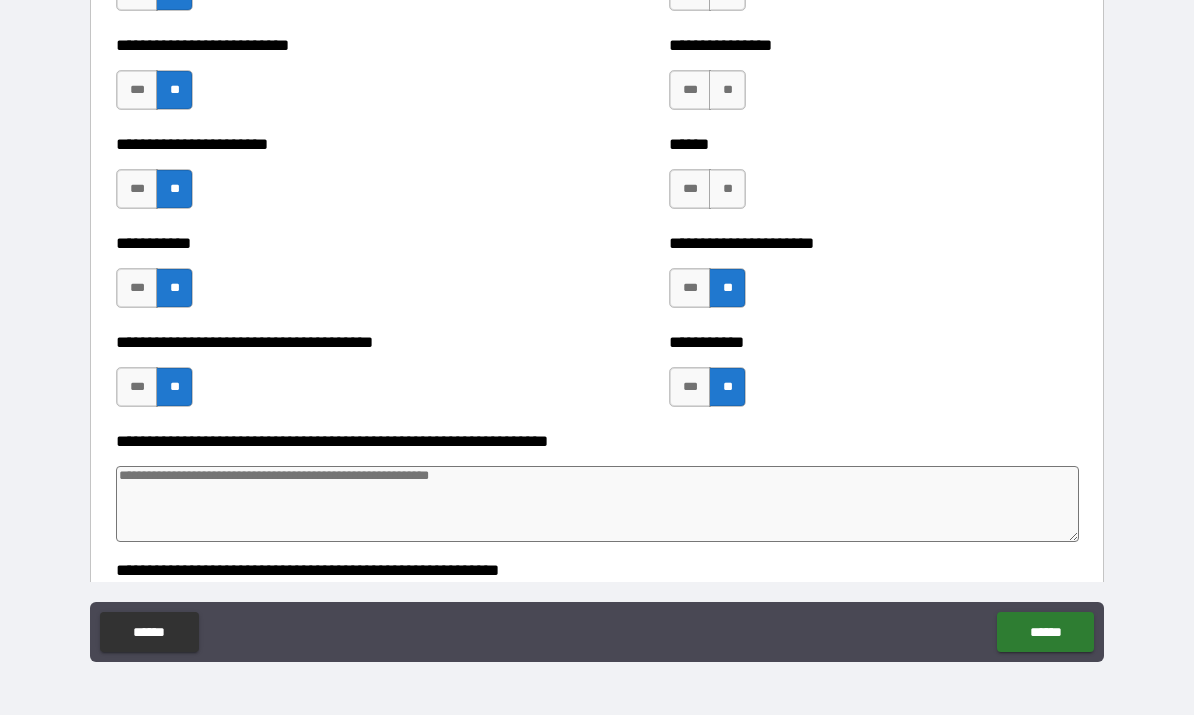 click on "**" at bounding box center [727, 190] 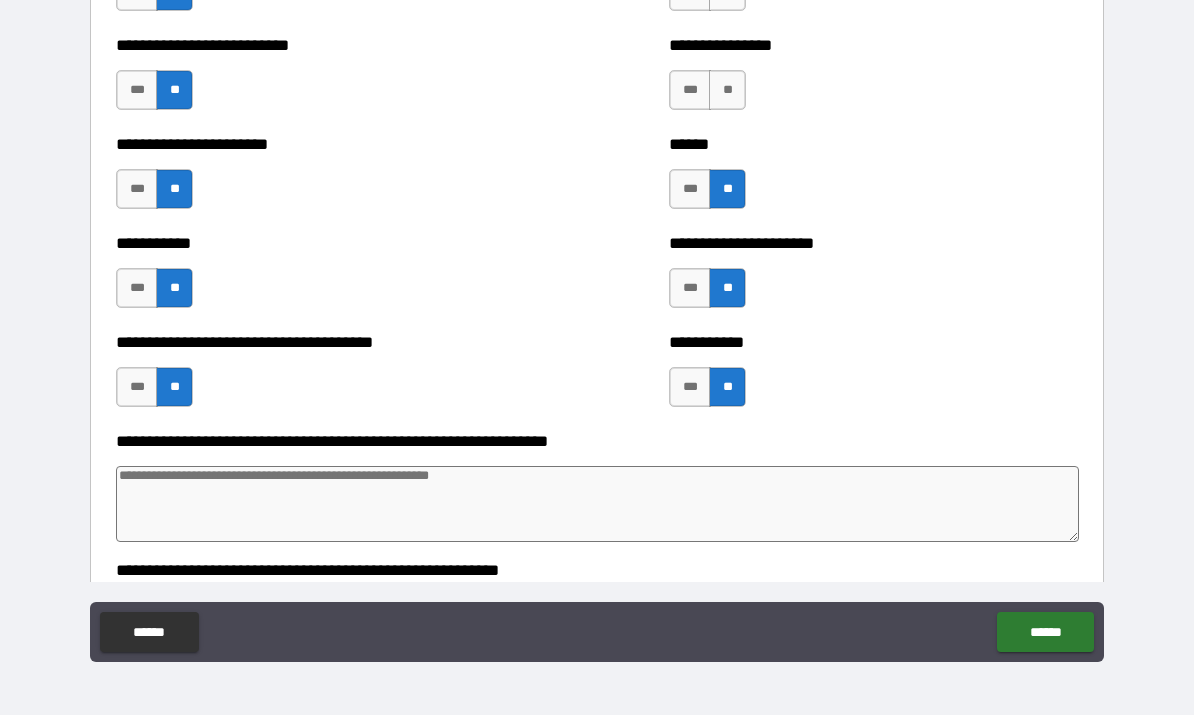 click on "**" at bounding box center [727, 91] 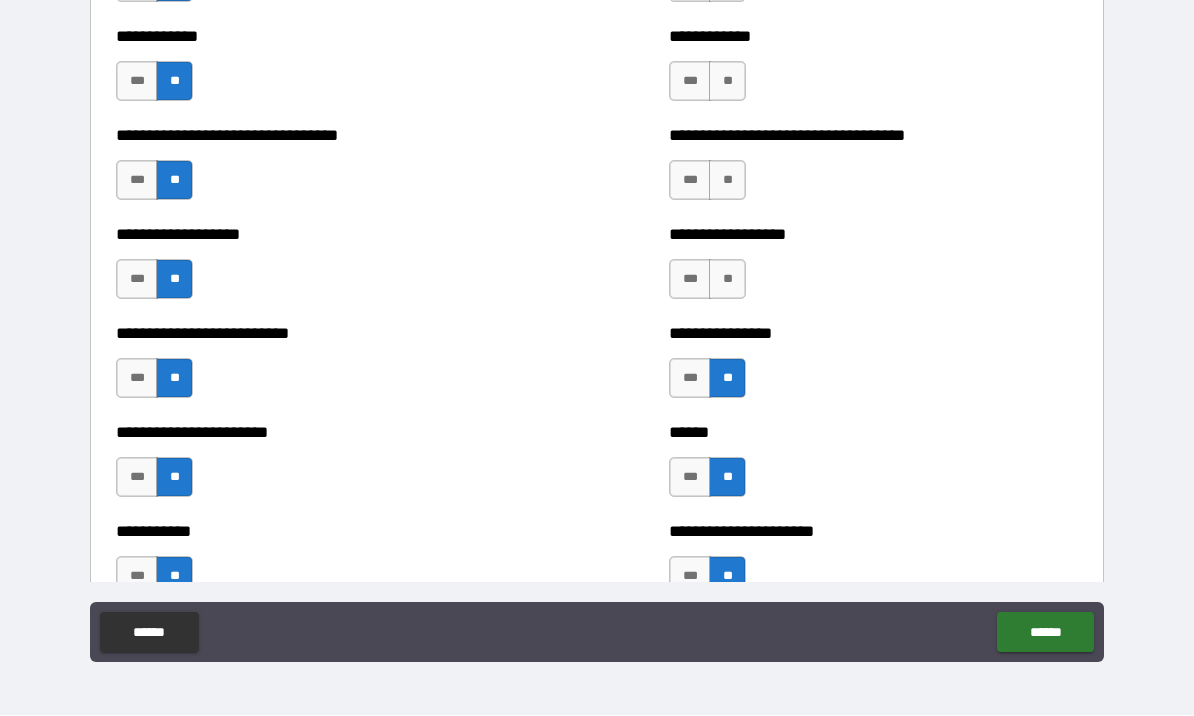 scroll, scrollTop: 5572, scrollLeft: 0, axis: vertical 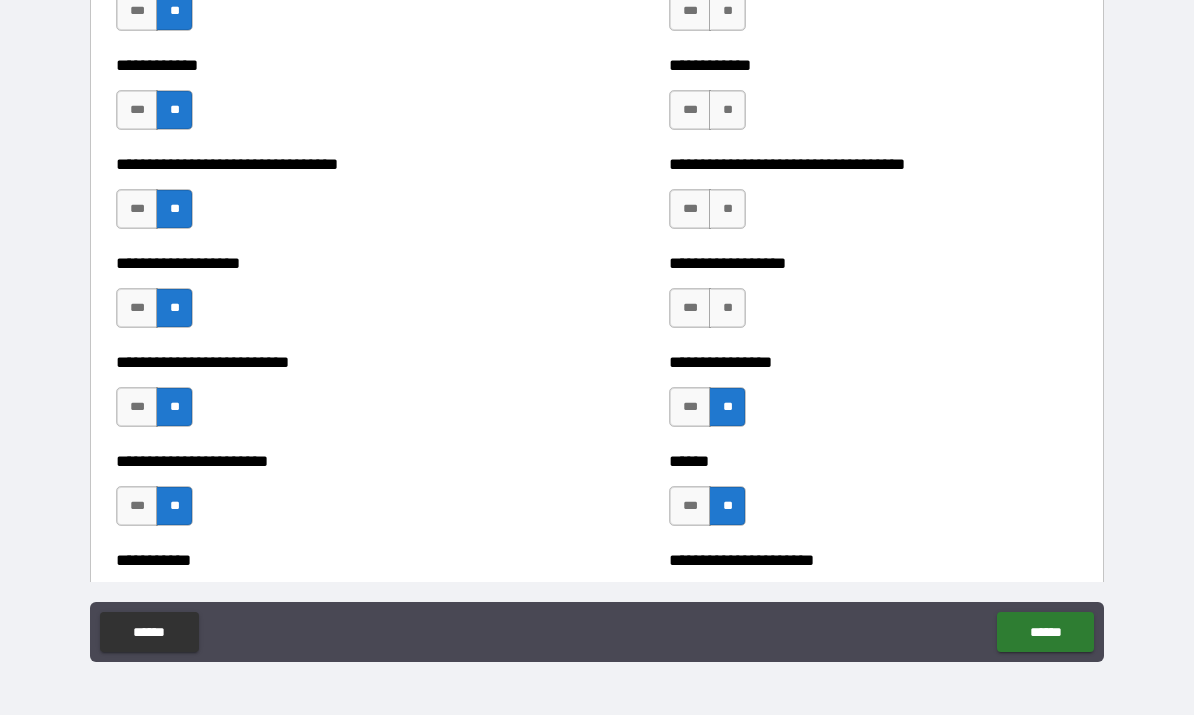 click on "**" at bounding box center [727, 309] 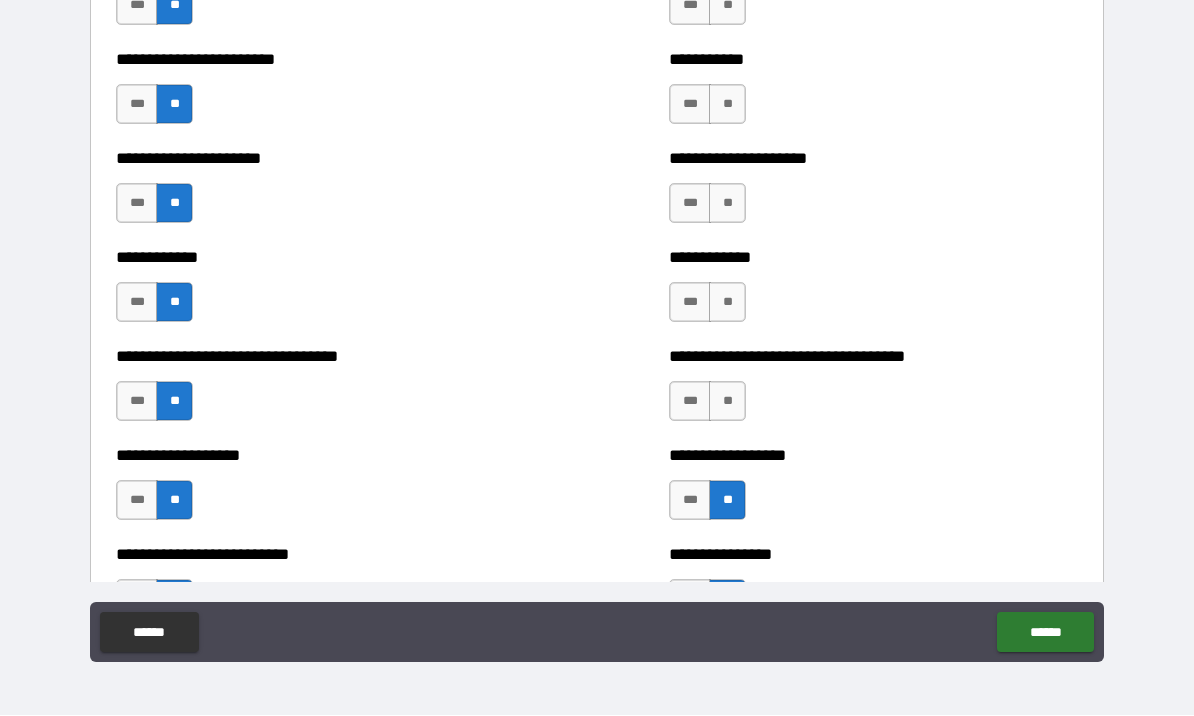scroll, scrollTop: 5378, scrollLeft: 0, axis: vertical 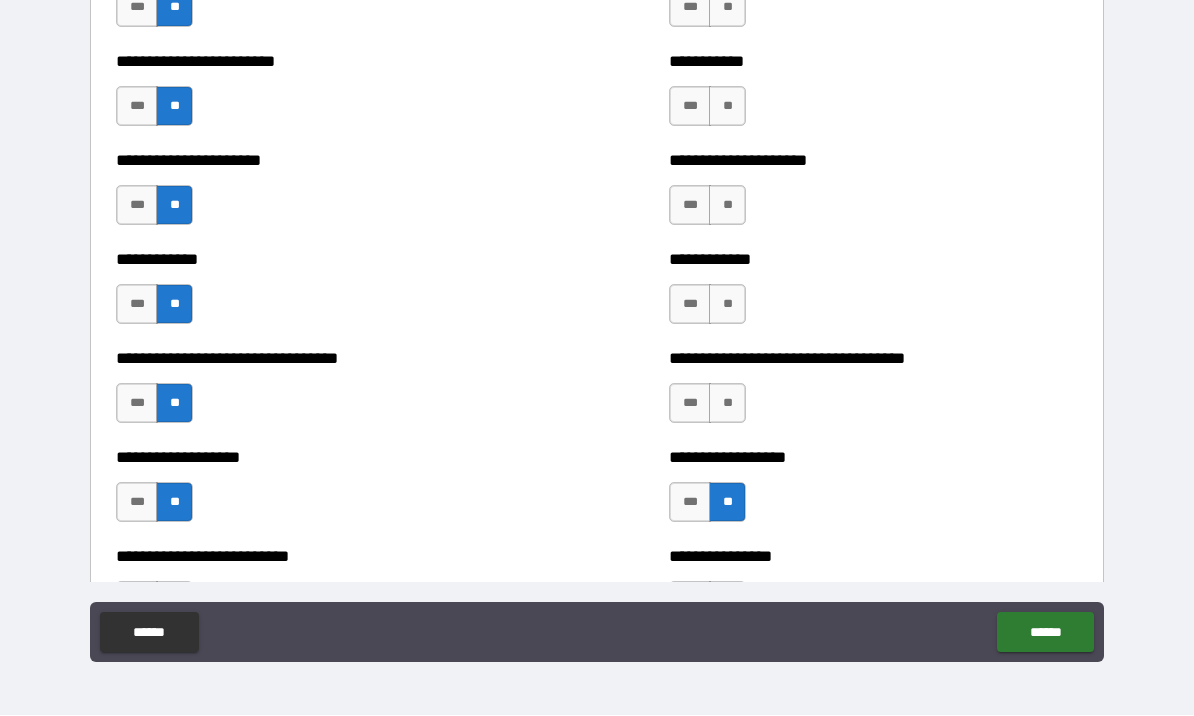 click on "**" at bounding box center (727, 404) 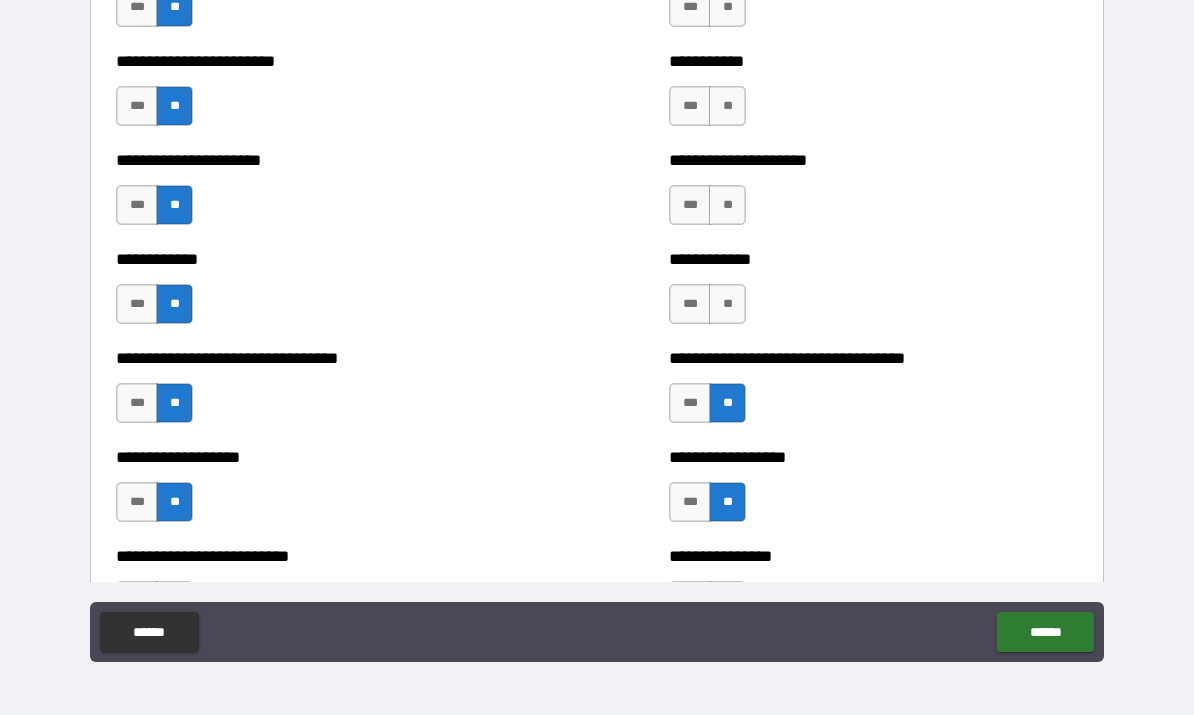 click on "**" at bounding box center [727, 305] 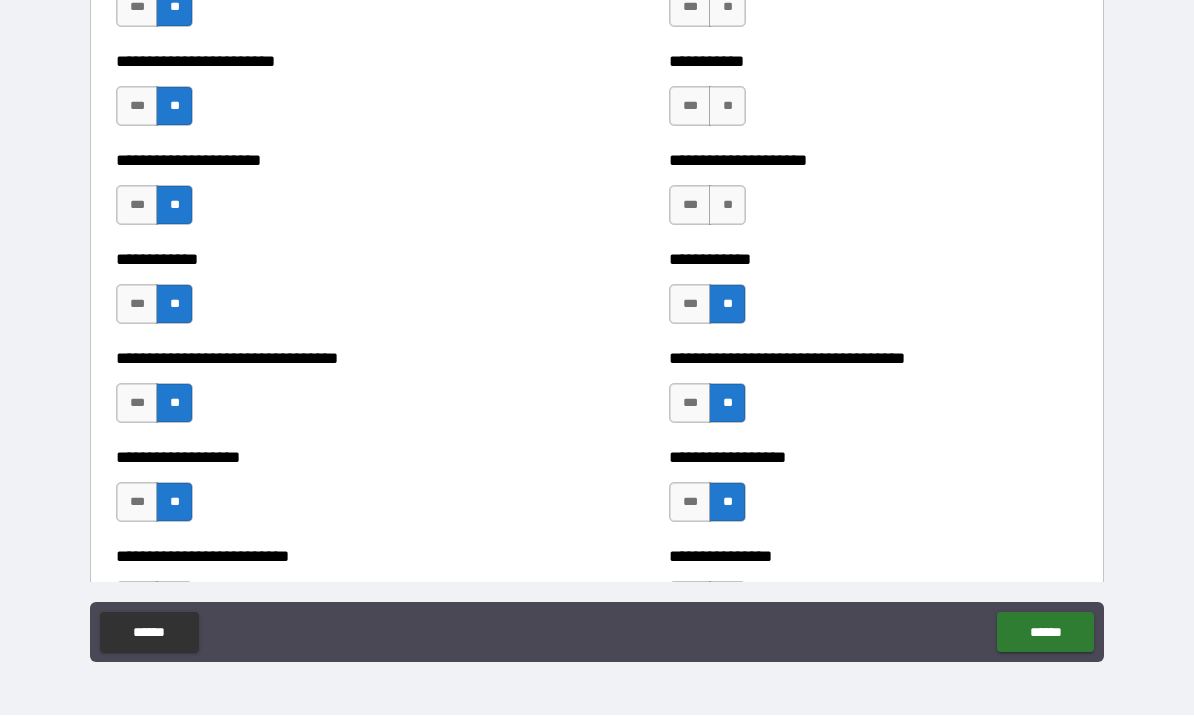 click on "**" at bounding box center (727, 206) 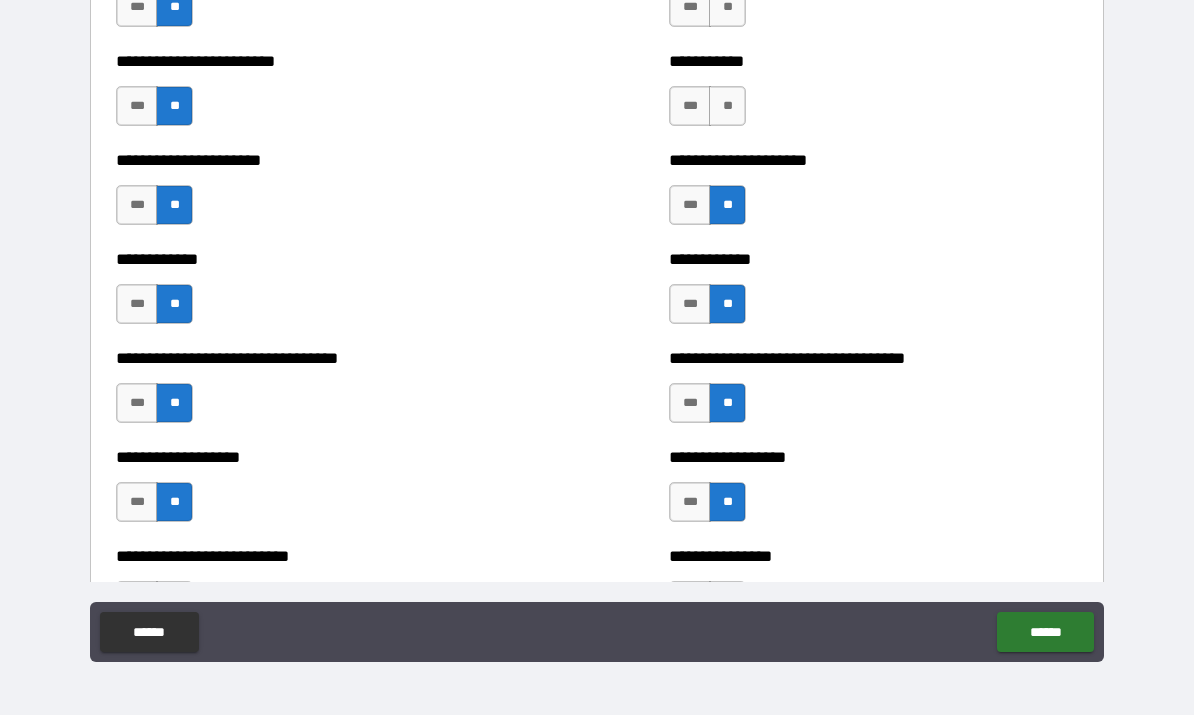 click on "**" at bounding box center [727, 107] 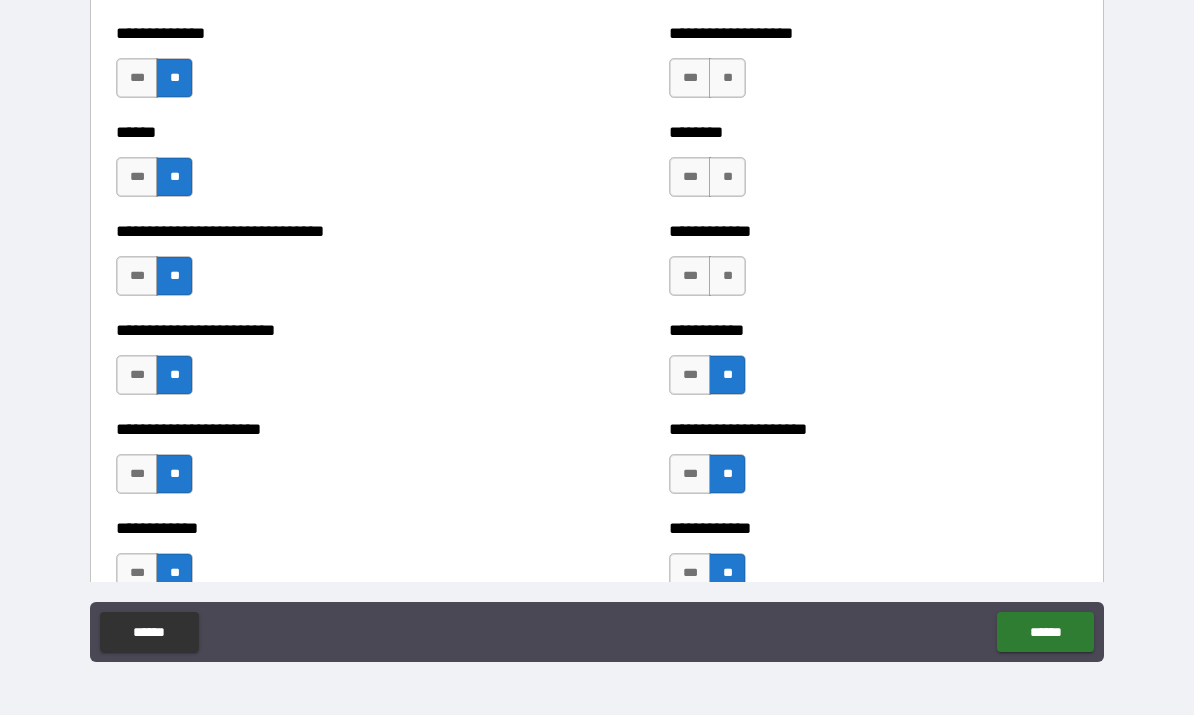 scroll, scrollTop: 5108, scrollLeft: 0, axis: vertical 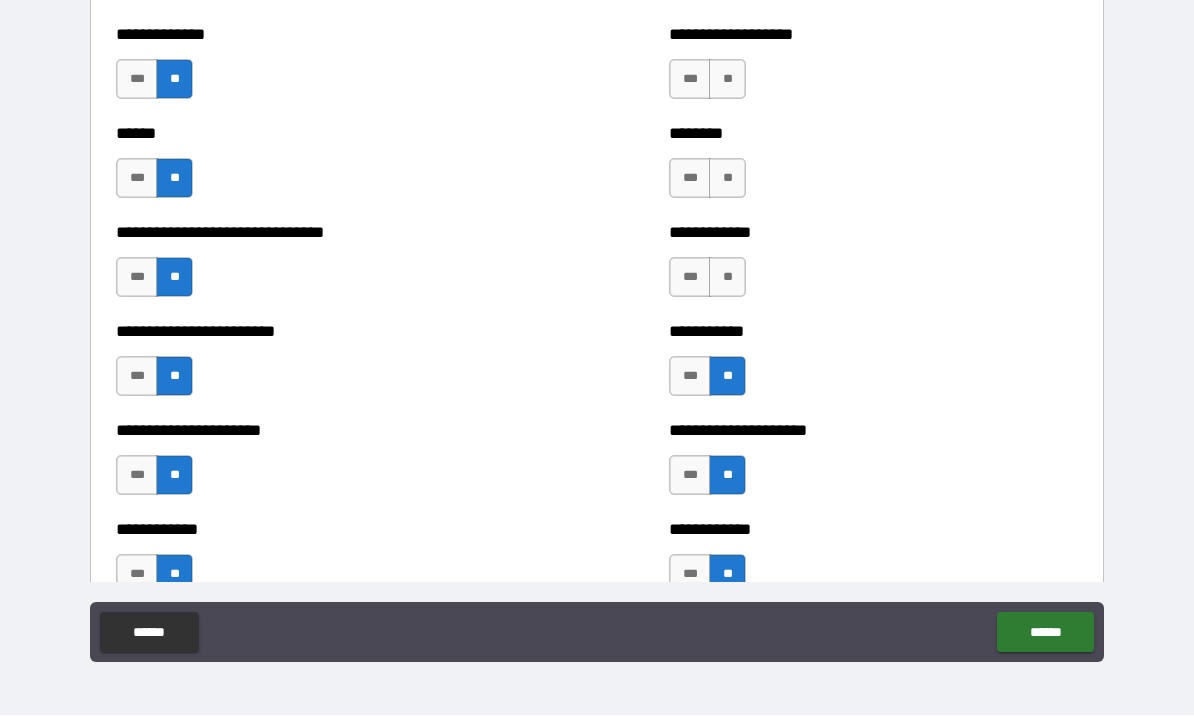 click on "**" at bounding box center [727, 278] 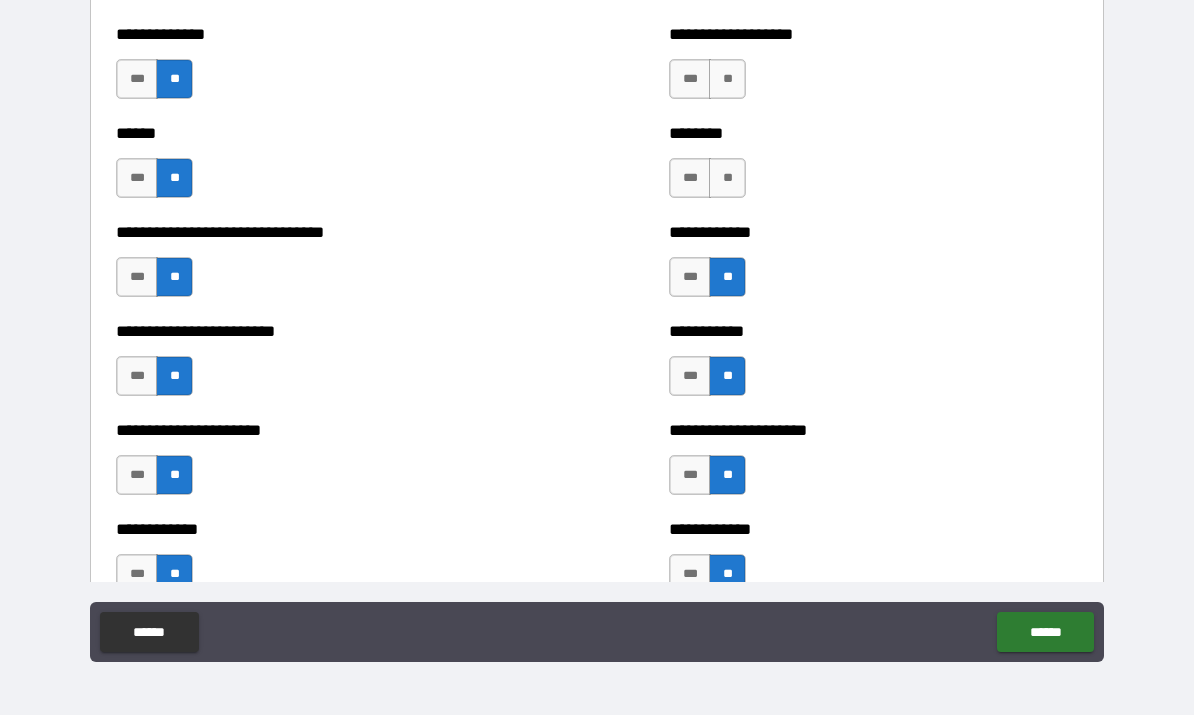 click on "**" at bounding box center [727, 179] 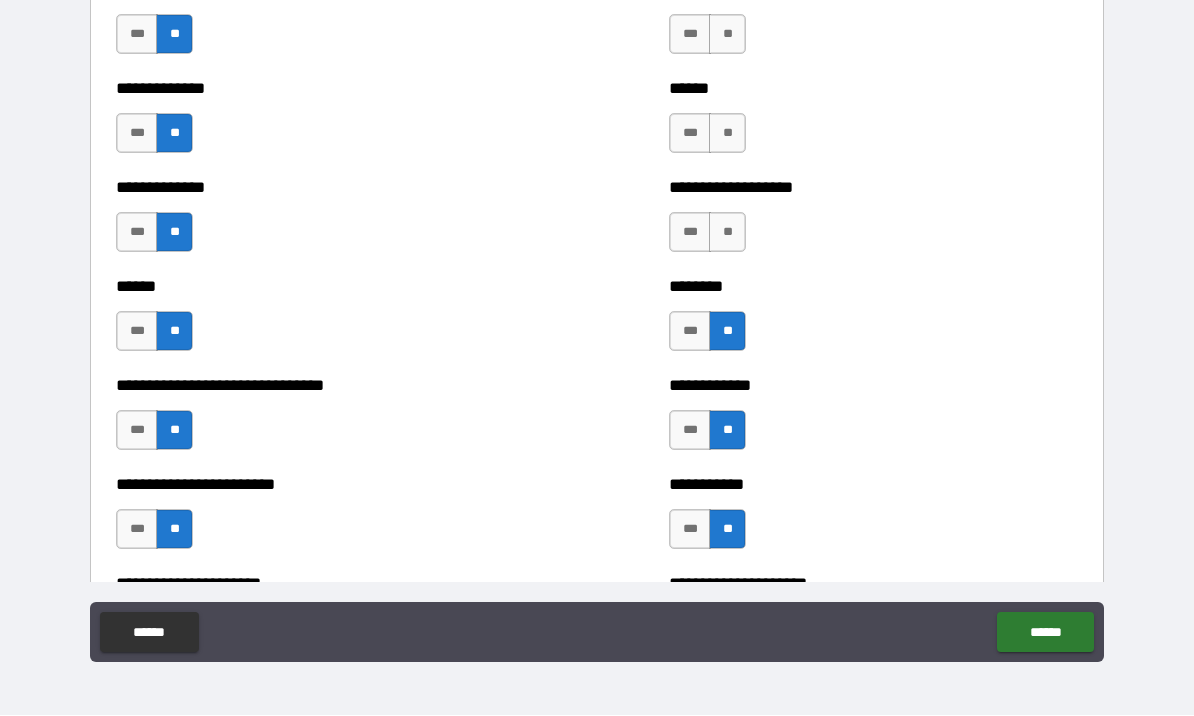 scroll, scrollTop: 4947, scrollLeft: 0, axis: vertical 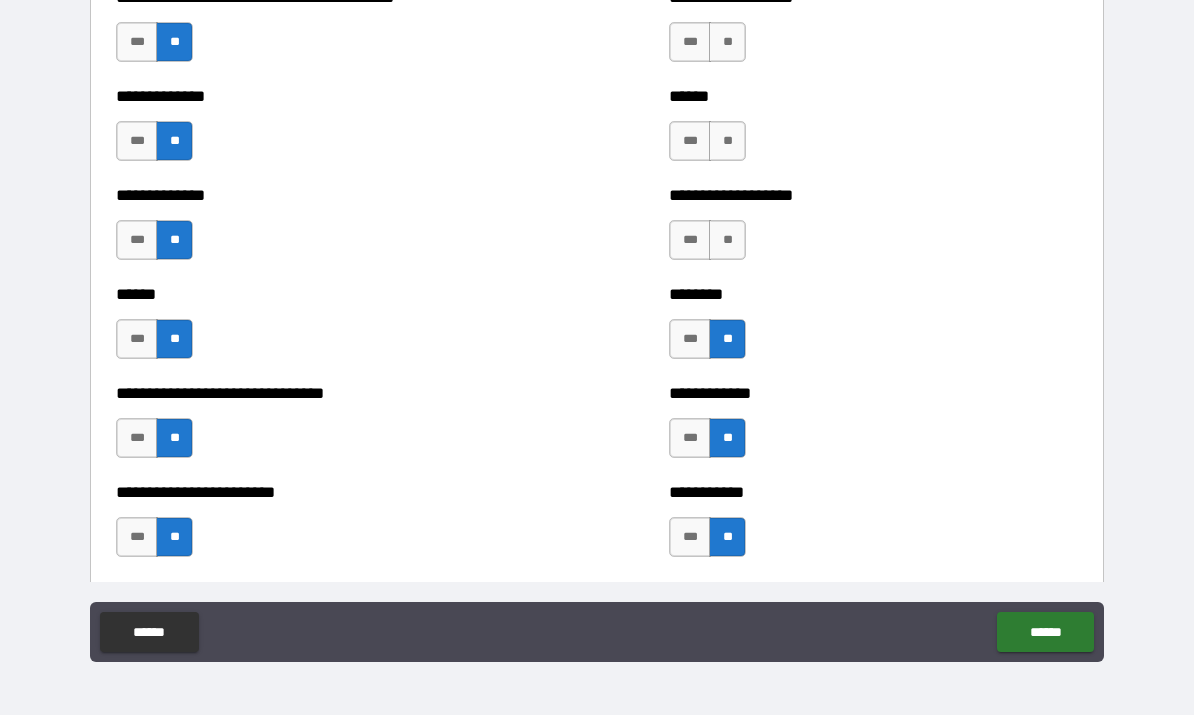 click on "**" at bounding box center [727, 241] 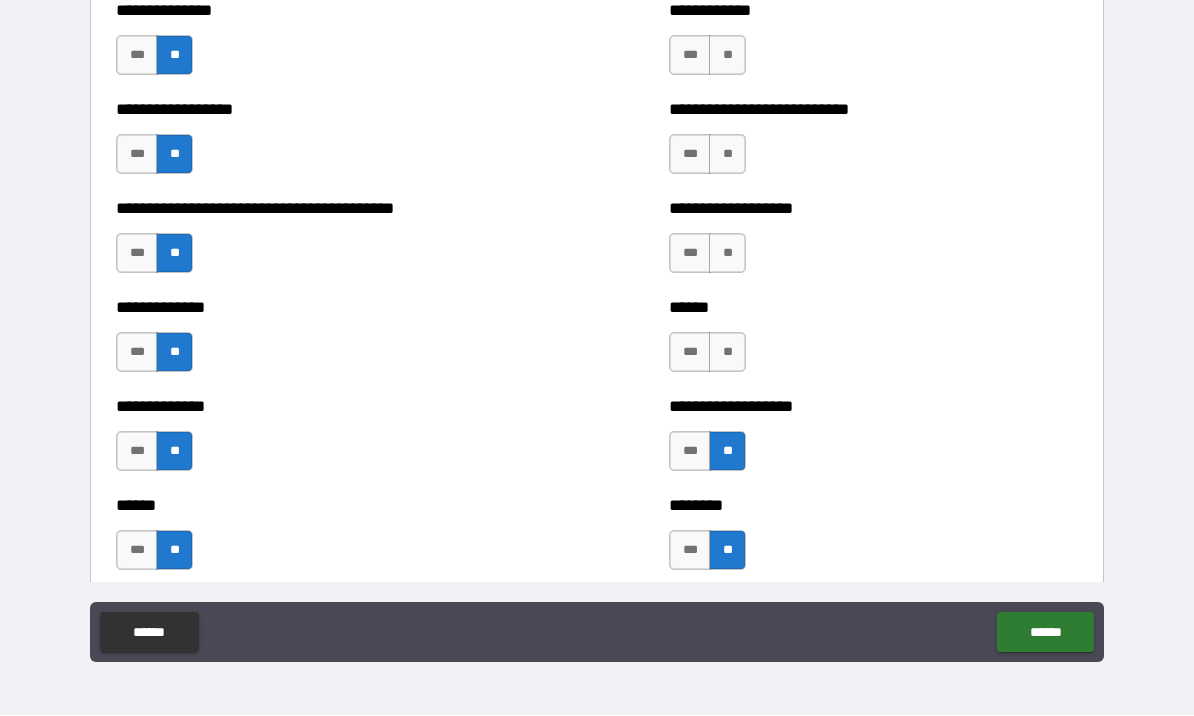 scroll, scrollTop: 4707, scrollLeft: 0, axis: vertical 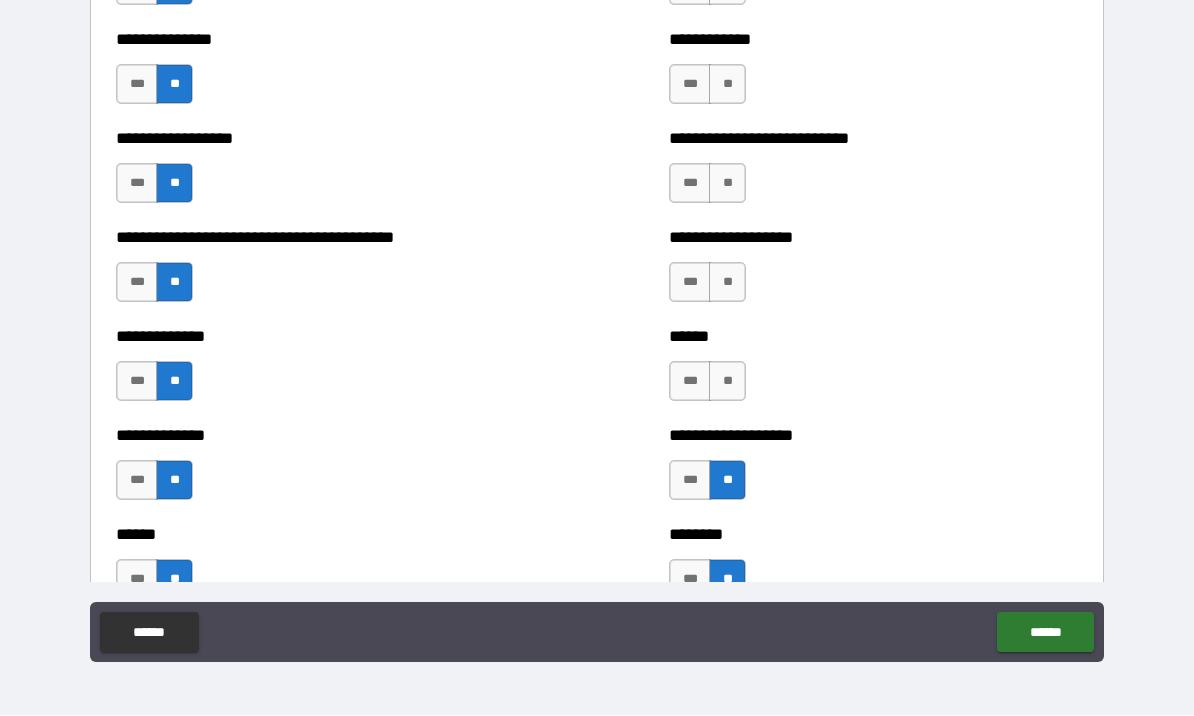 click on "**" at bounding box center [727, 382] 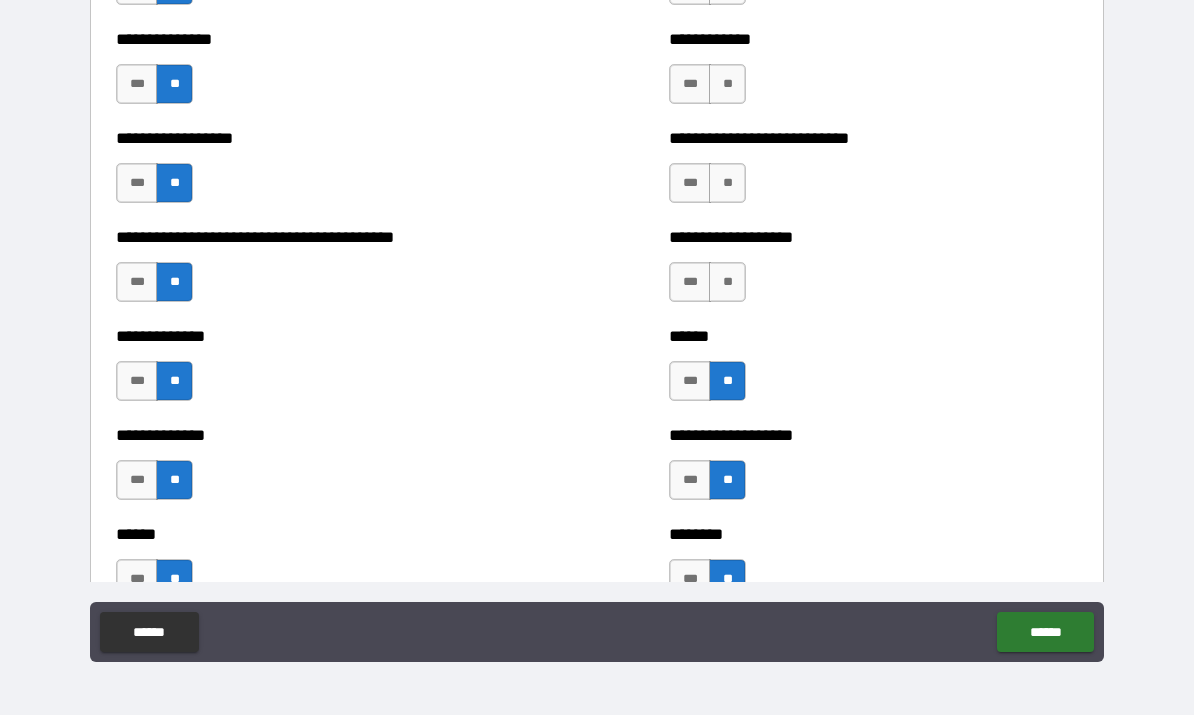 click on "**" at bounding box center (727, 283) 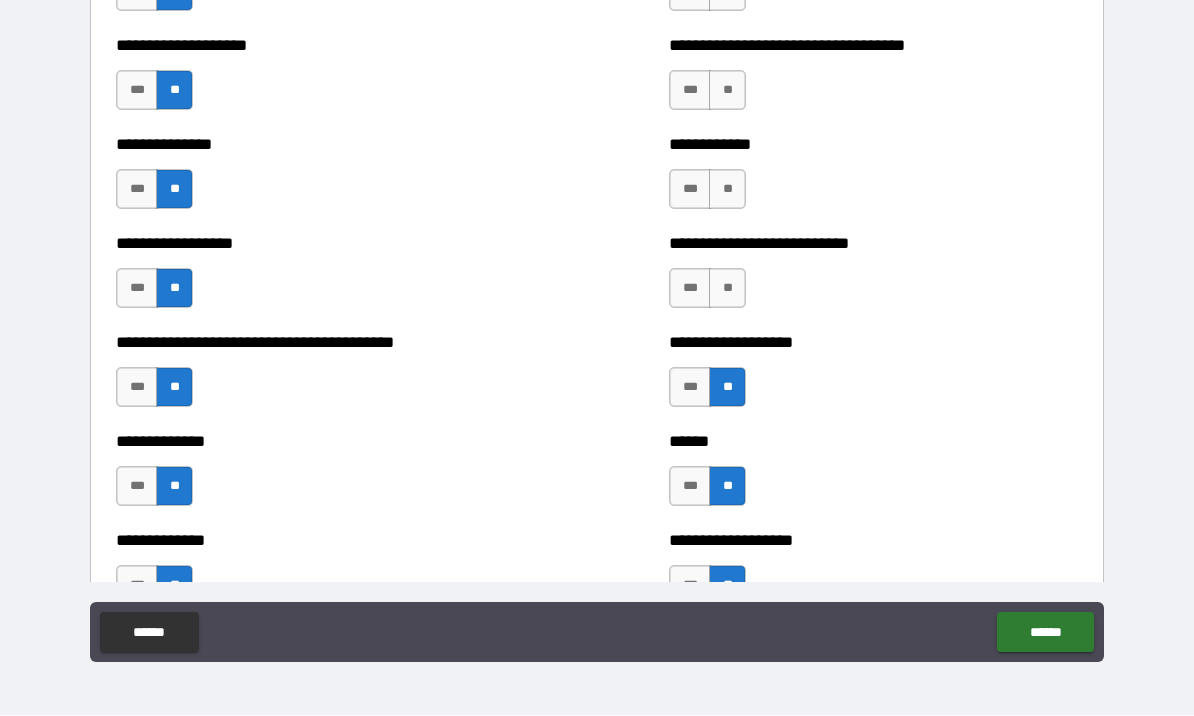 scroll, scrollTop: 4601, scrollLeft: 0, axis: vertical 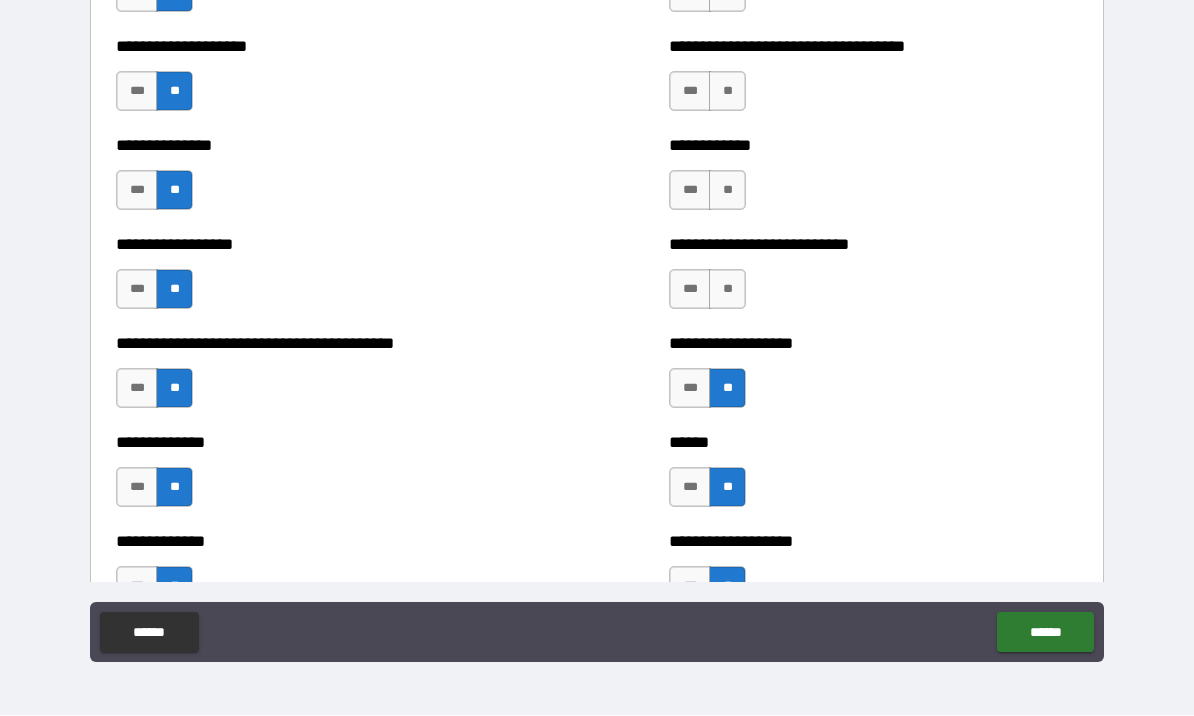 click on "***" at bounding box center (690, 389) 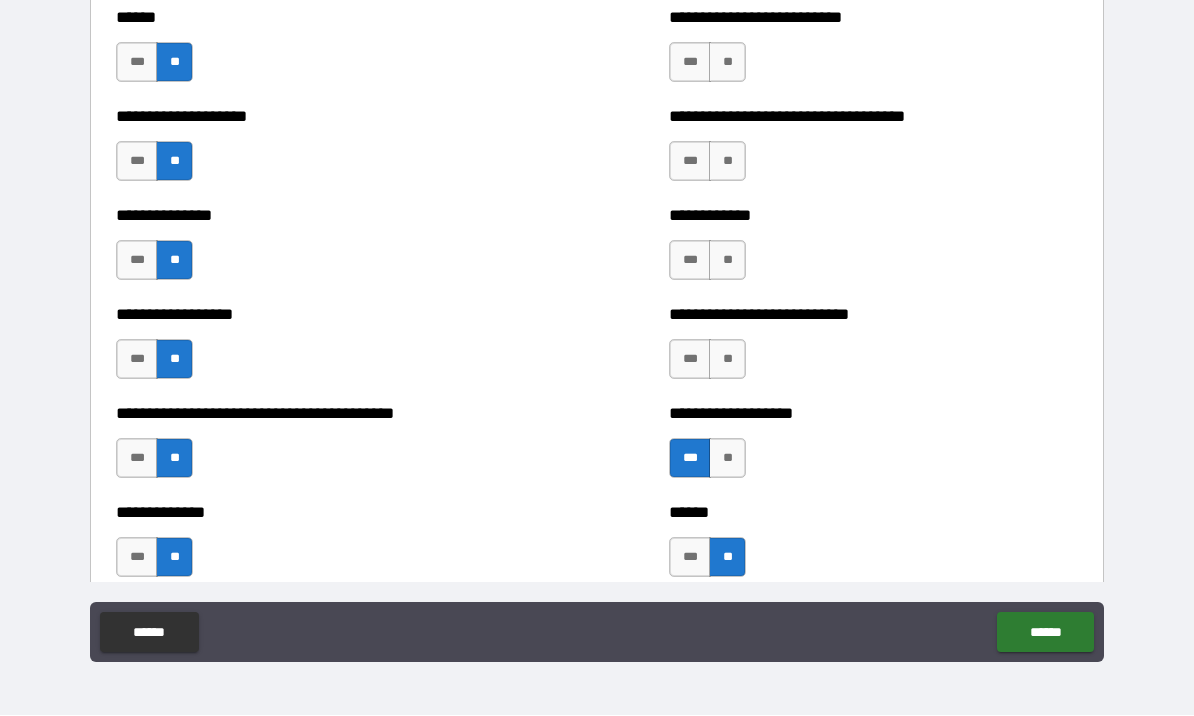 scroll, scrollTop: 4526, scrollLeft: 0, axis: vertical 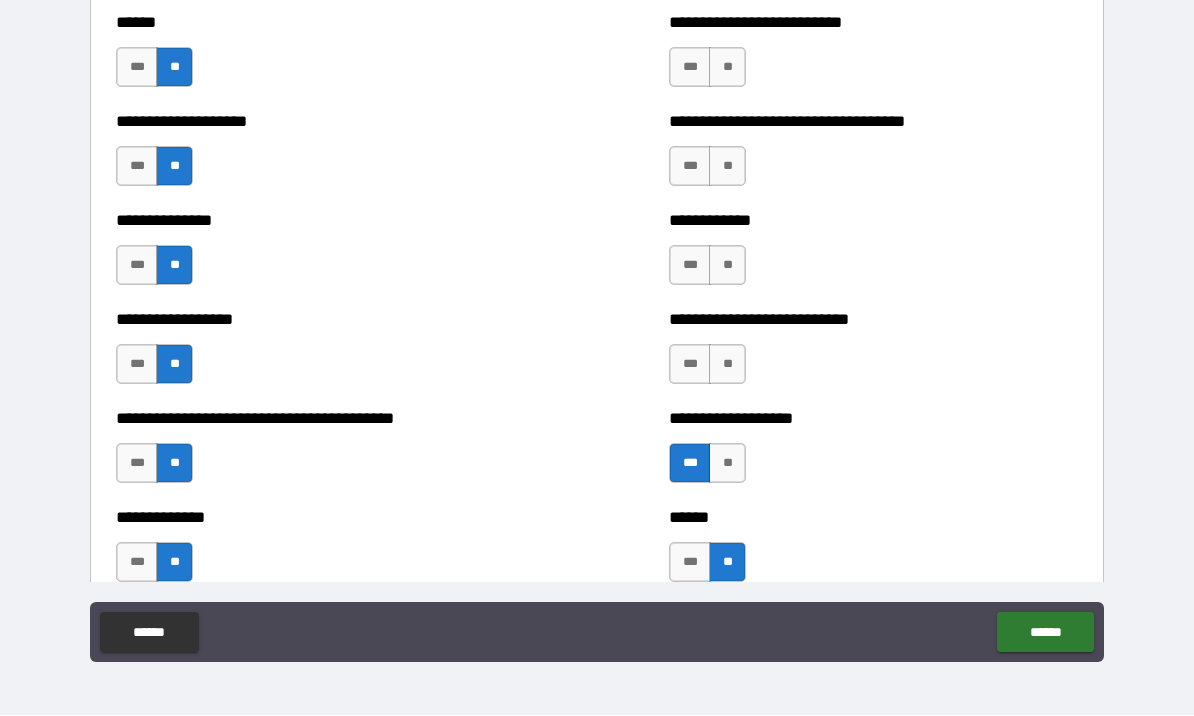 click on "***" at bounding box center [690, 365] 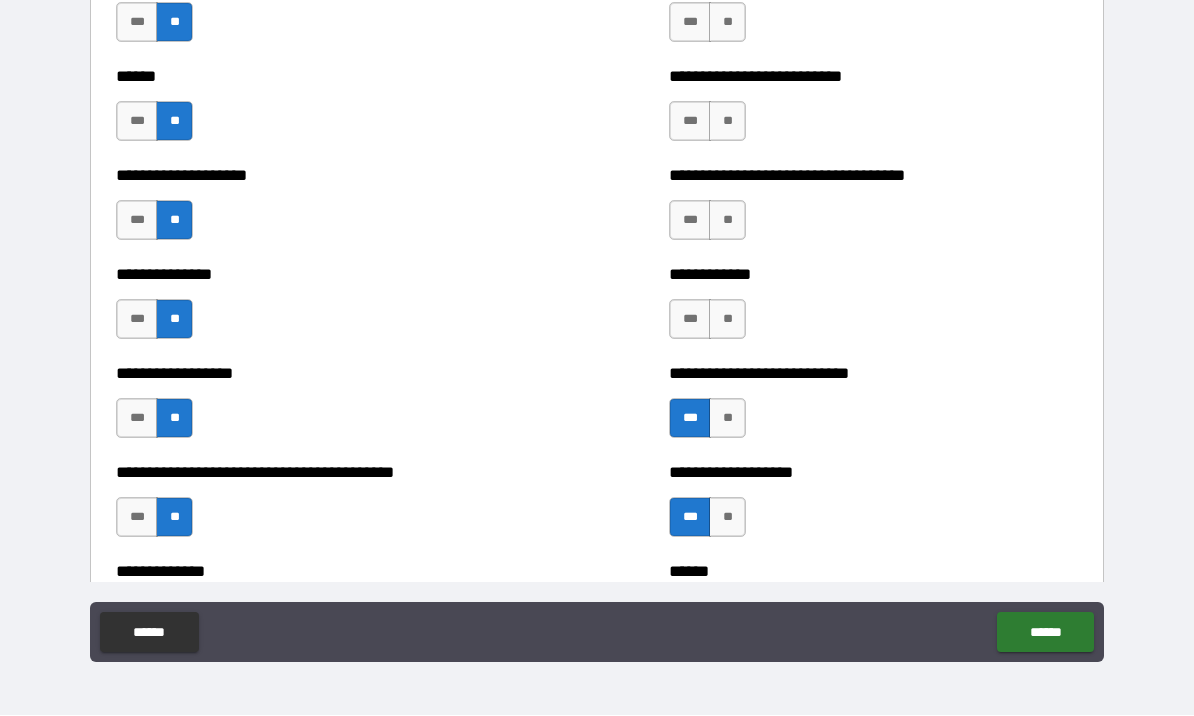 scroll, scrollTop: 4462, scrollLeft: 0, axis: vertical 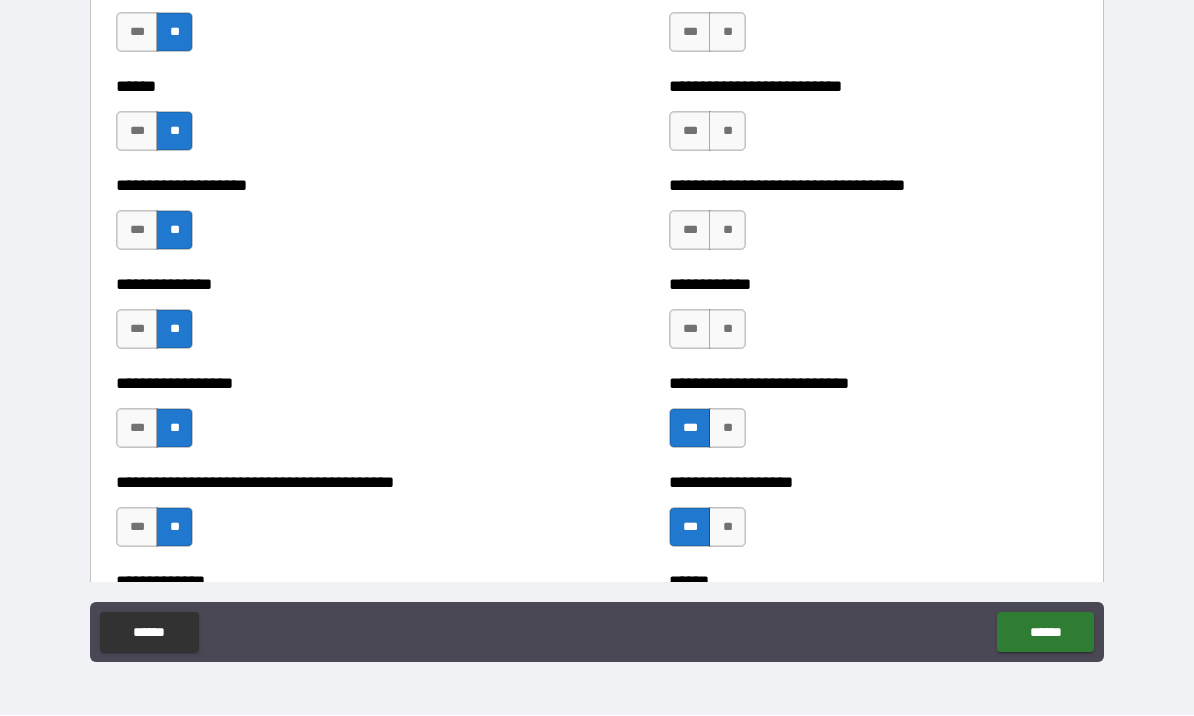 click on "**" at bounding box center (727, 330) 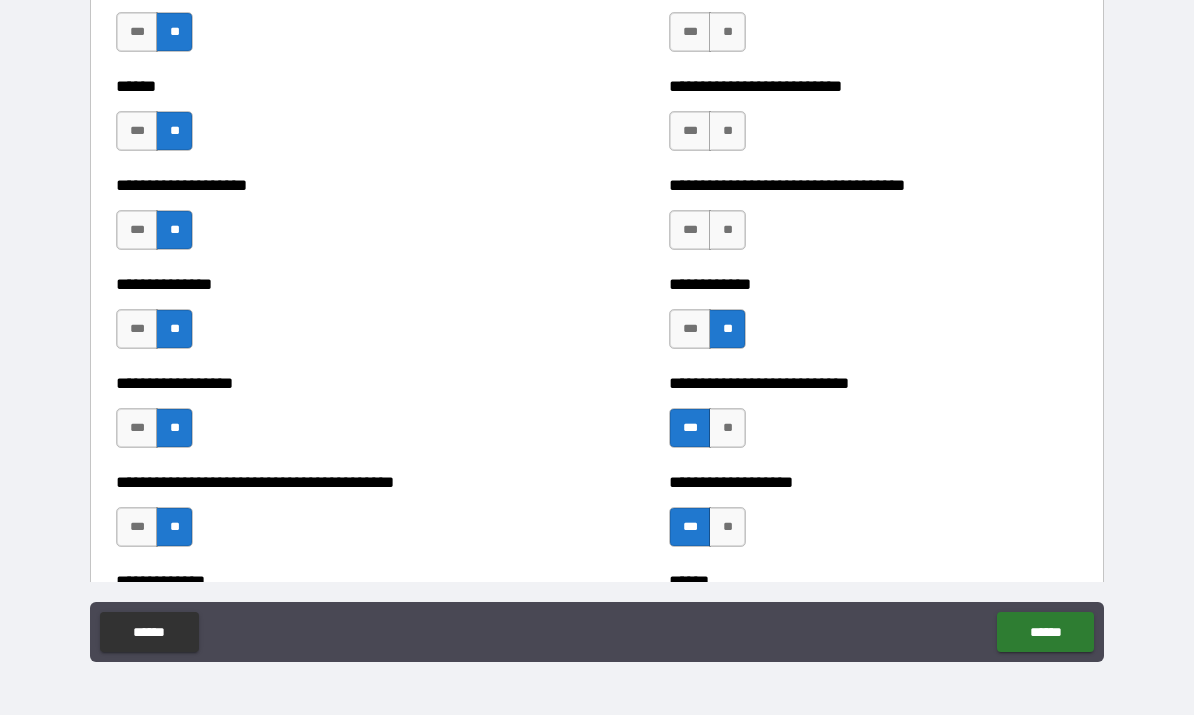 click on "**" at bounding box center [727, 231] 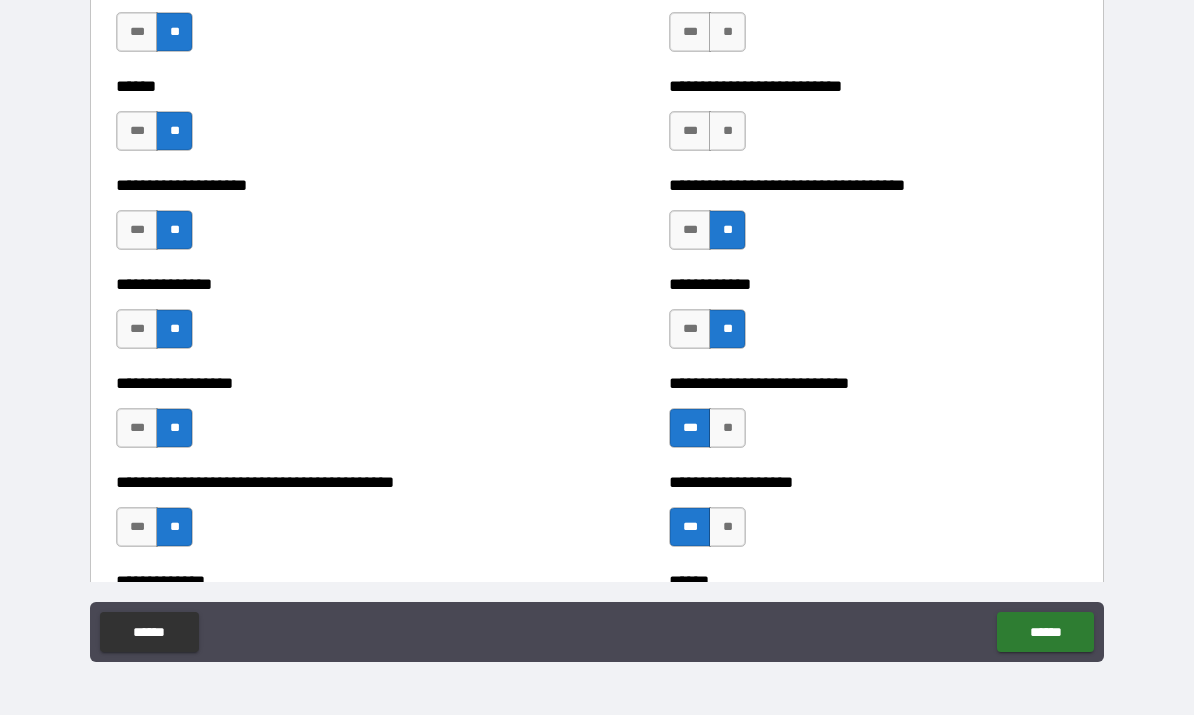 click on "**" at bounding box center [727, 132] 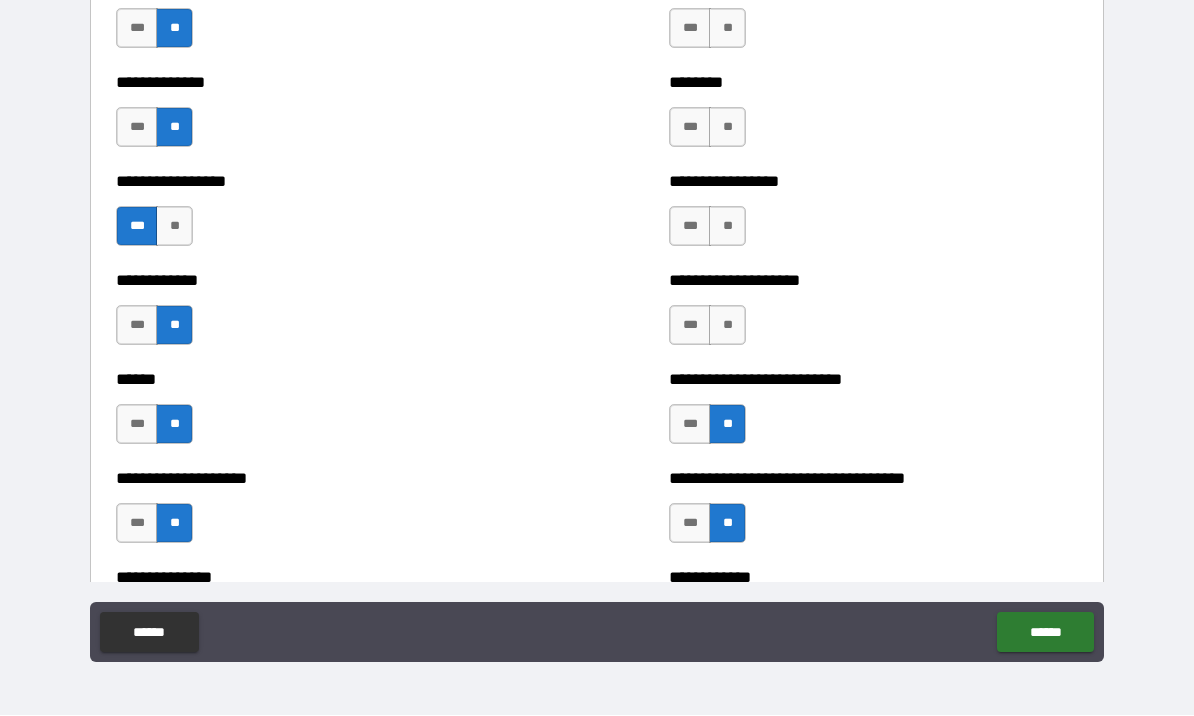 scroll, scrollTop: 4159, scrollLeft: 0, axis: vertical 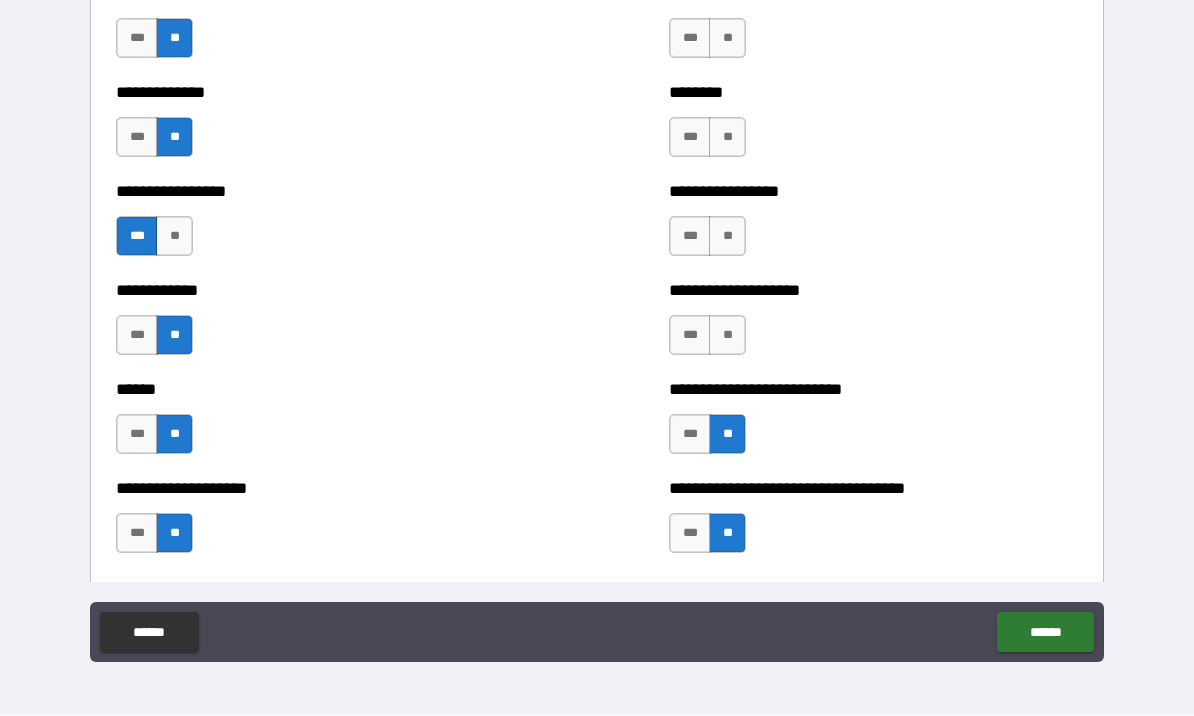 click on "**" at bounding box center (727, 336) 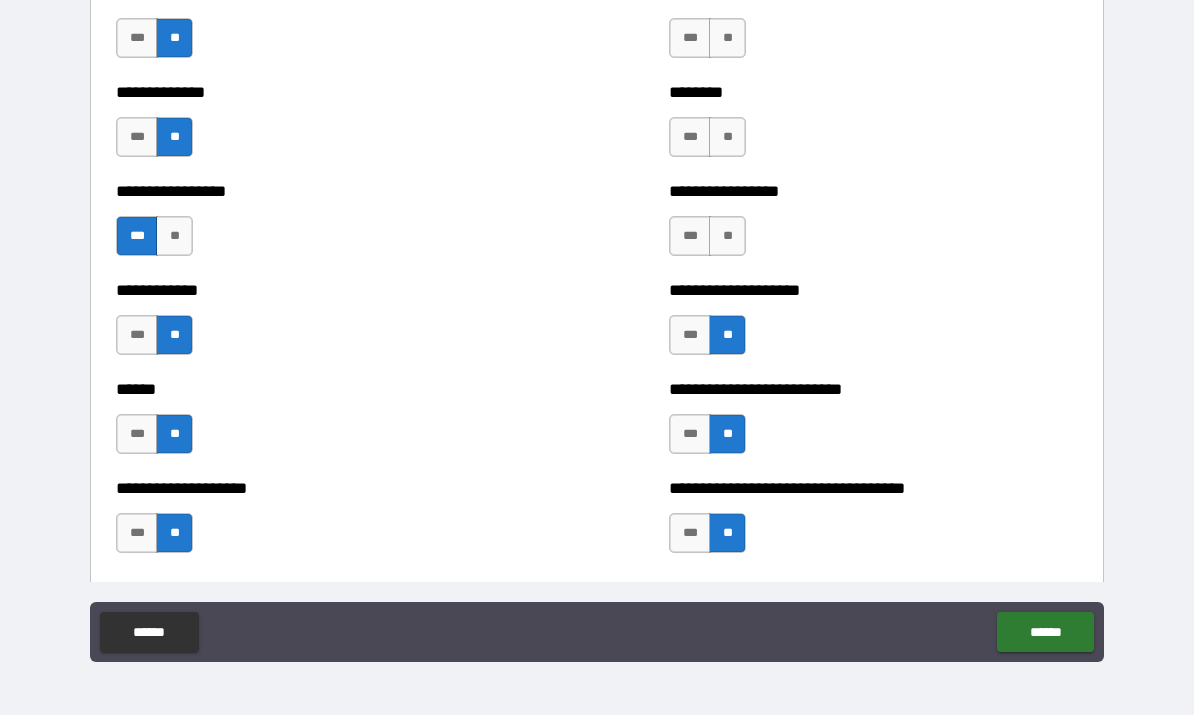 click on "**" at bounding box center [727, 237] 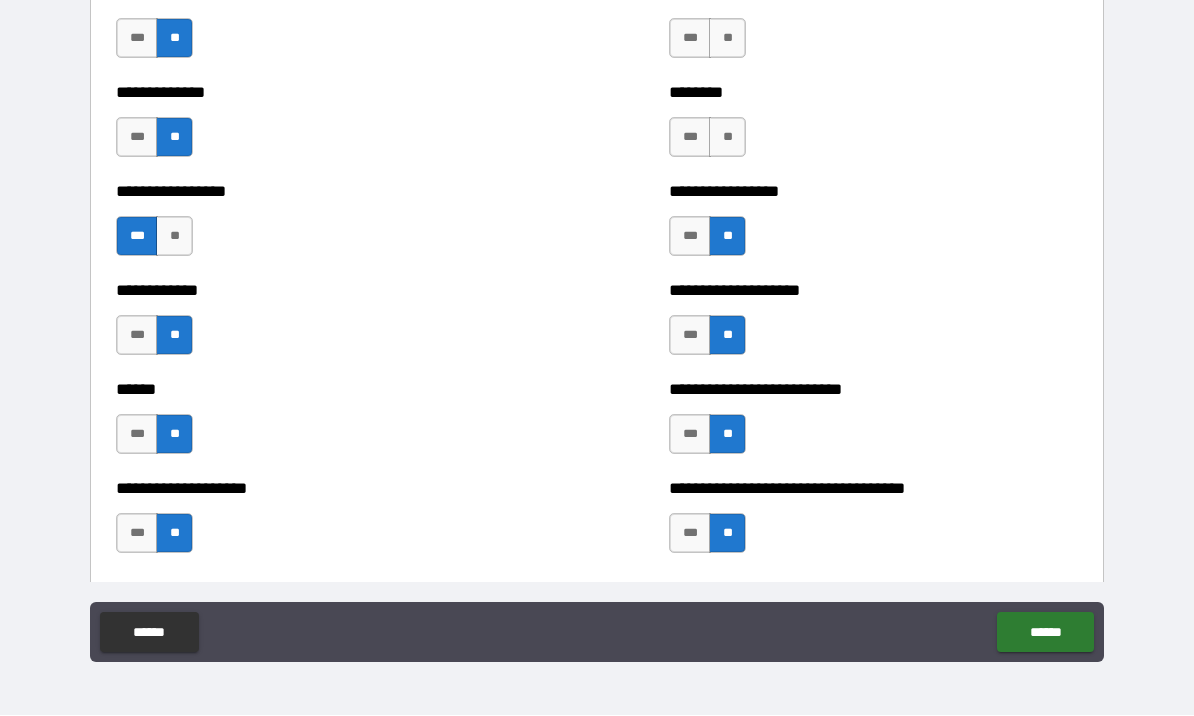 click on "**" at bounding box center [727, 138] 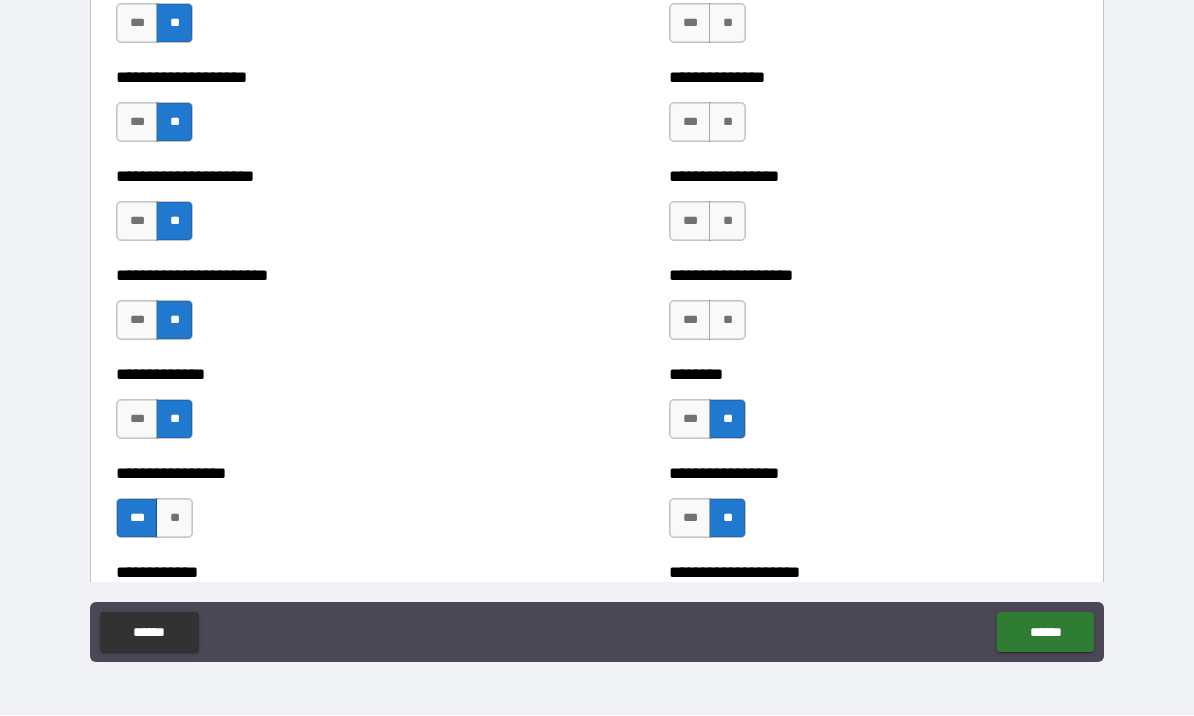 scroll, scrollTop: 3872, scrollLeft: 0, axis: vertical 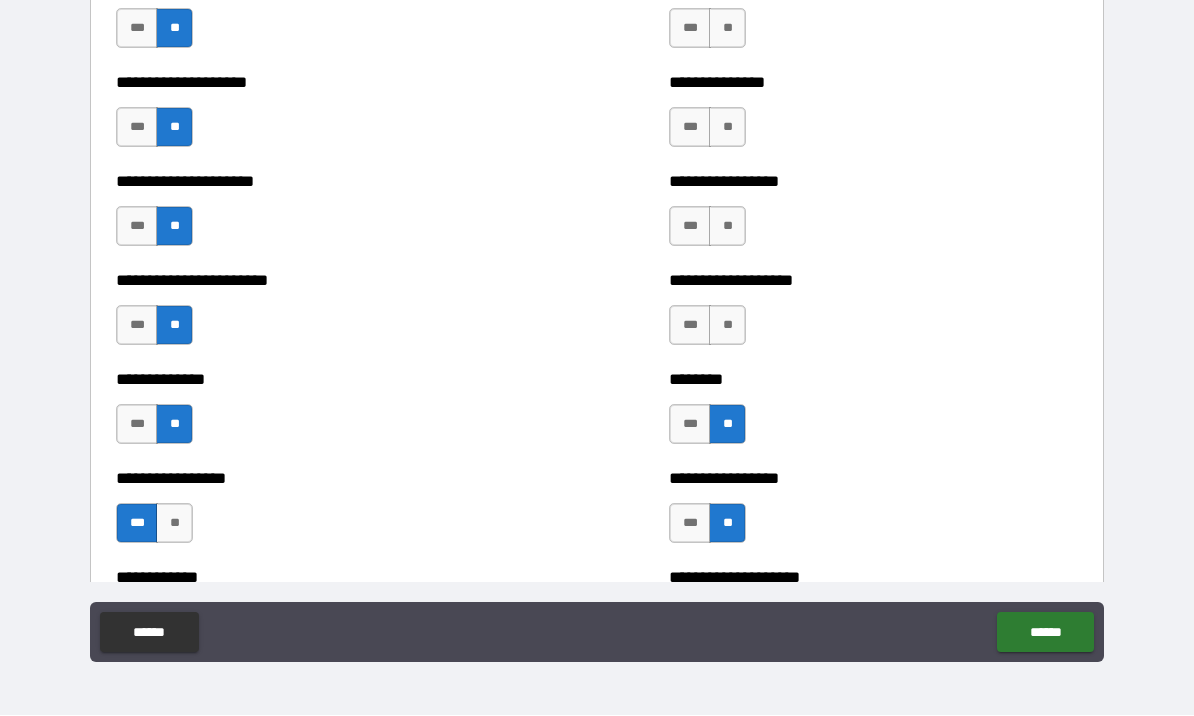 click on "**" at bounding box center [727, 326] 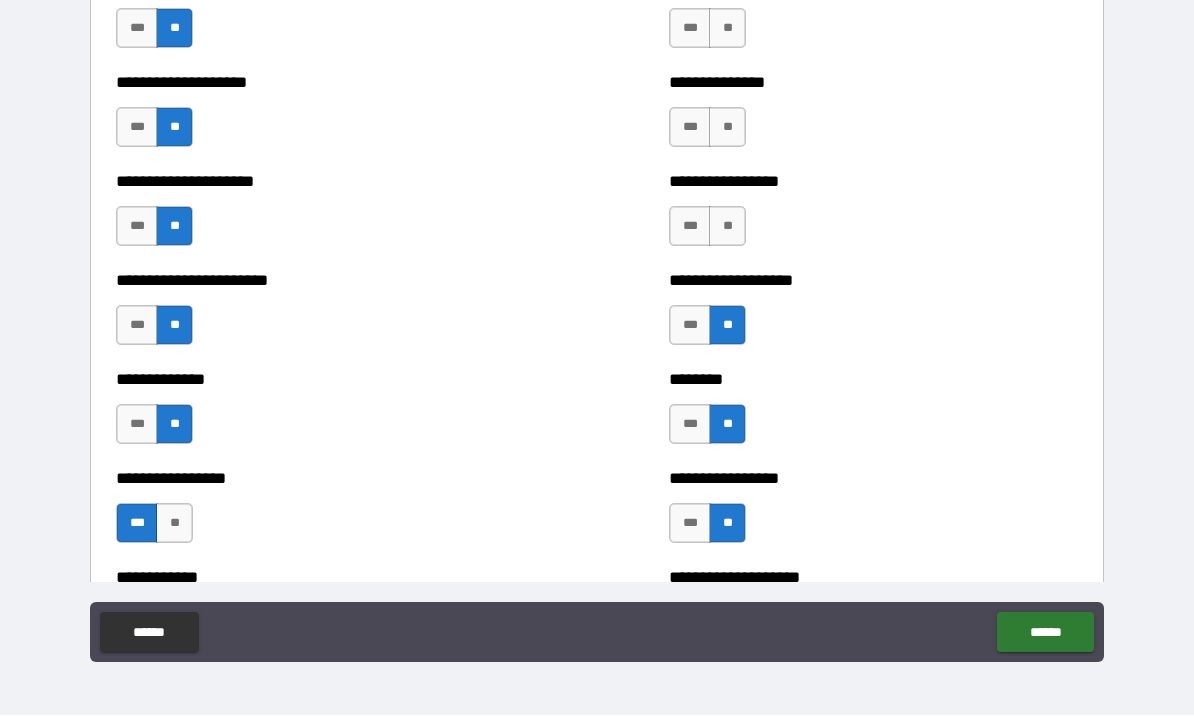 click on "***" at bounding box center (690, 227) 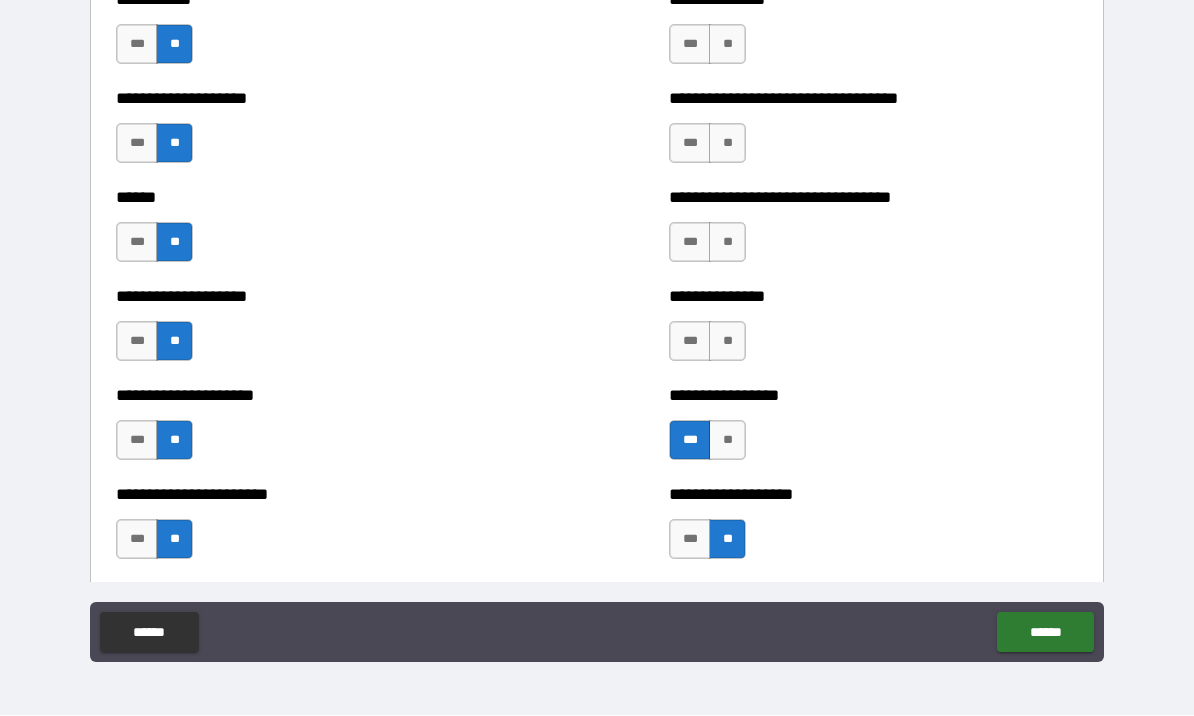 scroll, scrollTop: 3656, scrollLeft: 0, axis: vertical 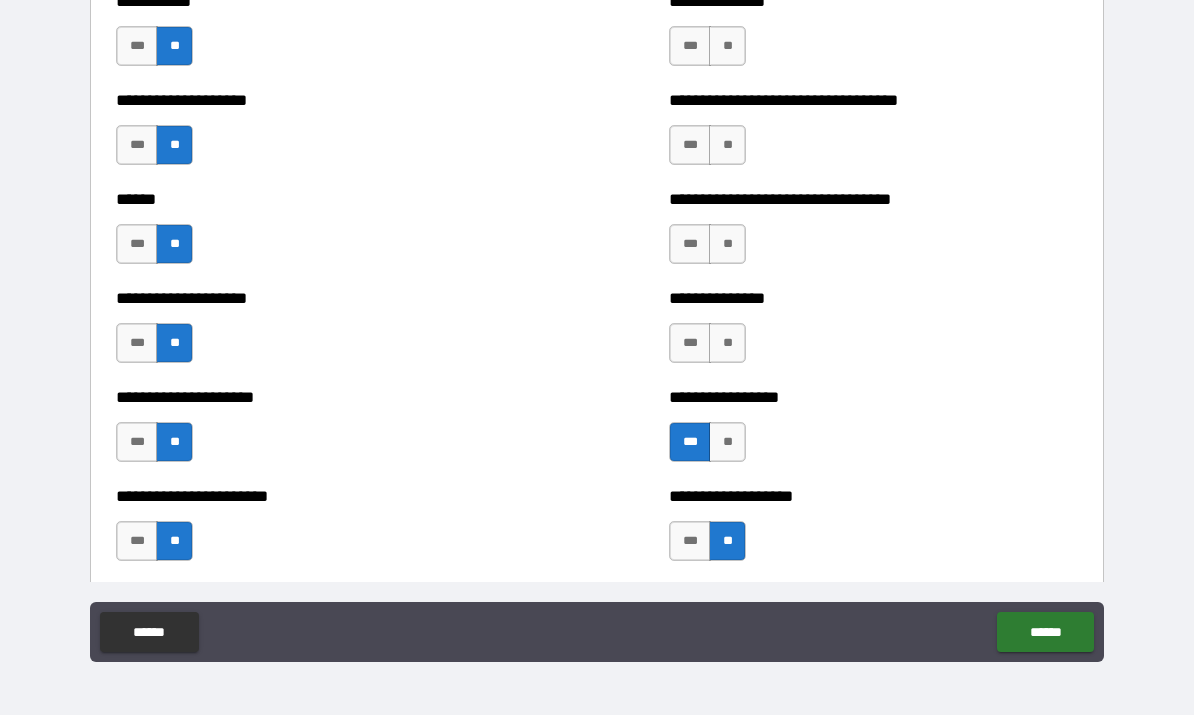 click on "***" at bounding box center (690, 344) 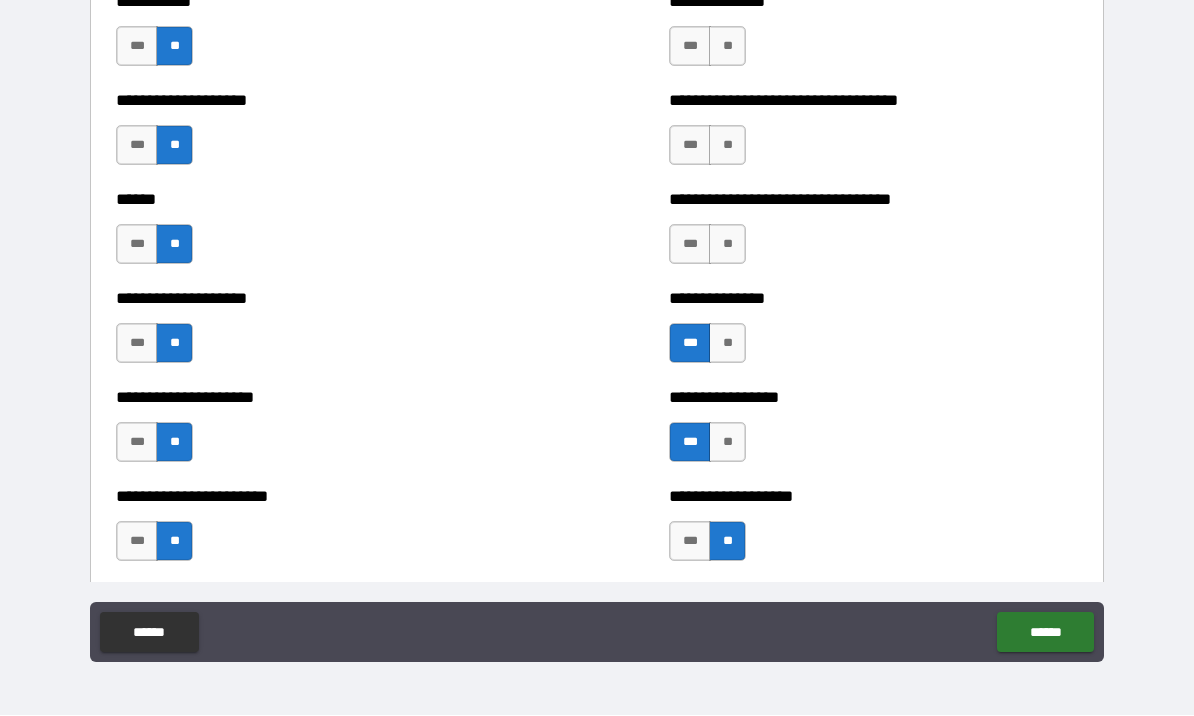 click on "**" at bounding box center [727, 245] 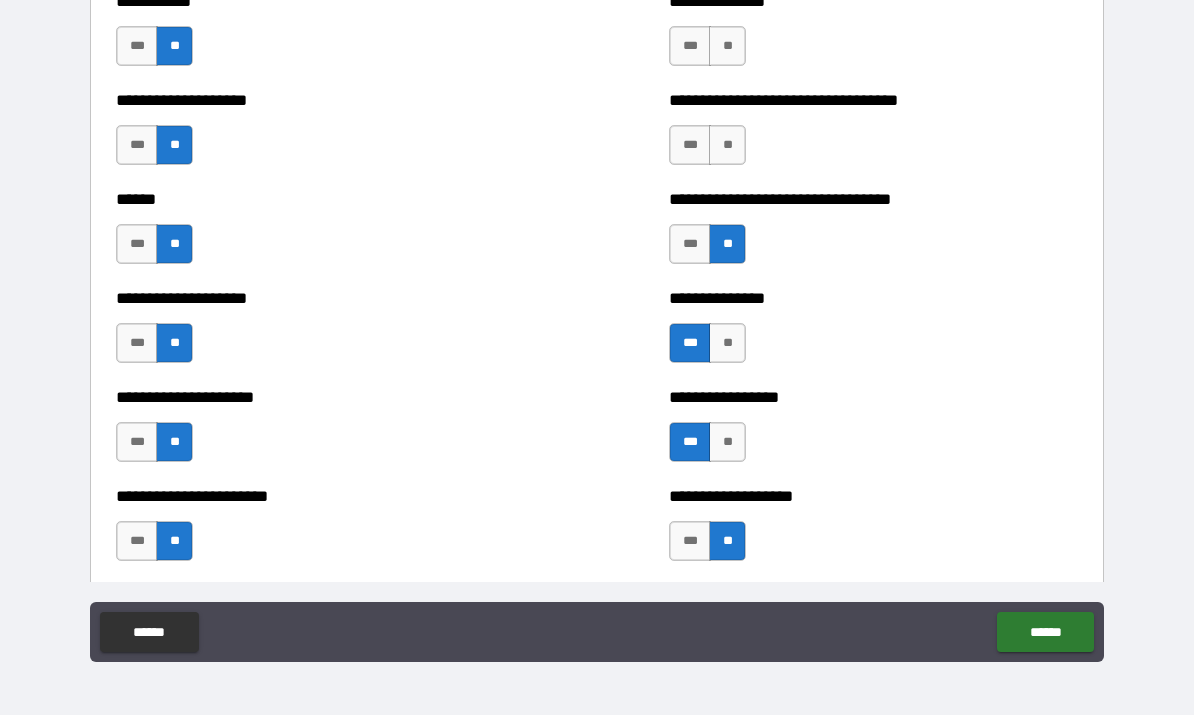 click on "**" at bounding box center (727, 146) 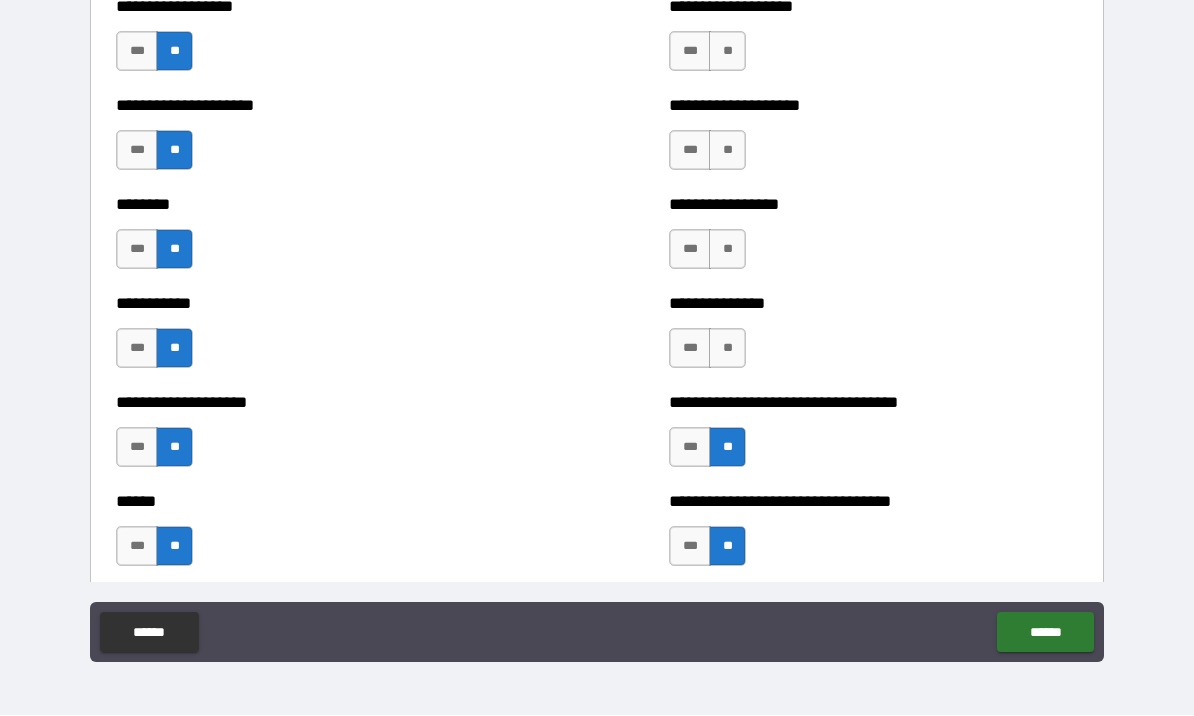 scroll, scrollTop: 3353, scrollLeft: 0, axis: vertical 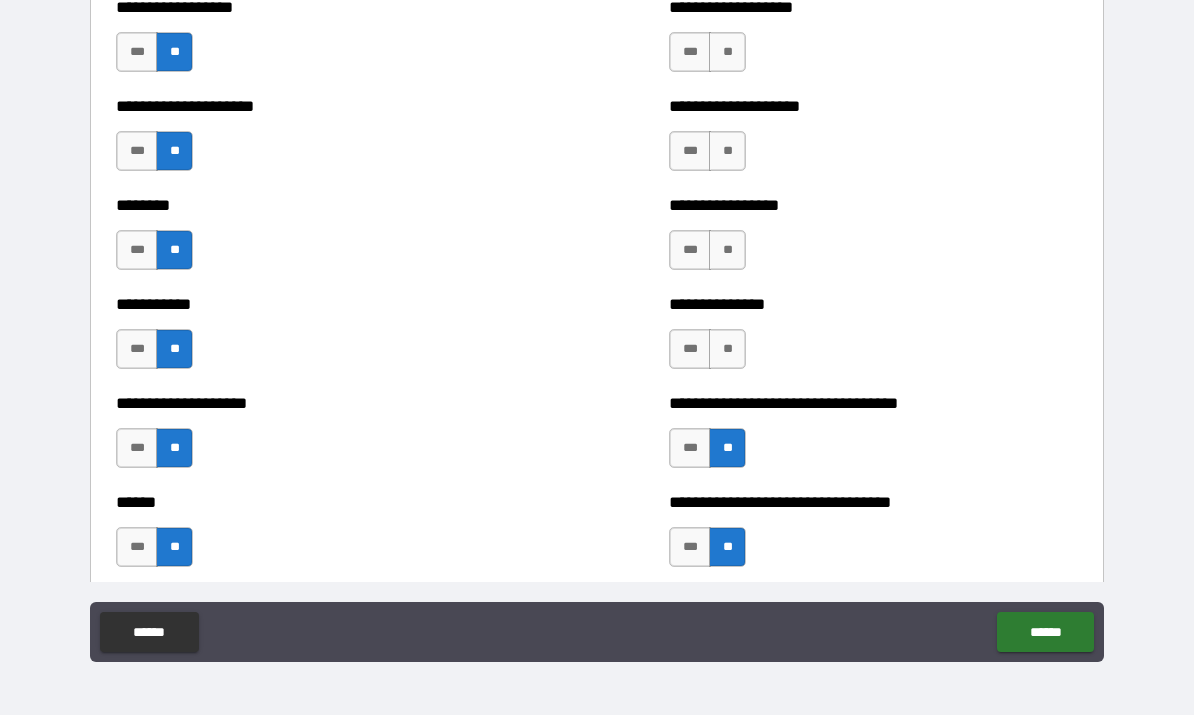 click on "**" at bounding box center [727, 350] 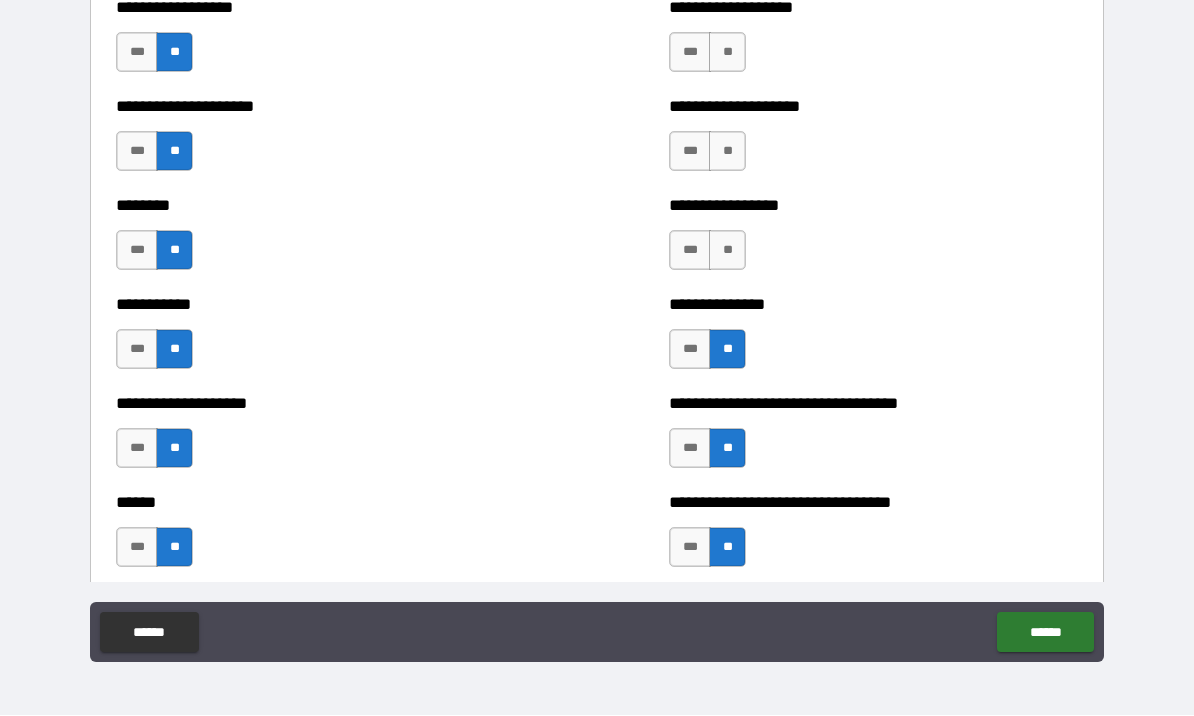 click on "***" at bounding box center [690, 251] 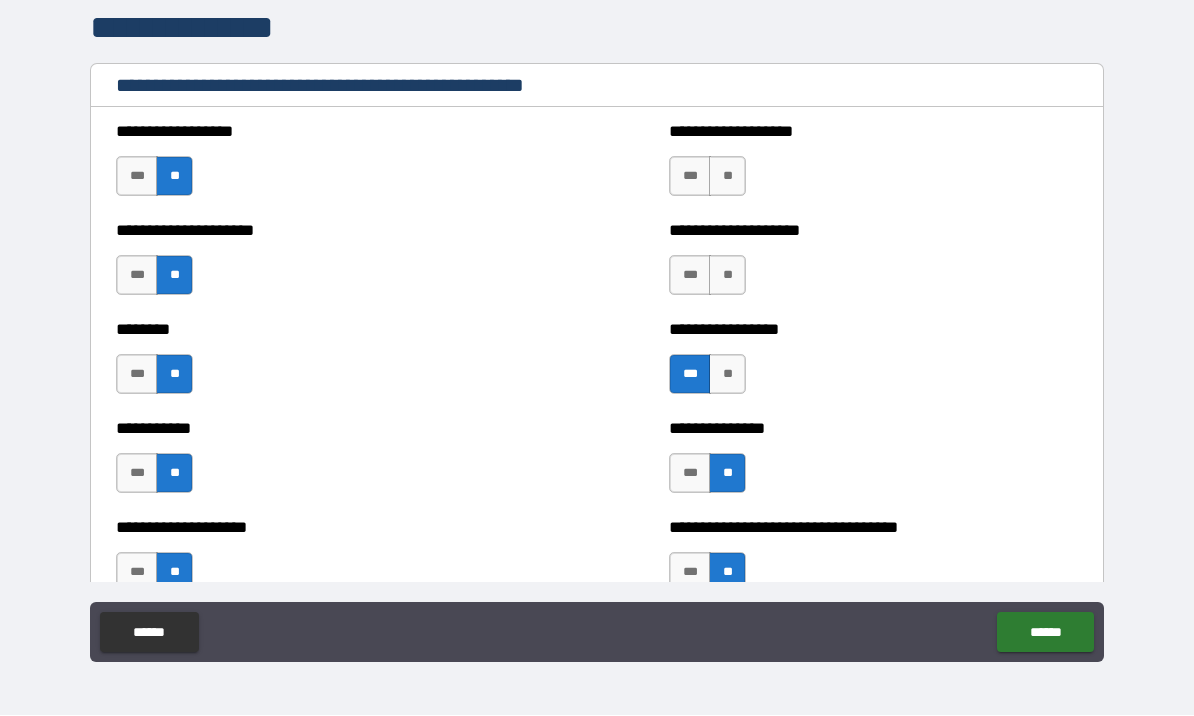 scroll, scrollTop: 3228, scrollLeft: 0, axis: vertical 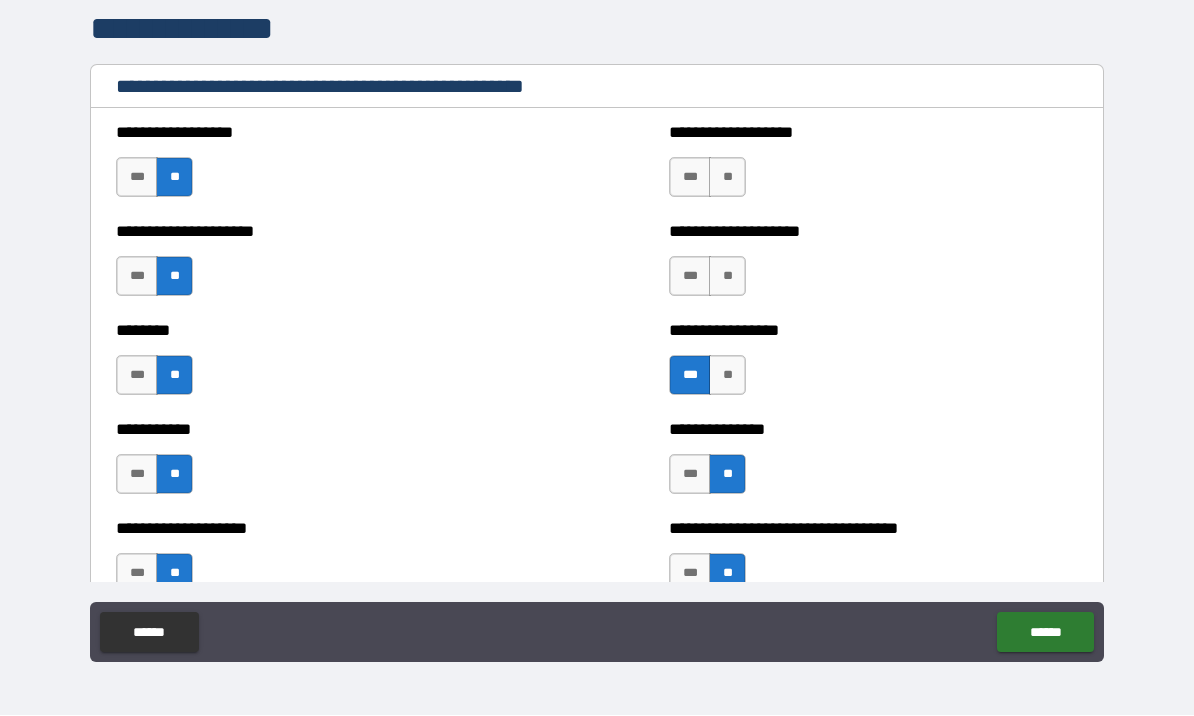 click on "**" at bounding box center [727, 277] 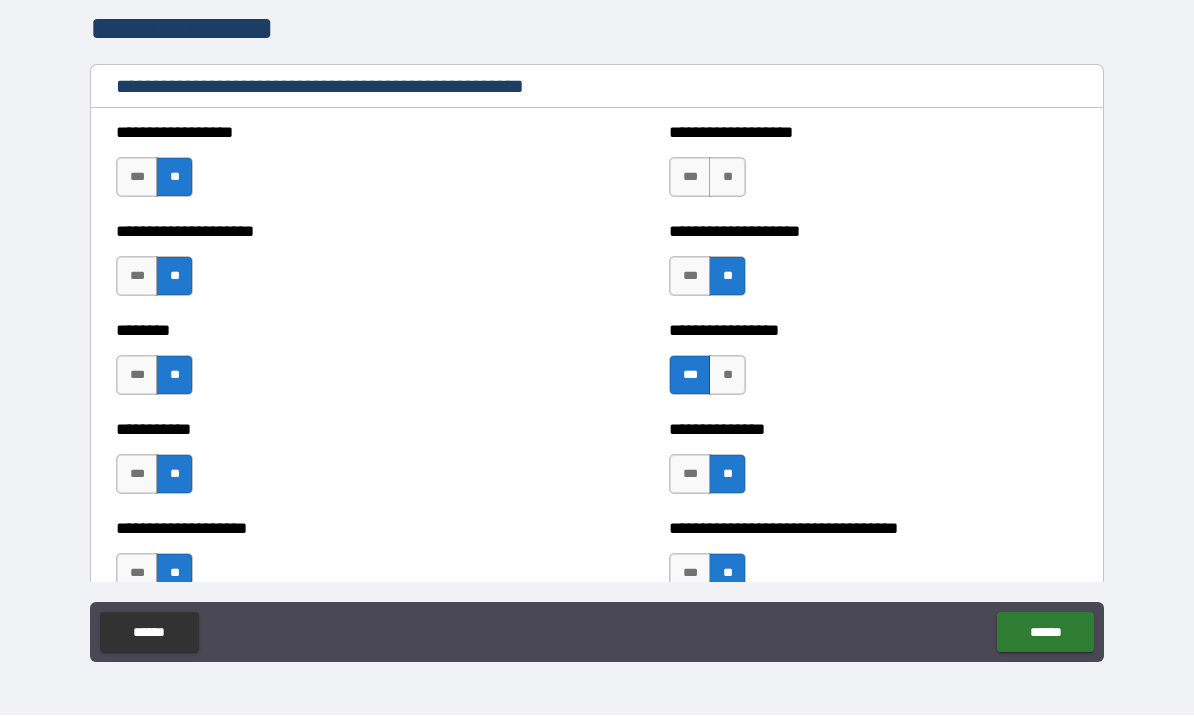 click on "**" at bounding box center (727, 178) 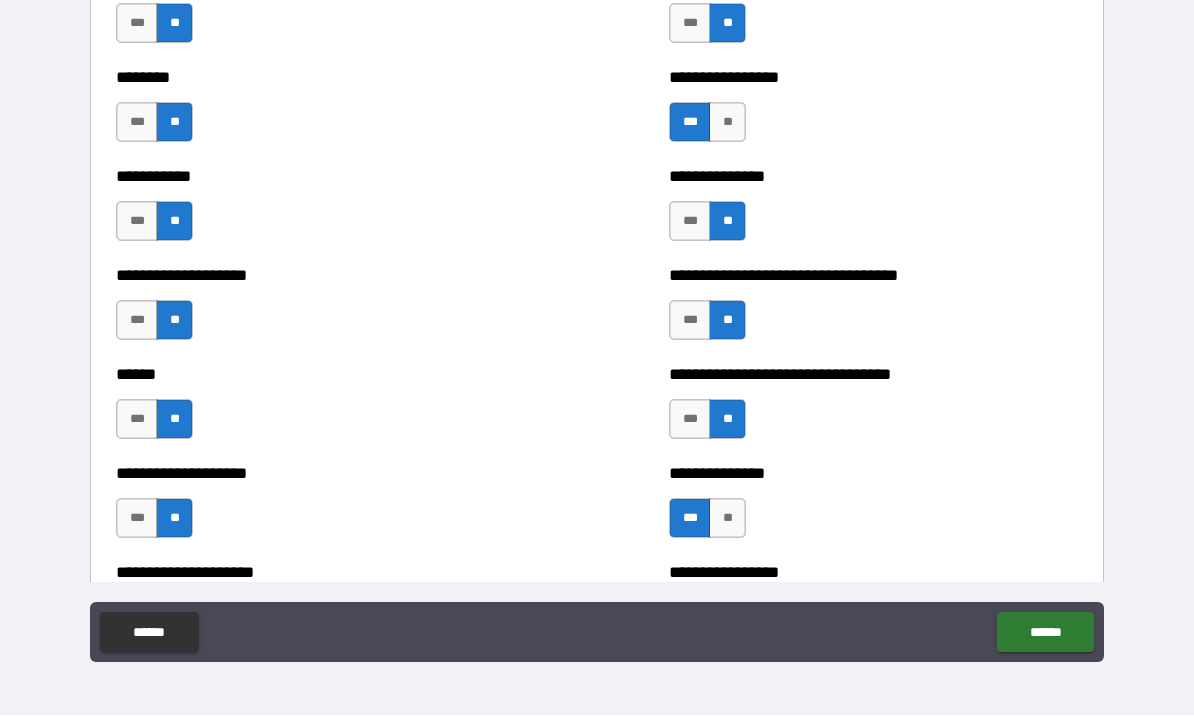 scroll, scrollTop: 3482, scrollLeft: 0, axis: vertical 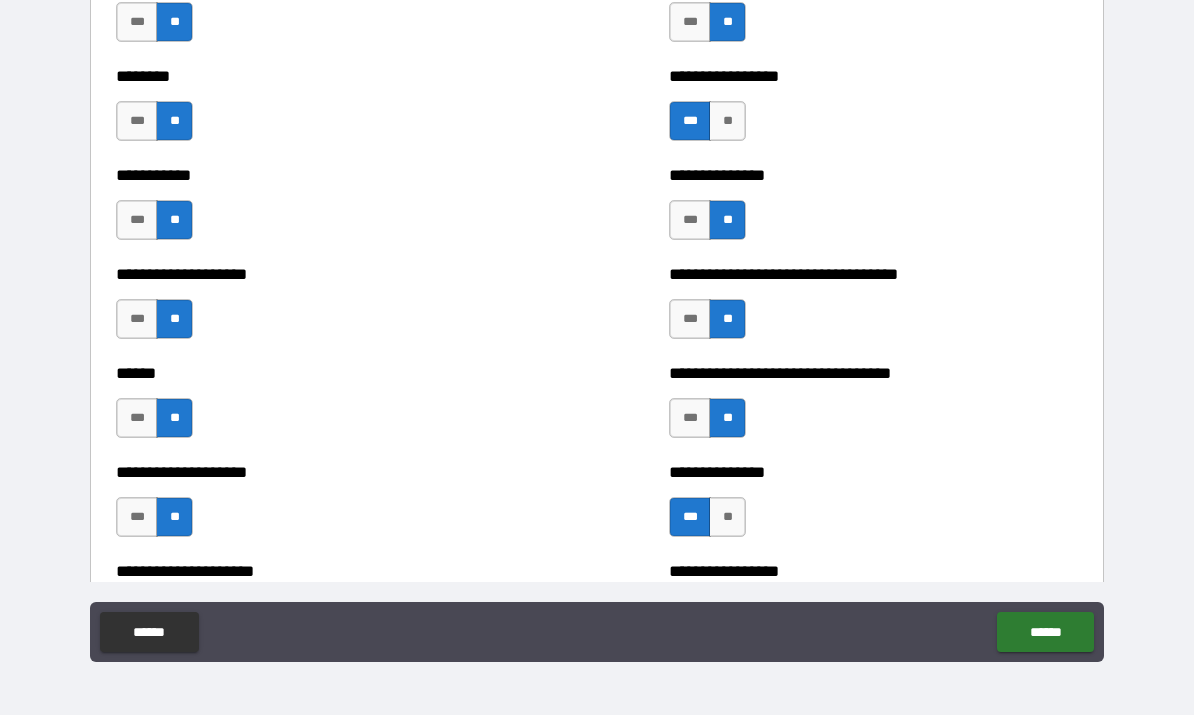 click on "**********" at bounding box center [597, 326] 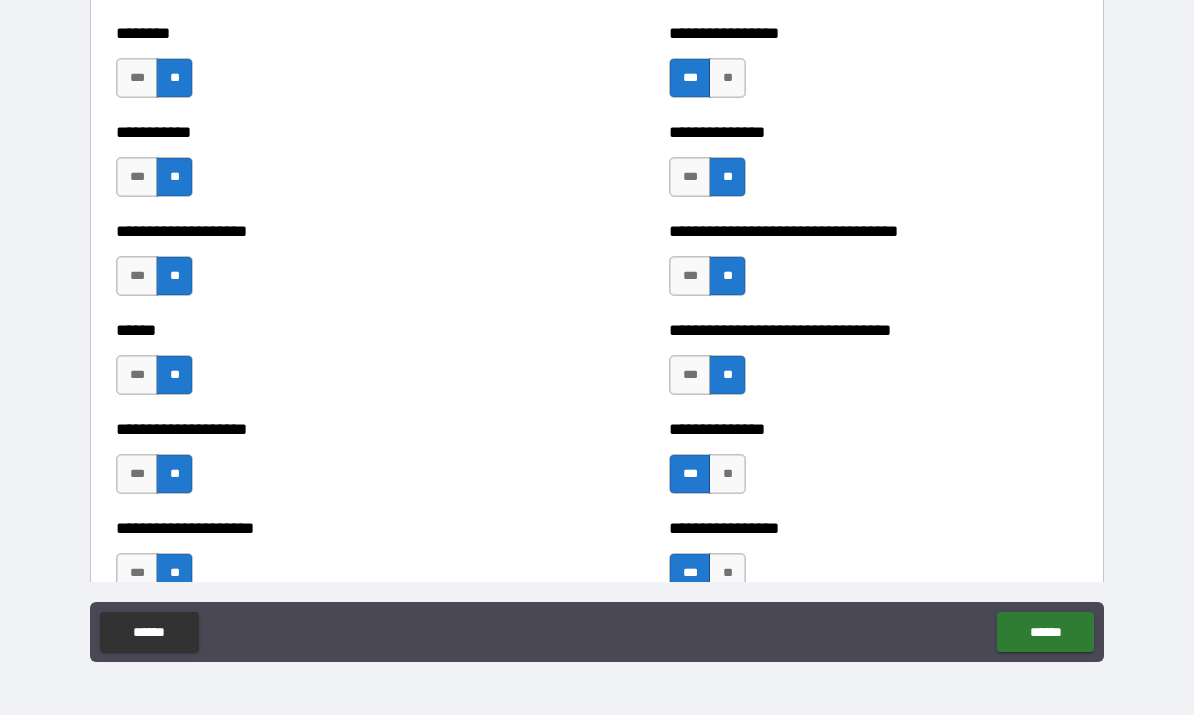 scroll, scrollTop: 3528, scrollLeft: 0, axis: vertical 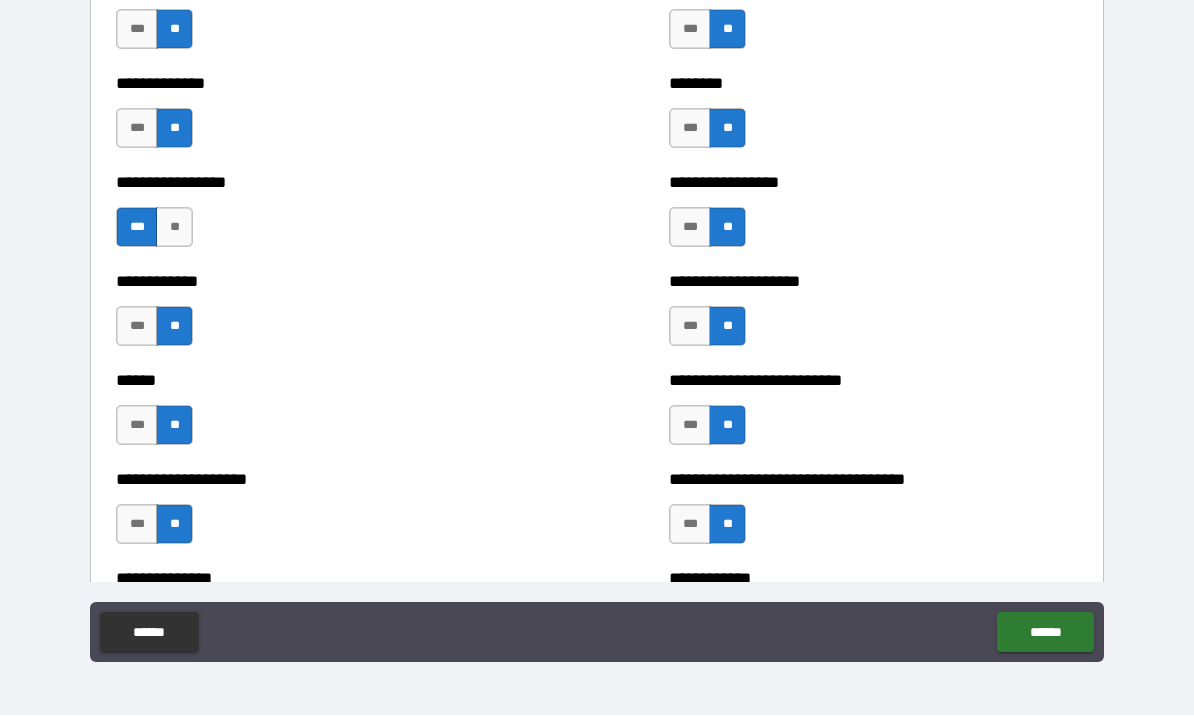 click on "**********" at bounding box center (597, 326) 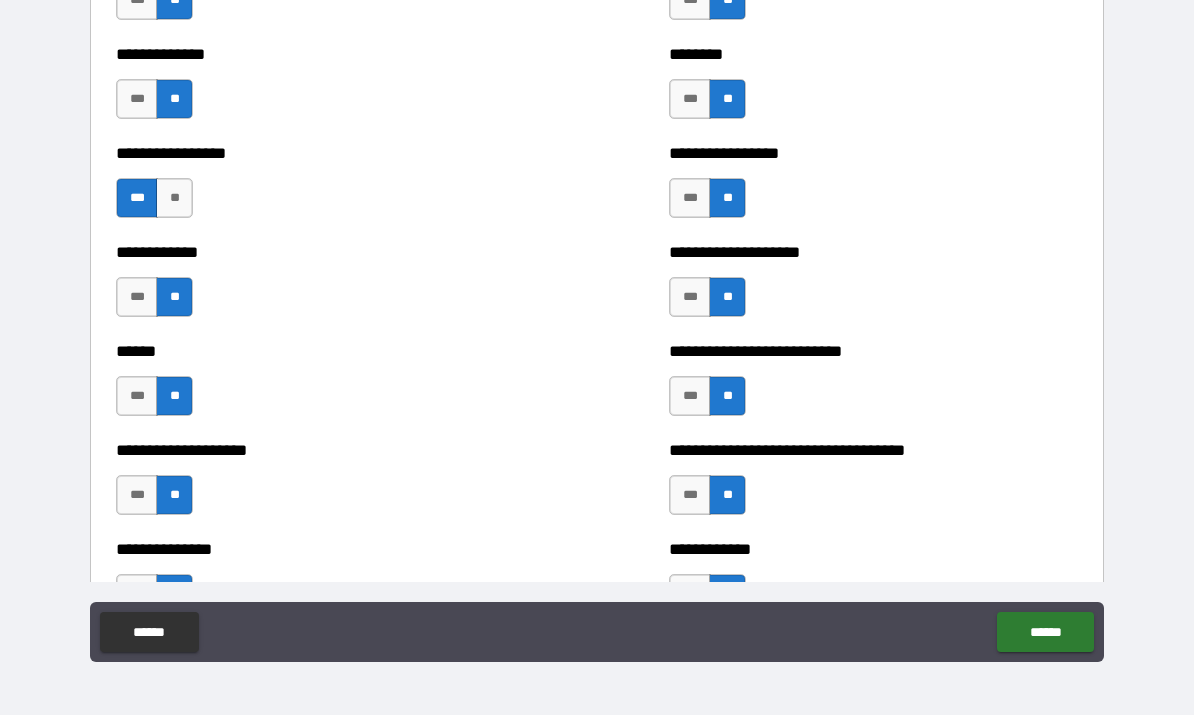 click on "**********" at bounding box center (597, 326) 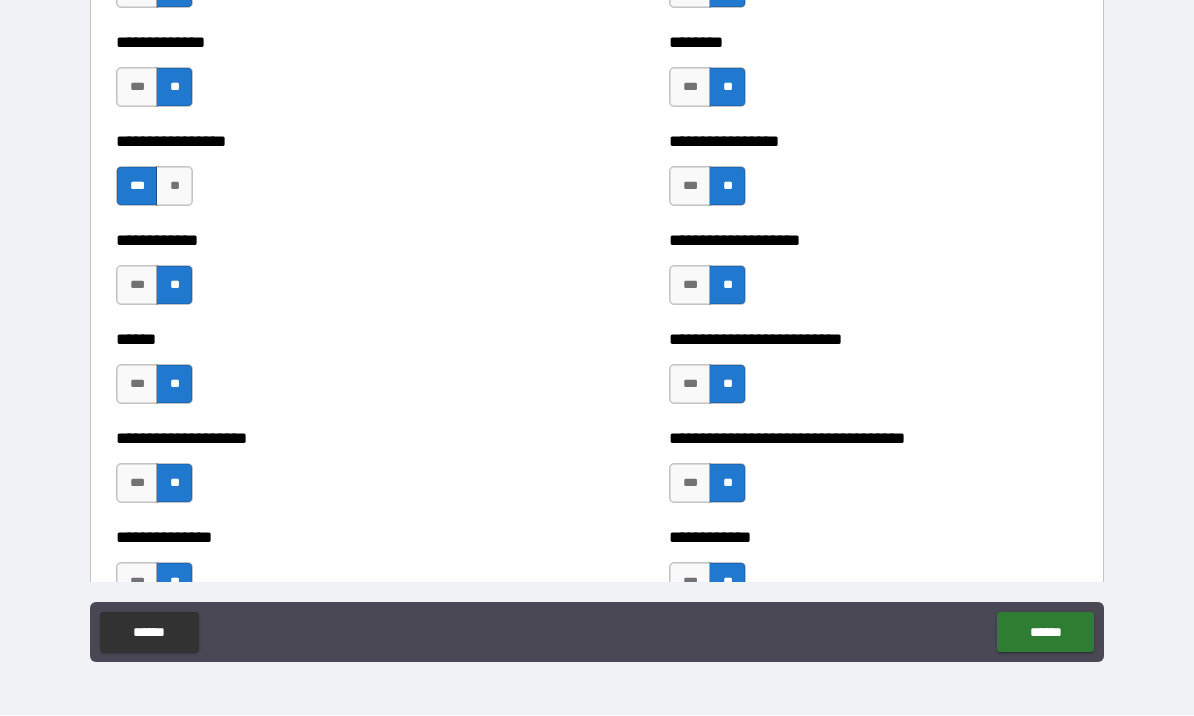 click on "**********" at bounding box center [597, 326] 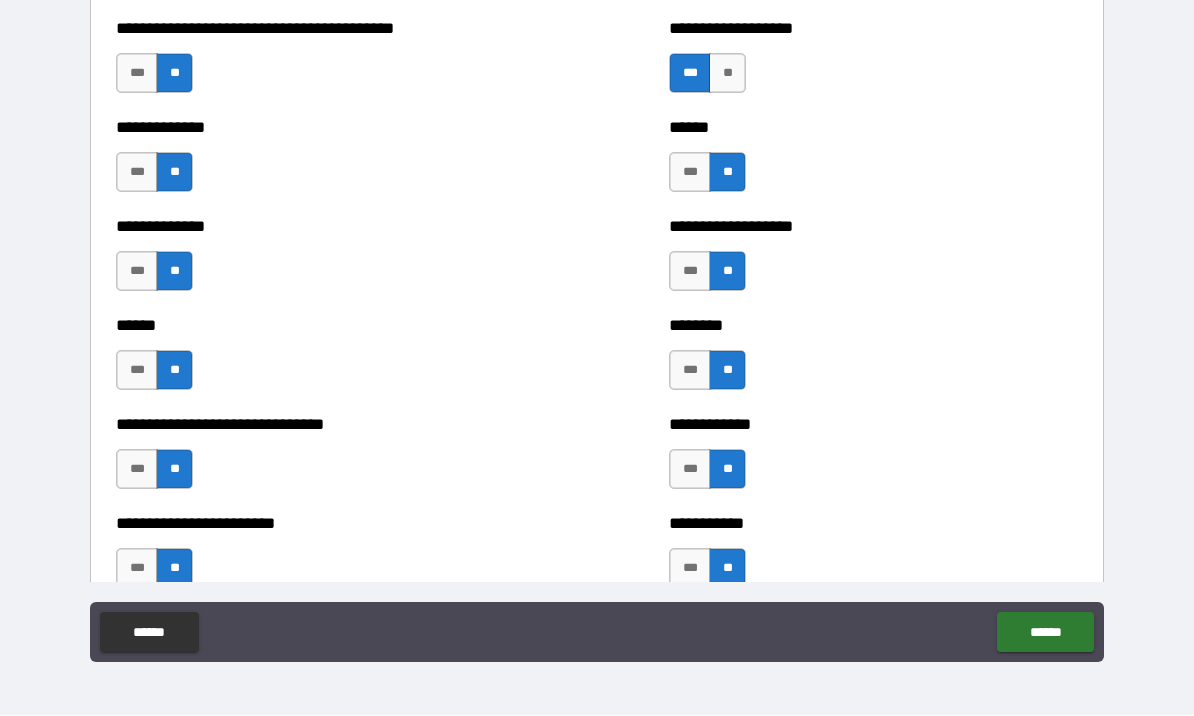 click on "**********" at bounding box center (597, 326) 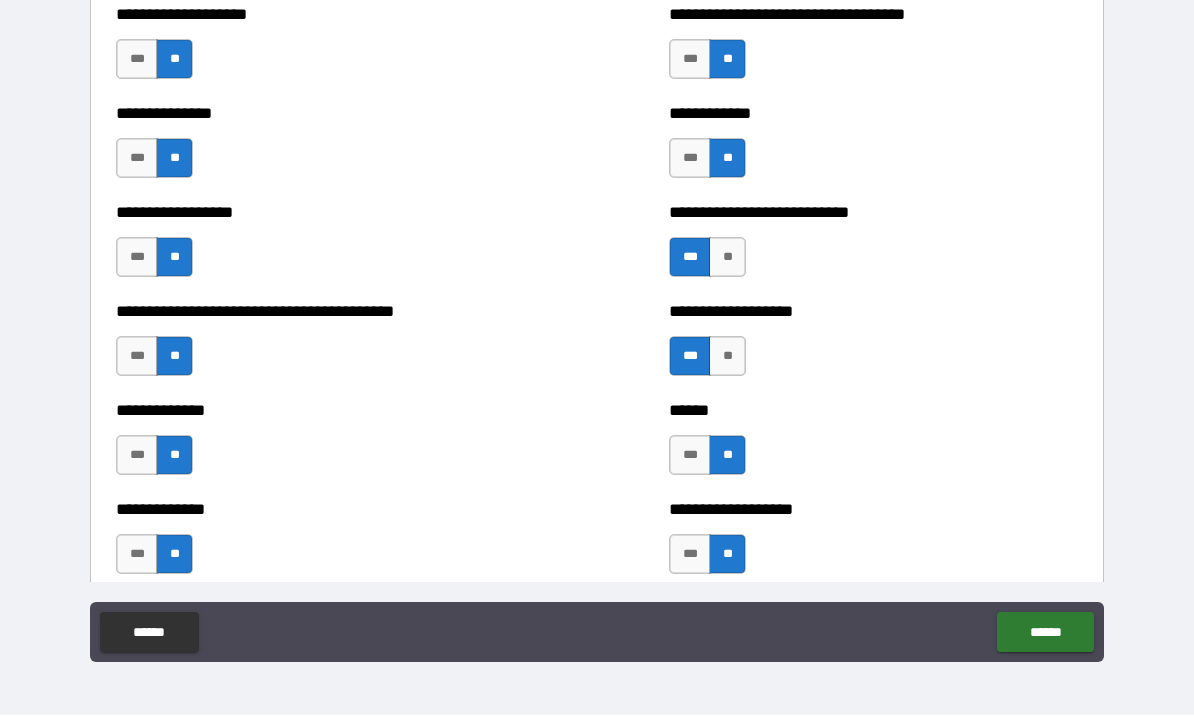 scroll, scrollTop: 4628, scrollLeft: 0, axis: vertical 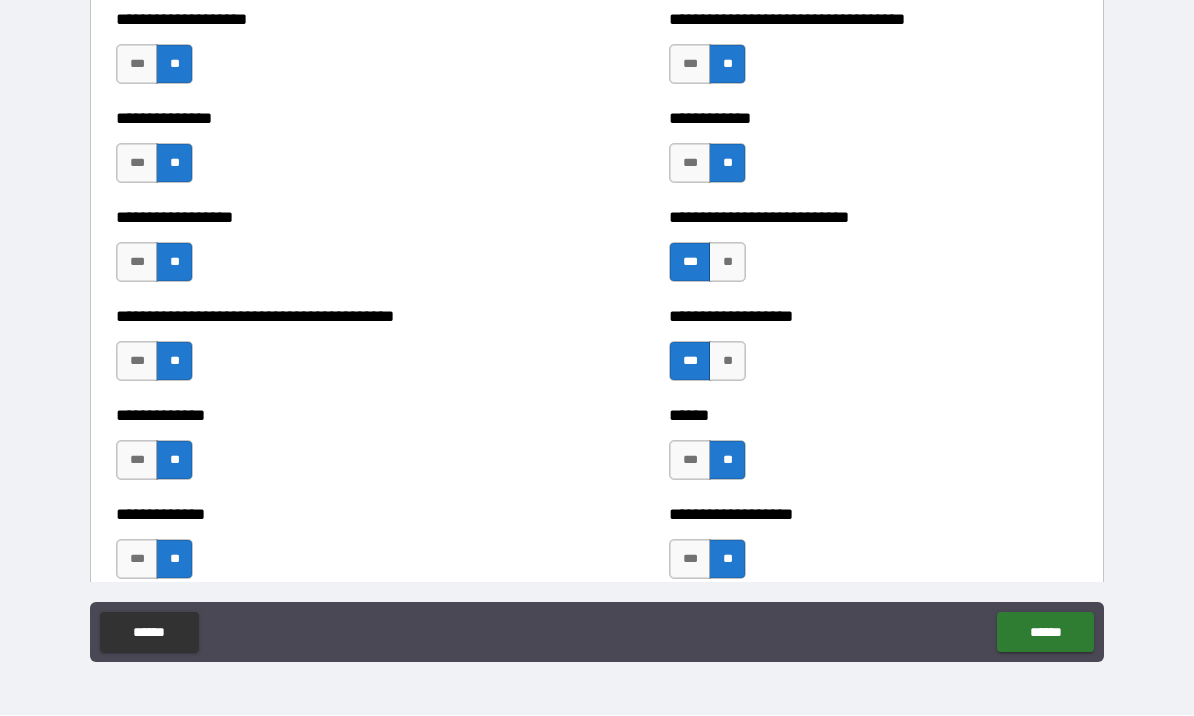 click on "**********" at bounding box center [597, 326] 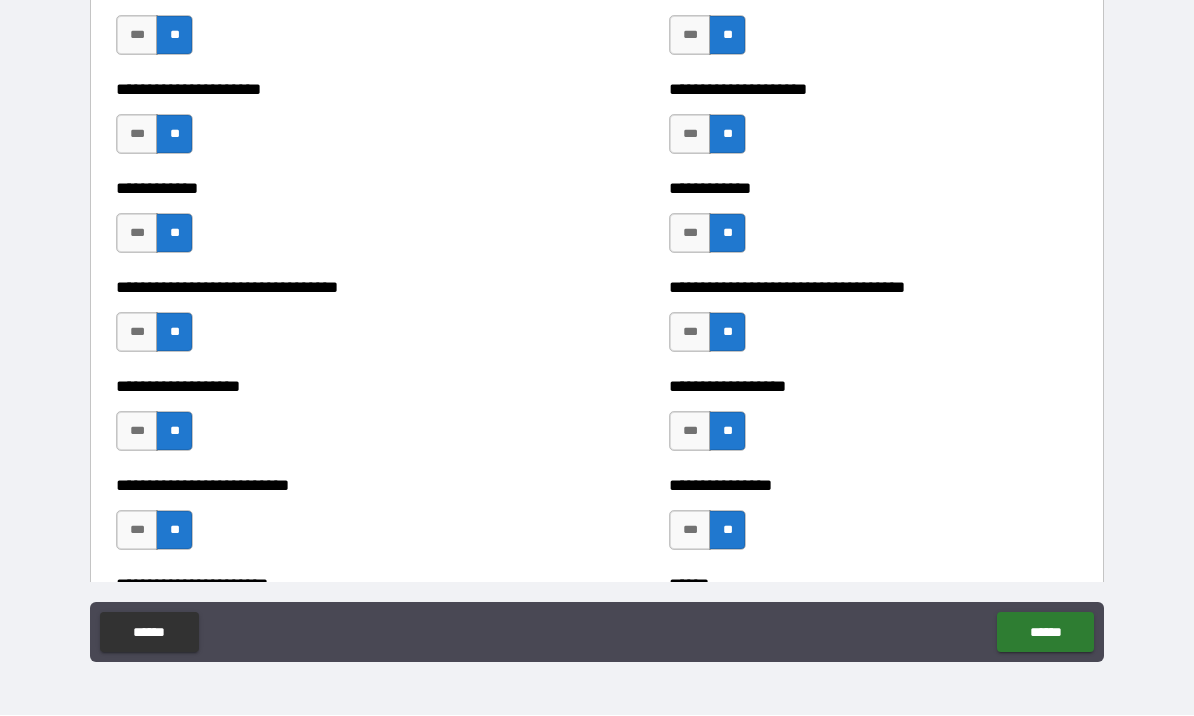scroll, scrollTop: 5450, scrollLeft: 0, axis: vertical 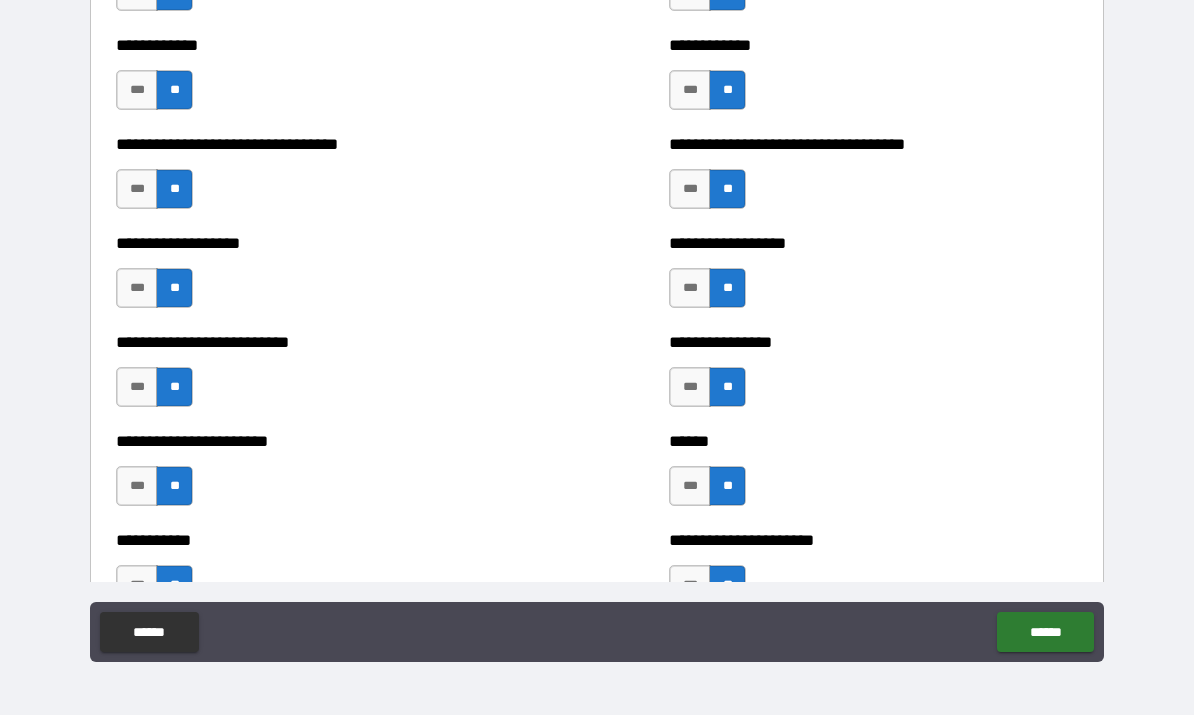 click on "**********" at bounding box center [597, 180] 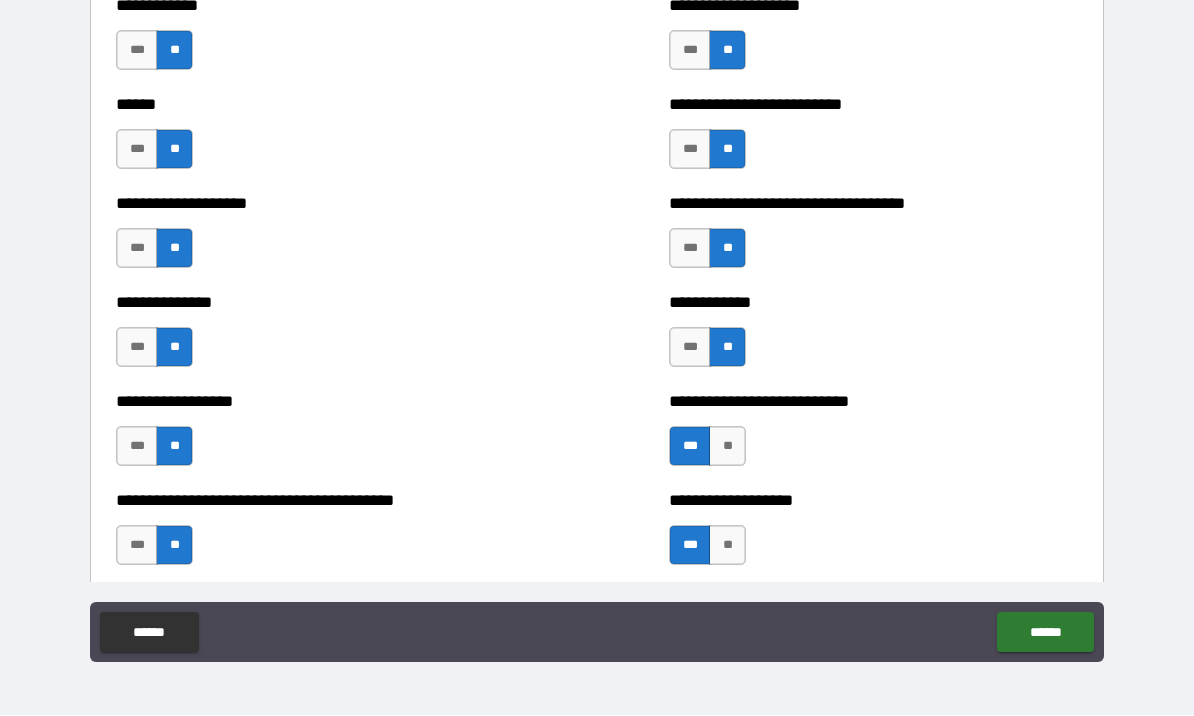 scroll, scrollTop: 4427, scrollLeft: 0, axis: vertical 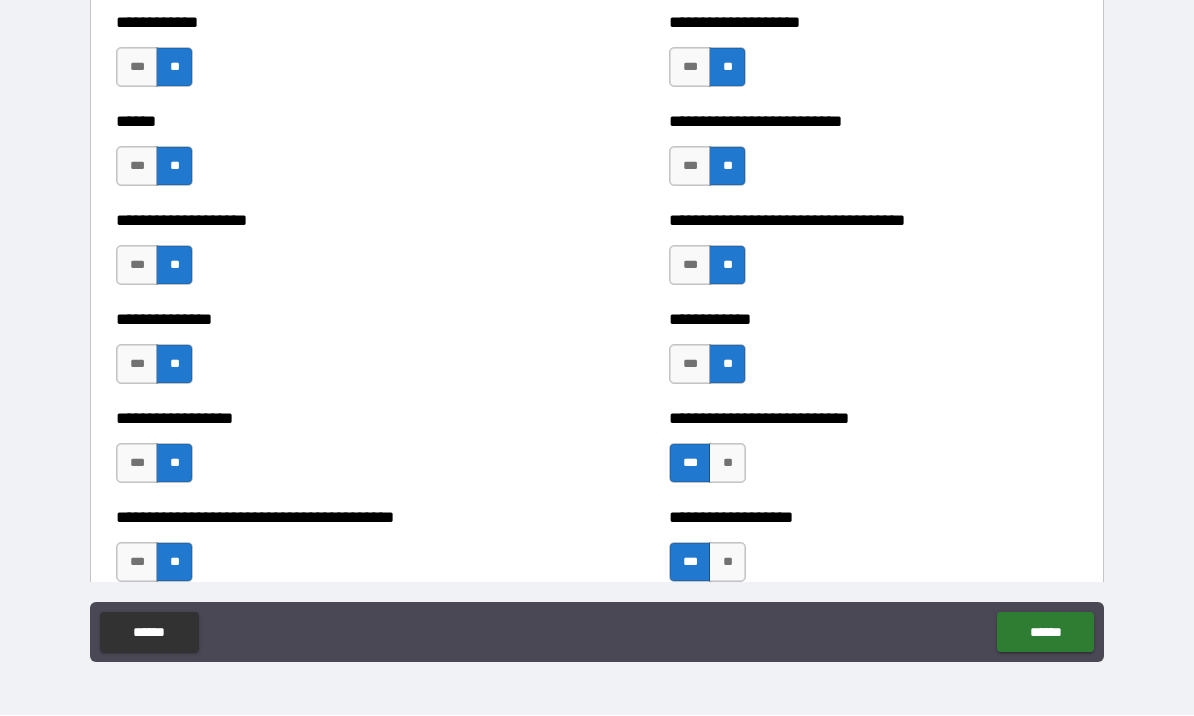 click on "**********" at bounding box center [597, 326] 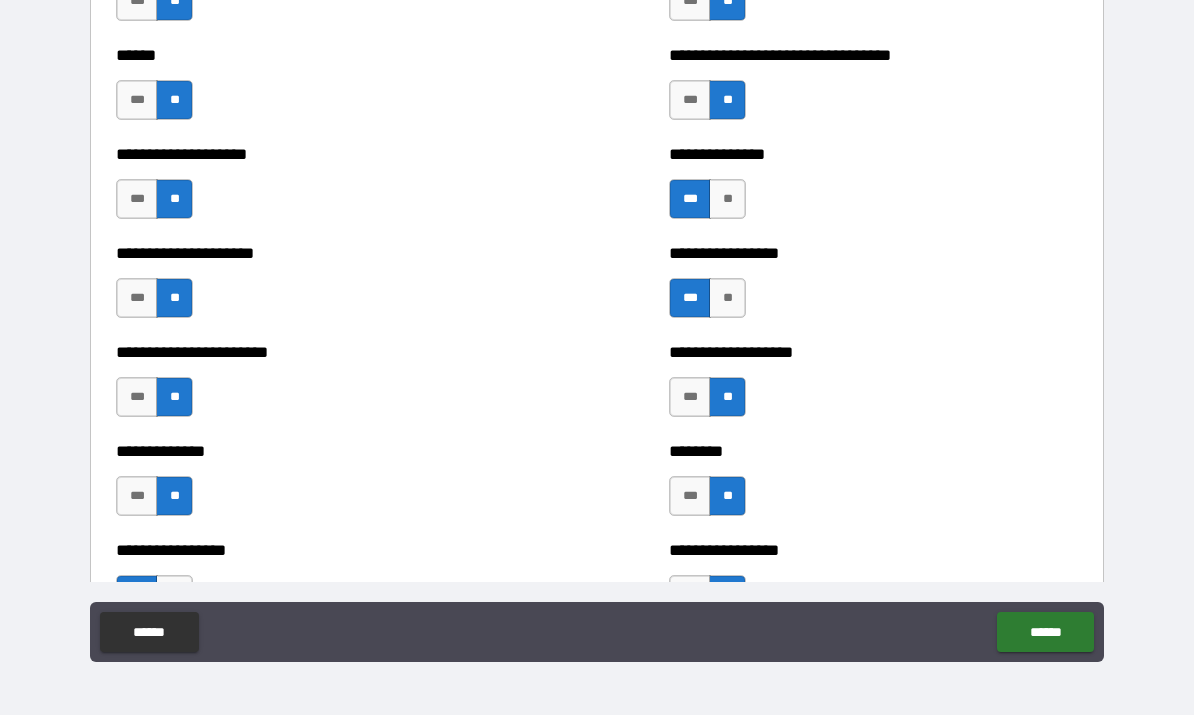 scroll, scrollTop: 3799, scrollLeft: 0, axis: vertical 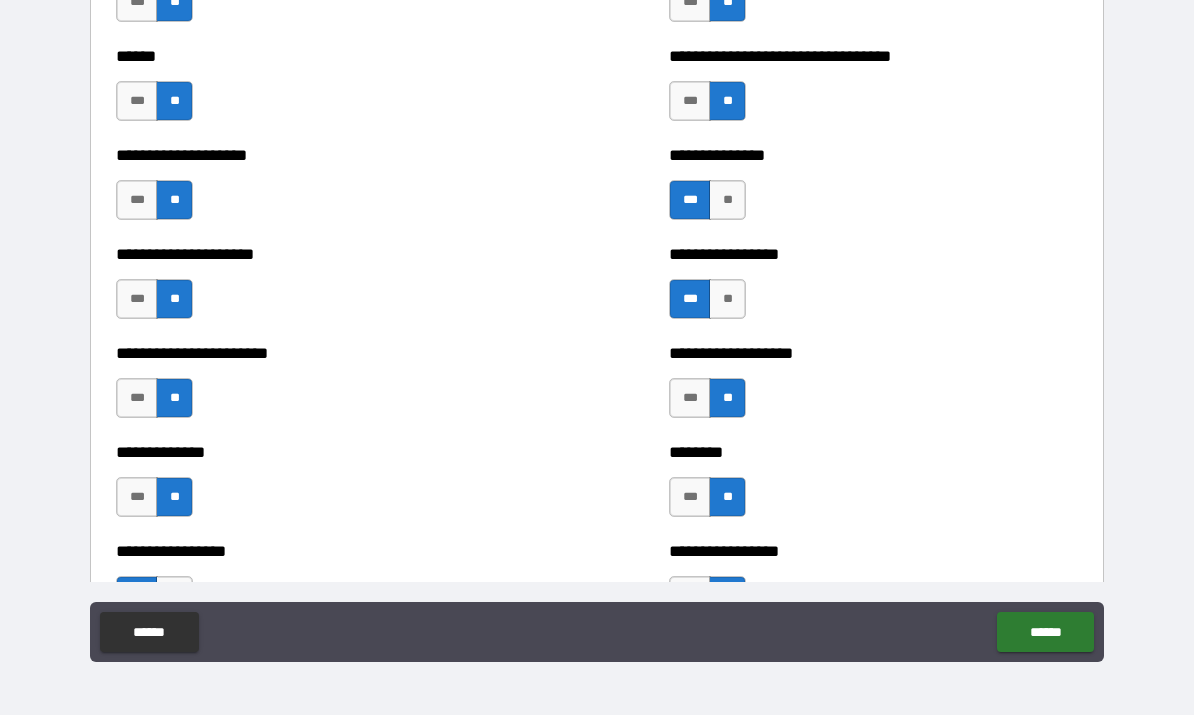 click on "***" at bounding box center (137, 201) 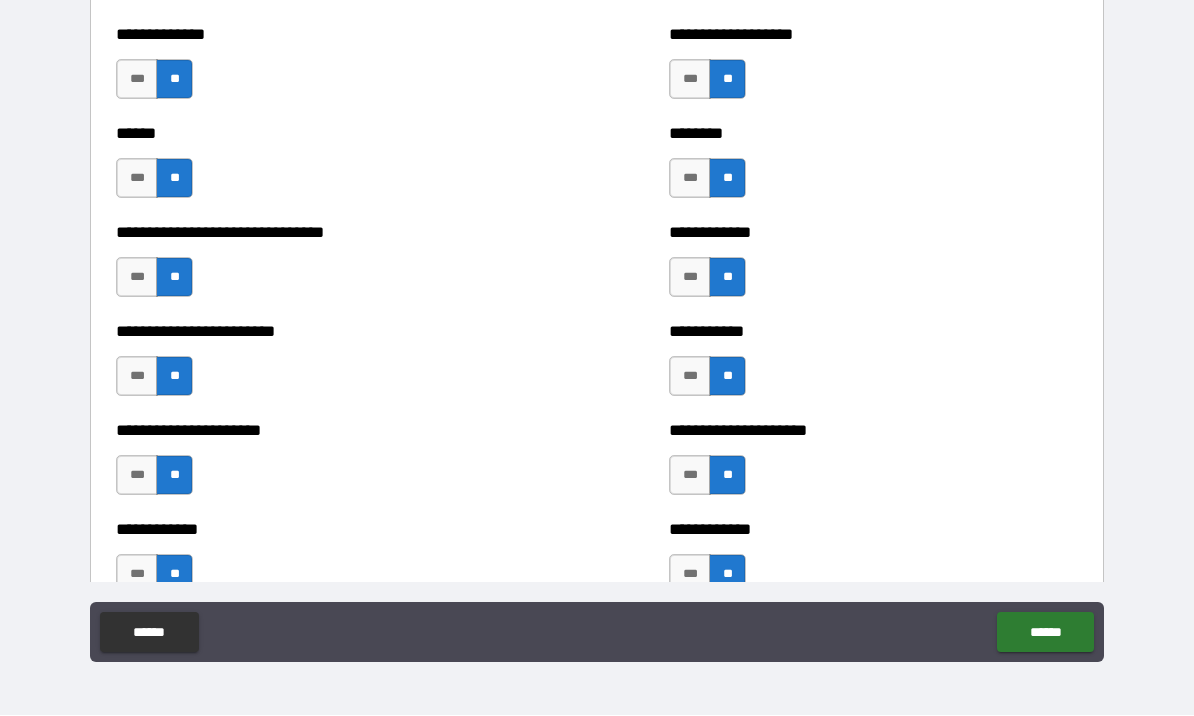 click on "******" at bounding box center (1045, 633) 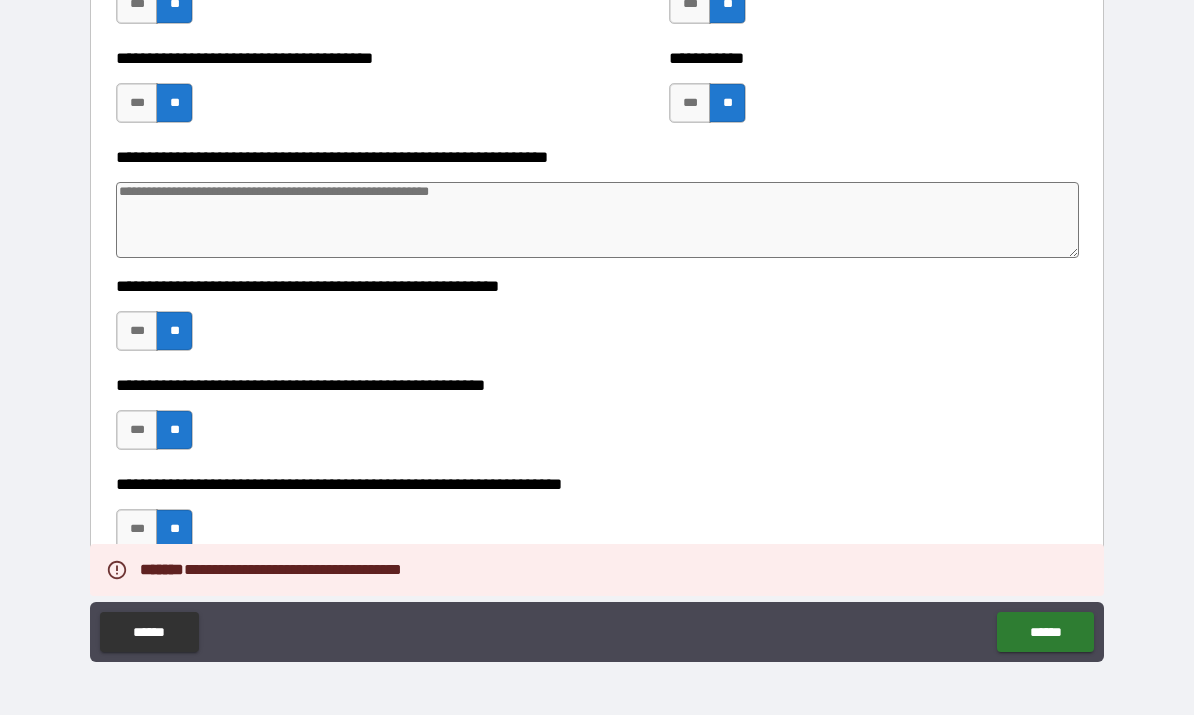scroll, scrollTop: 6158, scrollLeft: 0, axis: vertical 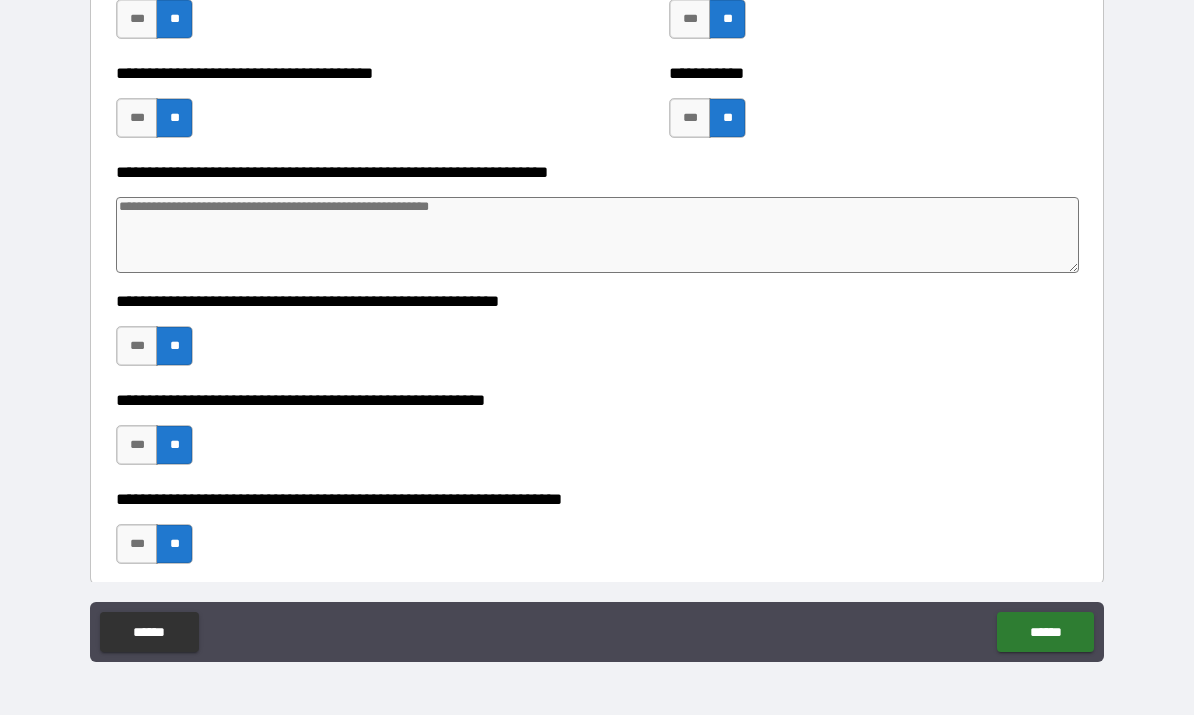click at bounding box center [597, 236] 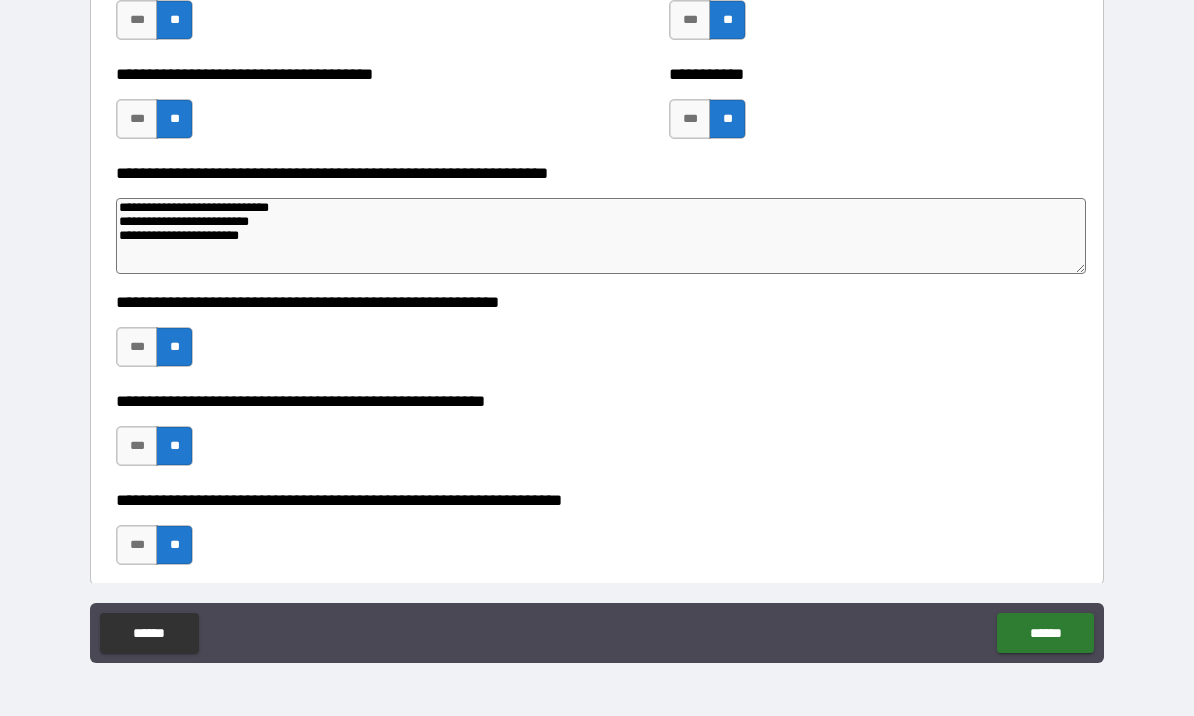 click on "******" at bounding box center (1045, 633) 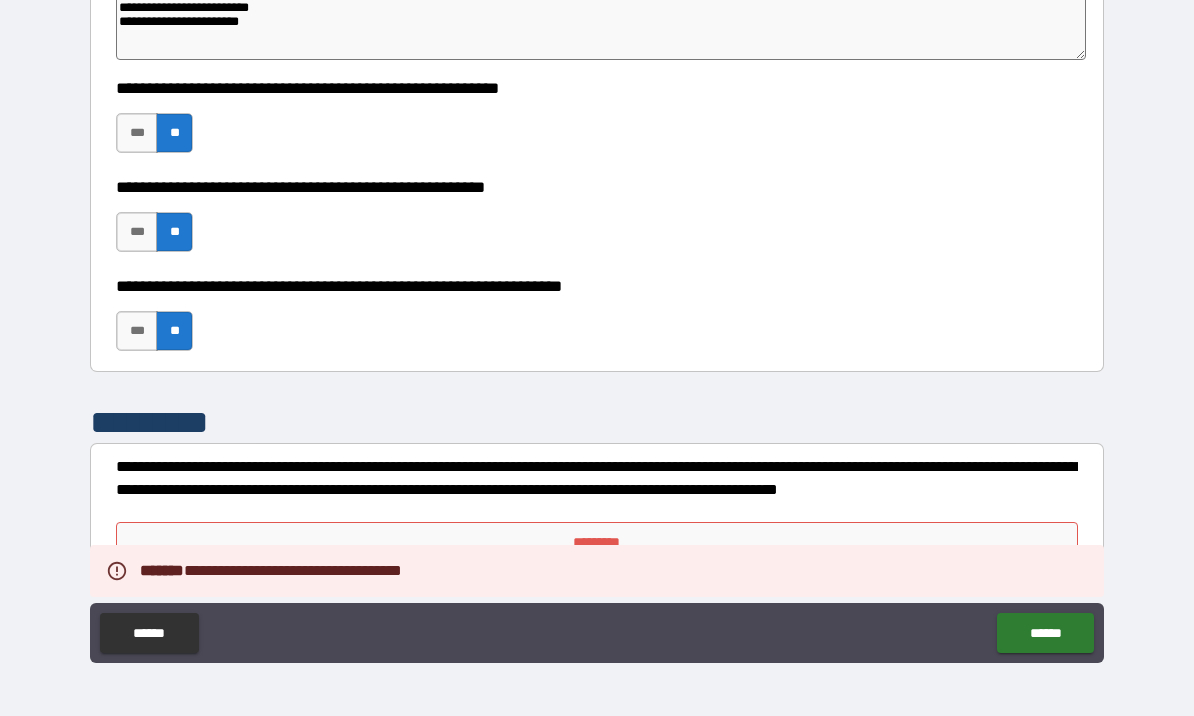 scroll, scrollTop: 6372, scrollLeft: 0, axis: vertical 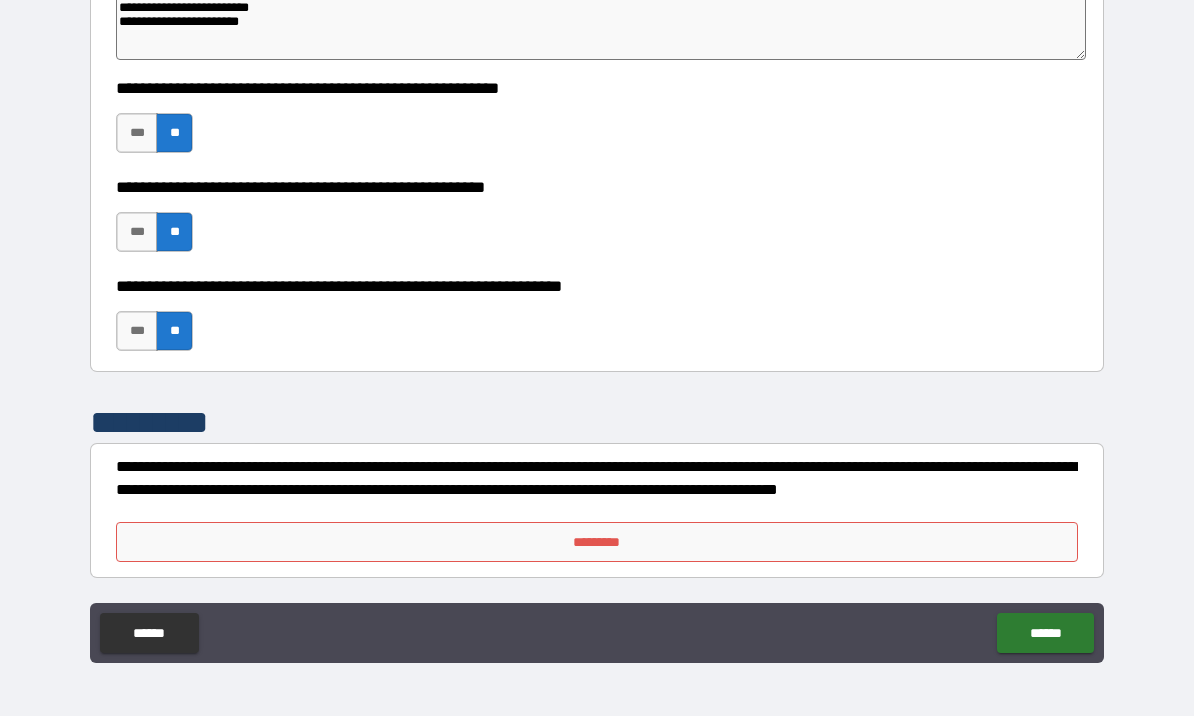 click on "*********" at bounding box center [597, 542] 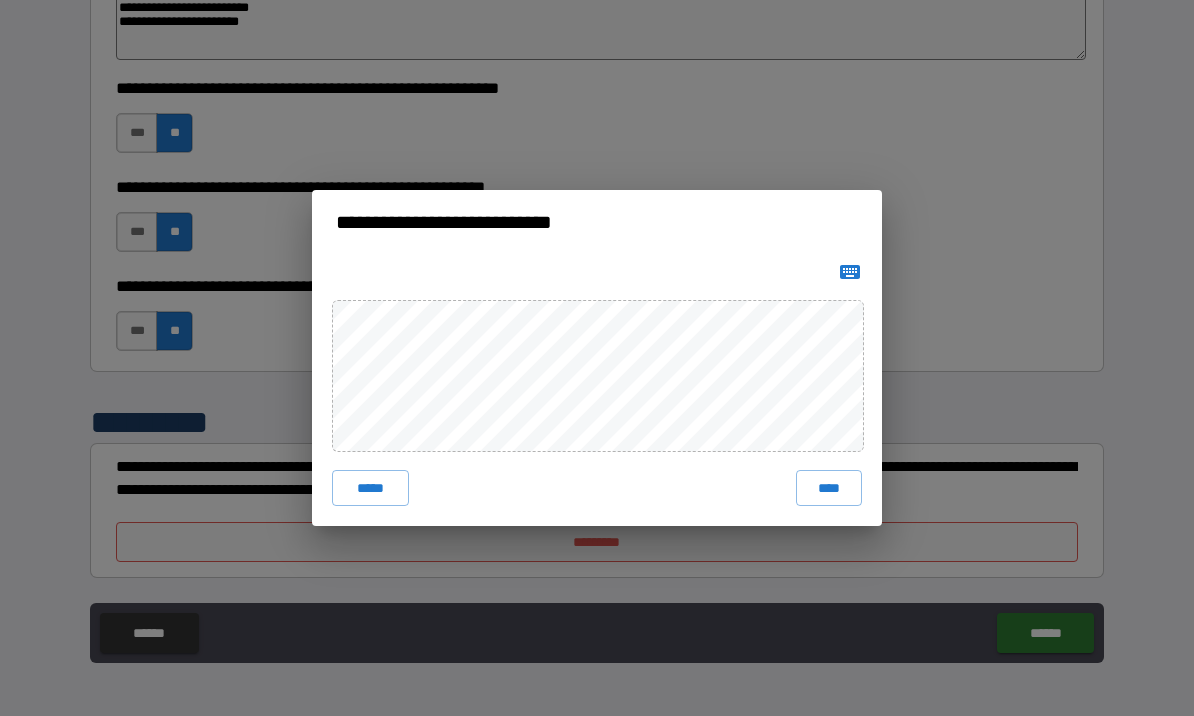 click on "****" at bounding box center (829, 488) 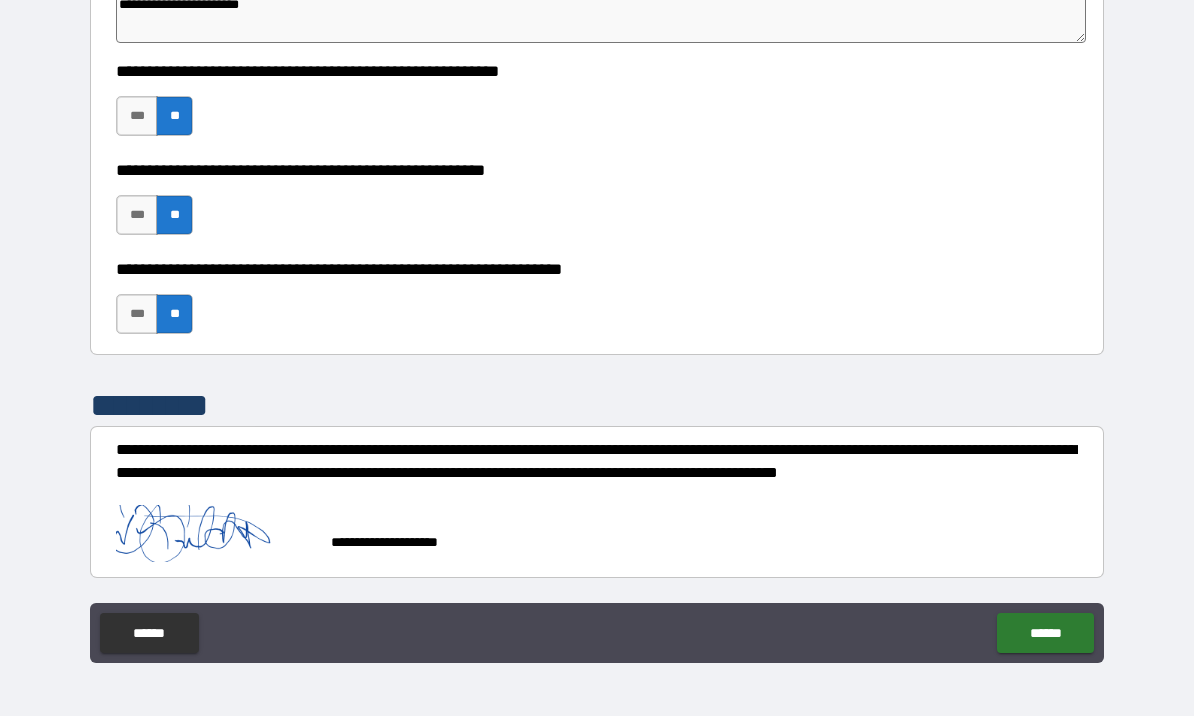 scroll, scrollTop: 6389, scrollLeft: 0, axis: vertical 